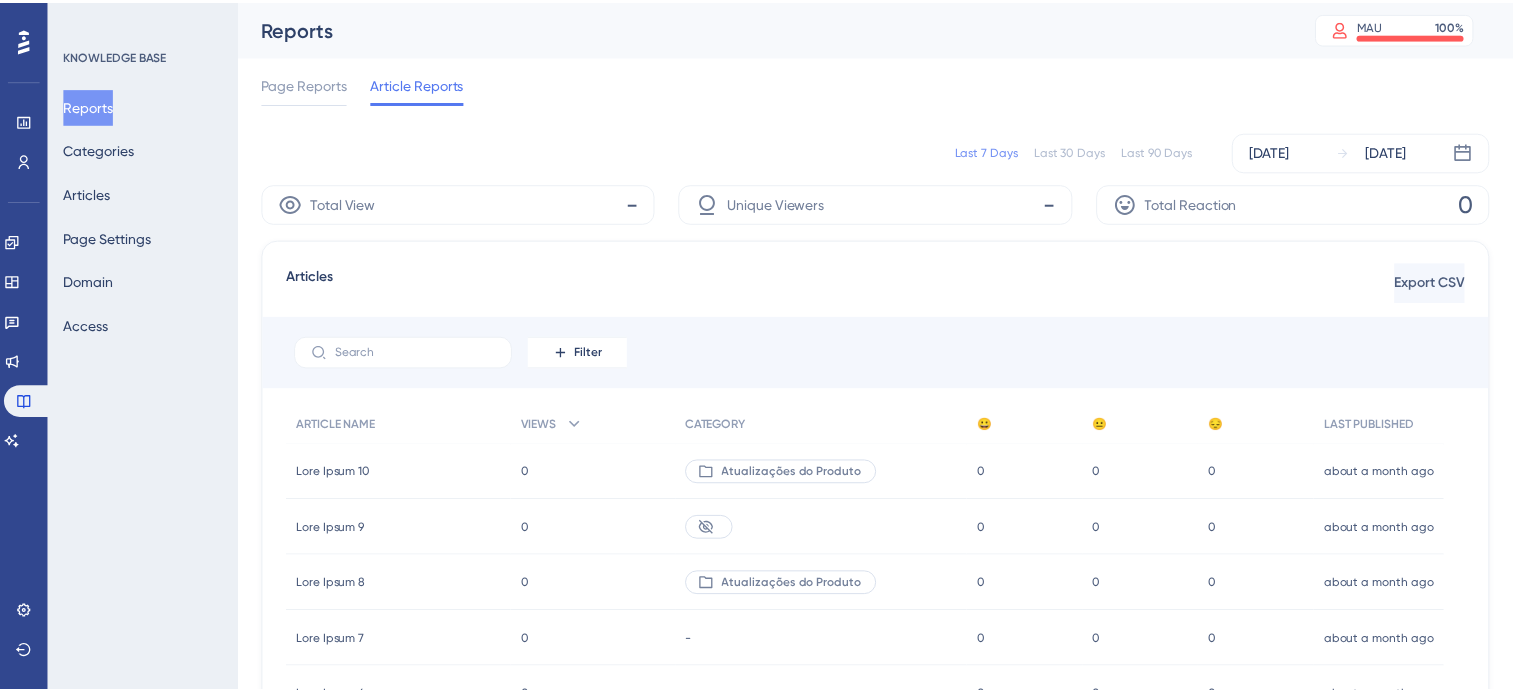 scroll, scrollTop: 0, scrollLeft: 0, axis: both 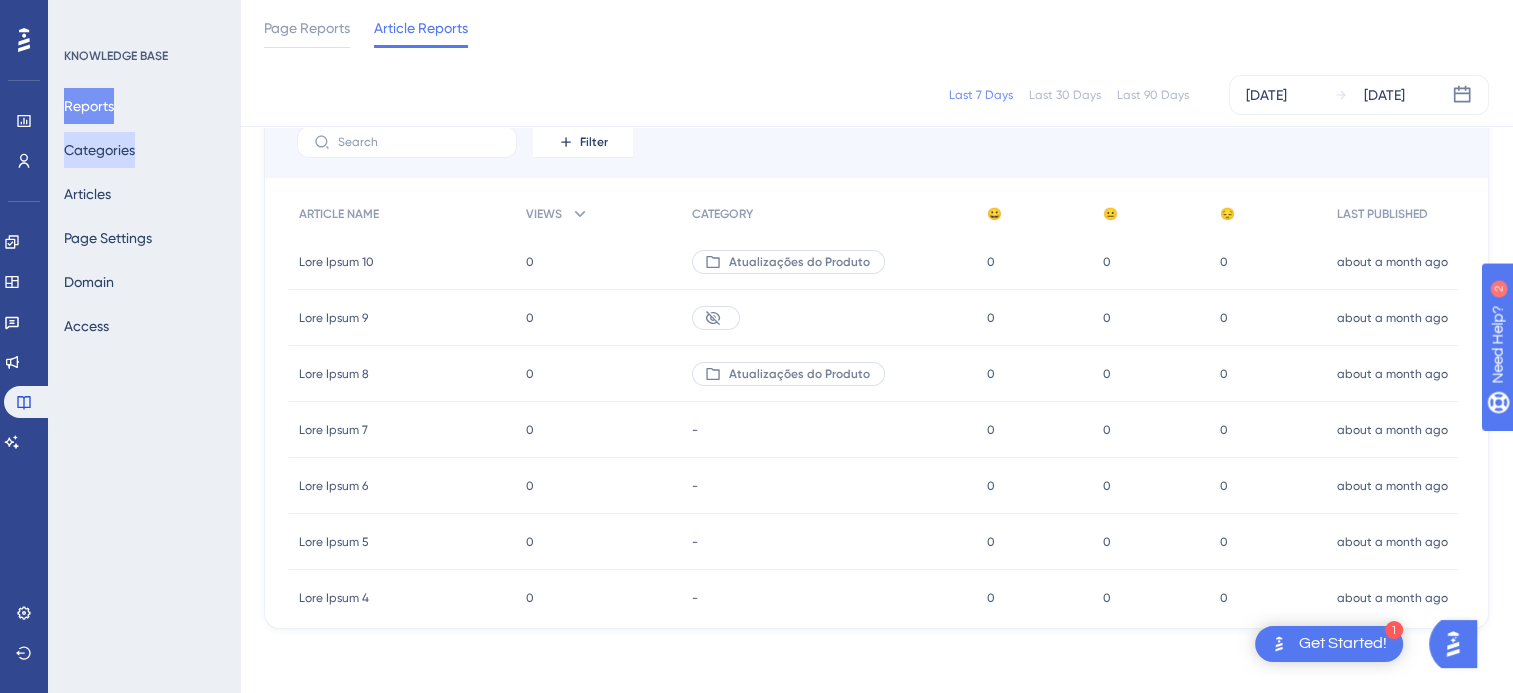 click on "Categories" at bounding box center [99, 150] 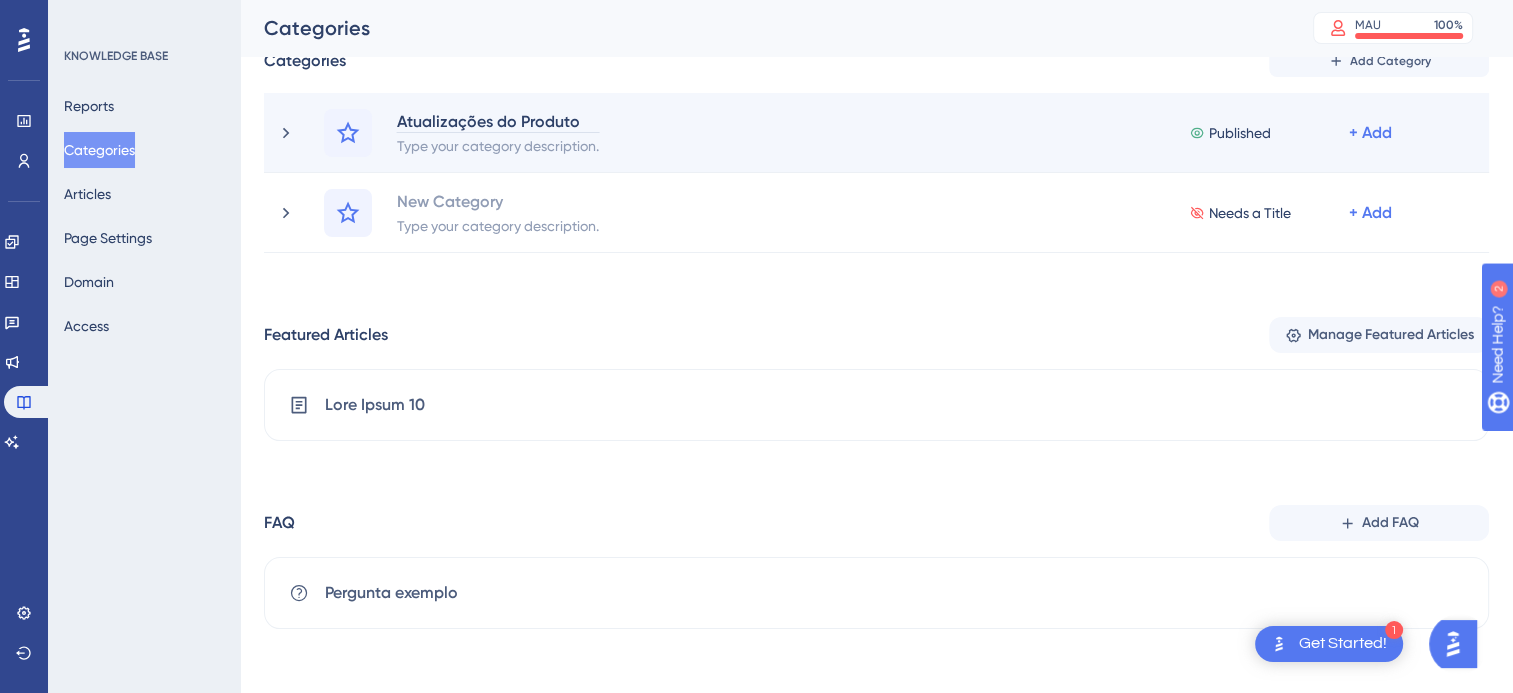 scroll, scrollTop: 0, scrollLeft: 0, axis: both 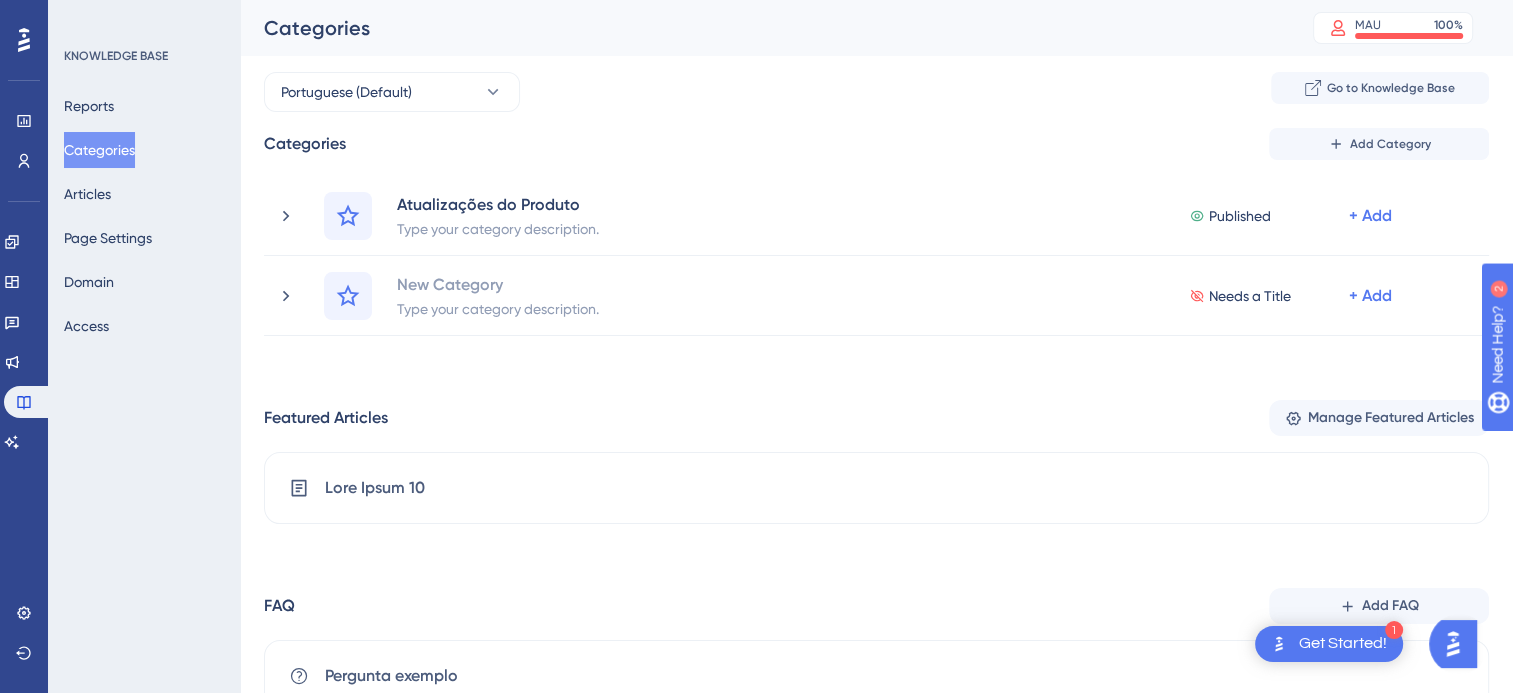 click on "Reports Categories Articles Page Settings Domain Access" at bounding box center (145, 216) 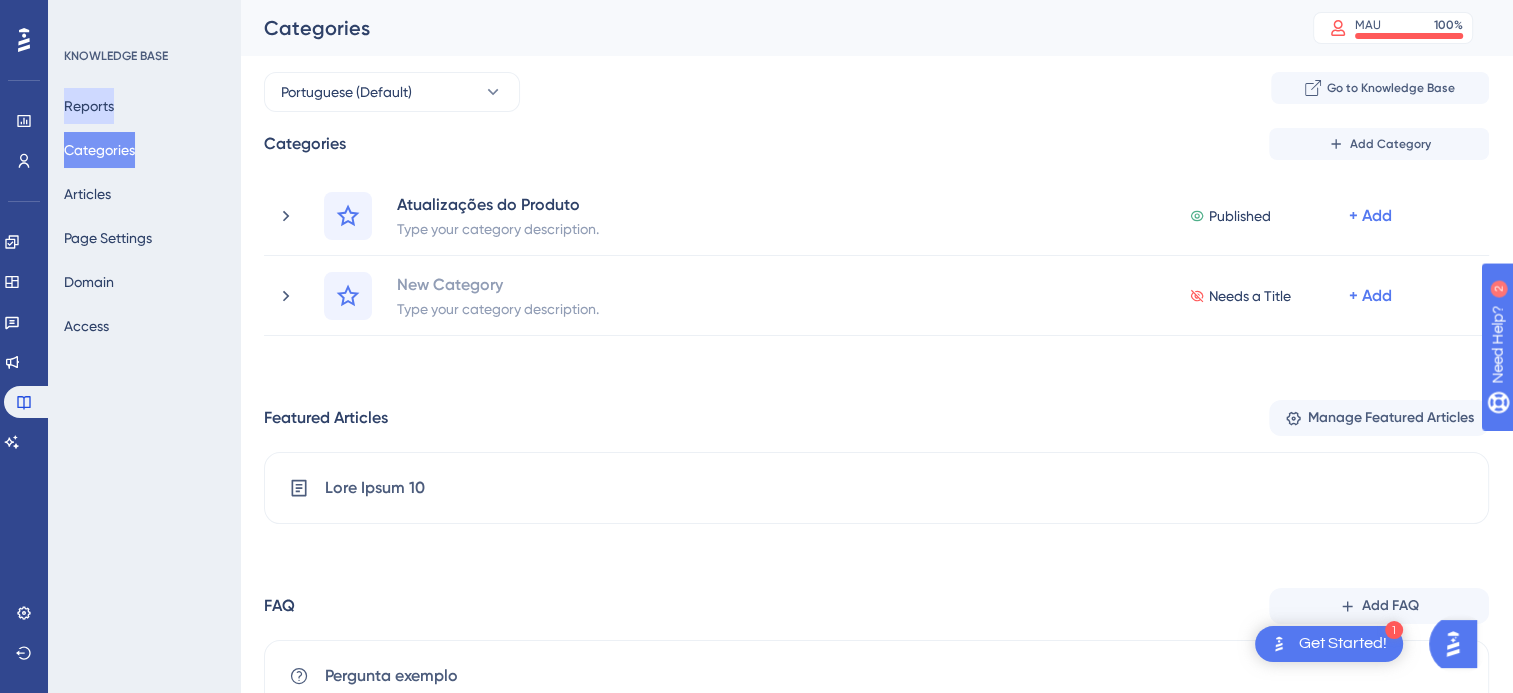 click on "Reports" at bounding box center [89, 106] 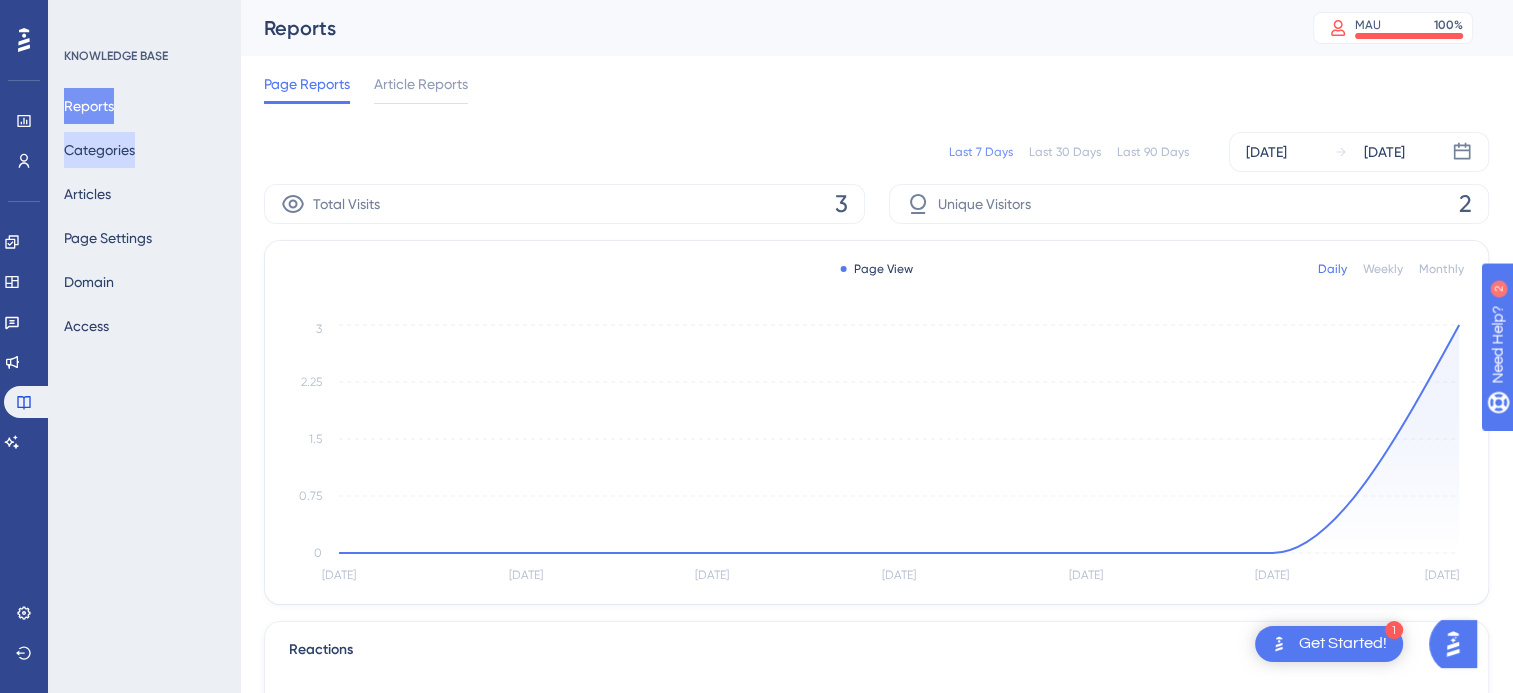 click on "Categories" at bounding box center (99, 150) 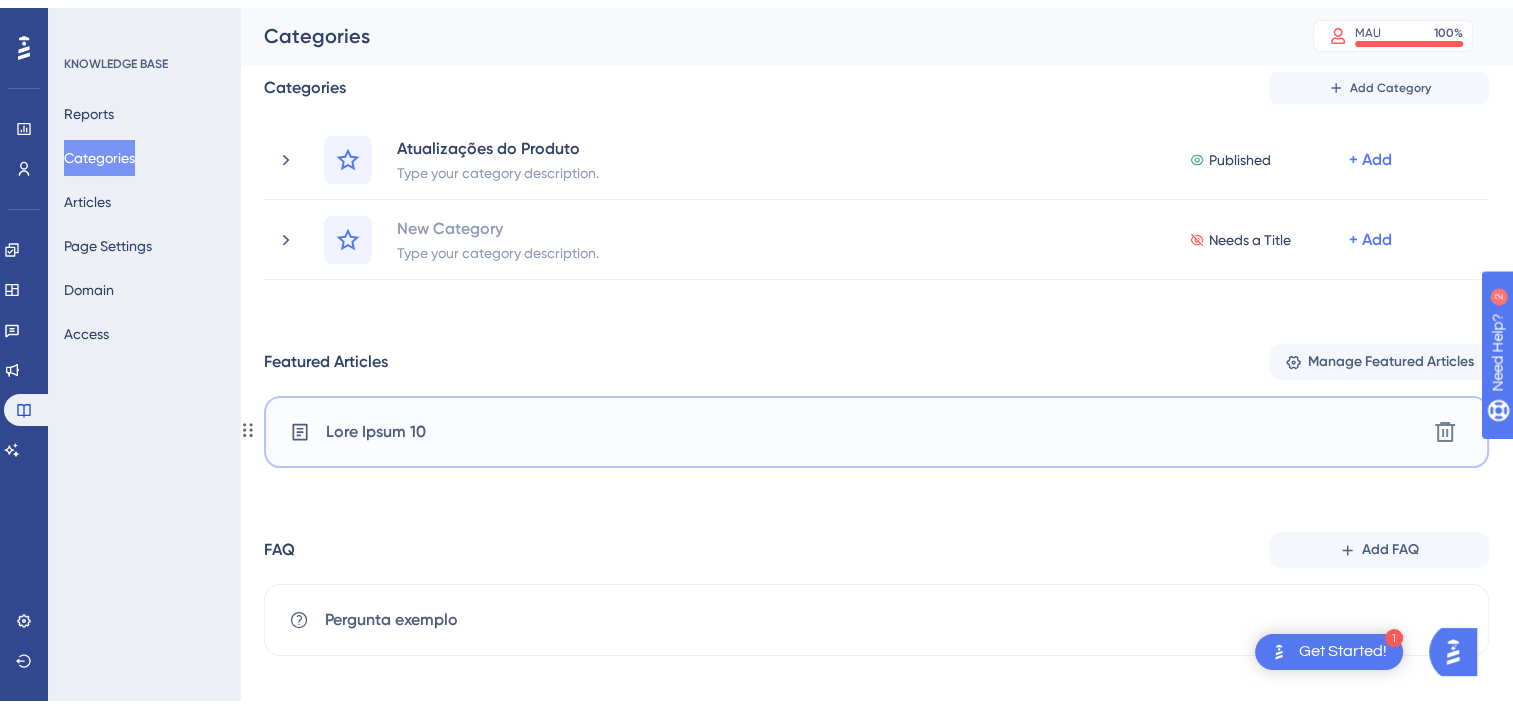 scroll, scrollTop: 68, scrollLeft: 0, axis: vertical 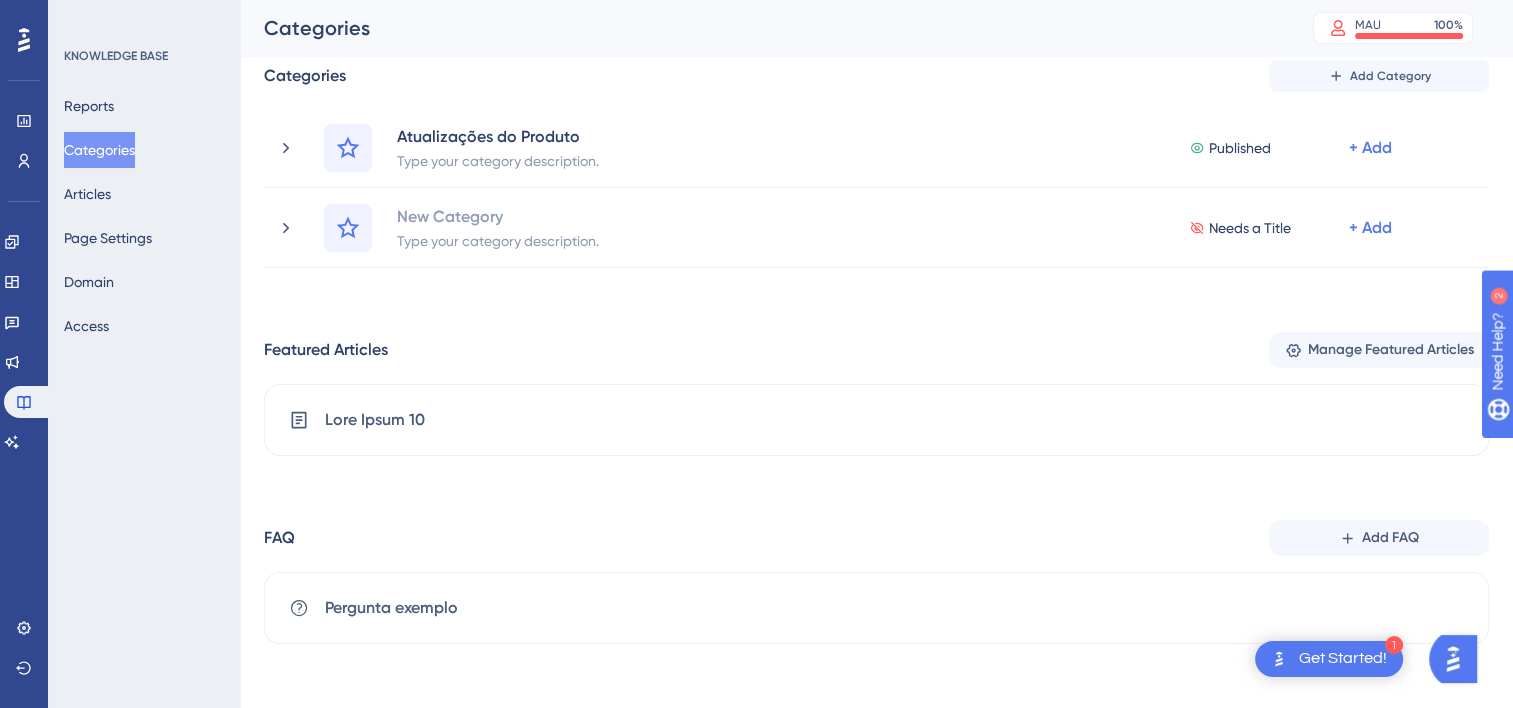 click on "FAQ" at bounding box center (279, 538) 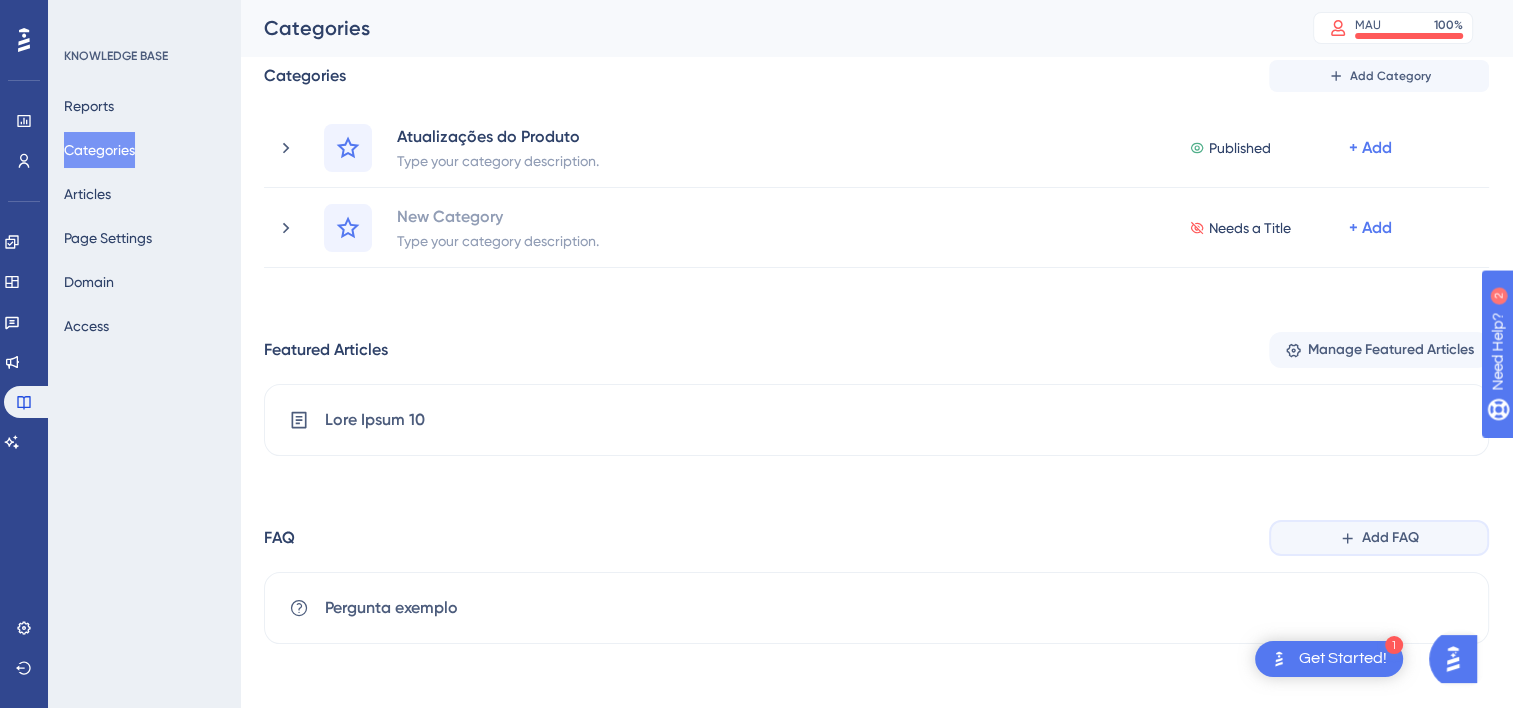 click on "Add FAQ" at bounding box center [1390, 538] 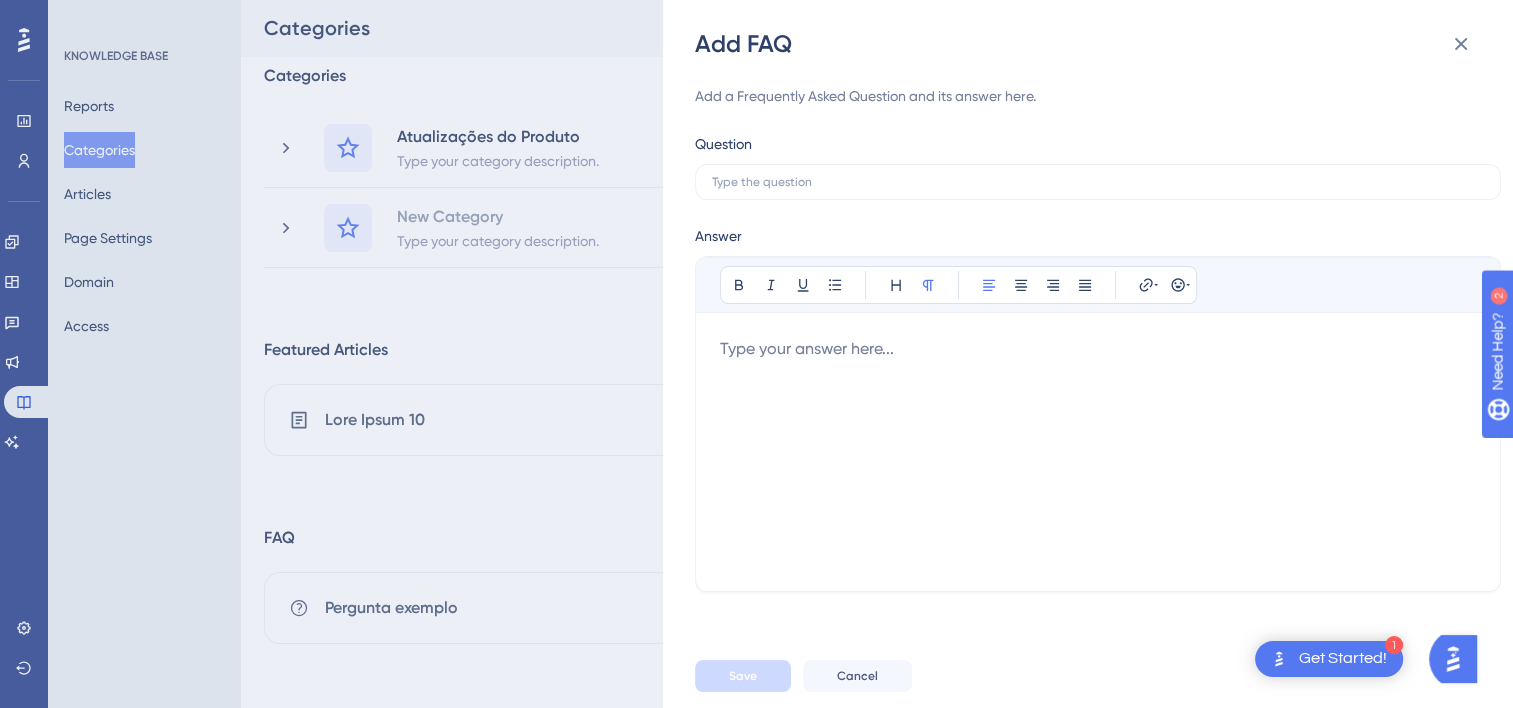 click on "Add a Frequently Asked Question and its answer here." at bounding box center [1098, 96] 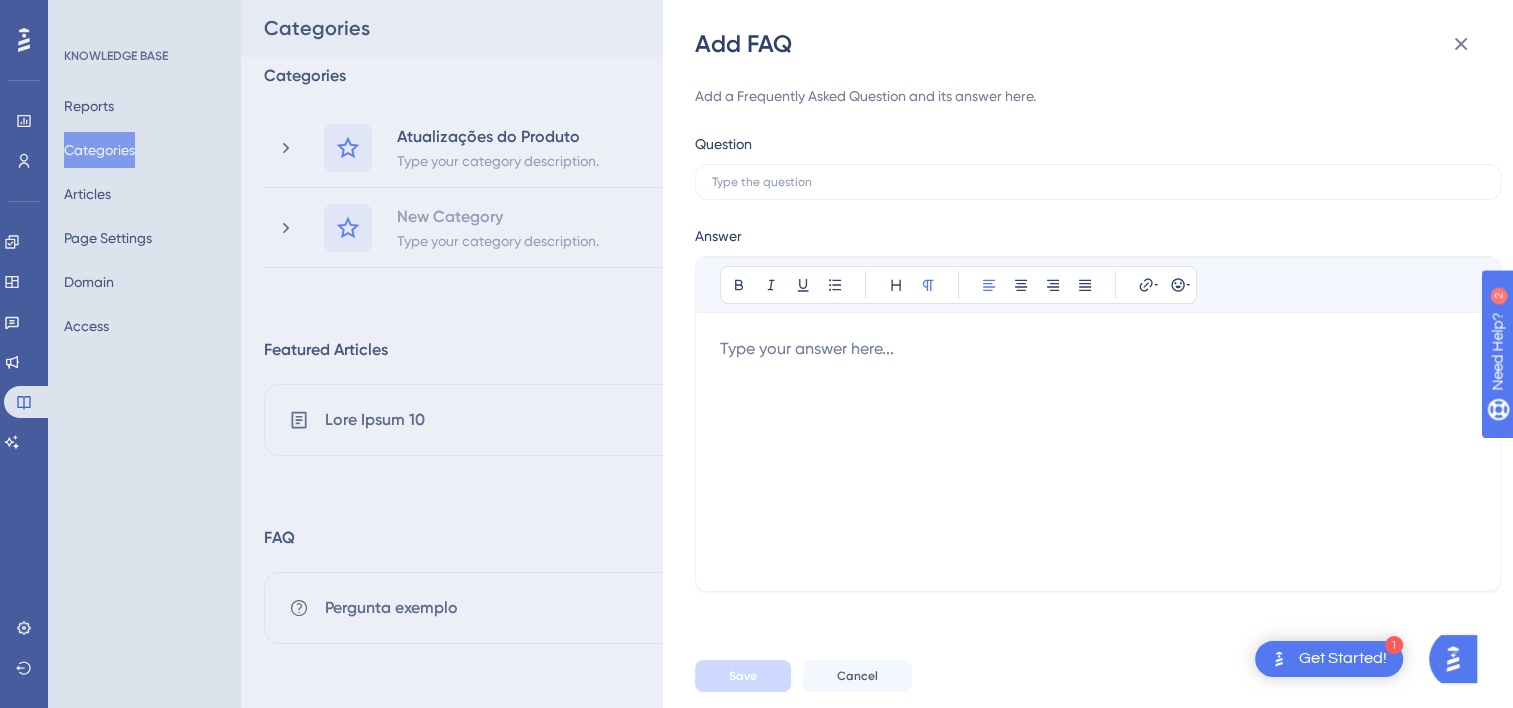 click on "Add a Frequently Asked Question and its answer here." at bounding box center (1098, 96) 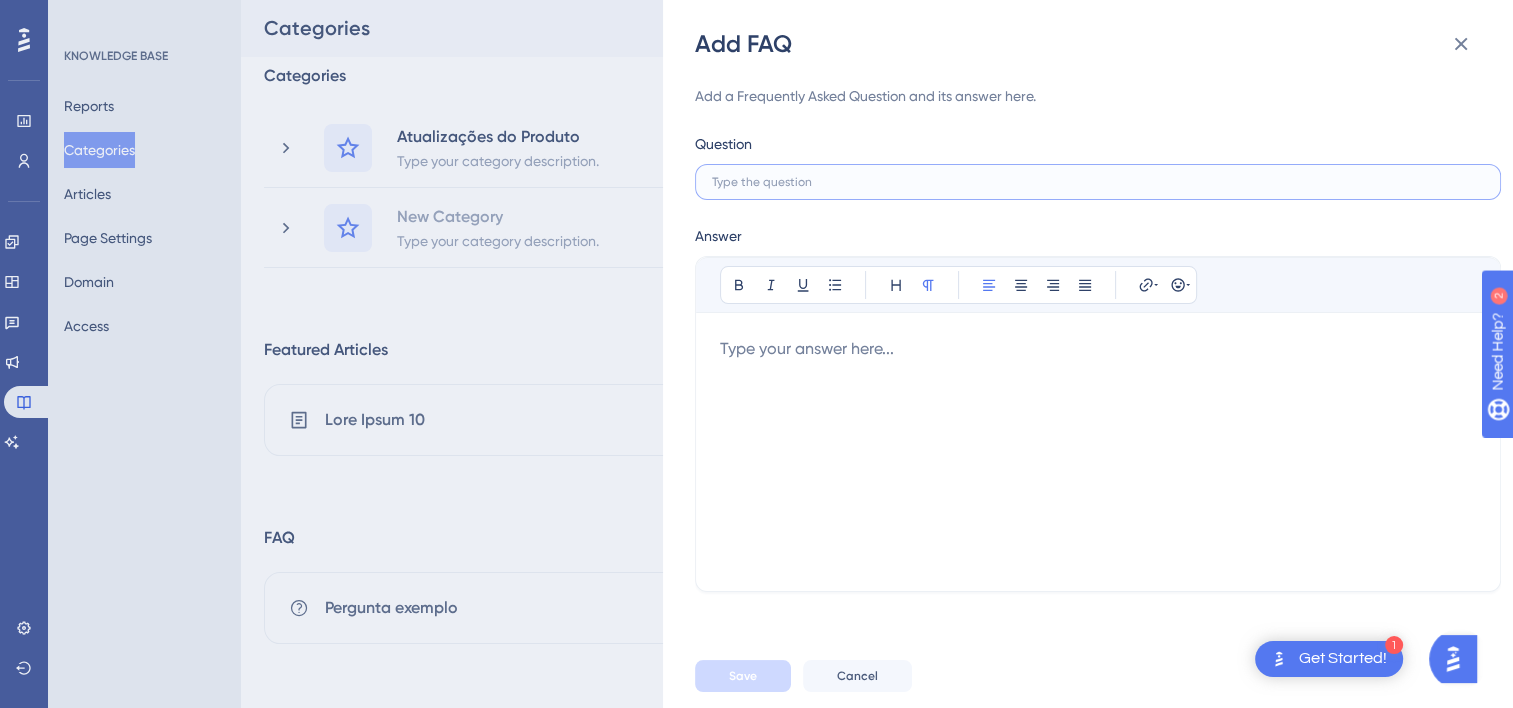 click at bounding box center [1098, 182] 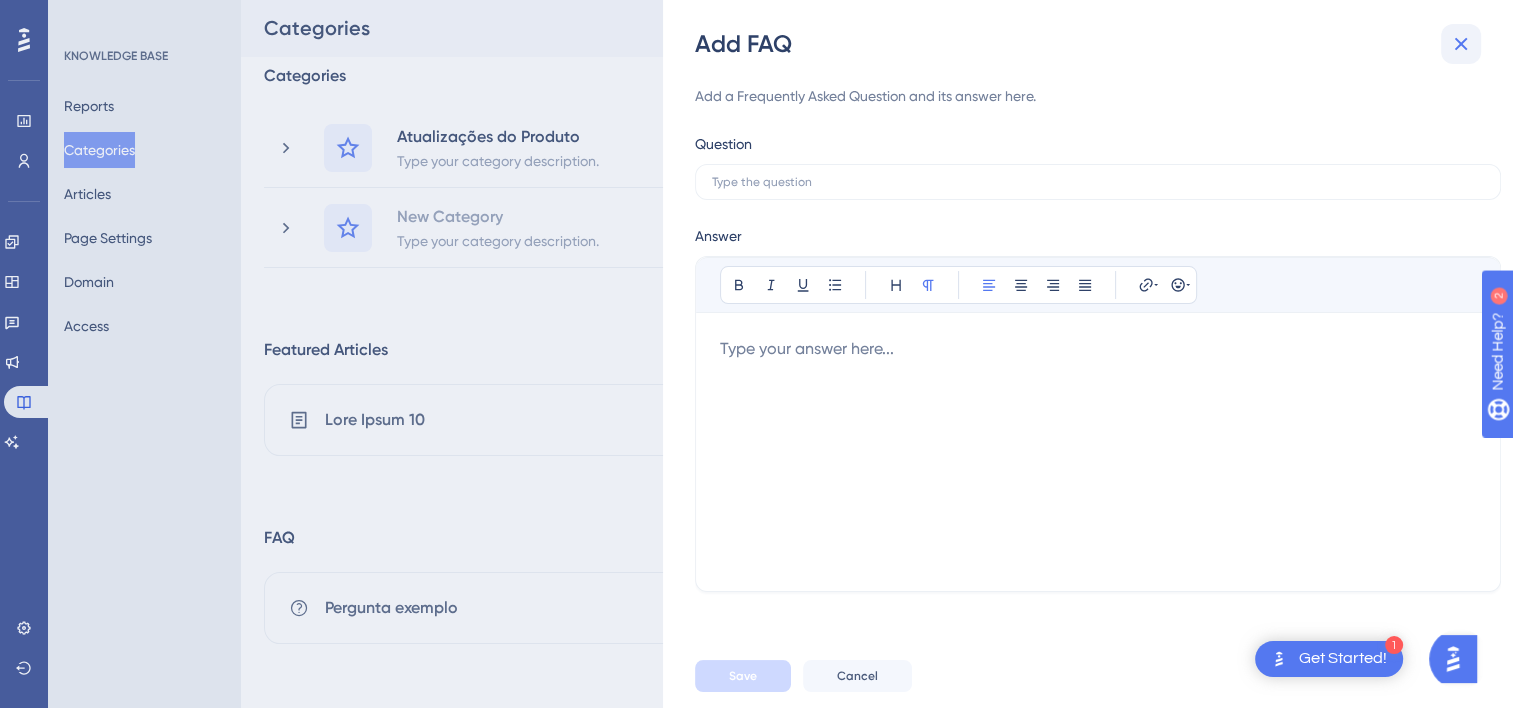 click 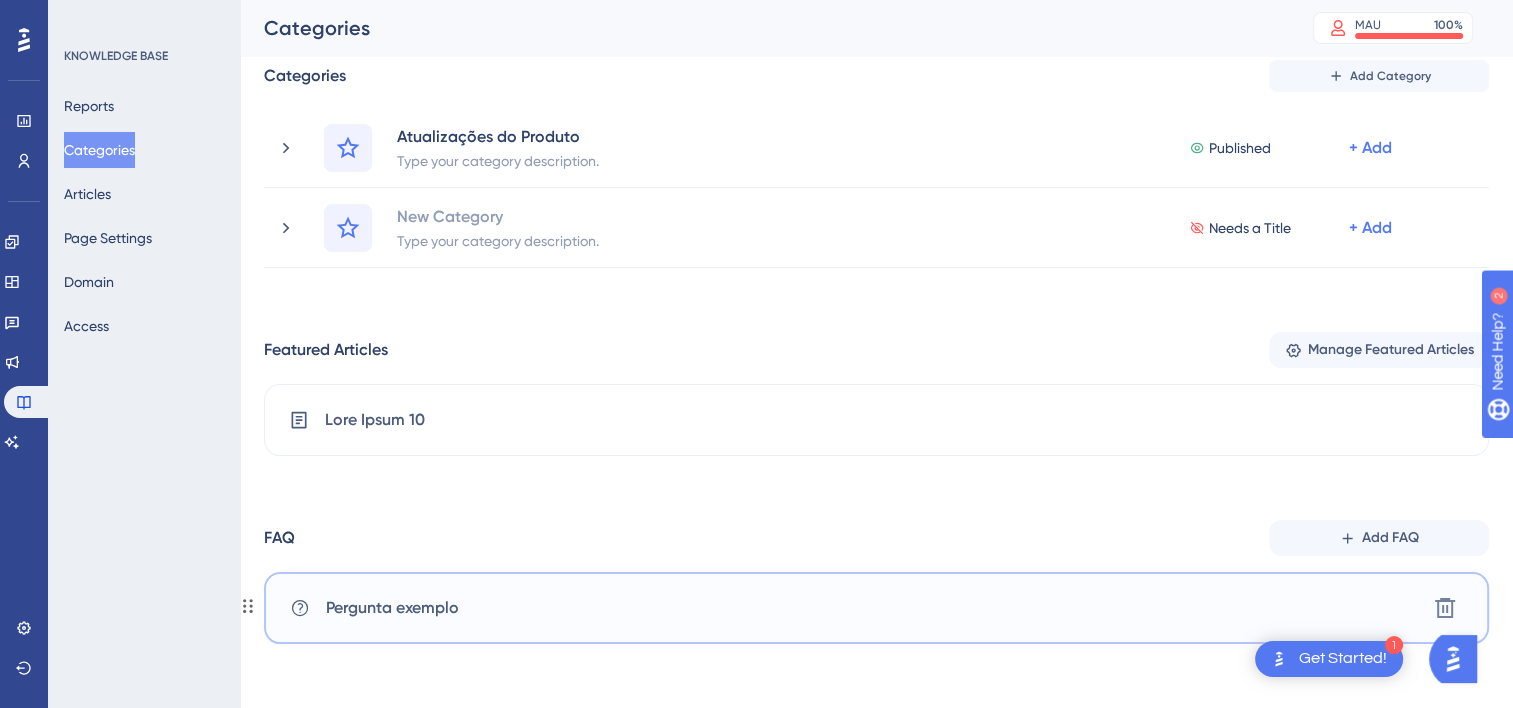 click on "Pergunta exemplo Delete" at bounding box center (876, 608) 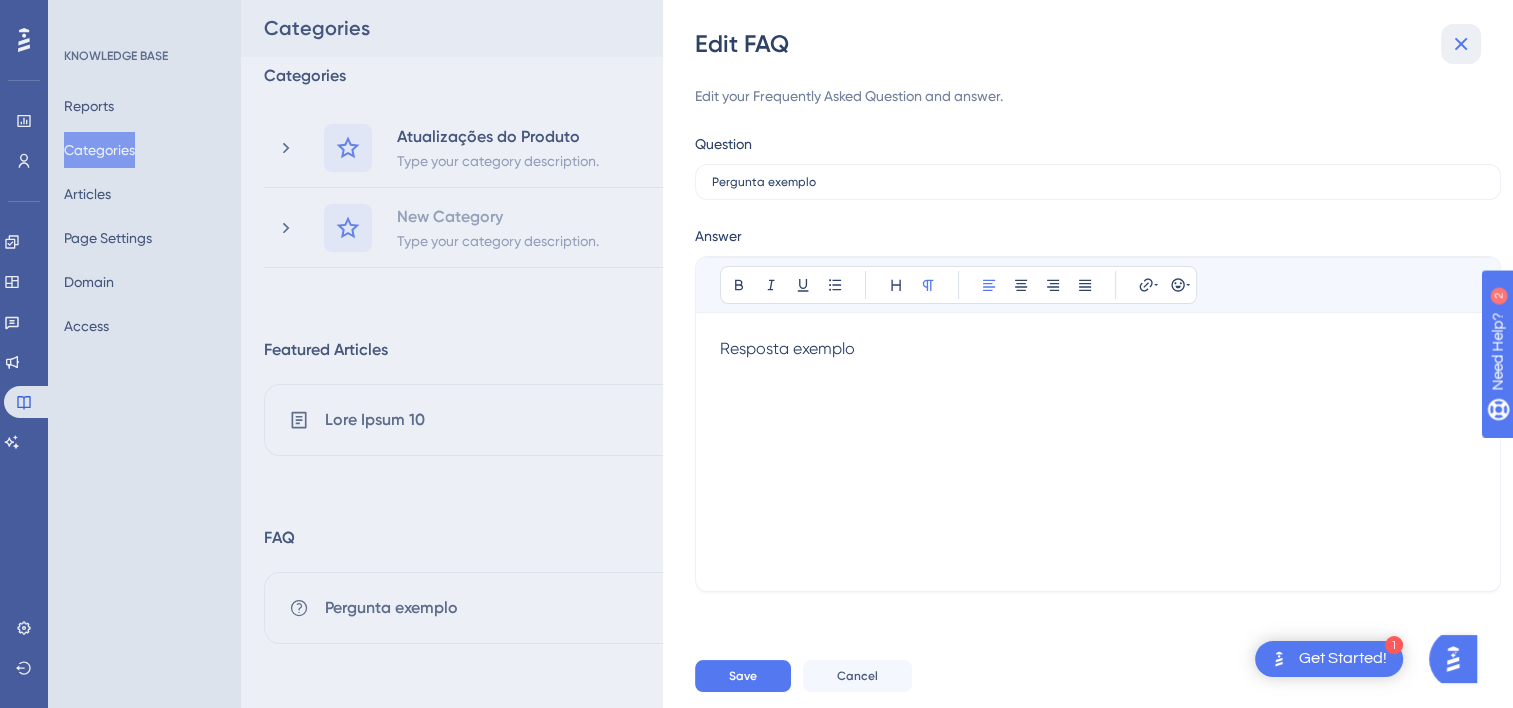 click 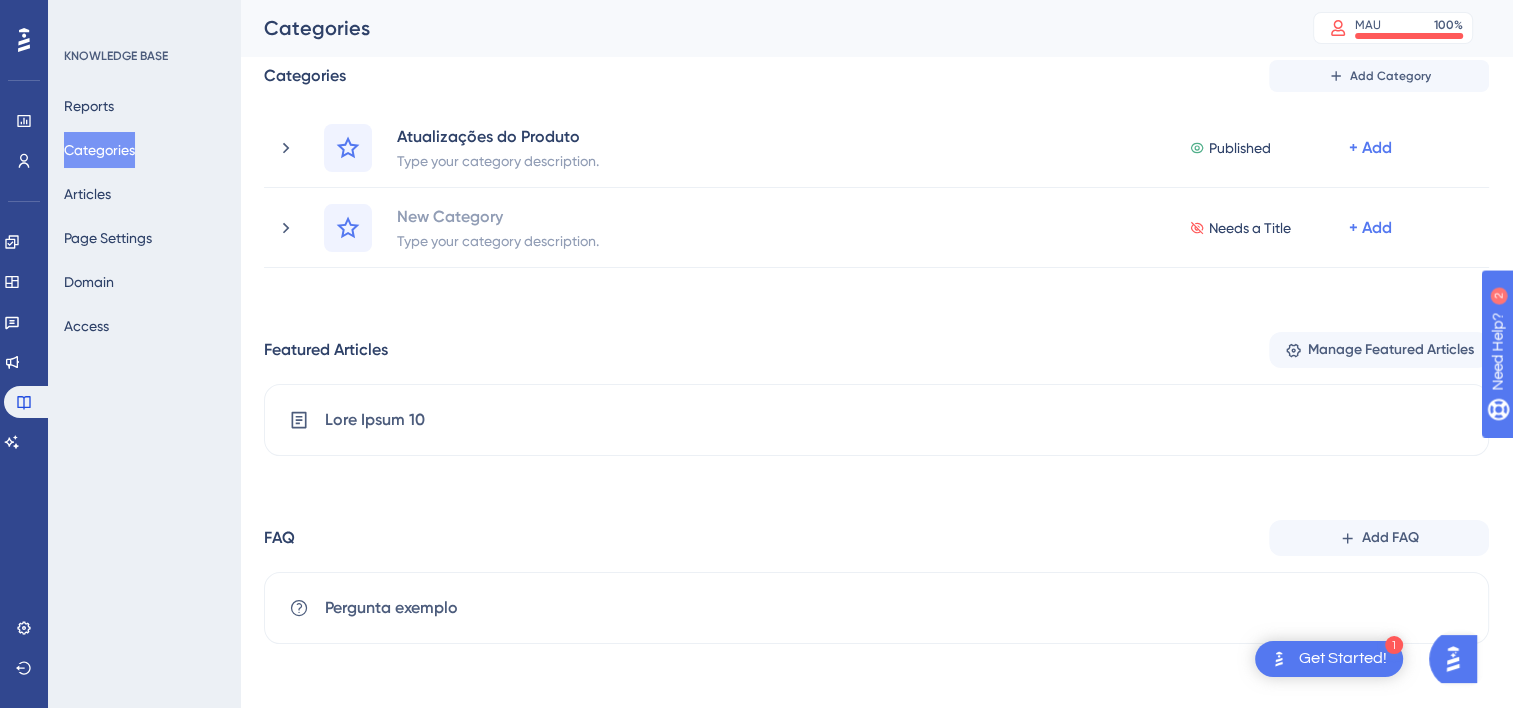 drag, startPoint x: 568, startPoint y: 534, endPoint x: 943, endPoint y: 567, distance: 376.4492 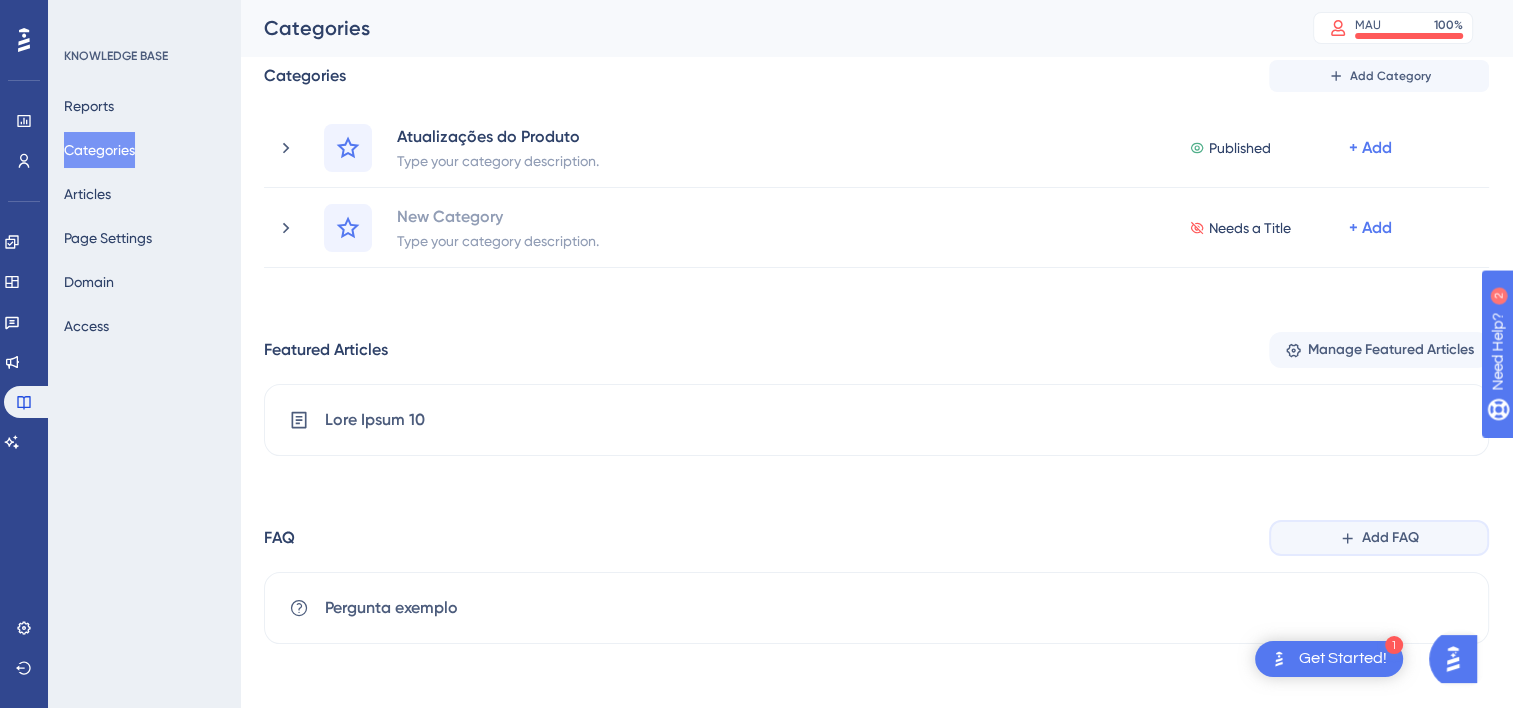 click on "Add FAQ" at bounding box center [1390, 538] 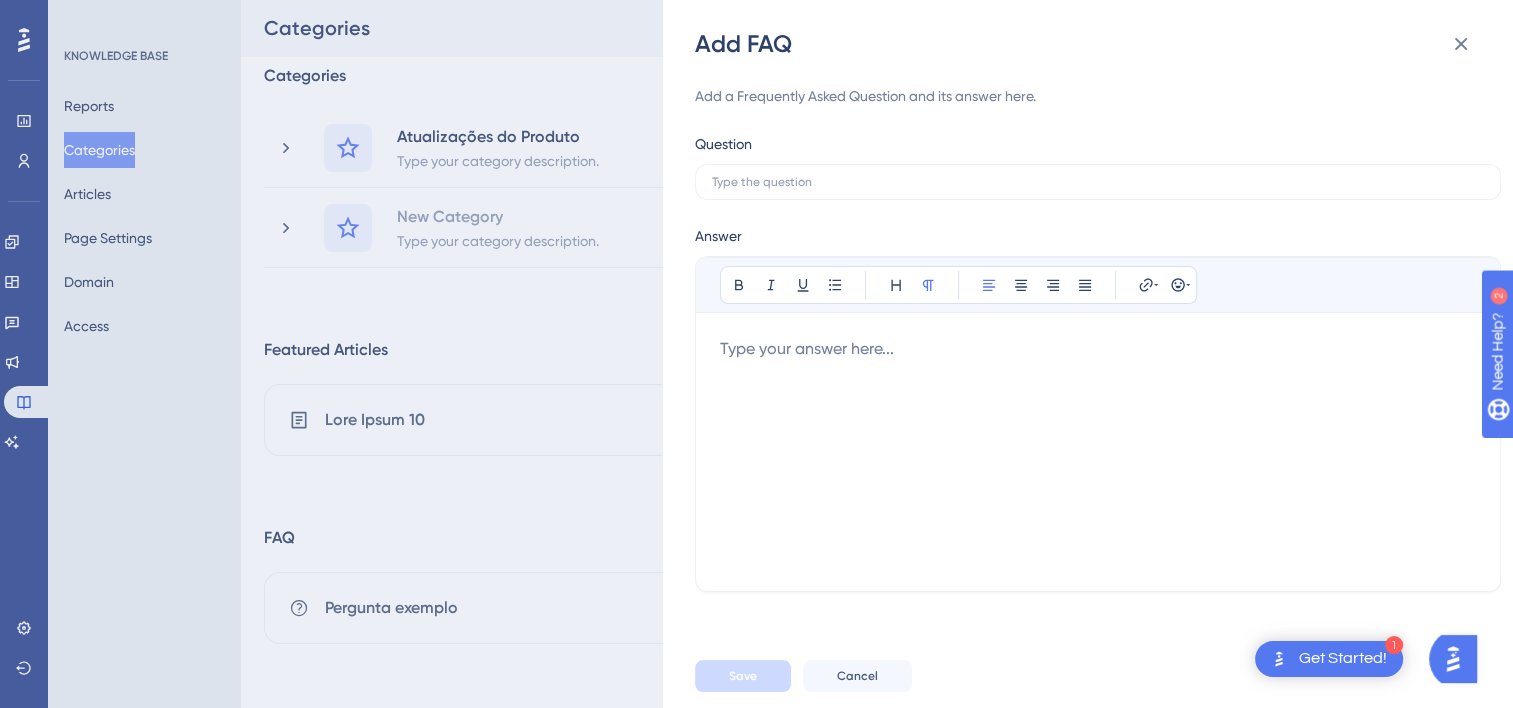 click on "Add a Frequently Asked Question and its answer here. Question Answer Bold Italic Underline Bullet Point Heading Normal Align Left Align Center Align Right Align Justify Hyperlink Emojis Type your answer here..." at bounding box center [1098, 352] 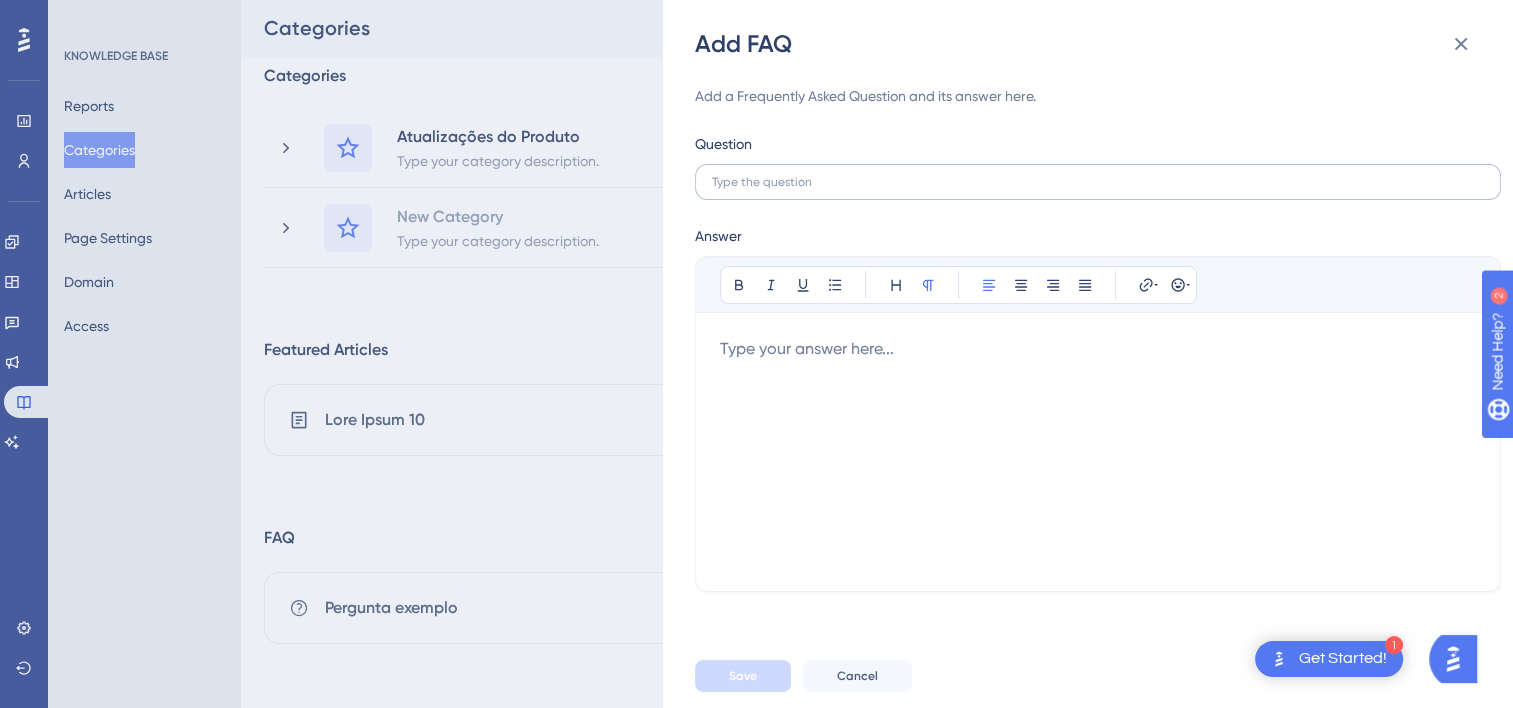 click on "Question" at bounding box center [1098, 166] 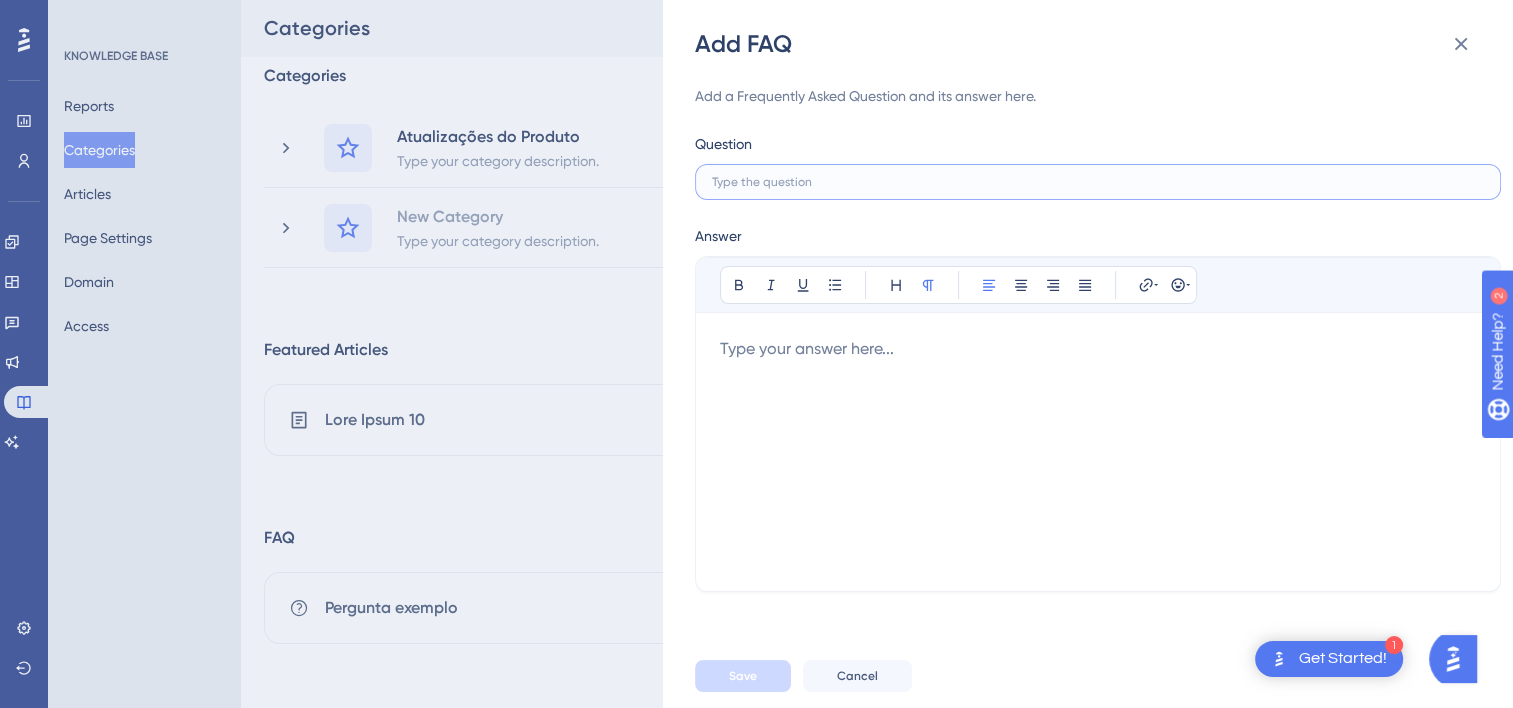click at bounding box center [1098, 182] 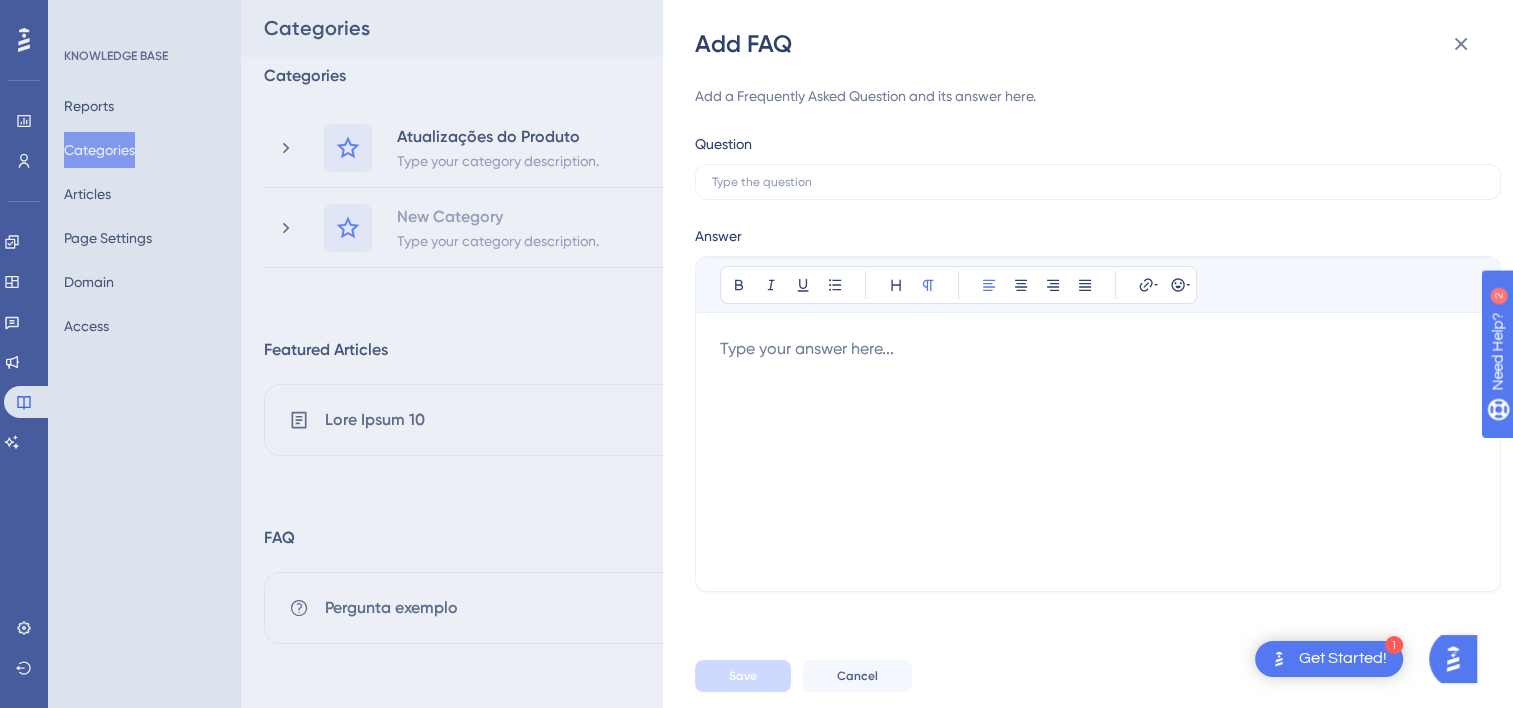 click at bounding box center [1098, 452] 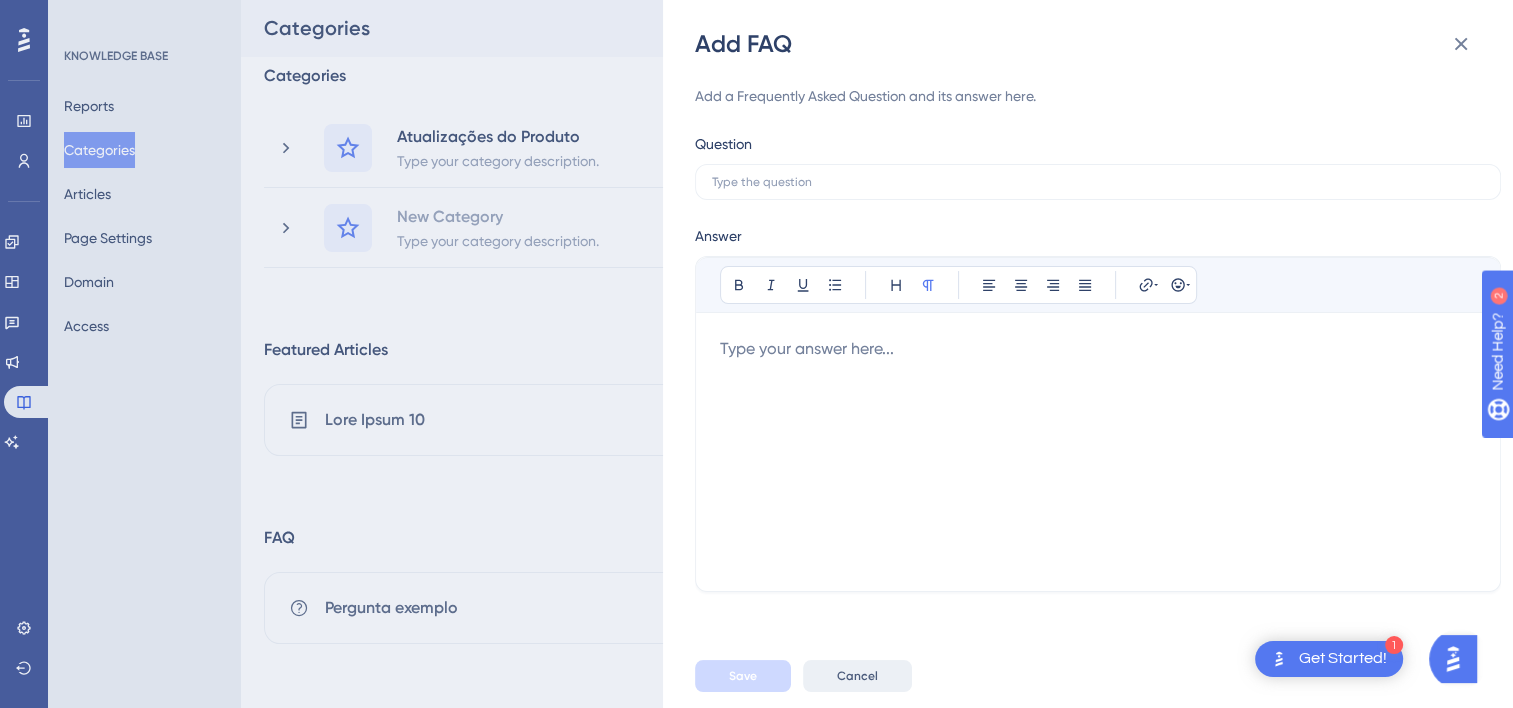 click on "Cancel" at bounding box center (857, 676) 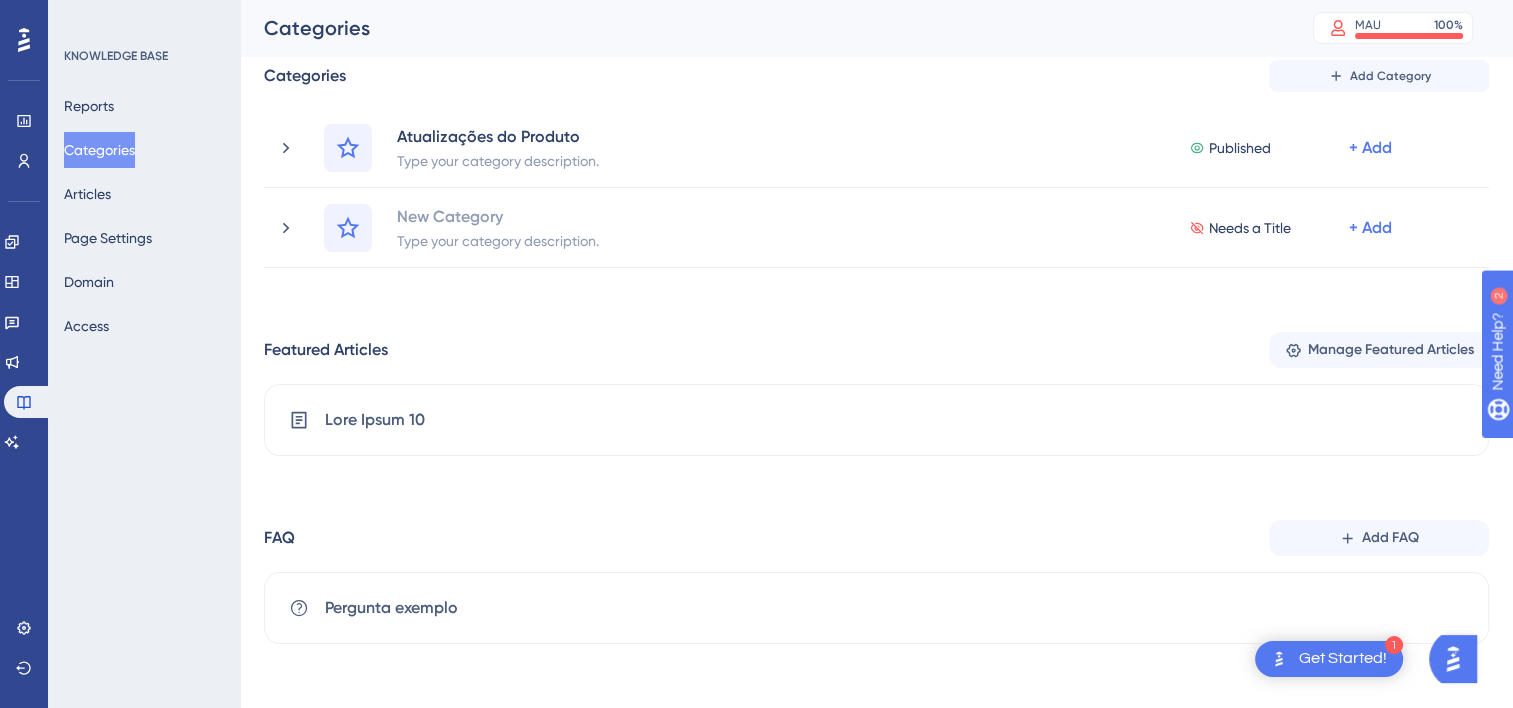 click on "Categories Add Category Atualizações do Produto Type your category description.   Published + Add Delete Gestão de Ofertas   Published + Add Delete Gestão de Ofertas 2.0   Published + Add Delete Cartazeamento   Published + Add Delete Lore Ipsum 2   Published with pending draft + Add Delete Etiquetas Impressas   Published + Add Delete Lore Ipsum 3   Published with pending draft + Add Delete Etiquetas Eletrônicas   Published + Add Delete Lore Ipsum 10   Published + Add Delete Digital Signage   Published + Add Delete Lore Ipsum 8   Published + Add Delete New Category Type your category description.   Needs a Title + Add Delete Featured Articles Manage Featured Articles Lore Ipsum 10 FAQ Add FAQ Pergunta exemplo" at bounding box center (876, 352) 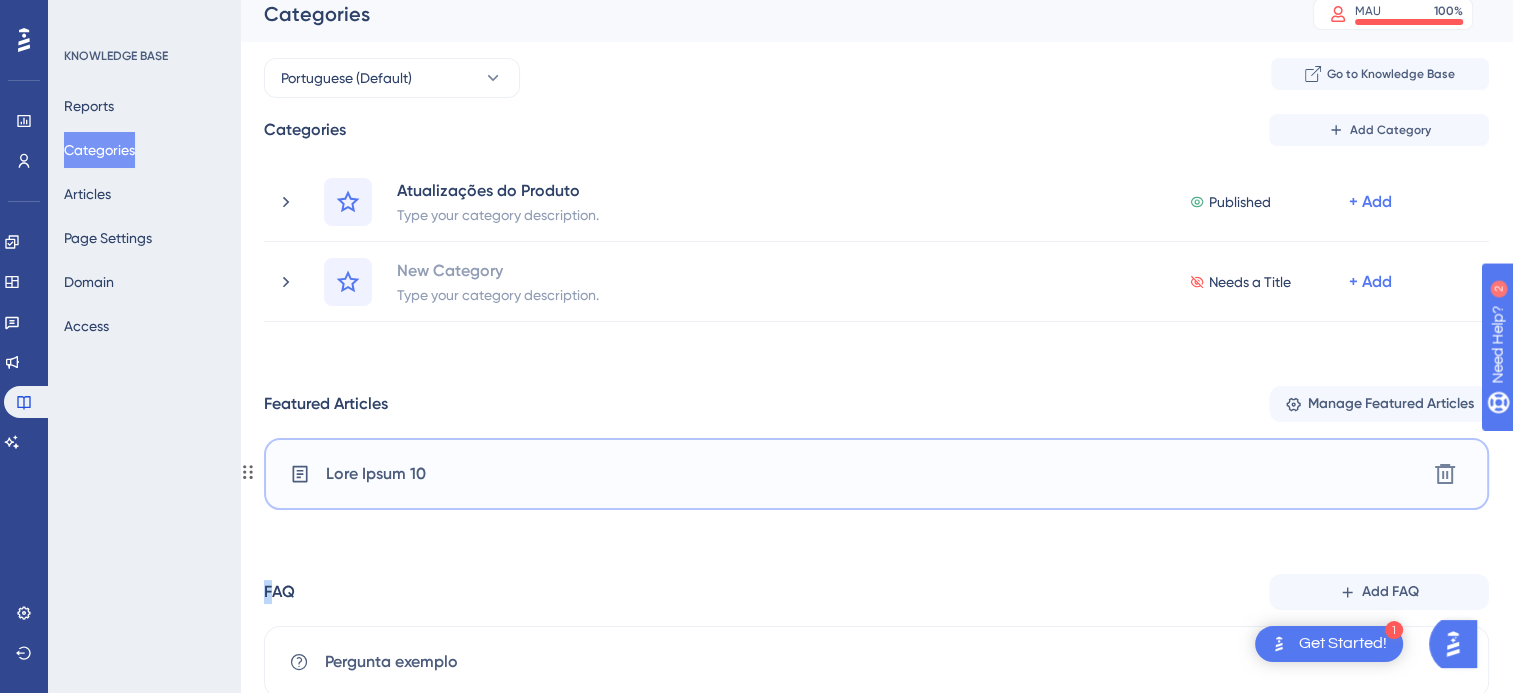 scroll, scrollTop: 0, scrollLeft: 0, axis: both 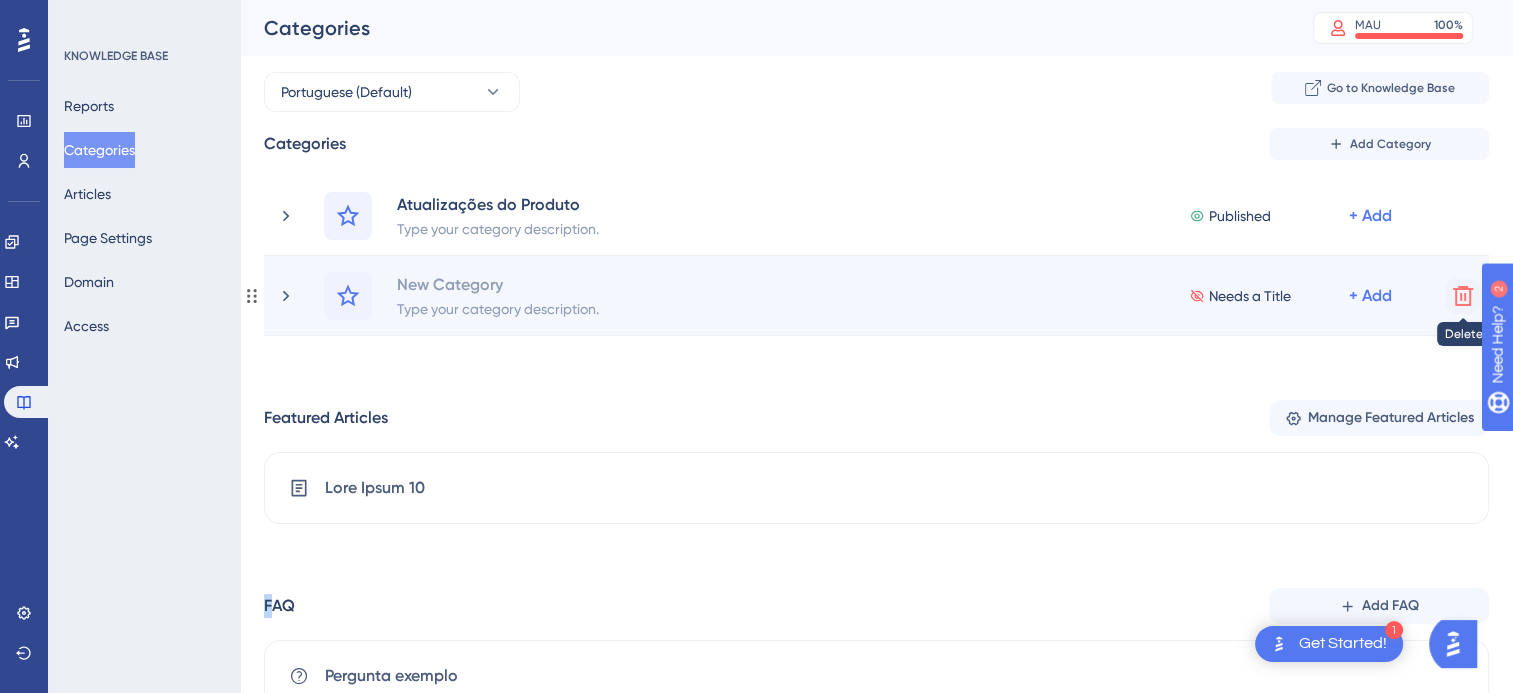 click 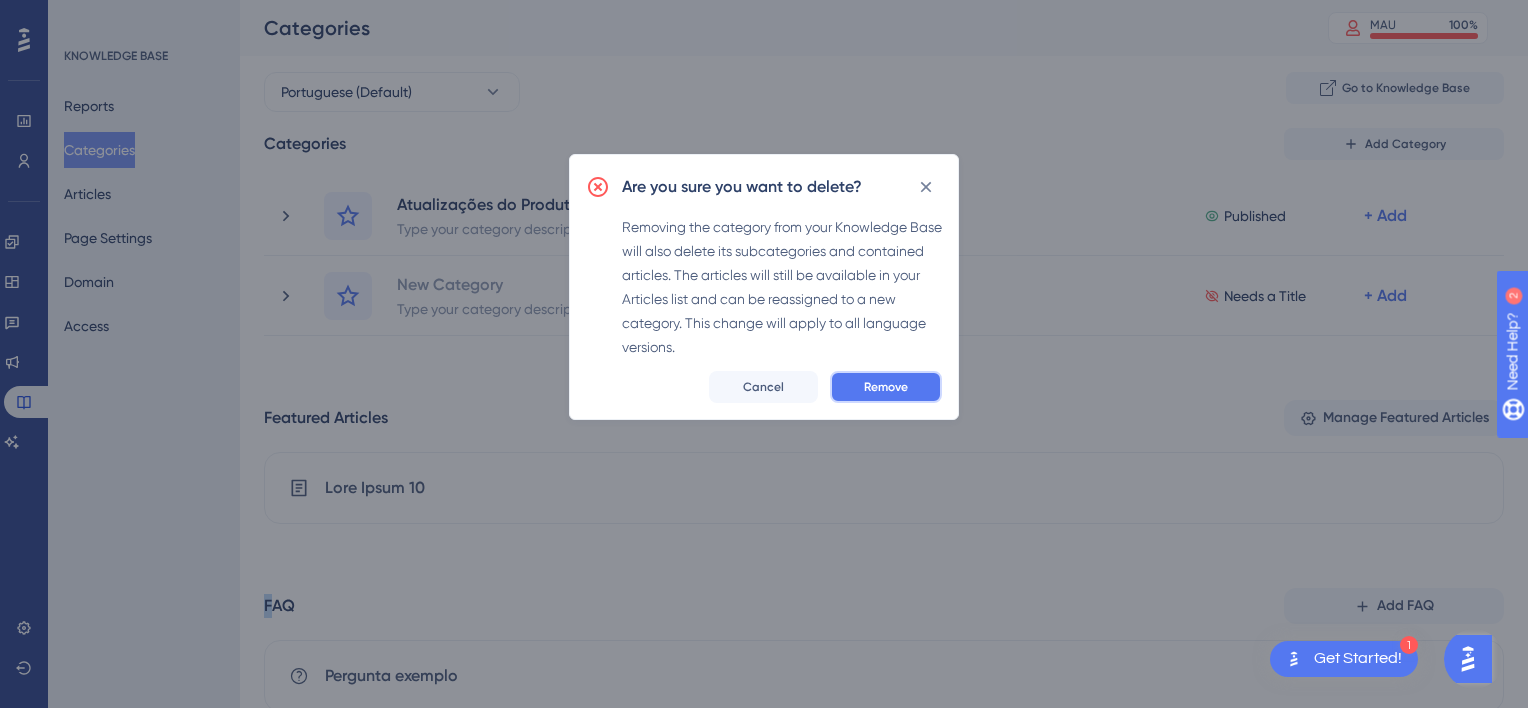 click on "Remove" at bounding box center (886, 387) 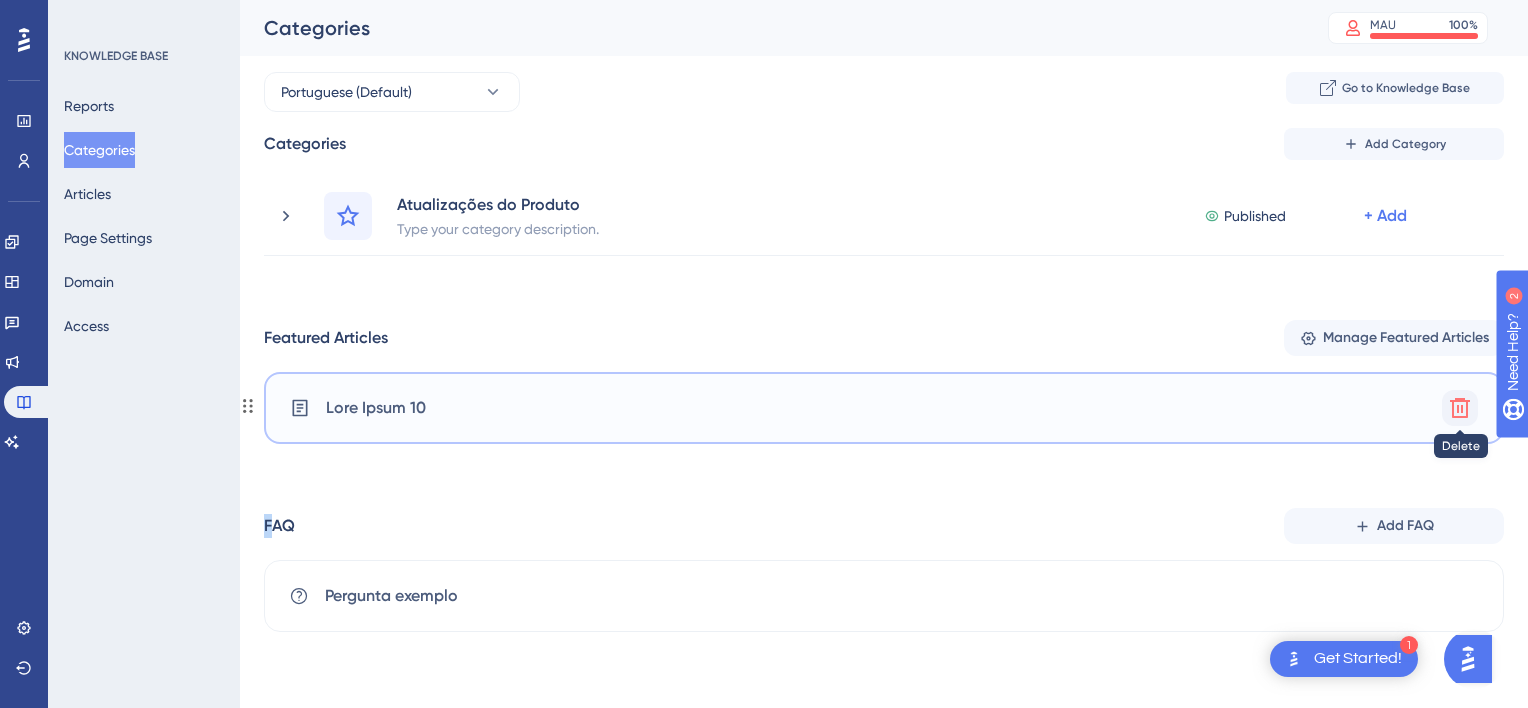 click 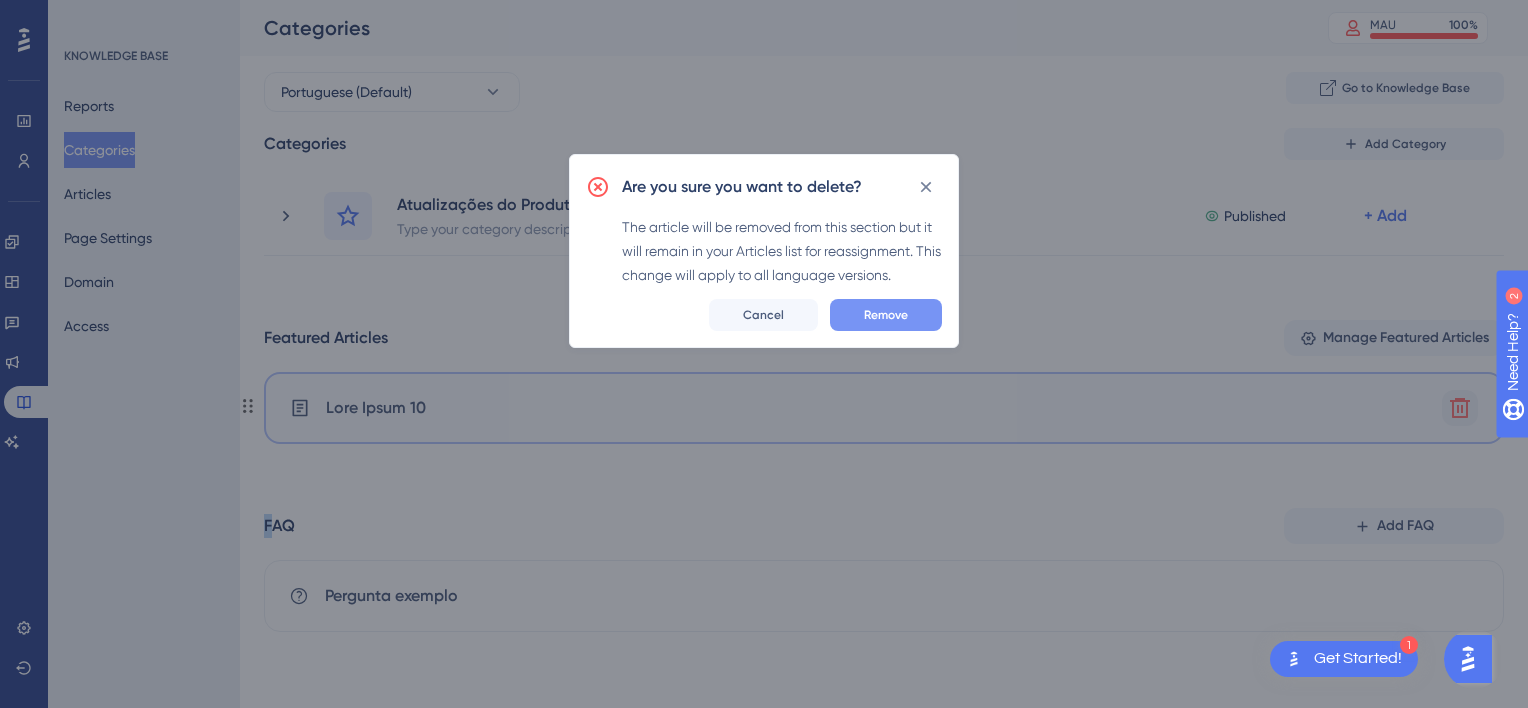 click on "Remove" at bounding box center [886, 315] 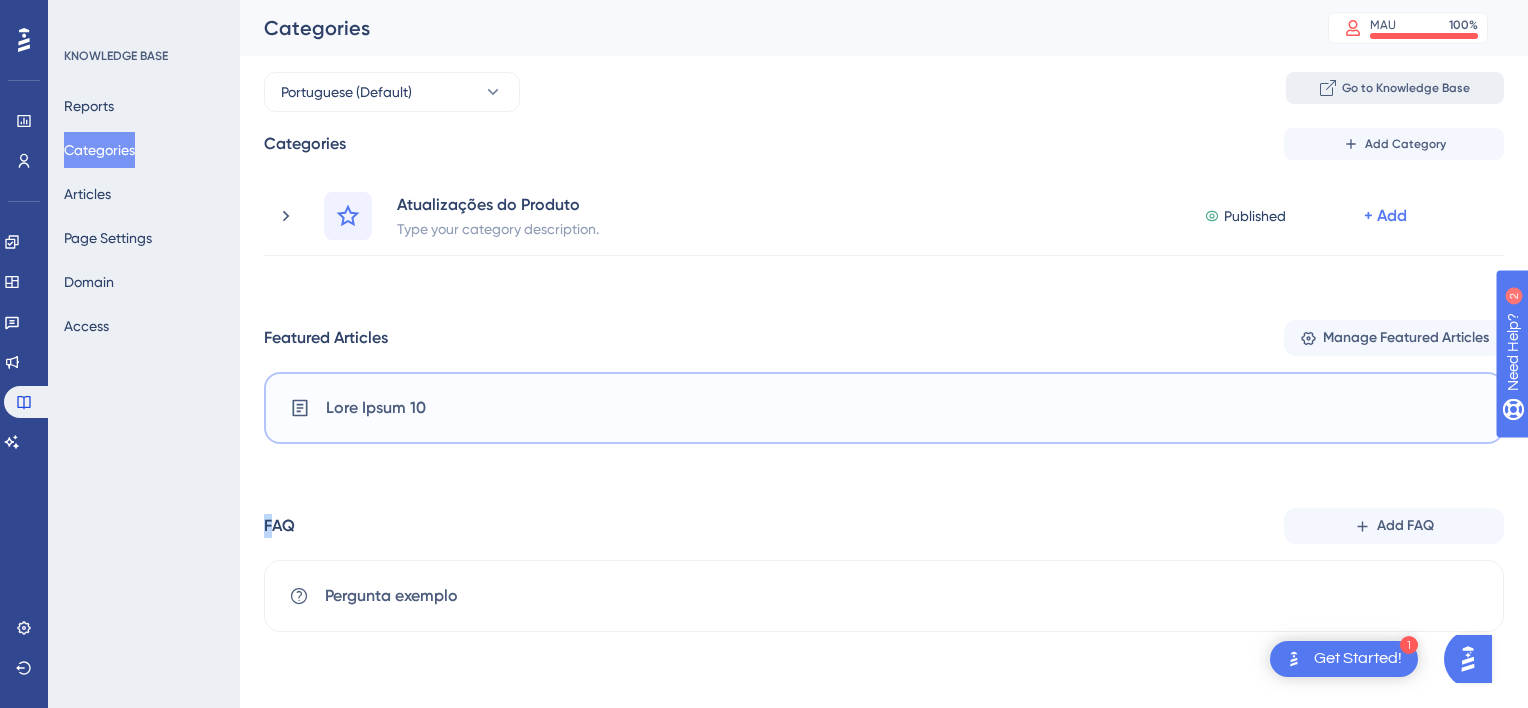 click on "Go to Knowledge Base" at bounding box center [1395, 88] 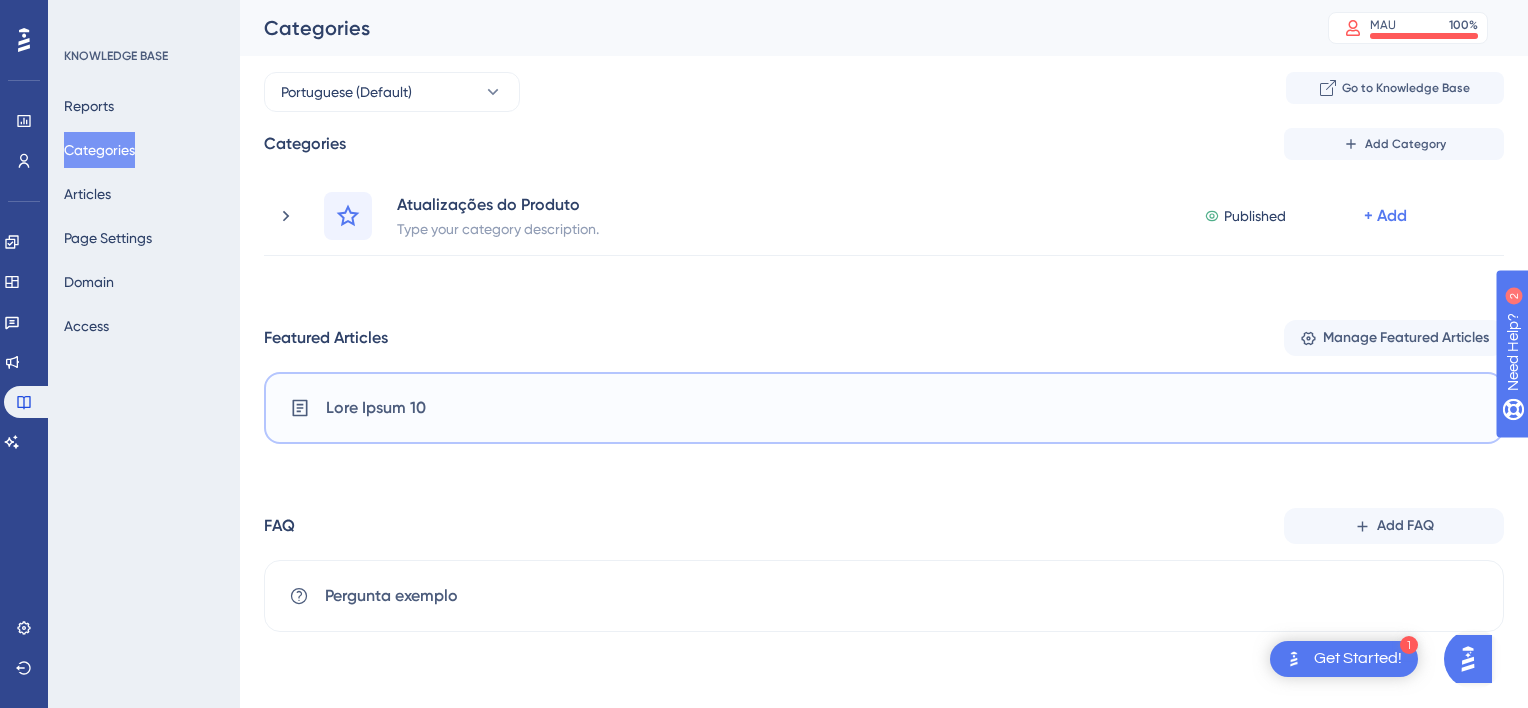 click on "FAQ" at bounding box center [279, 526] 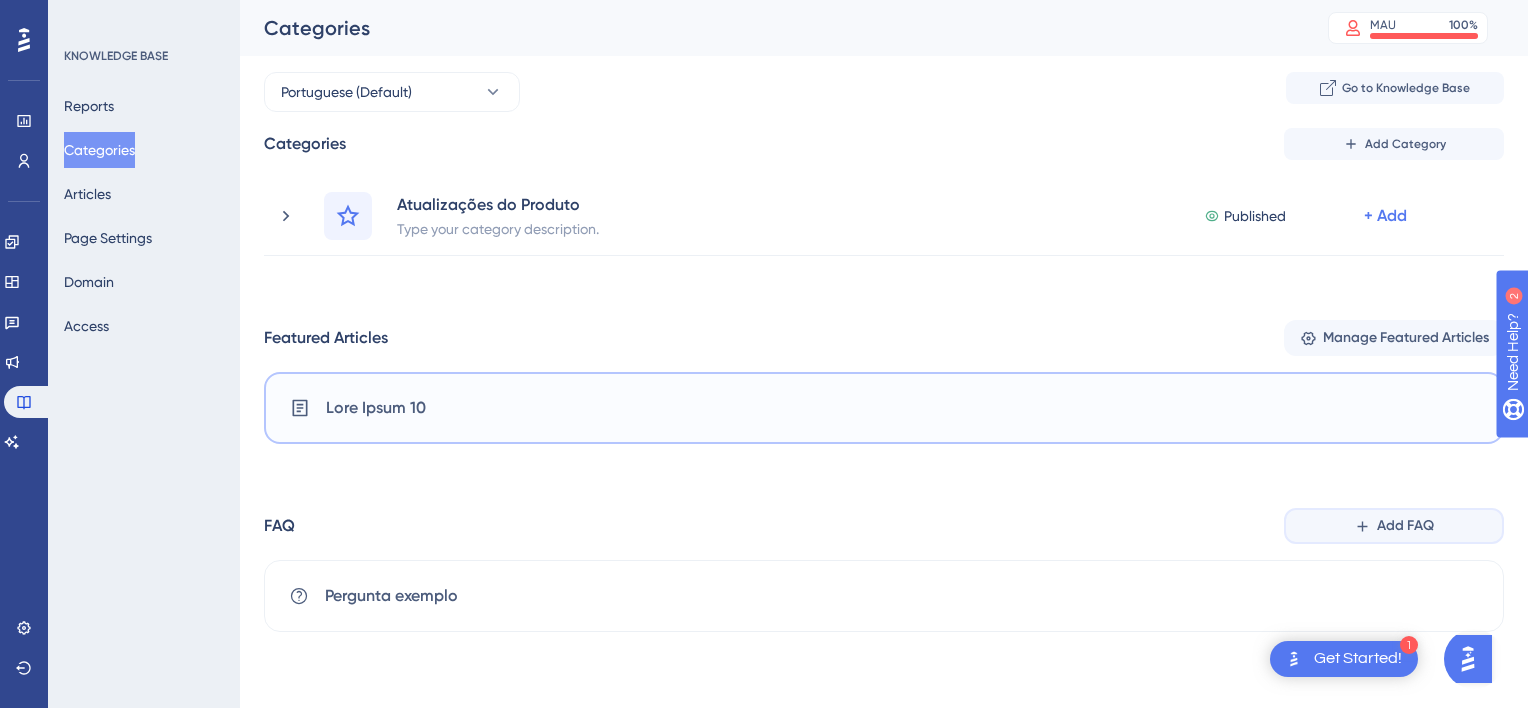 click on "Add FAQ" at bounding box center [1405, 526] 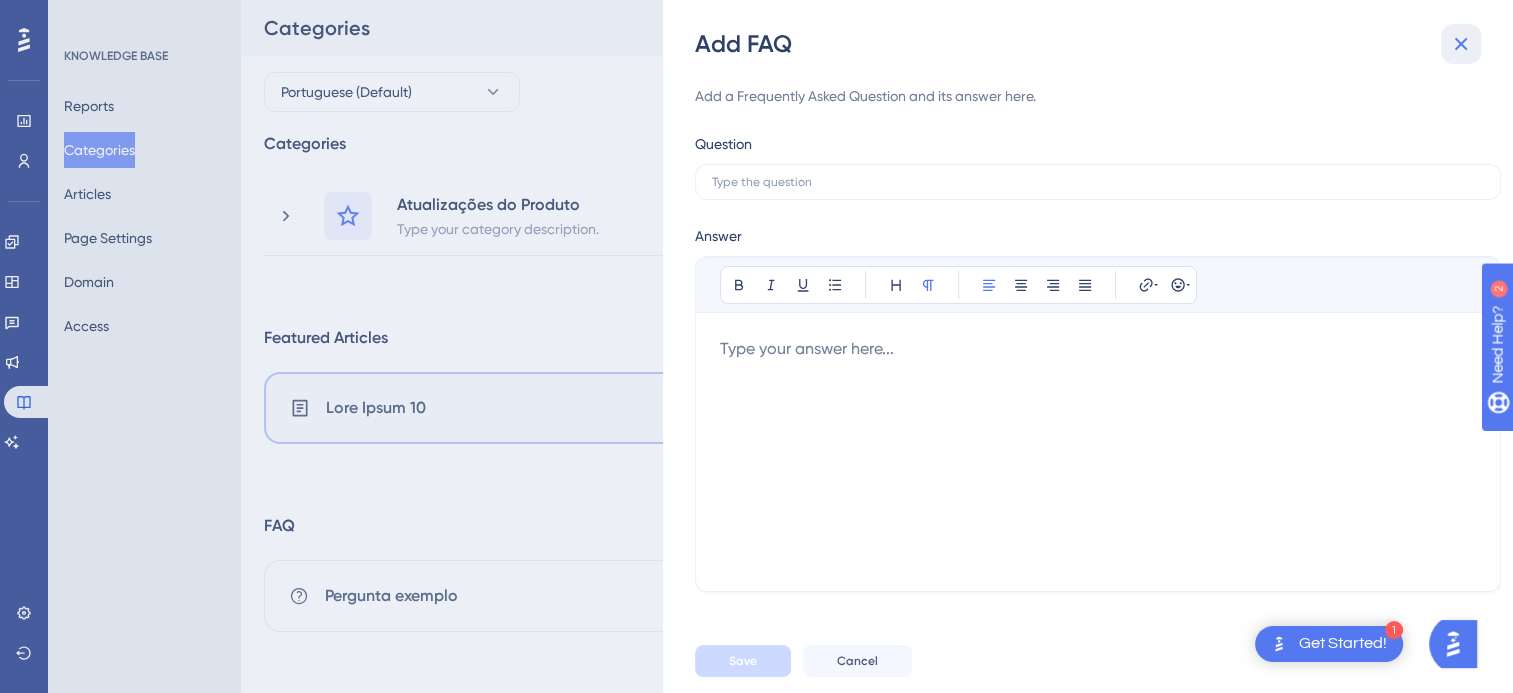 click 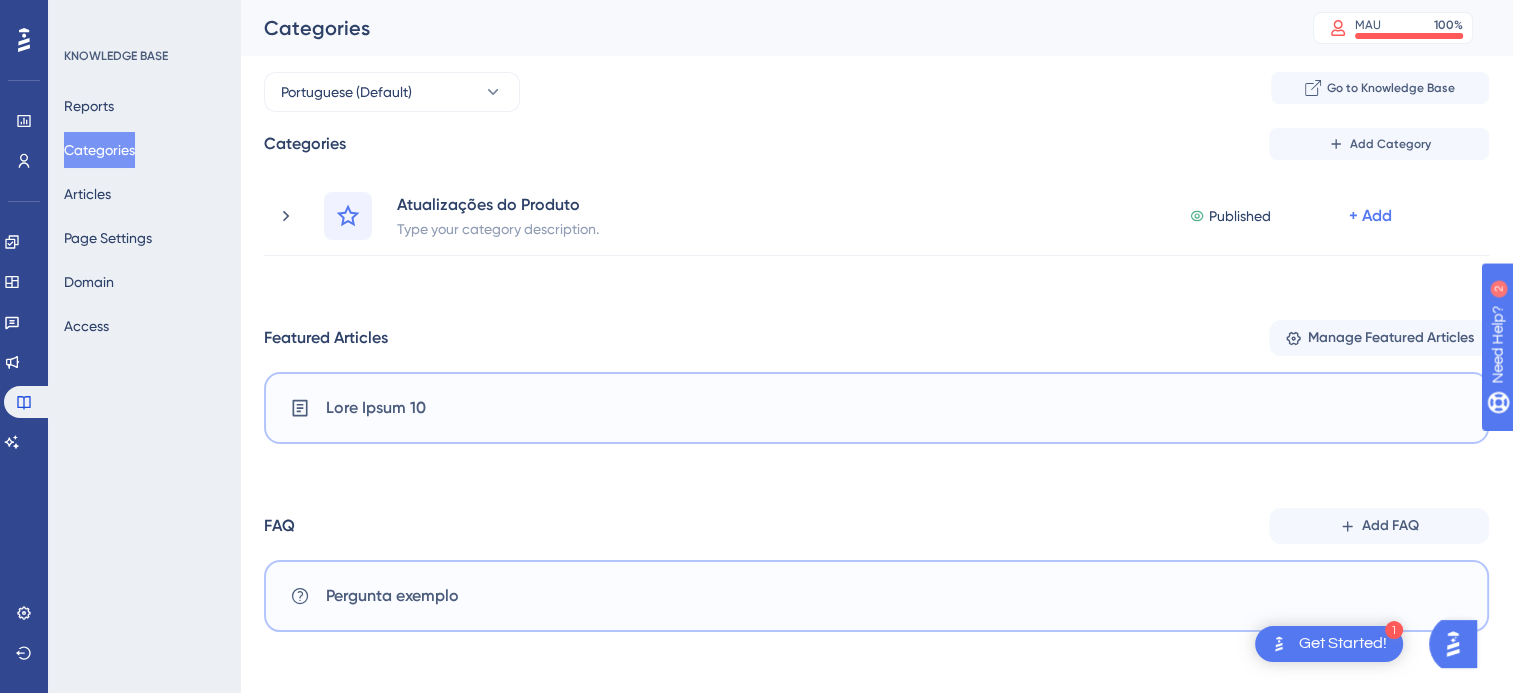 scroll, scrollTop: 0, scrollLeft: 0, axis: both 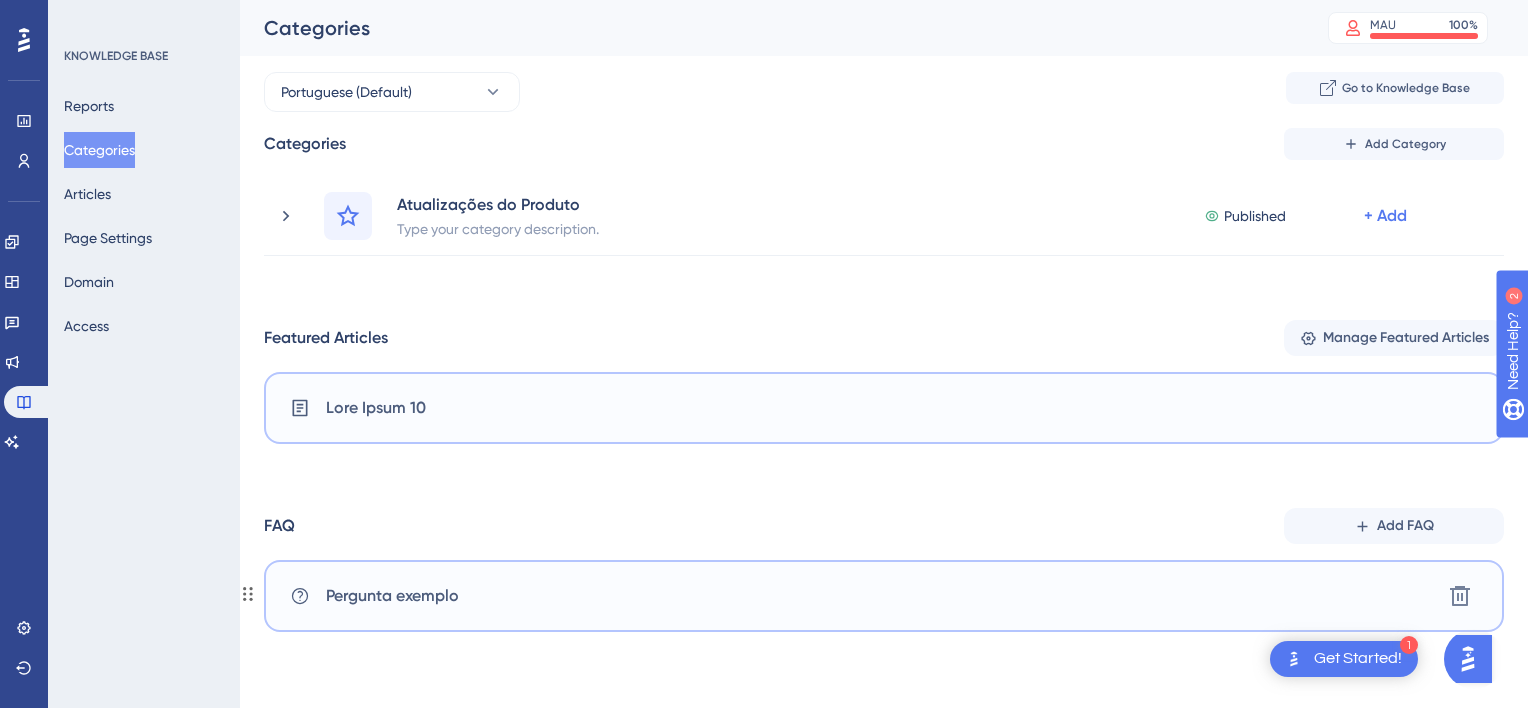 click on "Pergunta exemplo Delete" at bounding box center (884, 596) 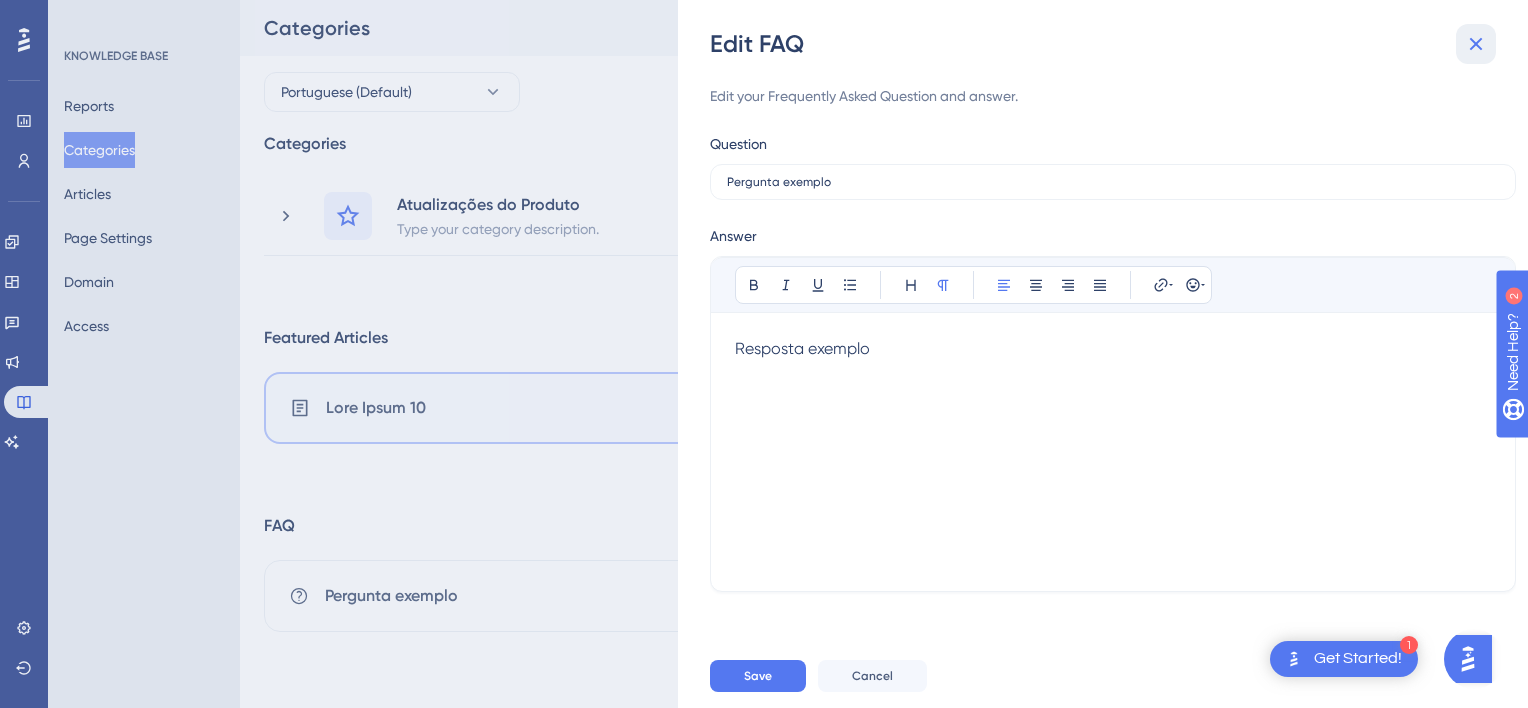 click 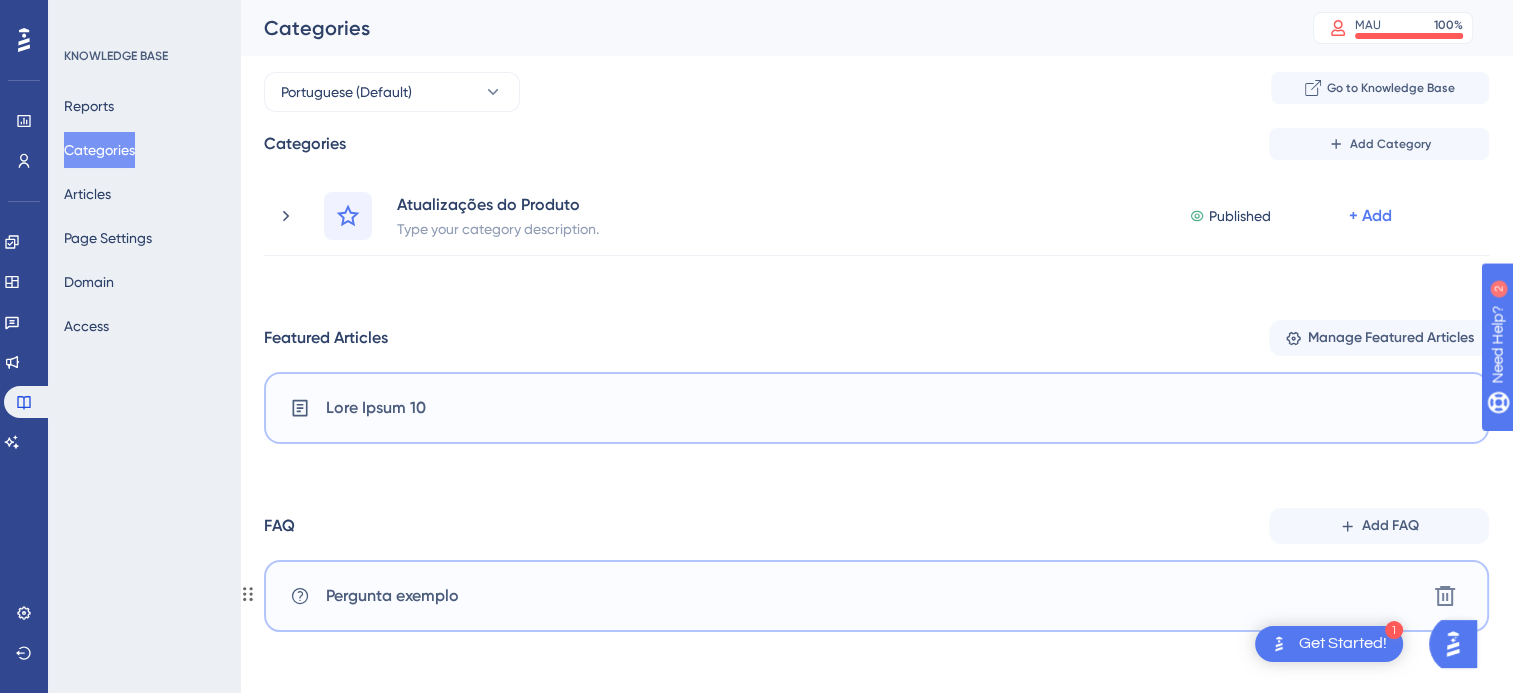 click 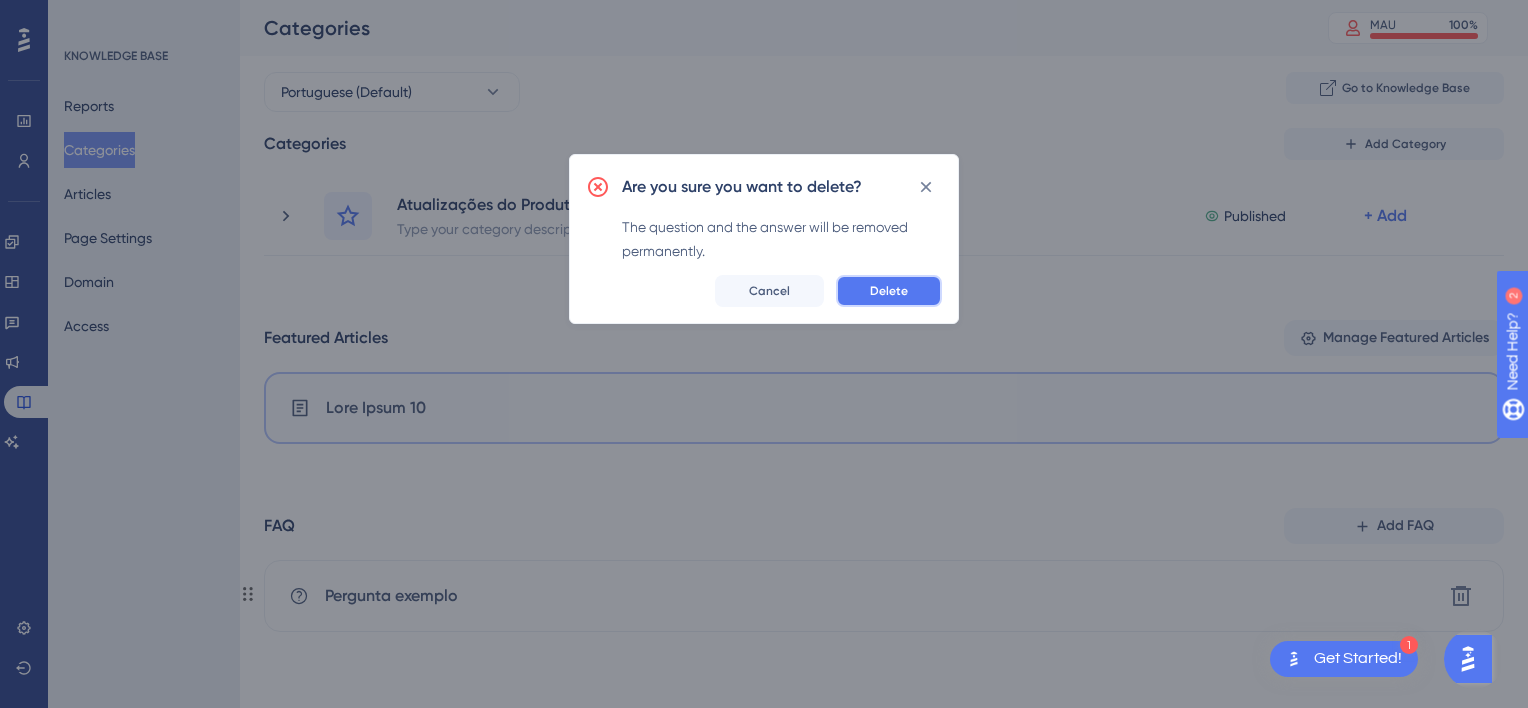 click on "Delete" at bounding box center [889, 291] 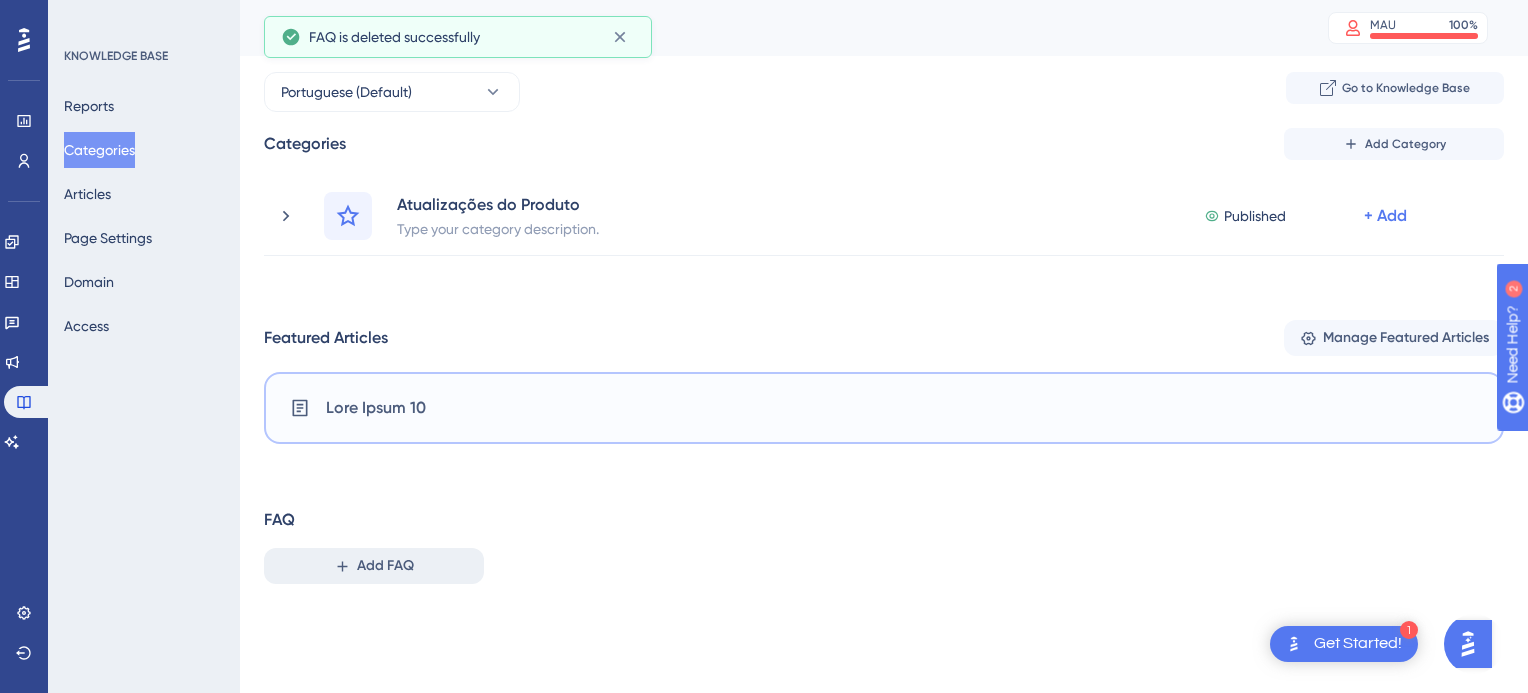 click on "Add FAQ" at bounding box center (385, 566) 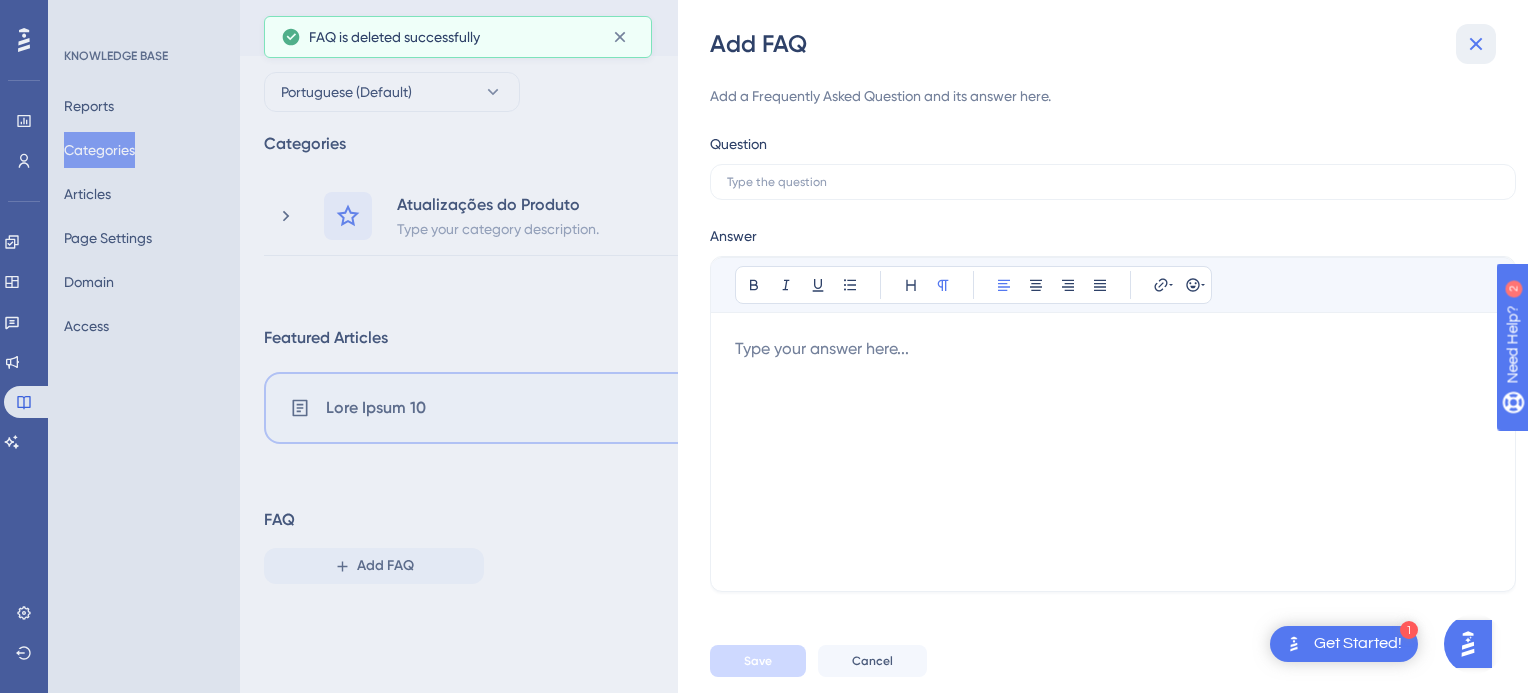 click at bounding box center [1476, 44] 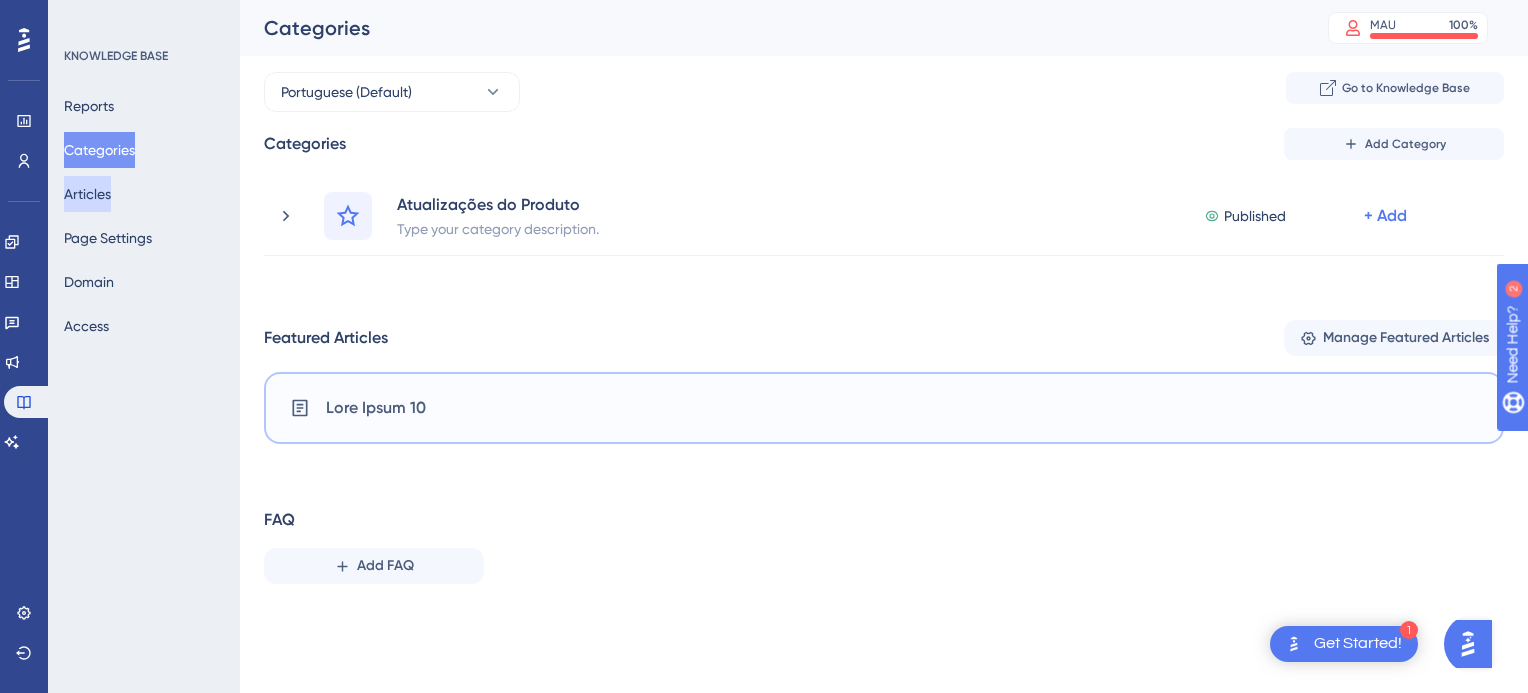 click on "Articles" at bounding box center (87, 194) 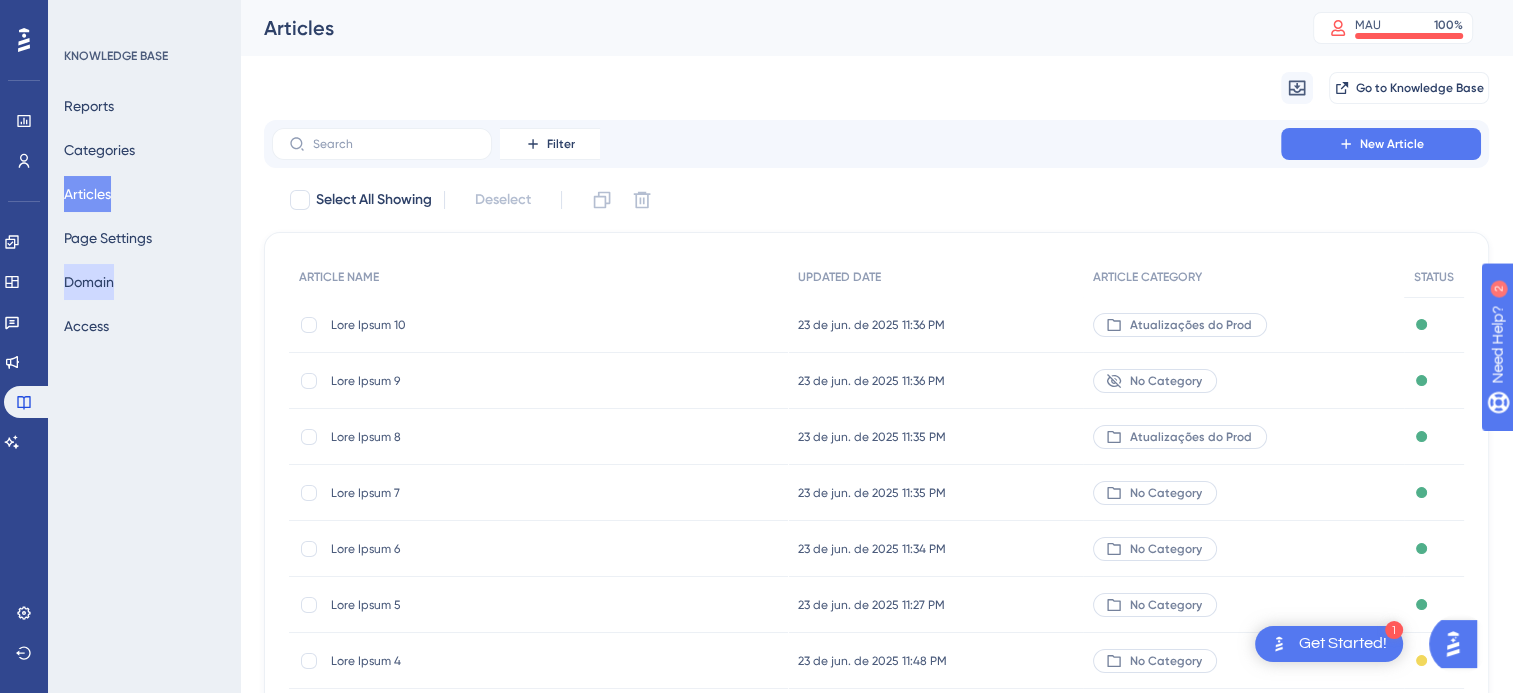 click on "Domain" at bounding box center (89, 282) 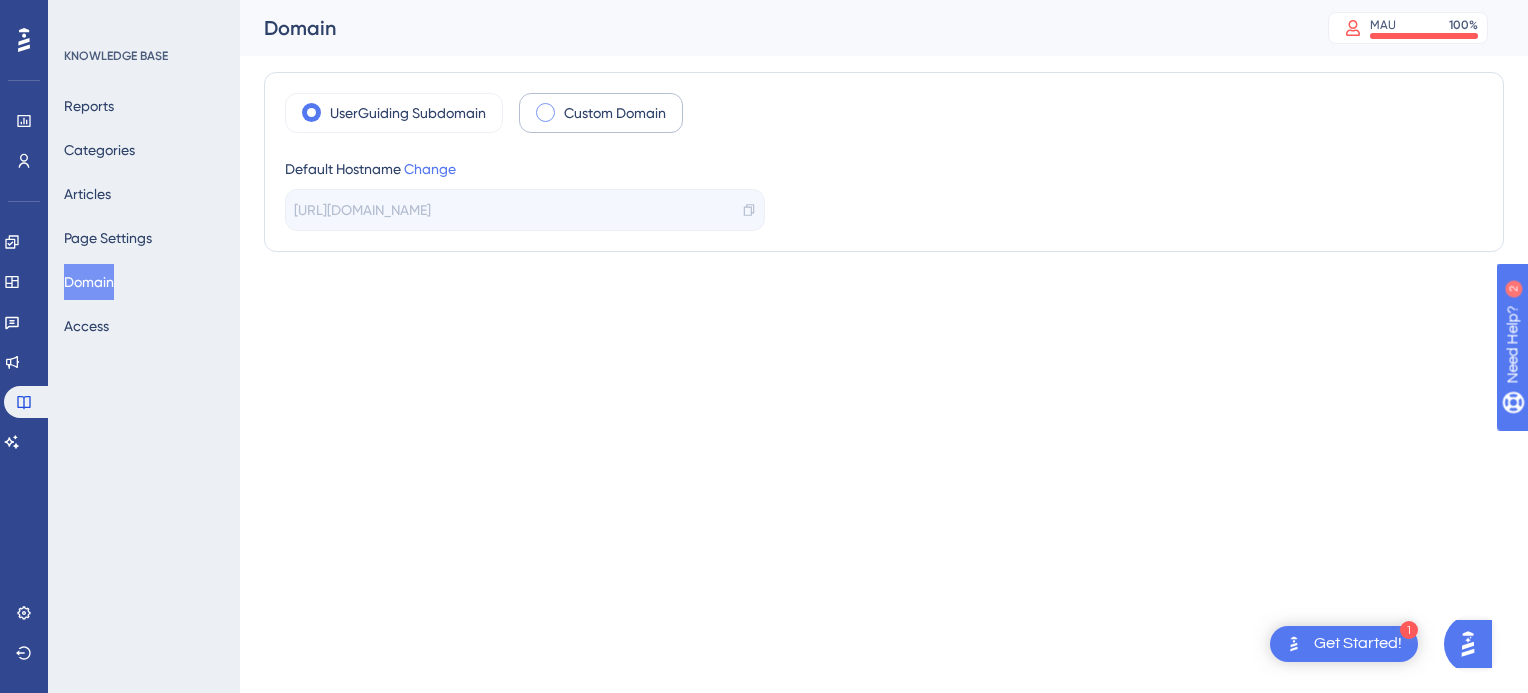 click on "Custom Domain" at bounding box center (601, 113) 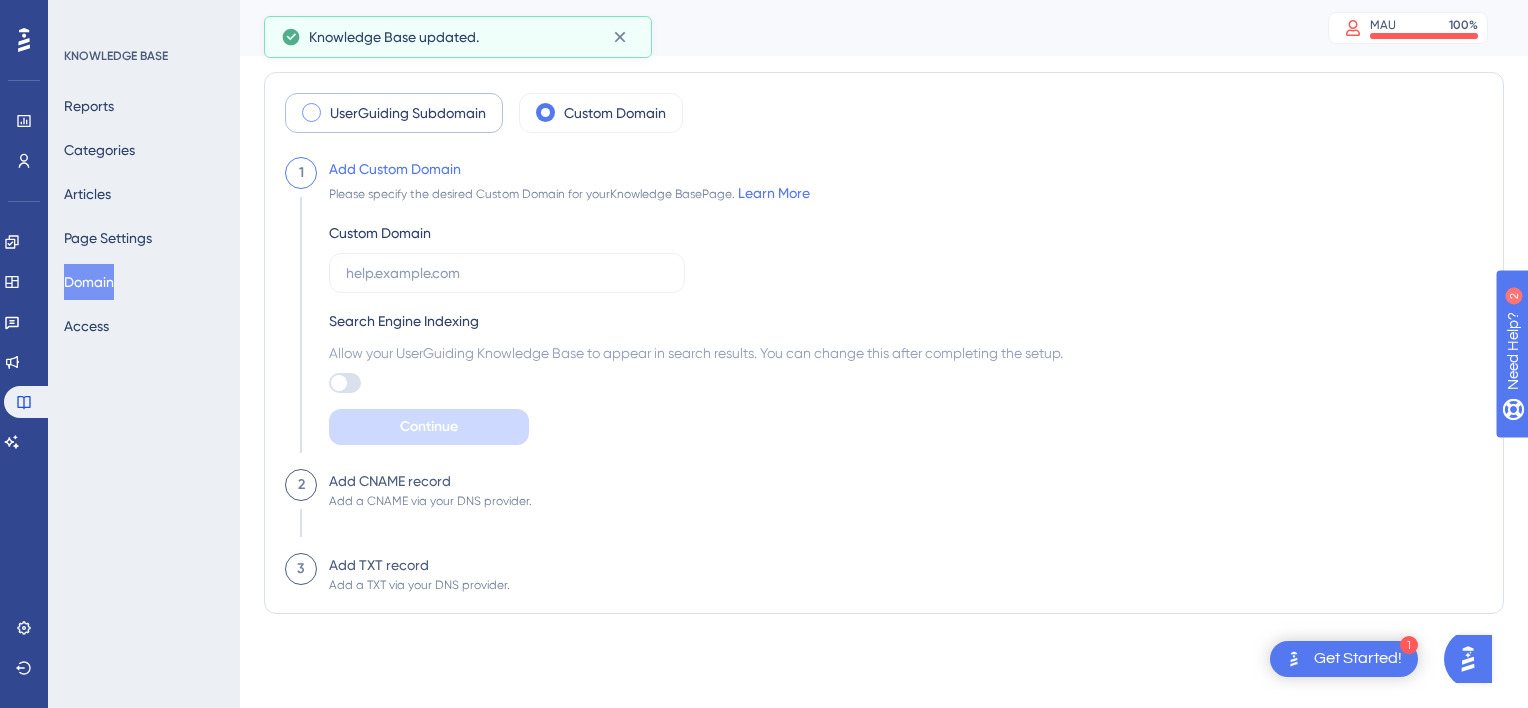 click on "UserGuiding Subdomain" at bounding box center (394, 113) 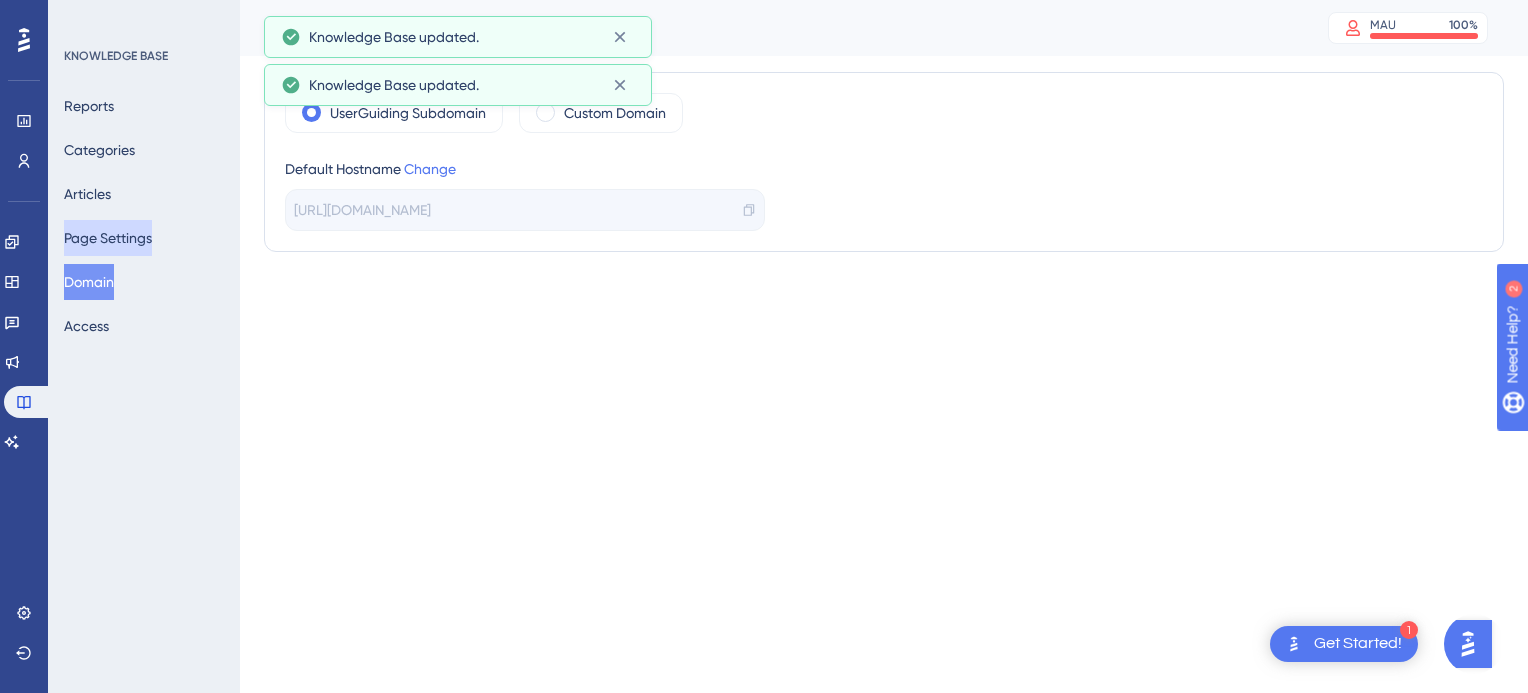 click on "Page Settings" at bounding box center [108, 238] 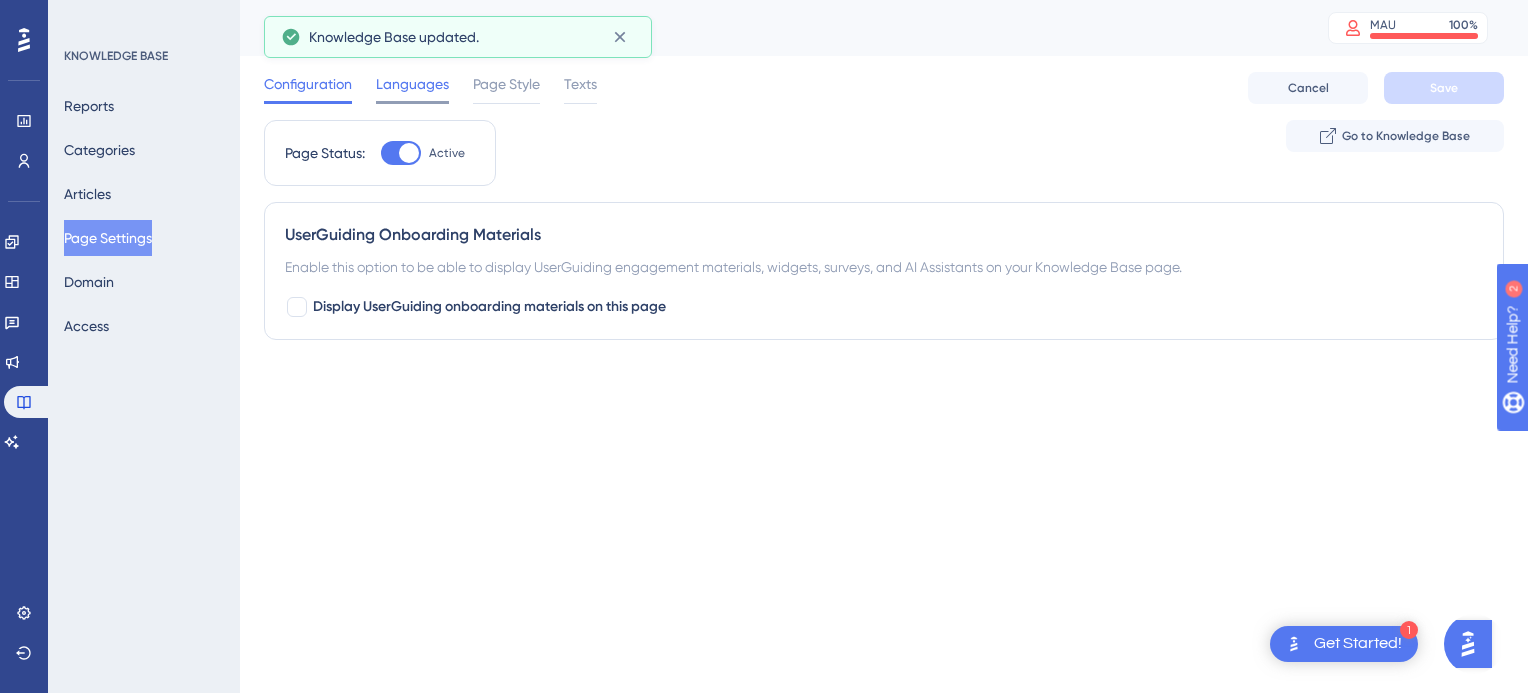 click on "Languages" at bounding box center (412, 84) 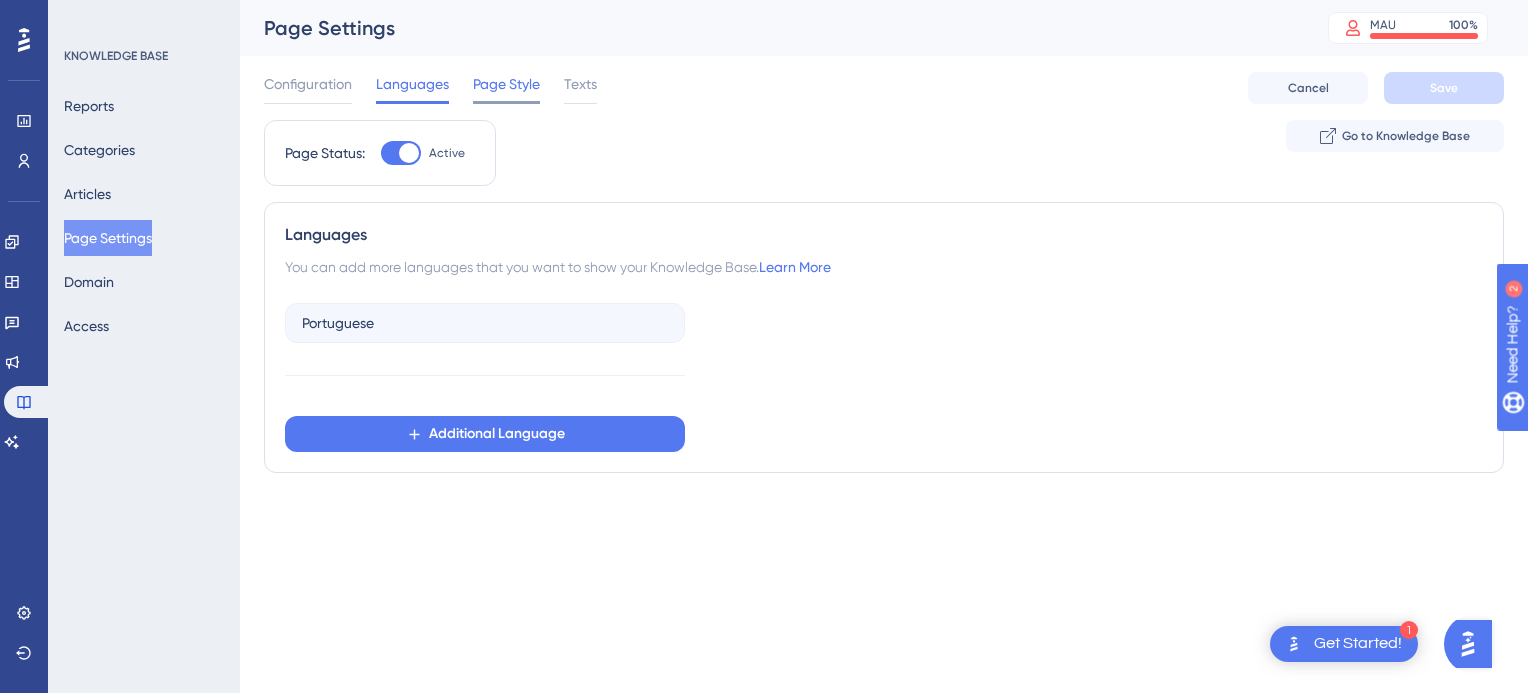 click on "Page Style" at bounding box center (506, 88) 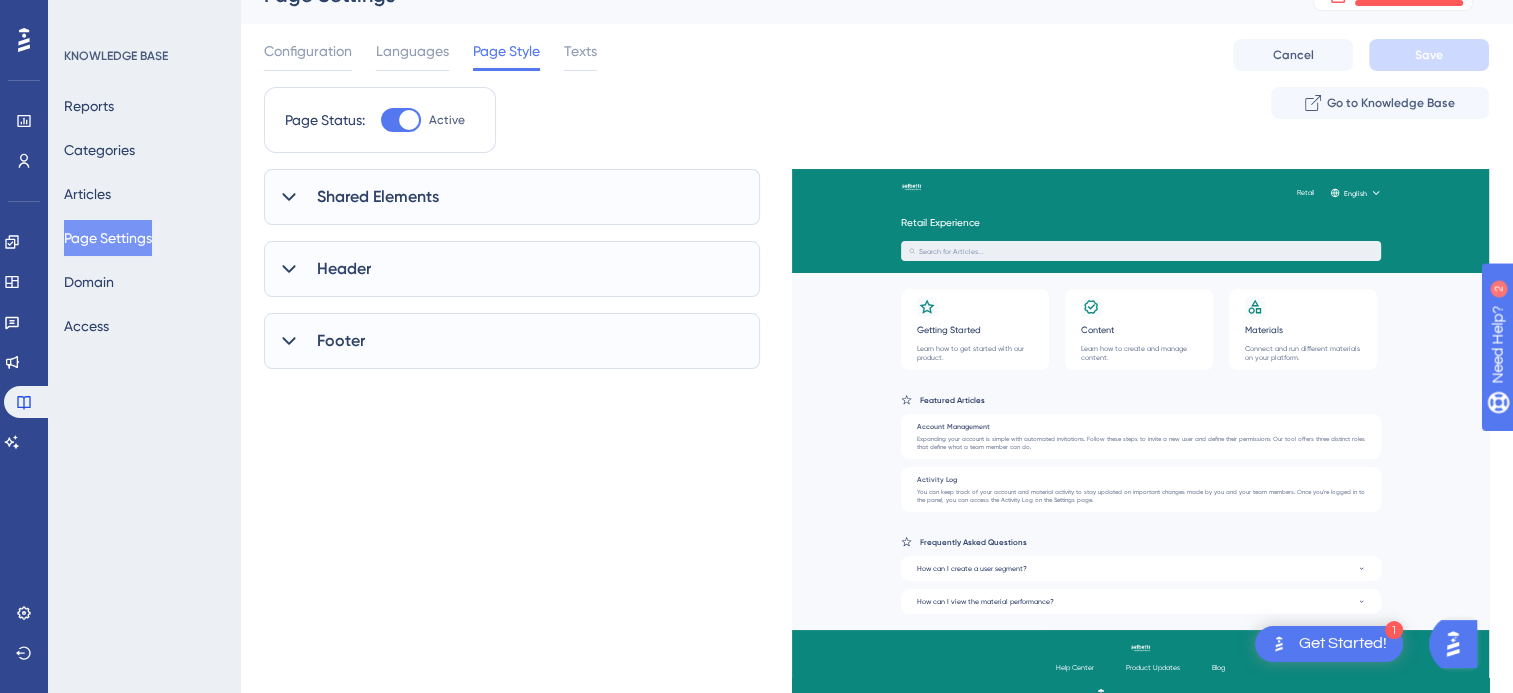 scroll, scrollTop: 61, scrollLeft: 0, axis: vertical 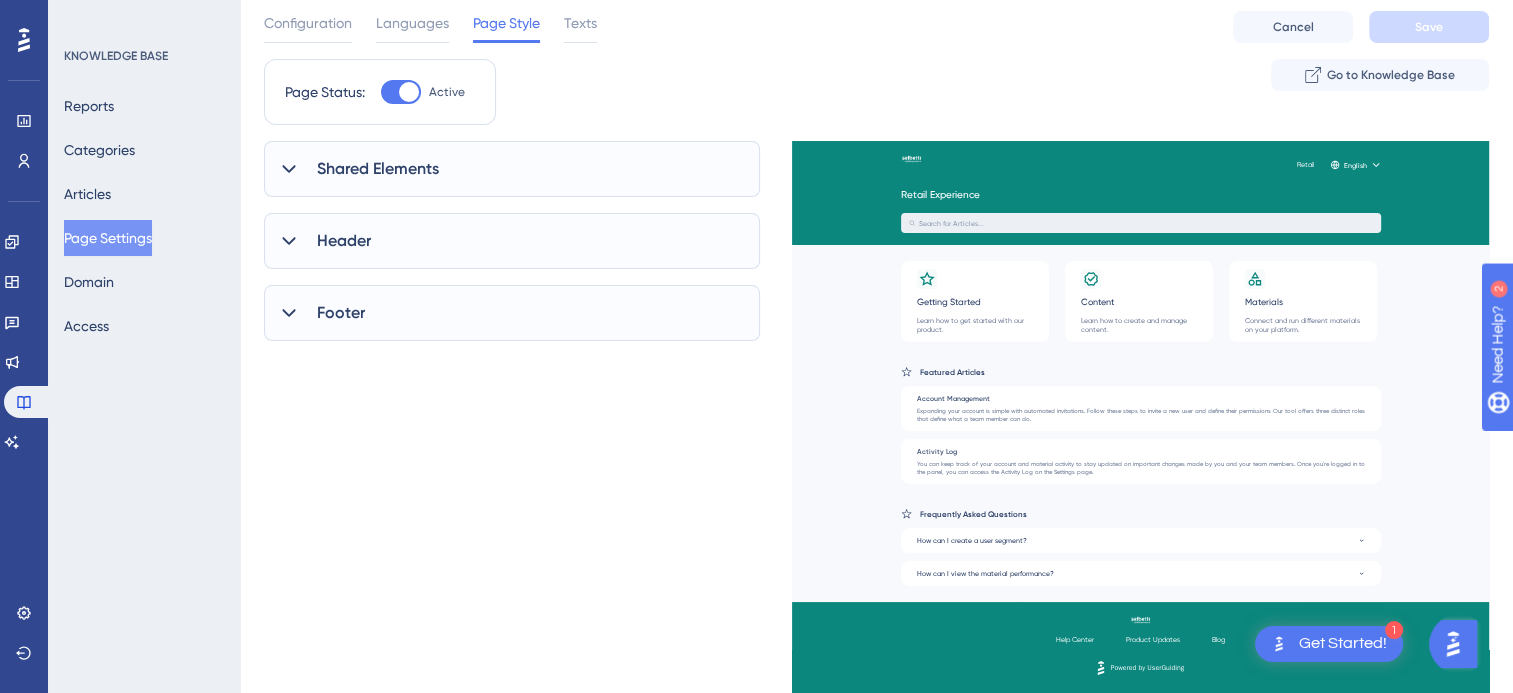 click on "Header" at bounding box center [512, 241] 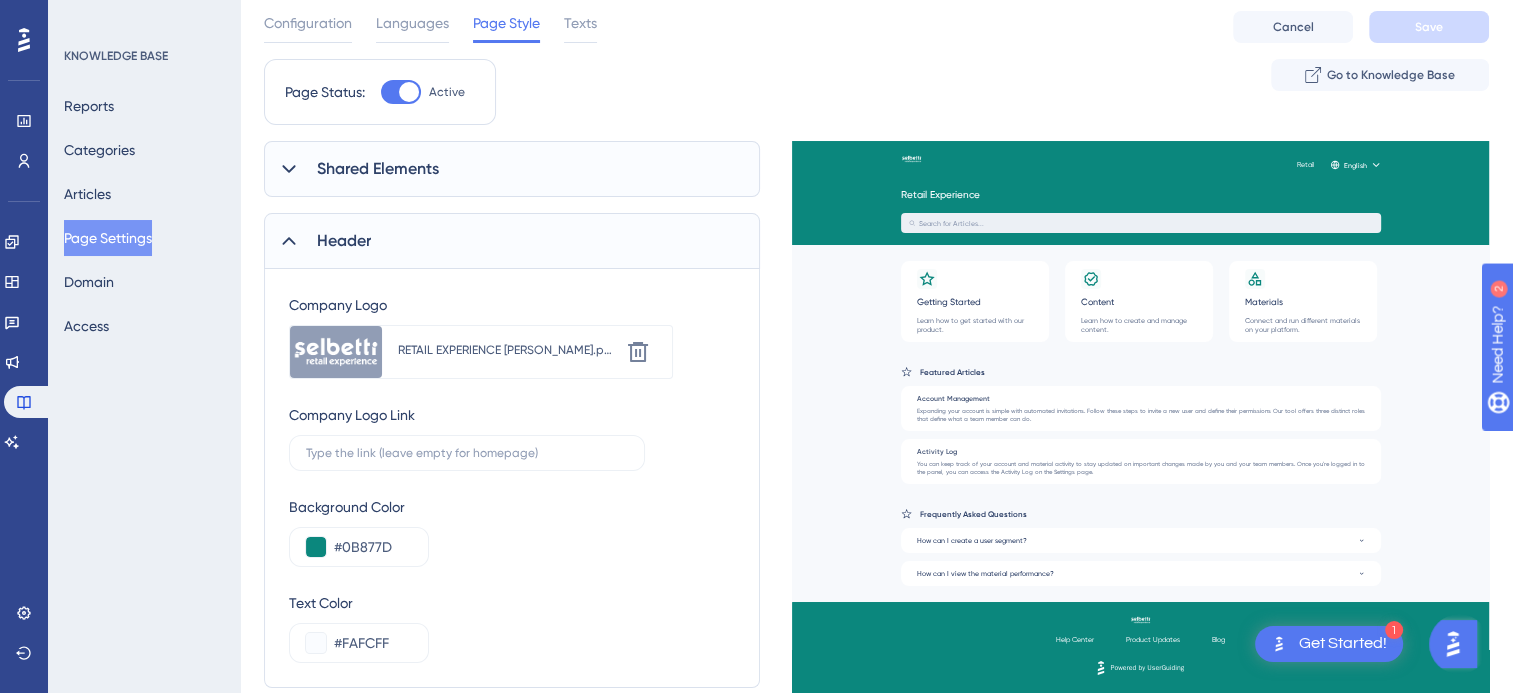 click on "Header" at bounding box center [512, 241] 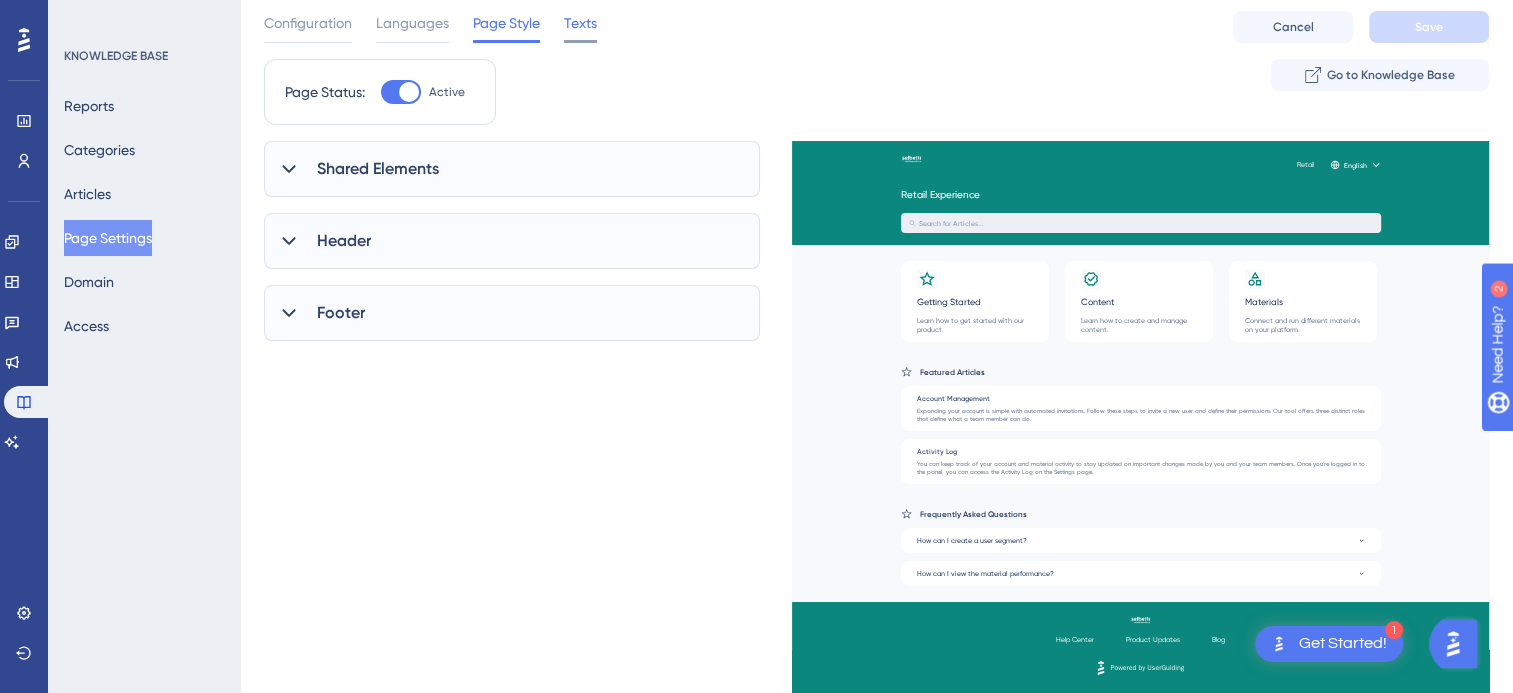 click on "Texts" at bounding box center (580, 23) 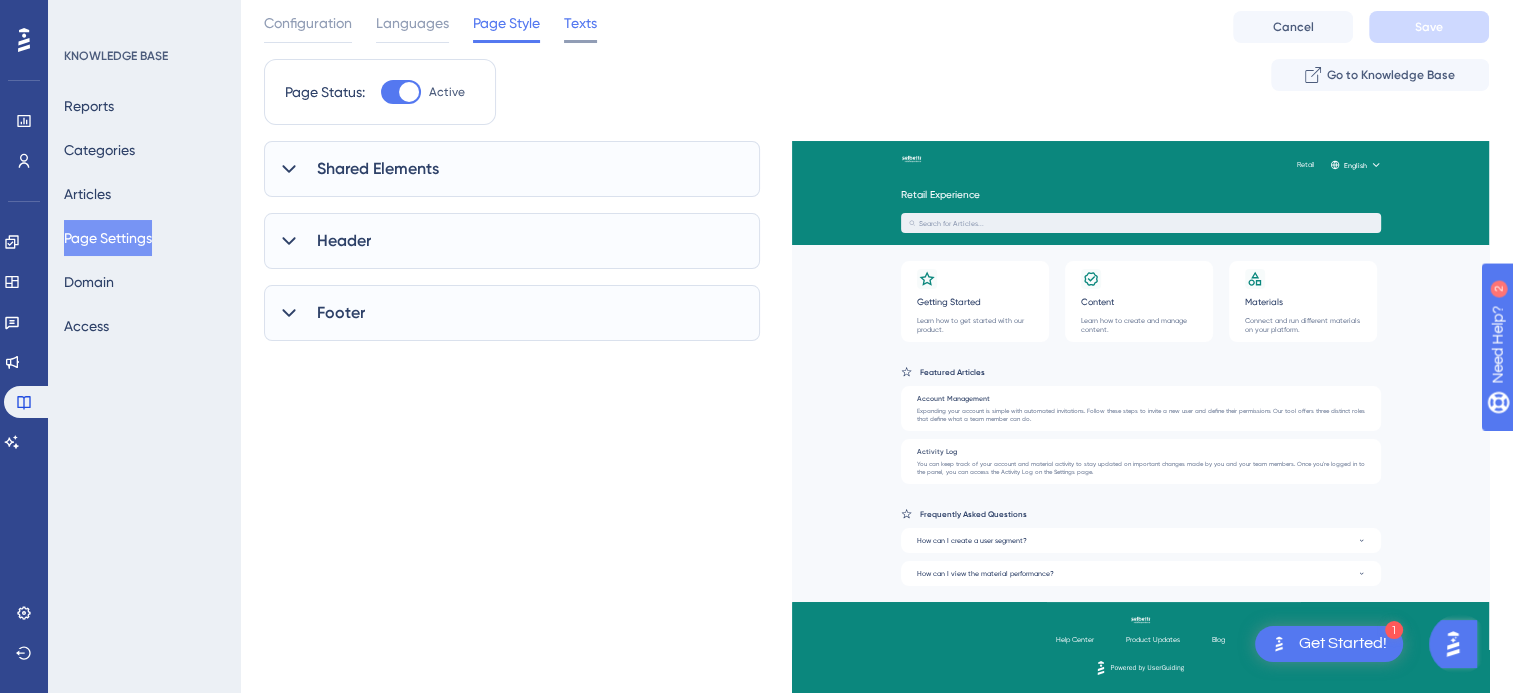 scroll, scrollTop: 0, scrollLeft: 0, axis: both 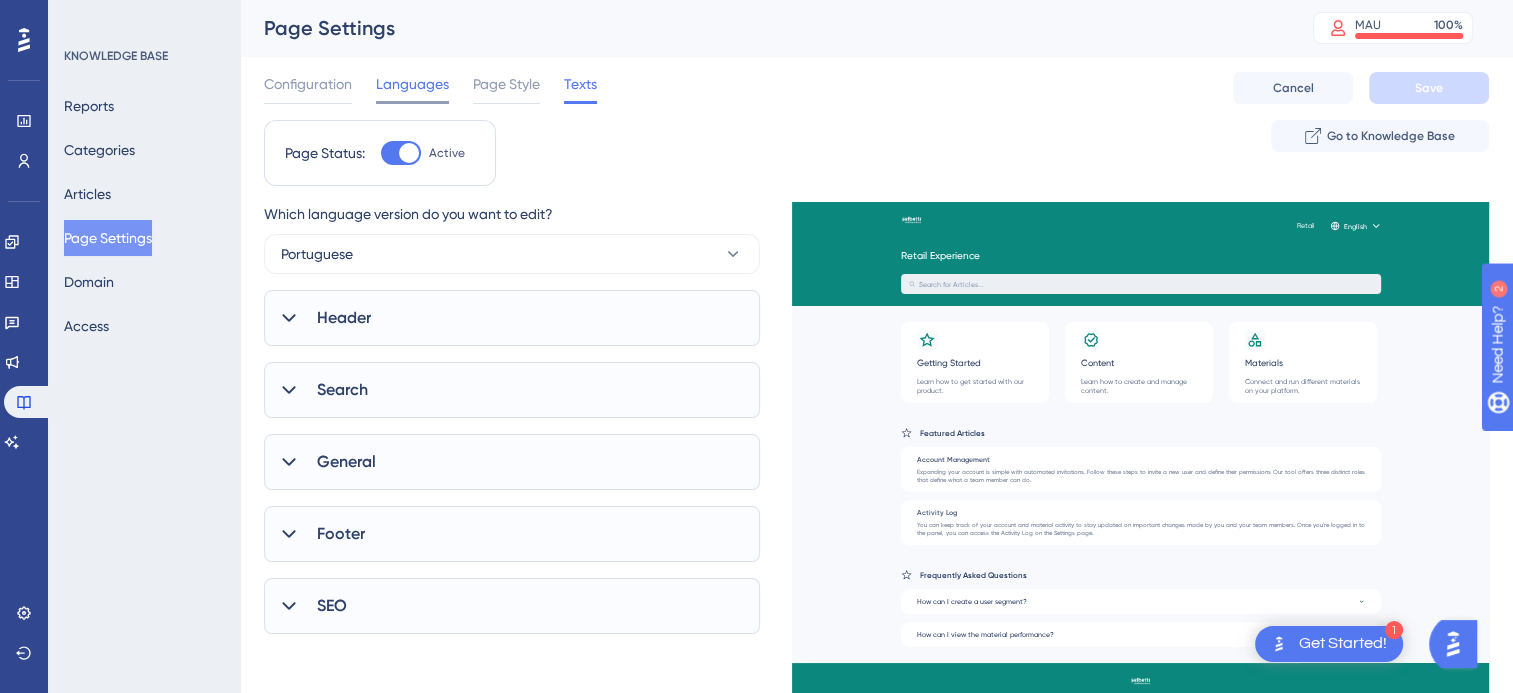 click on "Languages" at bounding box center (412, 84) 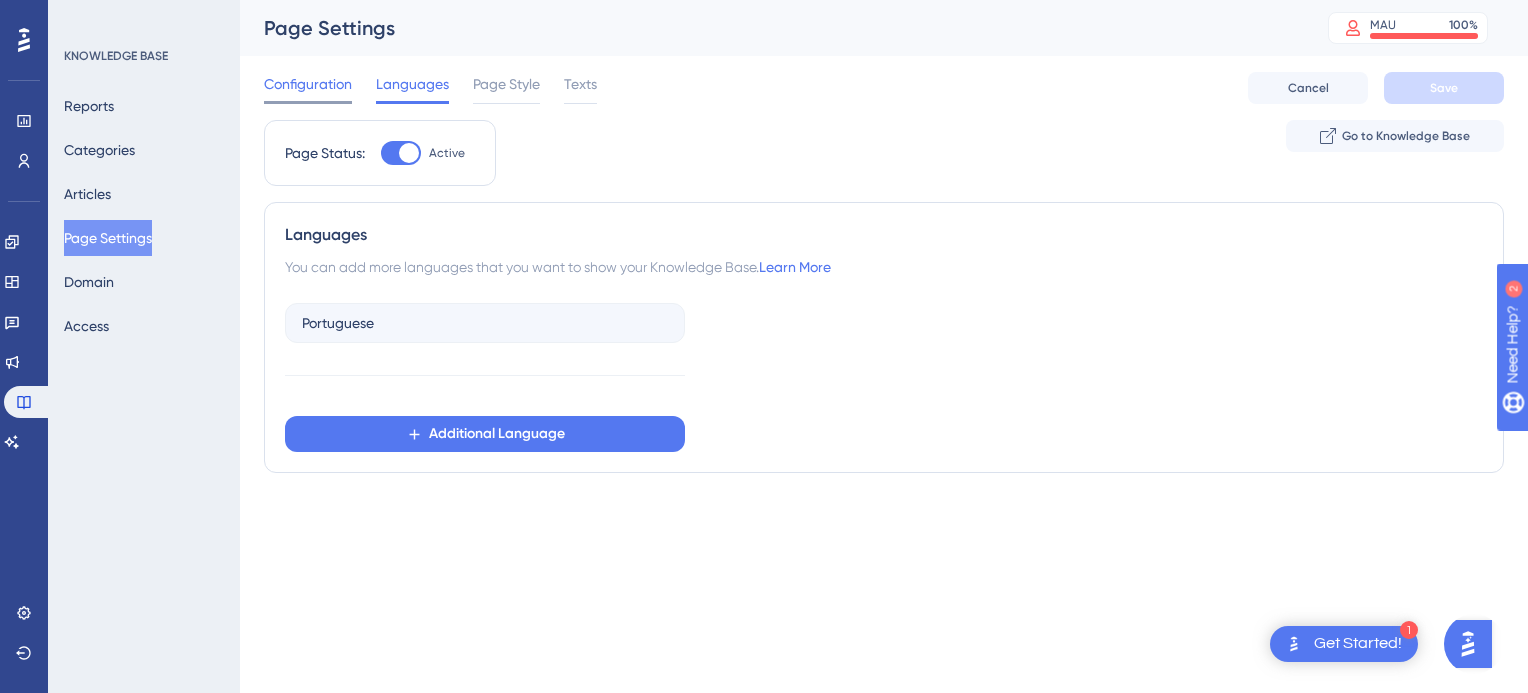 click on "Configuration" at bounding box center [308, 84] 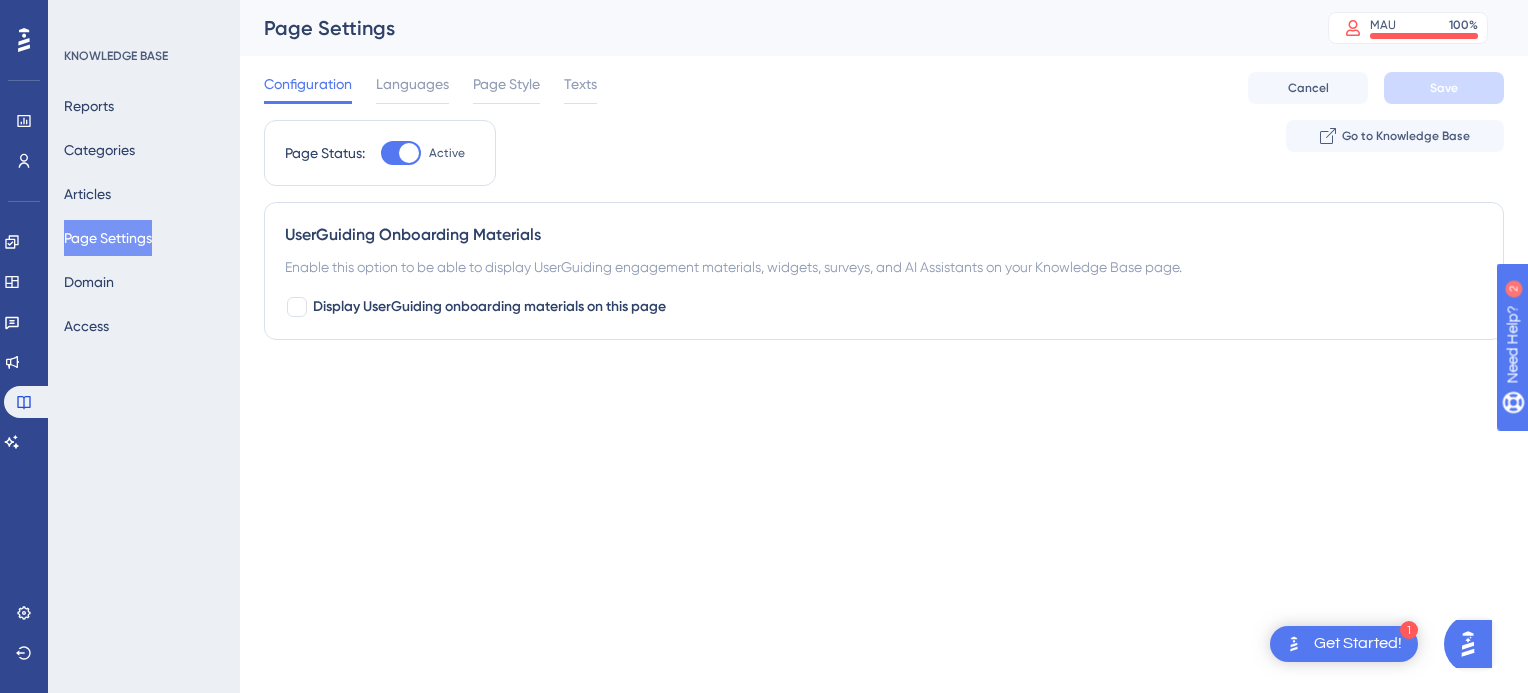 click on "Reports Categories Articles Page Settings Domain Access" at bounding box center (145, 216) 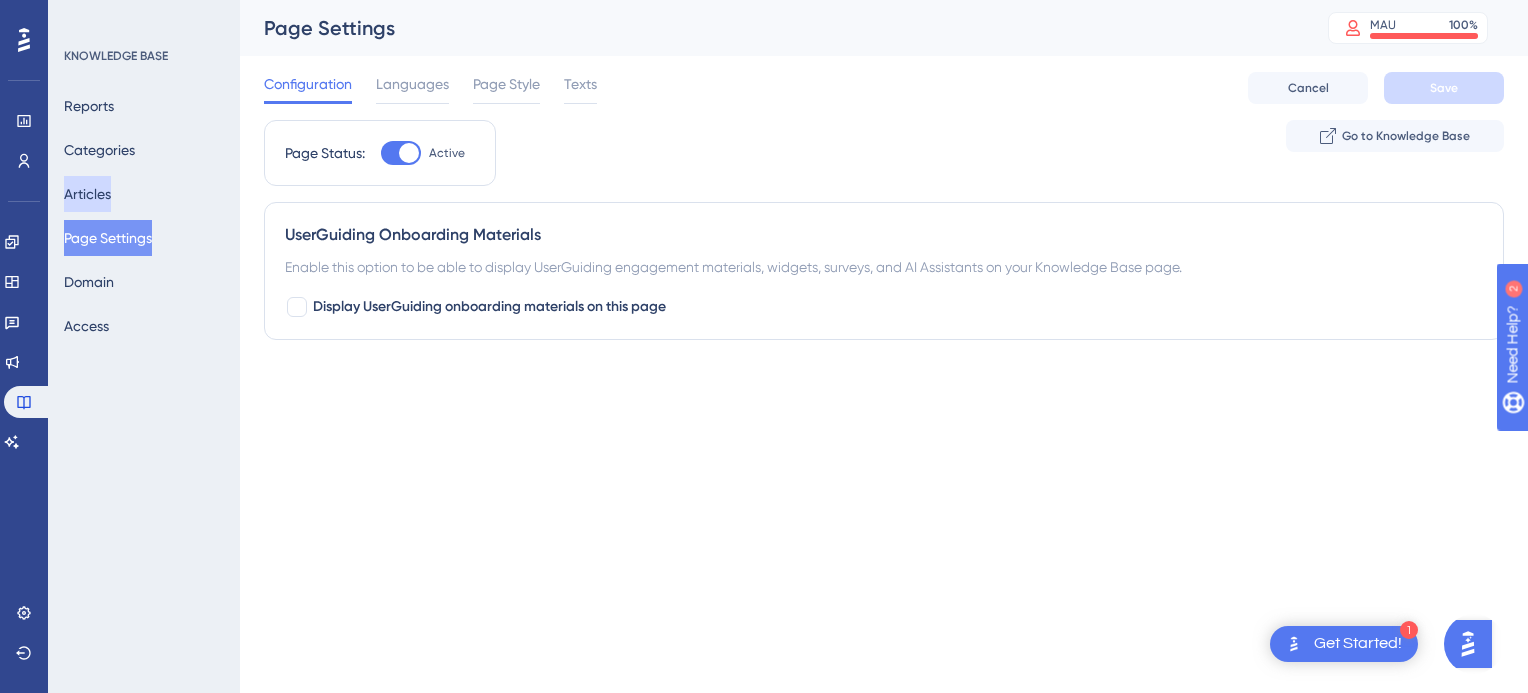 click on "Articles" at bounding box center (87, 194) 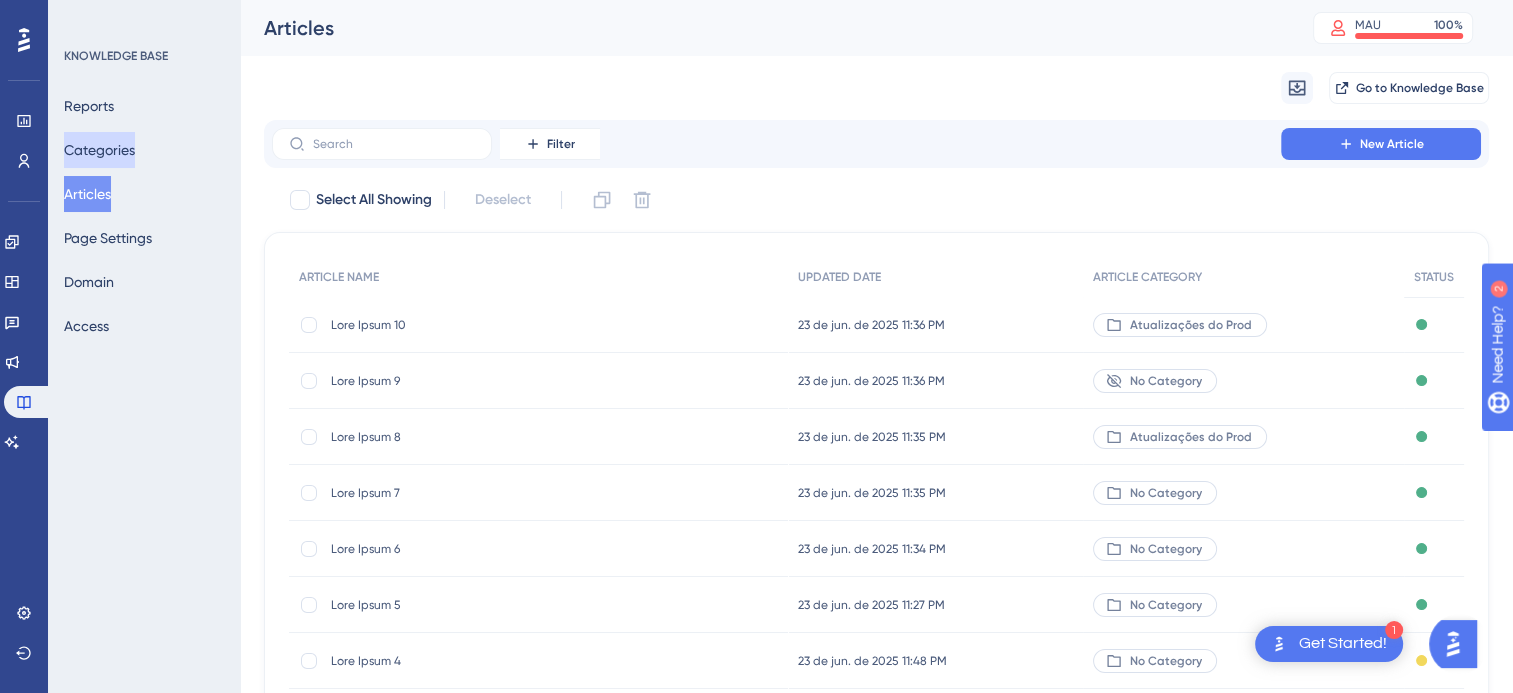 click on "Categories" at bounding box center (99, 150) 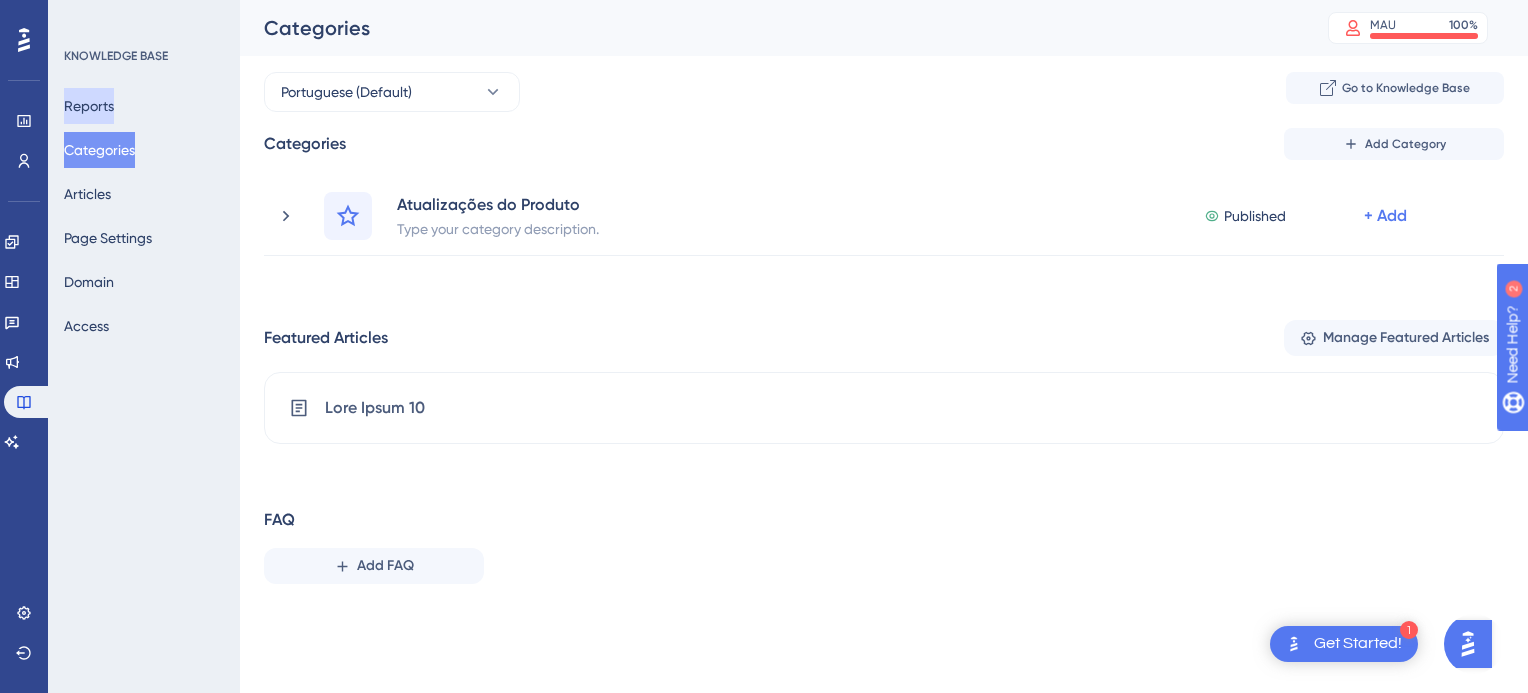 click on "Reports" at bounding box center [89, 106] 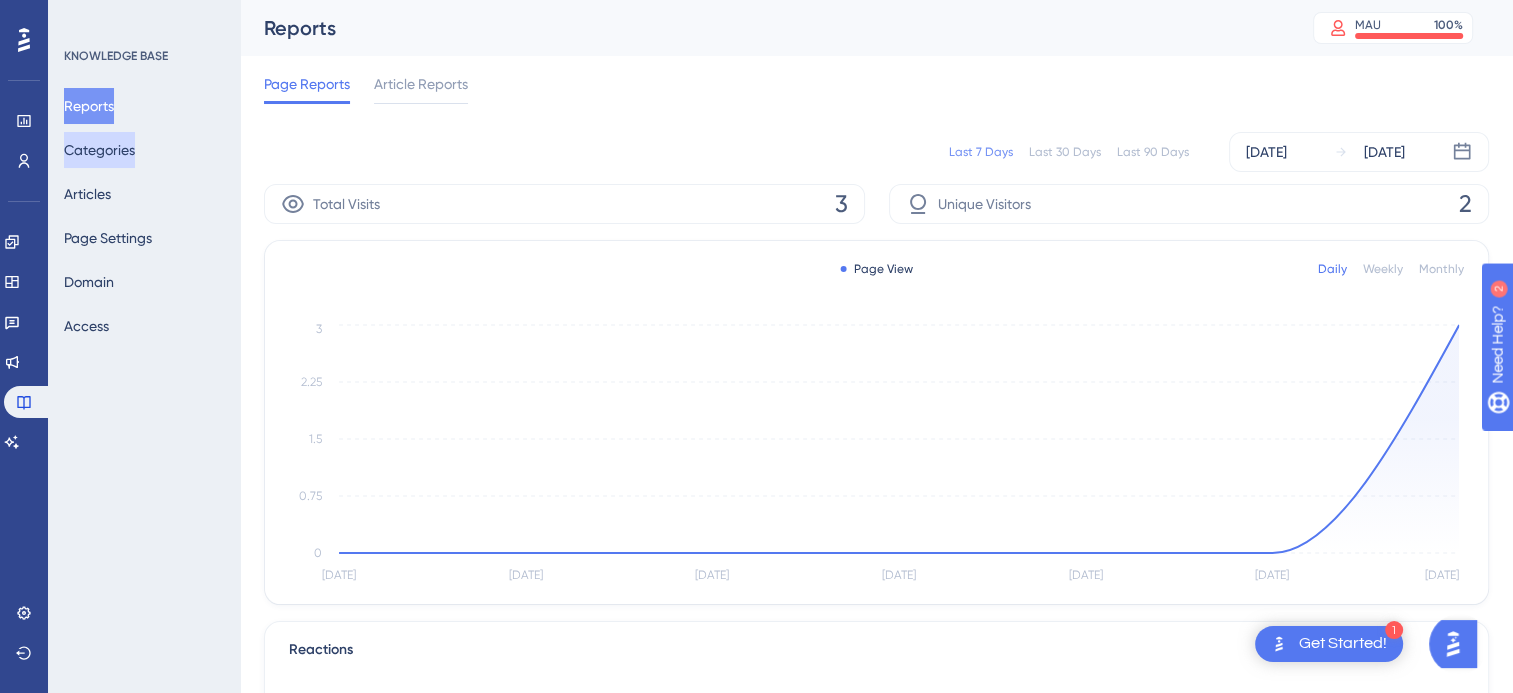 click on "Categories" at bounding box center [99, 150] 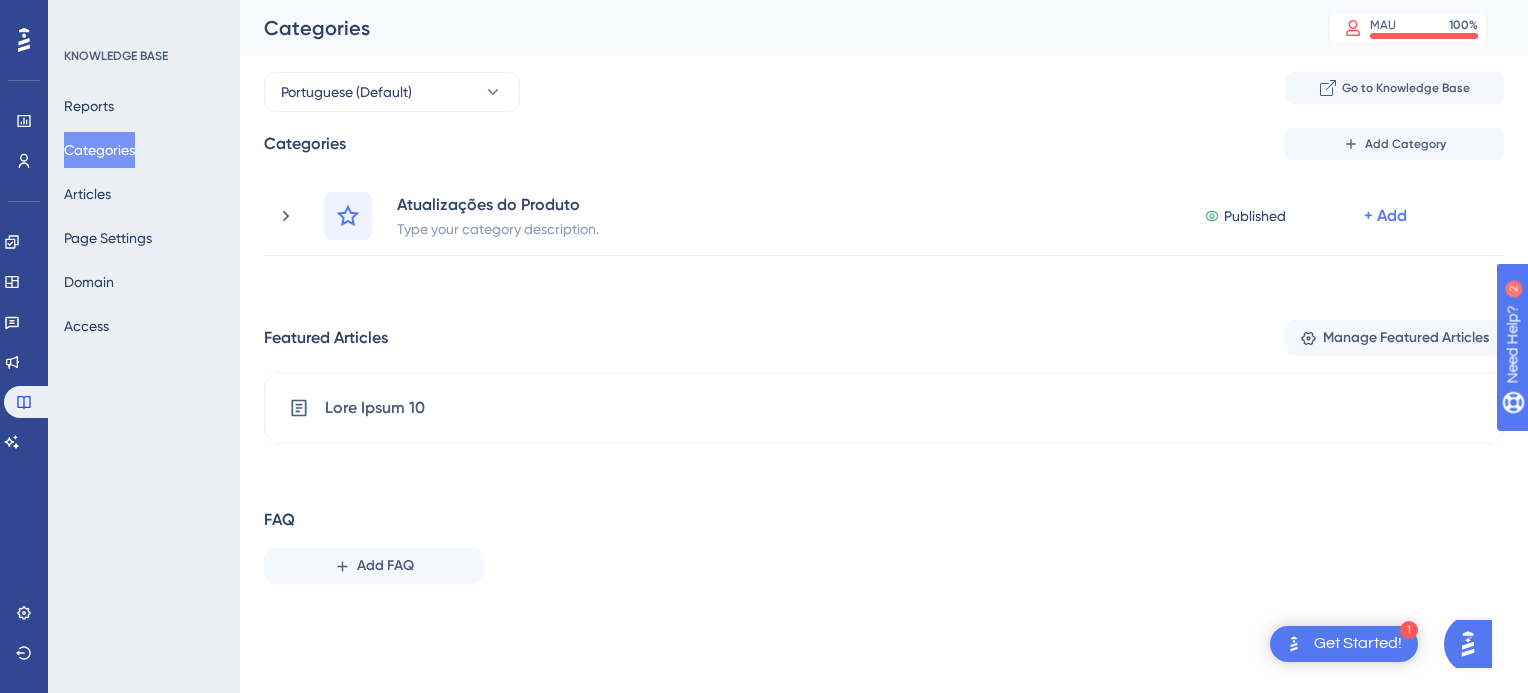 click on "Categories" at bounding box center (771, 28) 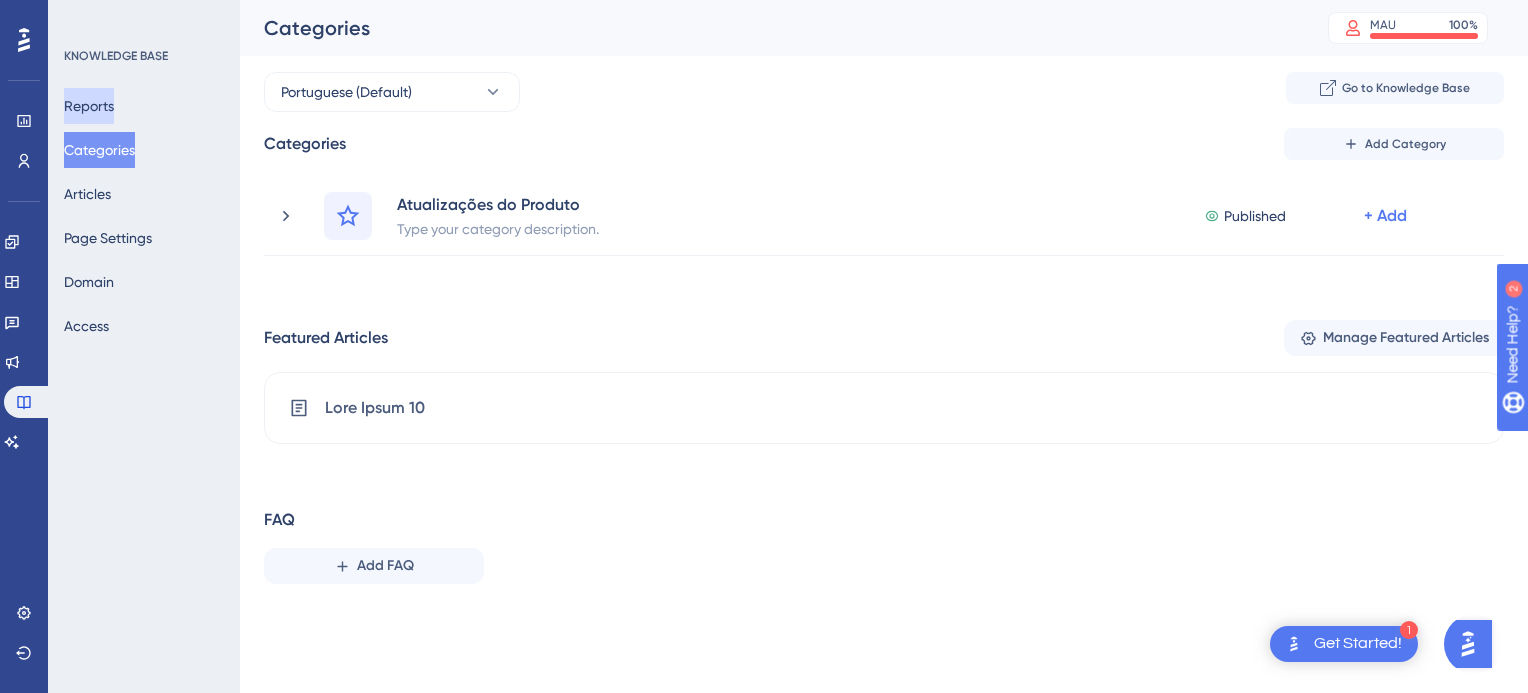 click on "Reports" at bounding box center (89, 106) 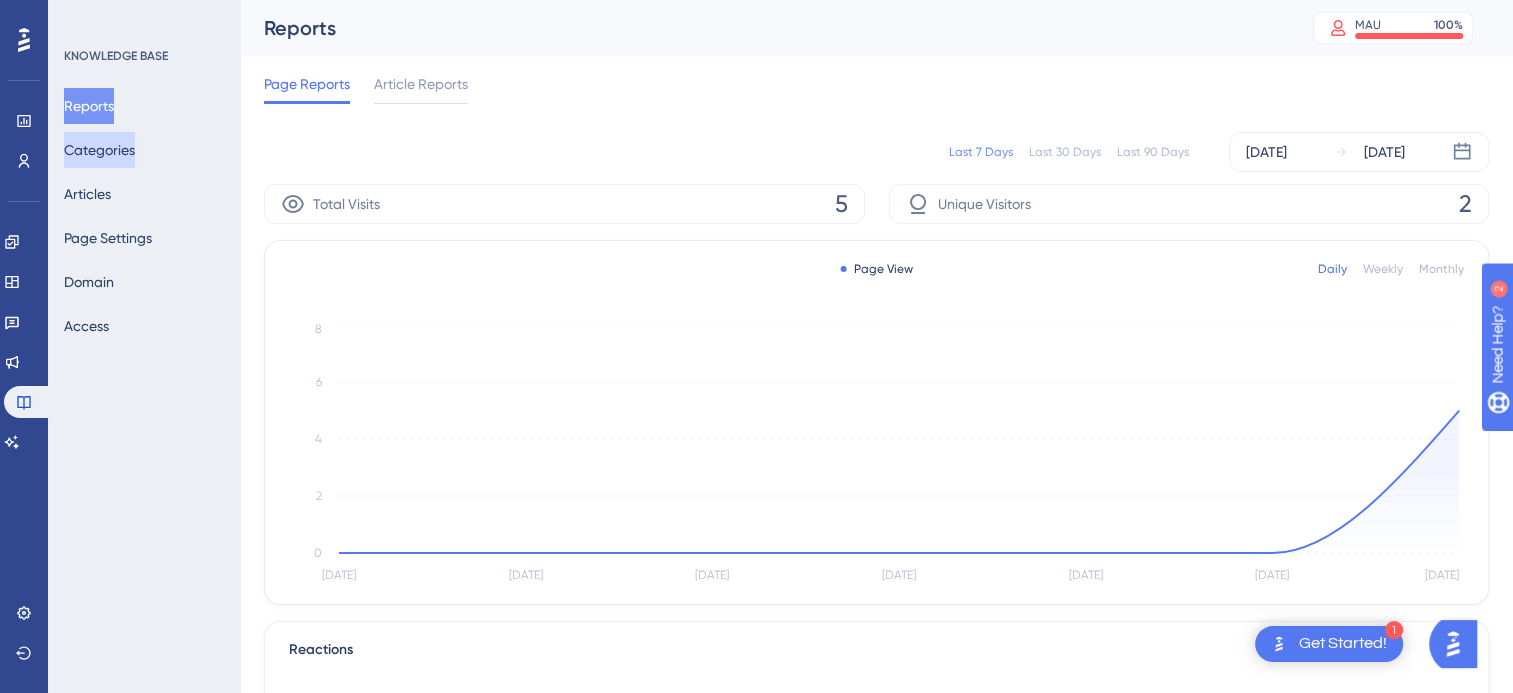 click on "Categories" at bounding box center [99, 150] 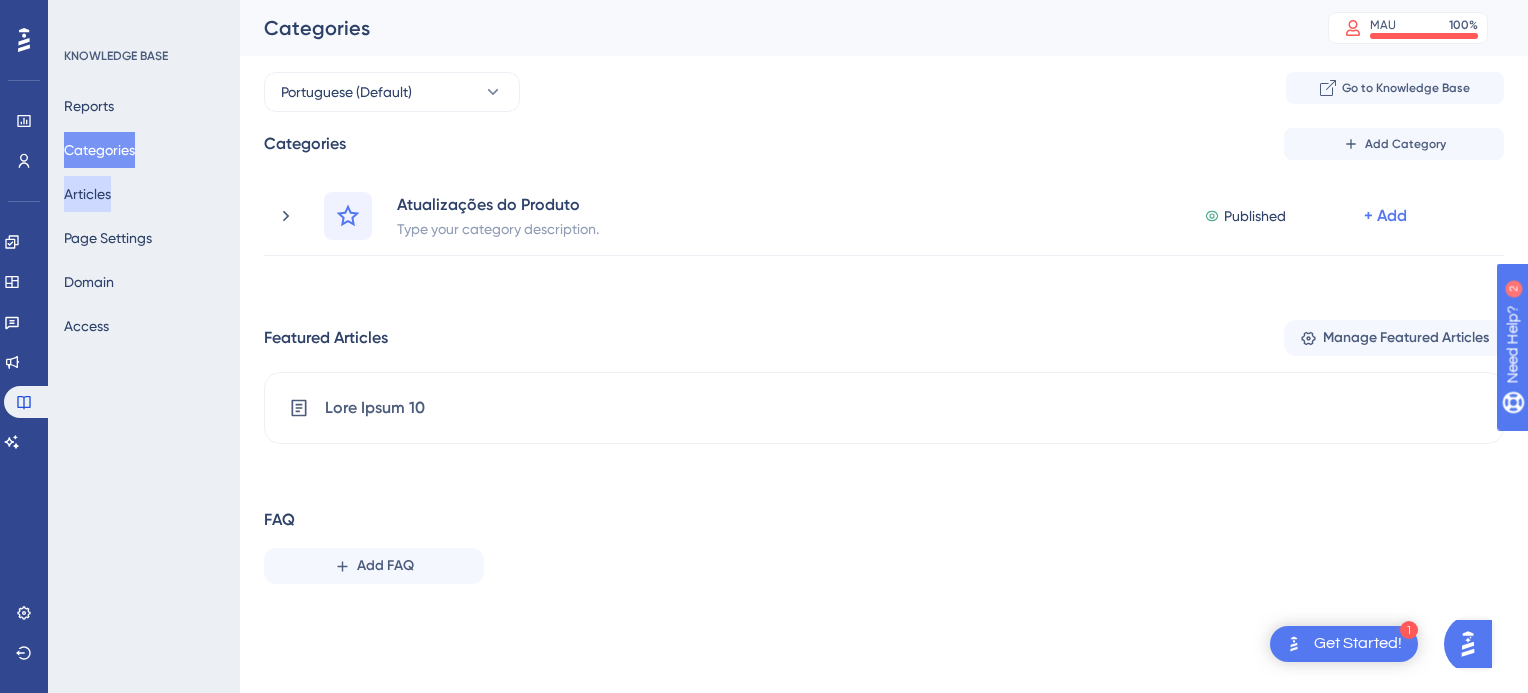 click on "Articles" at bounding box center [87, 194] 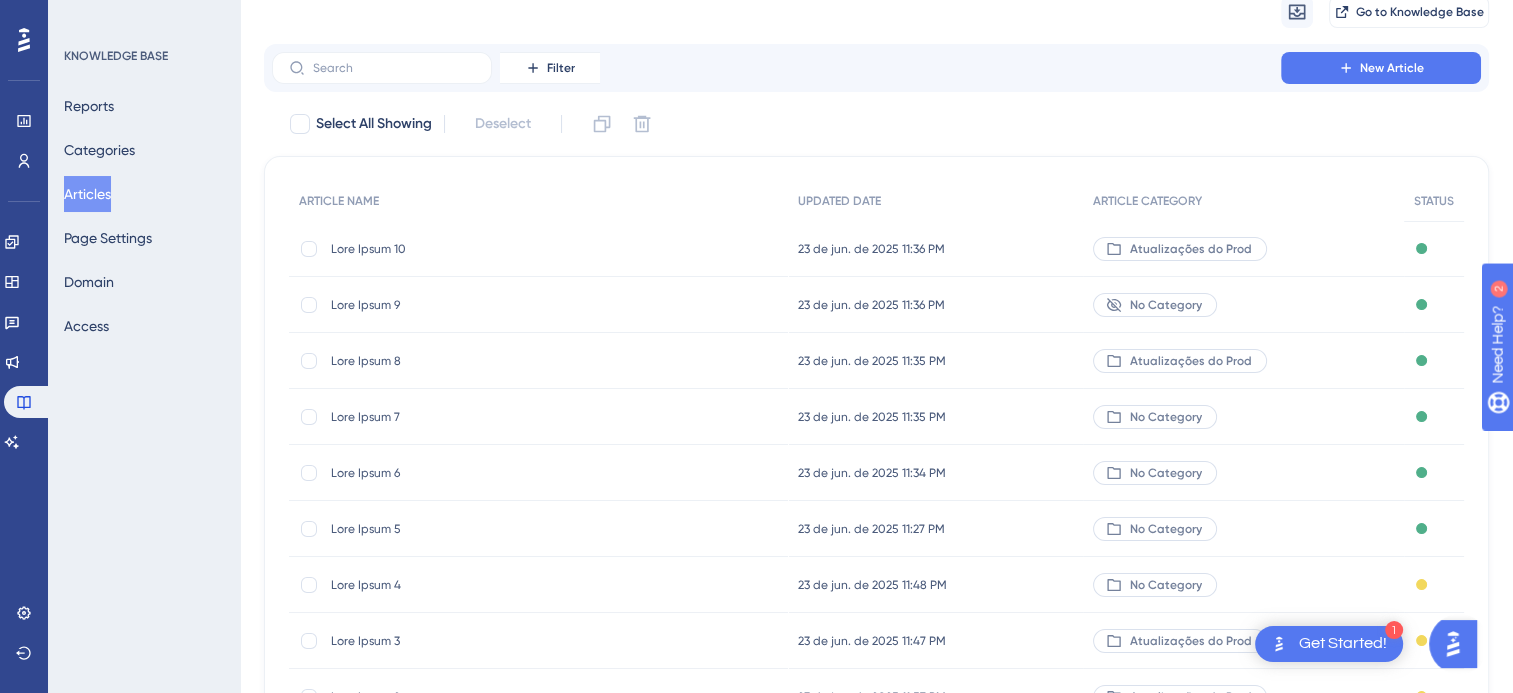 scroll, scrollTop: 0, scrollLeft: 0, axis: both 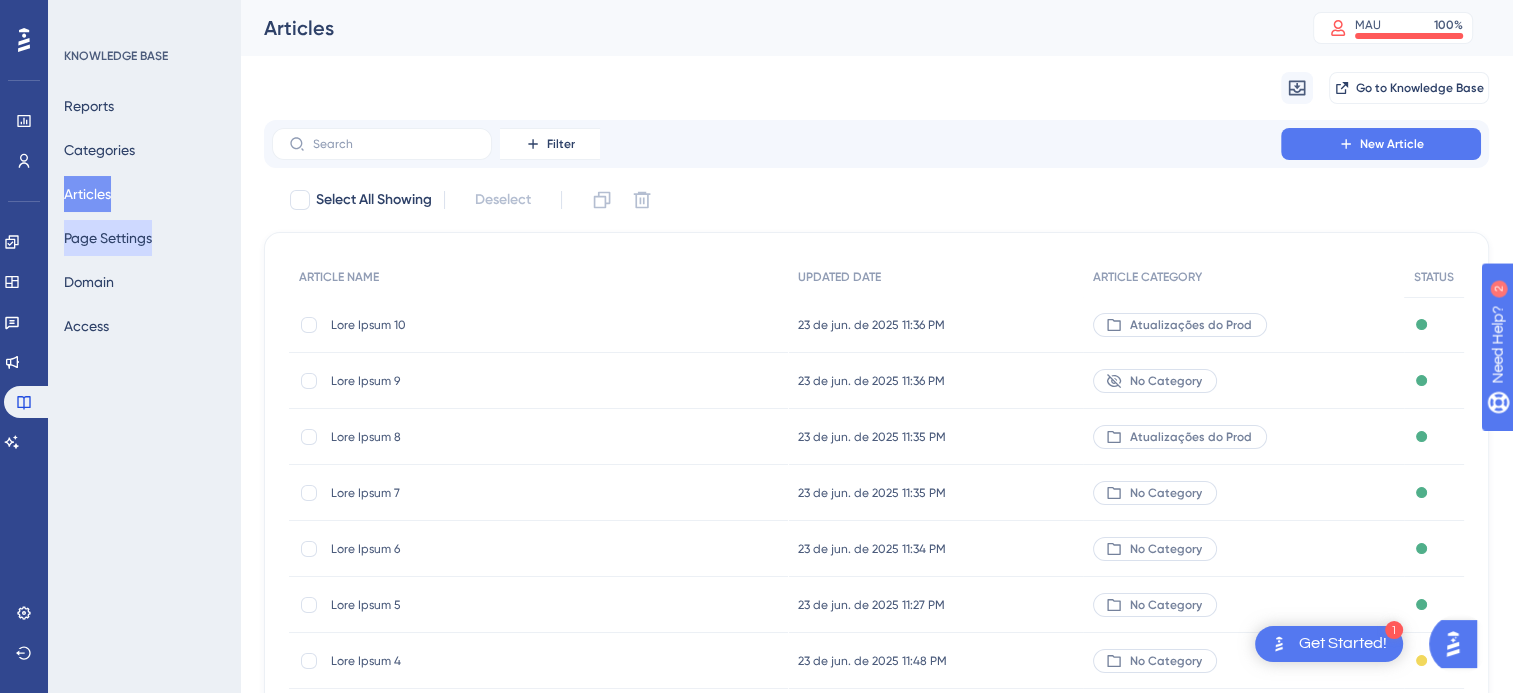 click on "Page Settings" at bounding box center (108, 238) 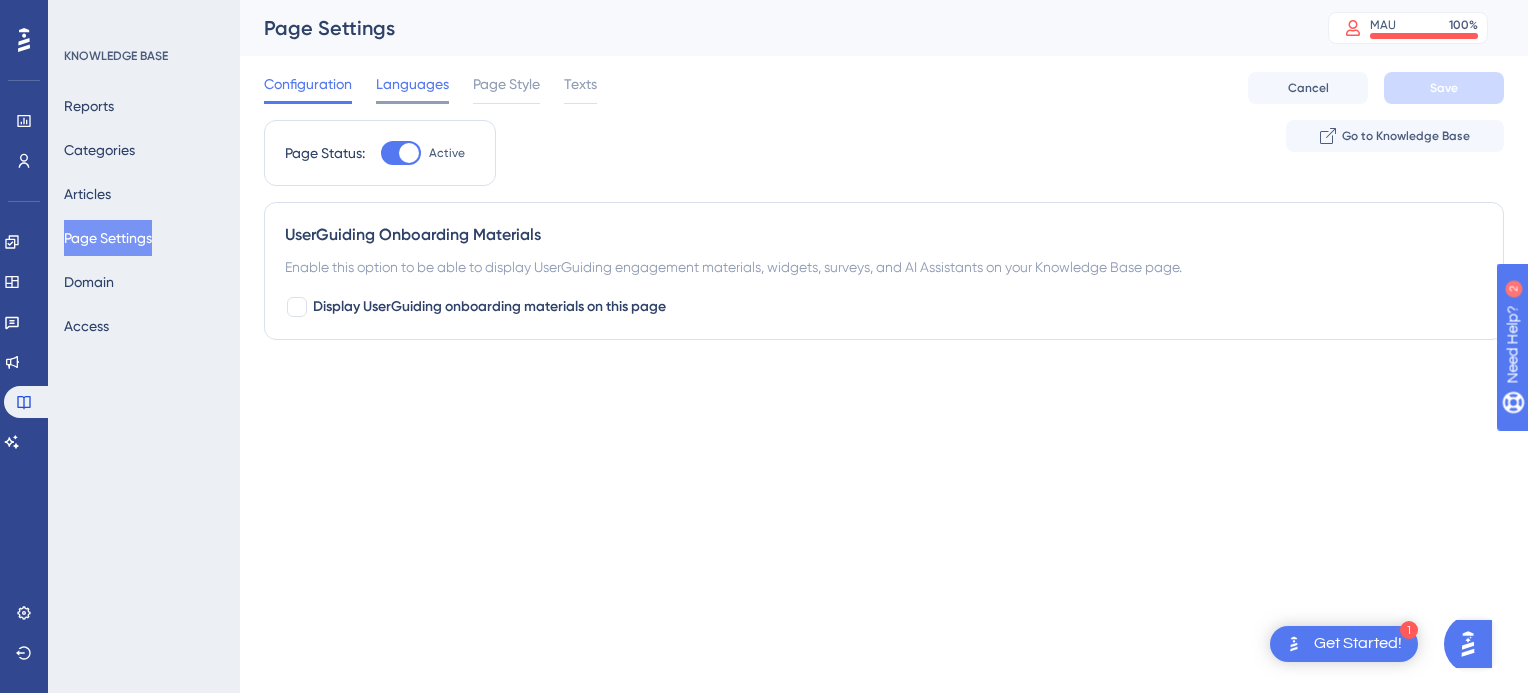 click on "Languages" at bounding box center (412, 84) 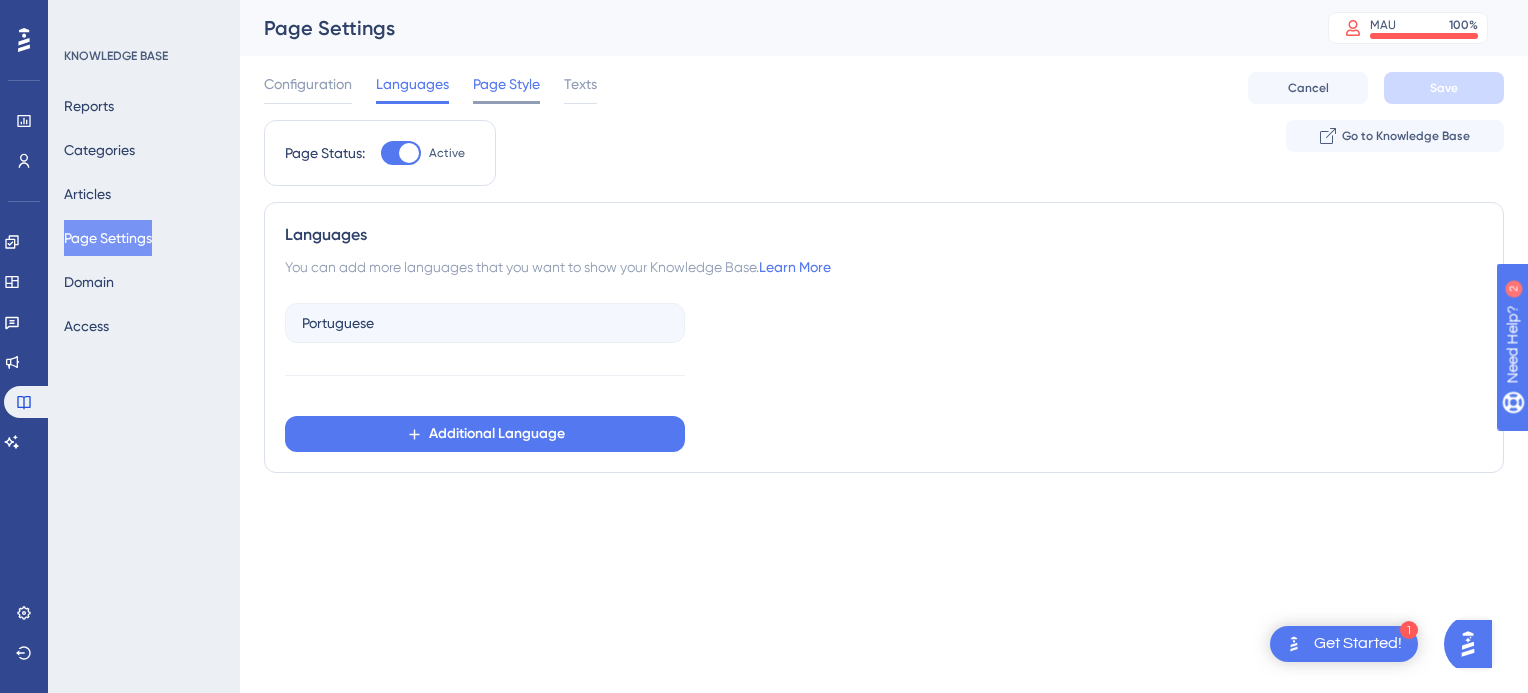 click on "Page Style" at bounding box center (506, 84) 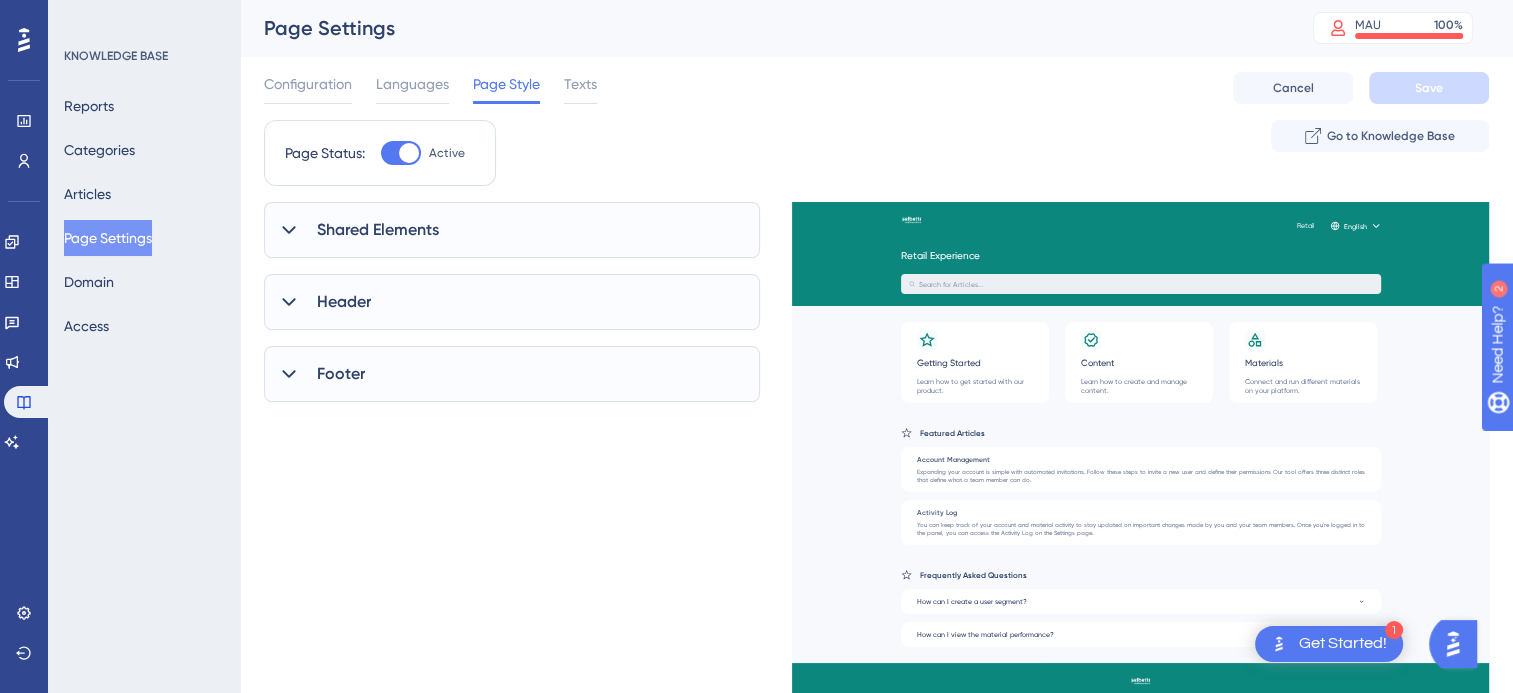 click on "Shared Elements" at bounding box center (512, 230) 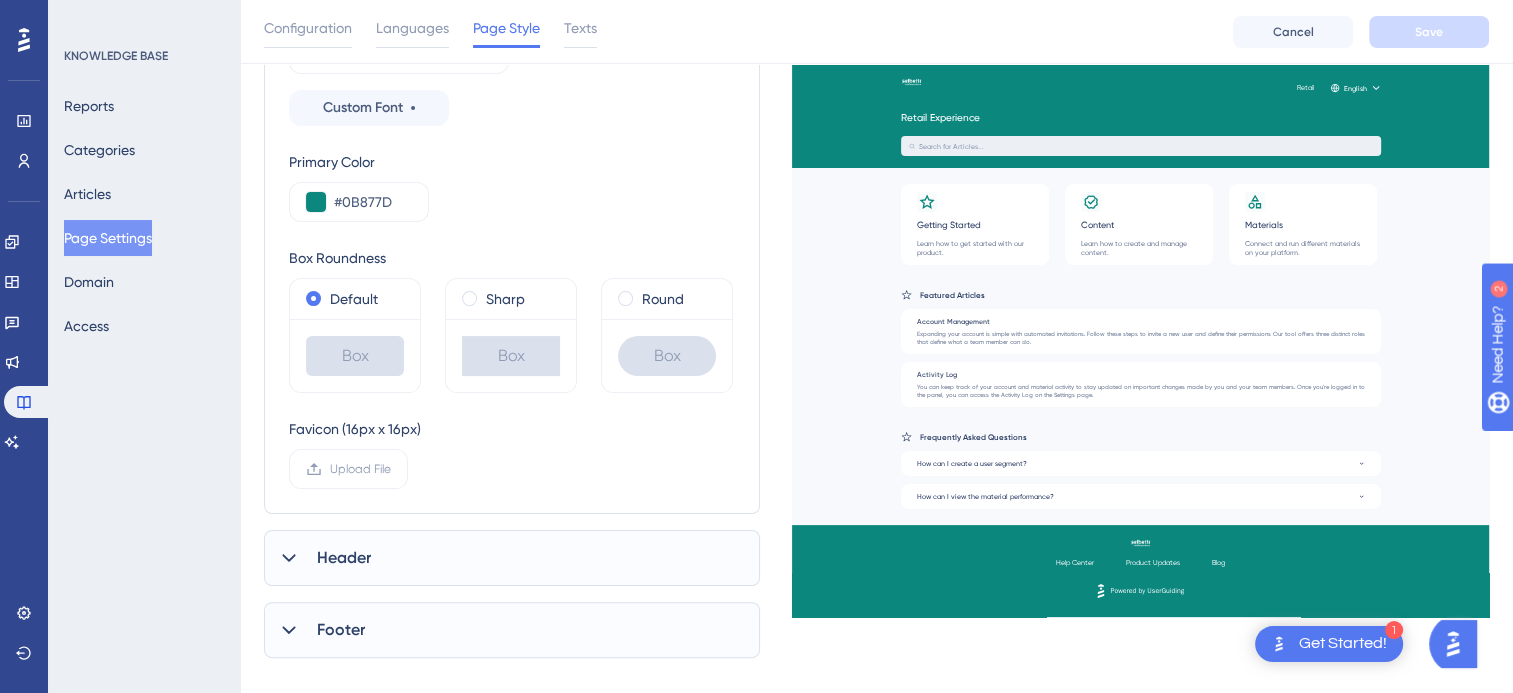 scroll, scrollTop: 380, scrollLeft: 0, axis: vertical 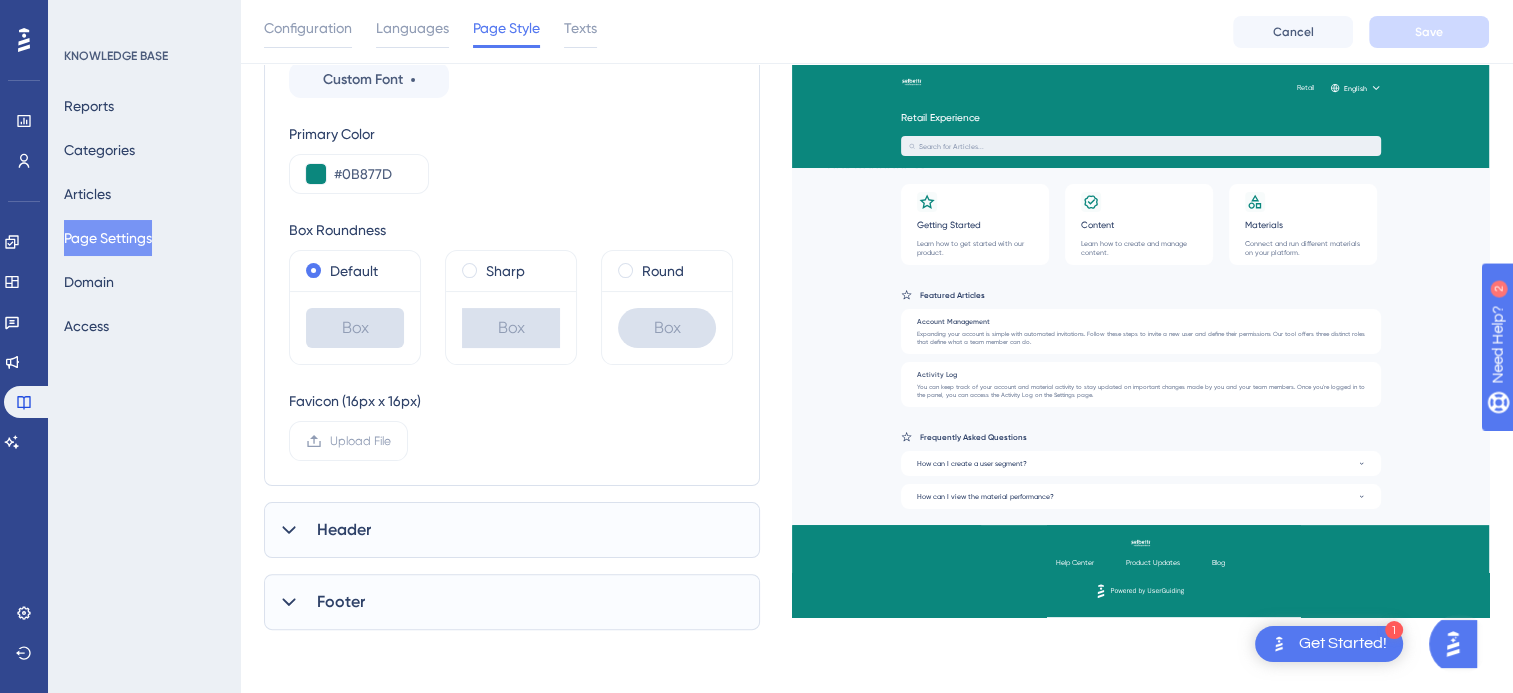 click on "Header" at bounding box center [512, 530] 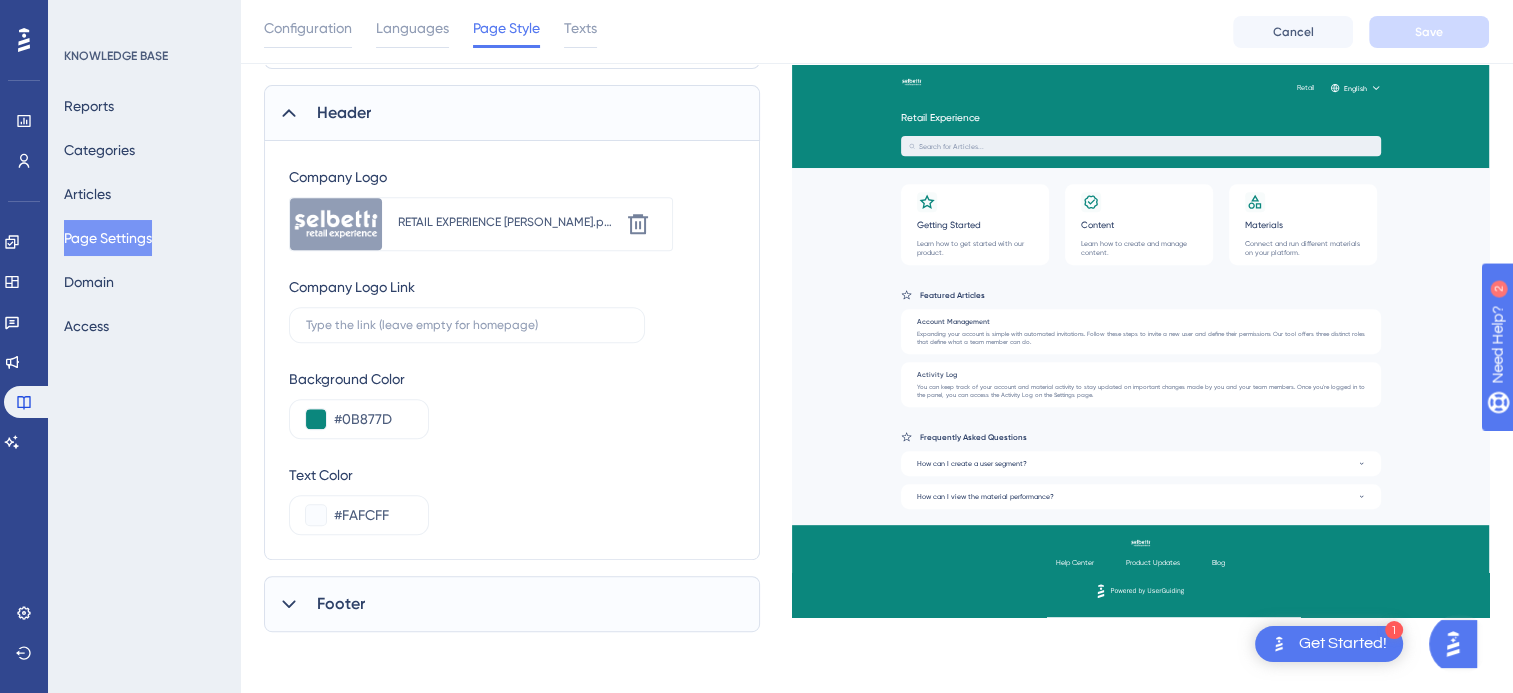 scroll, scrollTop: 799, scrollLeft: 0, axis: vertical 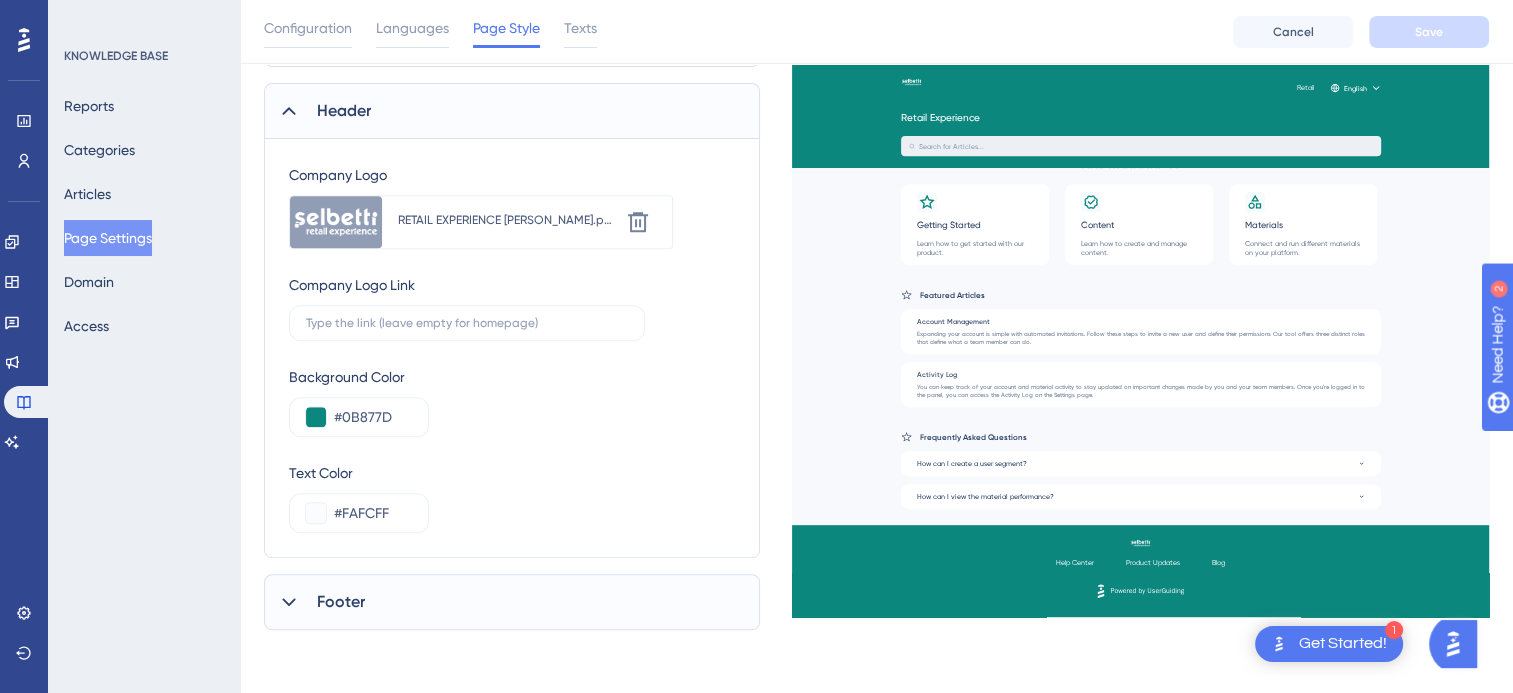 click on "Footer" at bounding box center [512, 602] 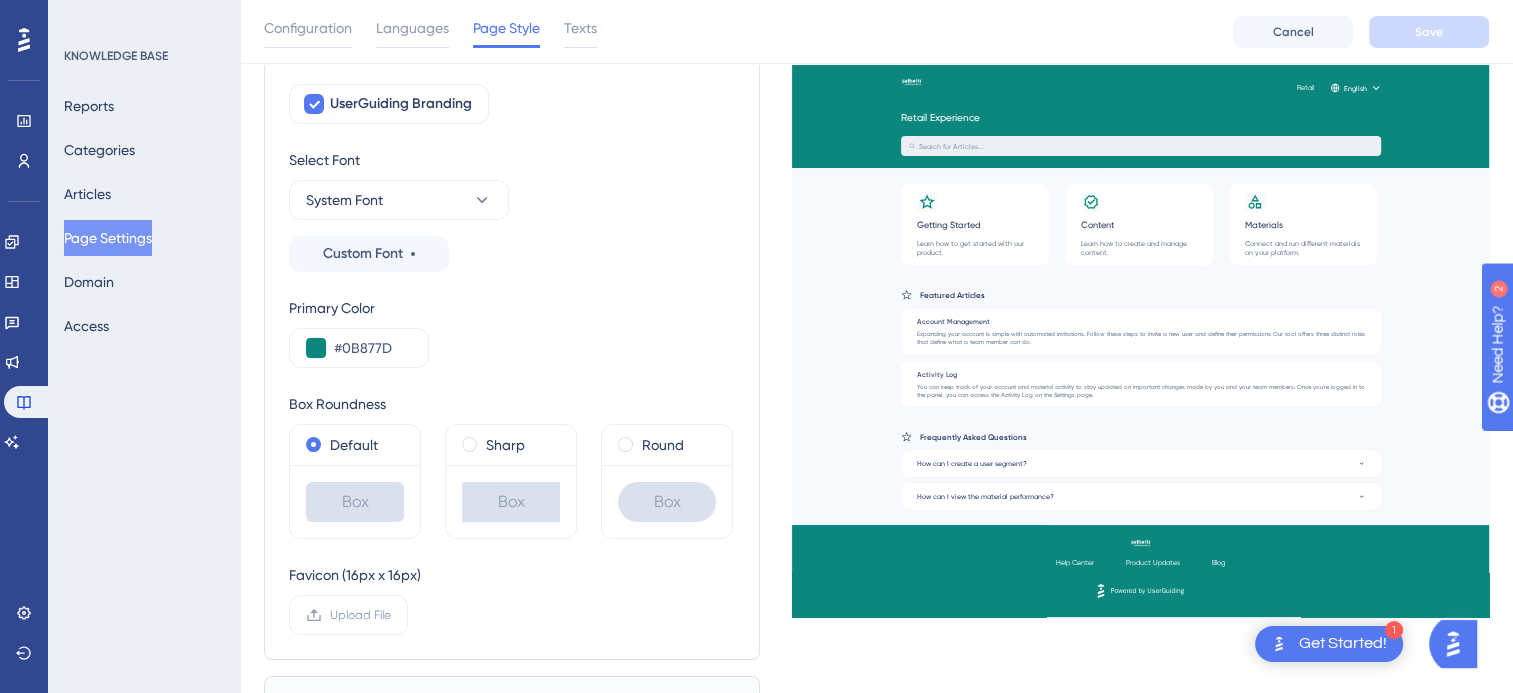 scroll, scrollTop: 172, scrollLeft: 0, axis: vertical 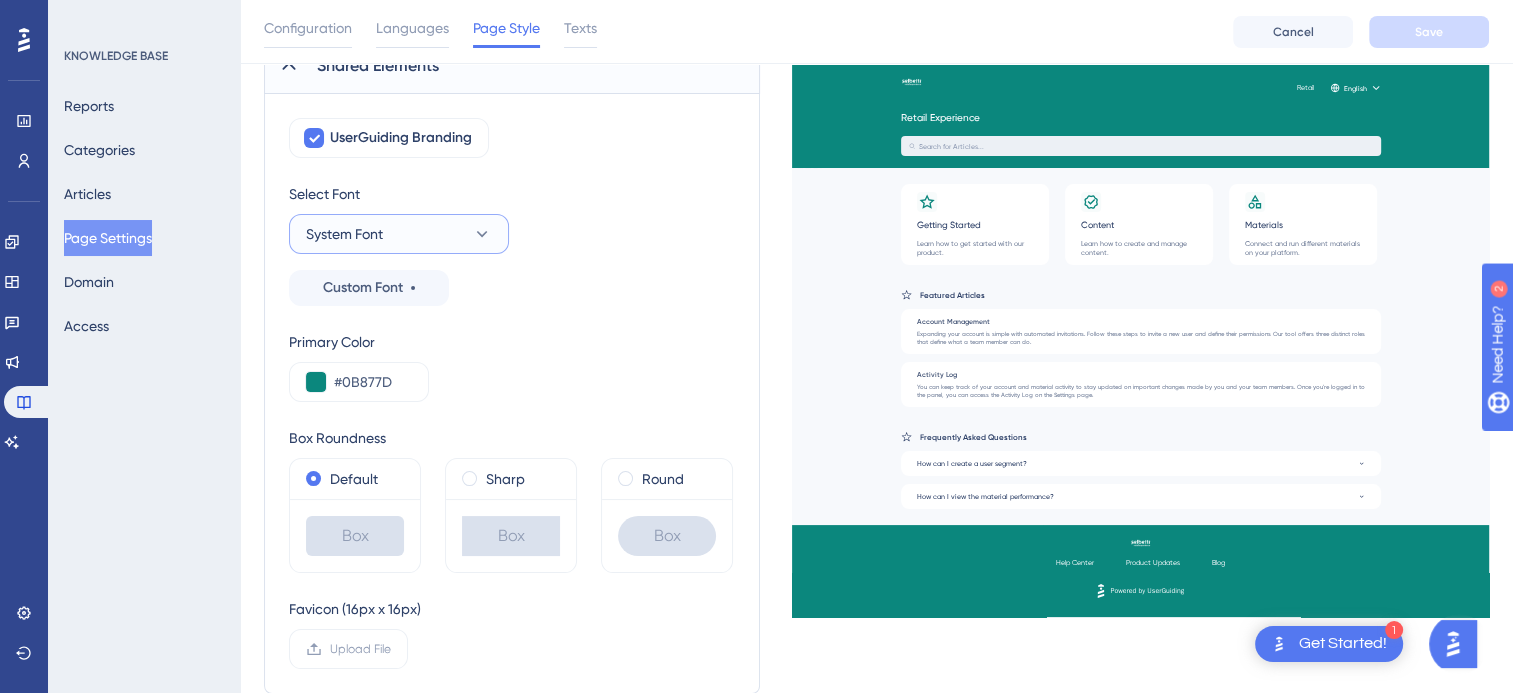 click on "System Font" at bounding box center (399, 234) 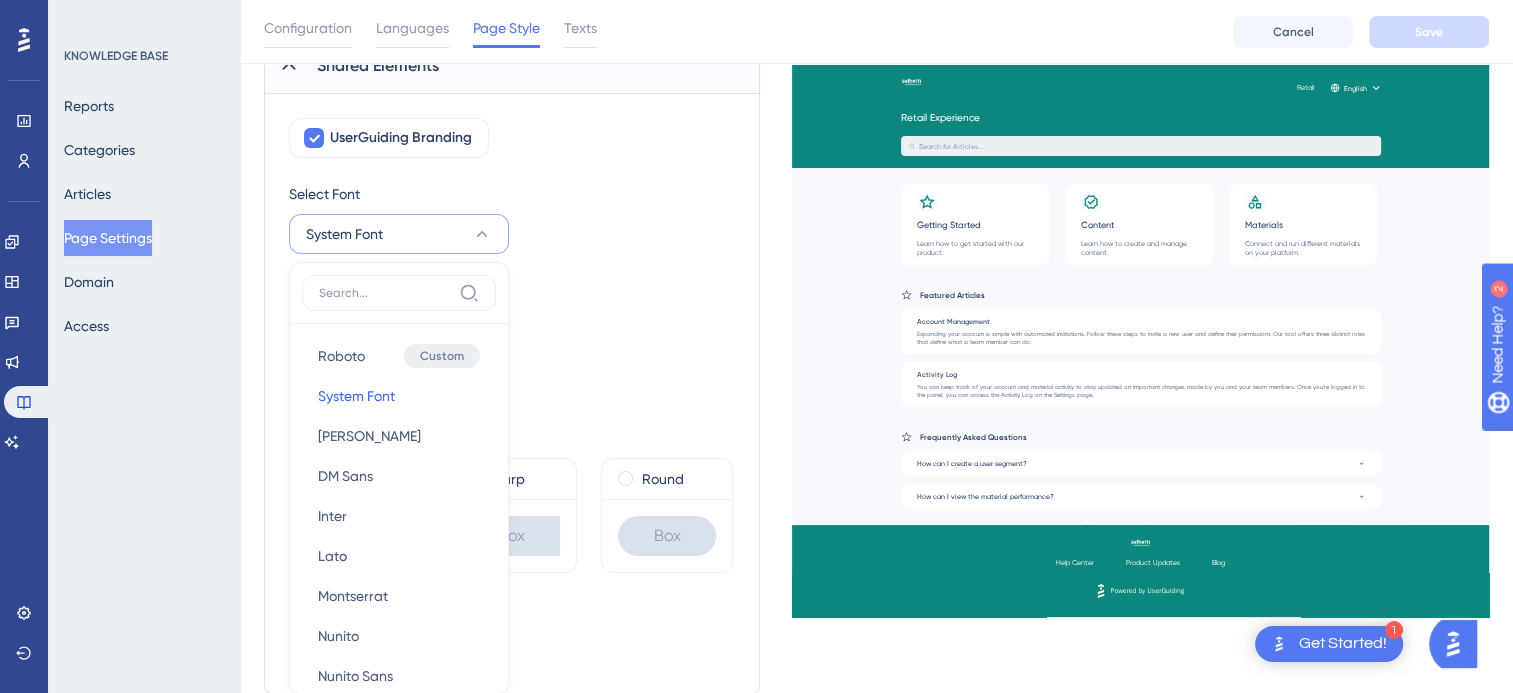scroll, scrollTop: 300, scrollLeft: 0, axis: vertical 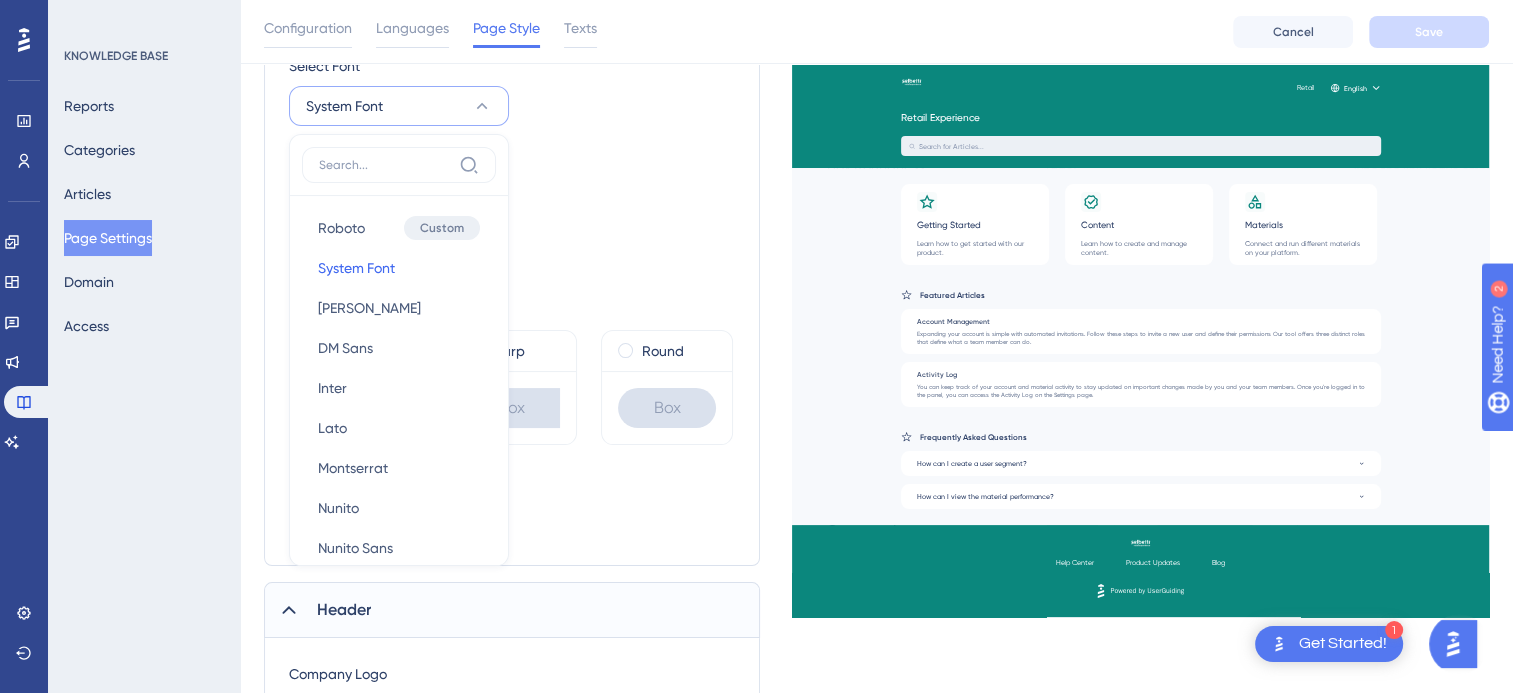 click on "Primary Color #0B877D" at bounding box center (512, 238) 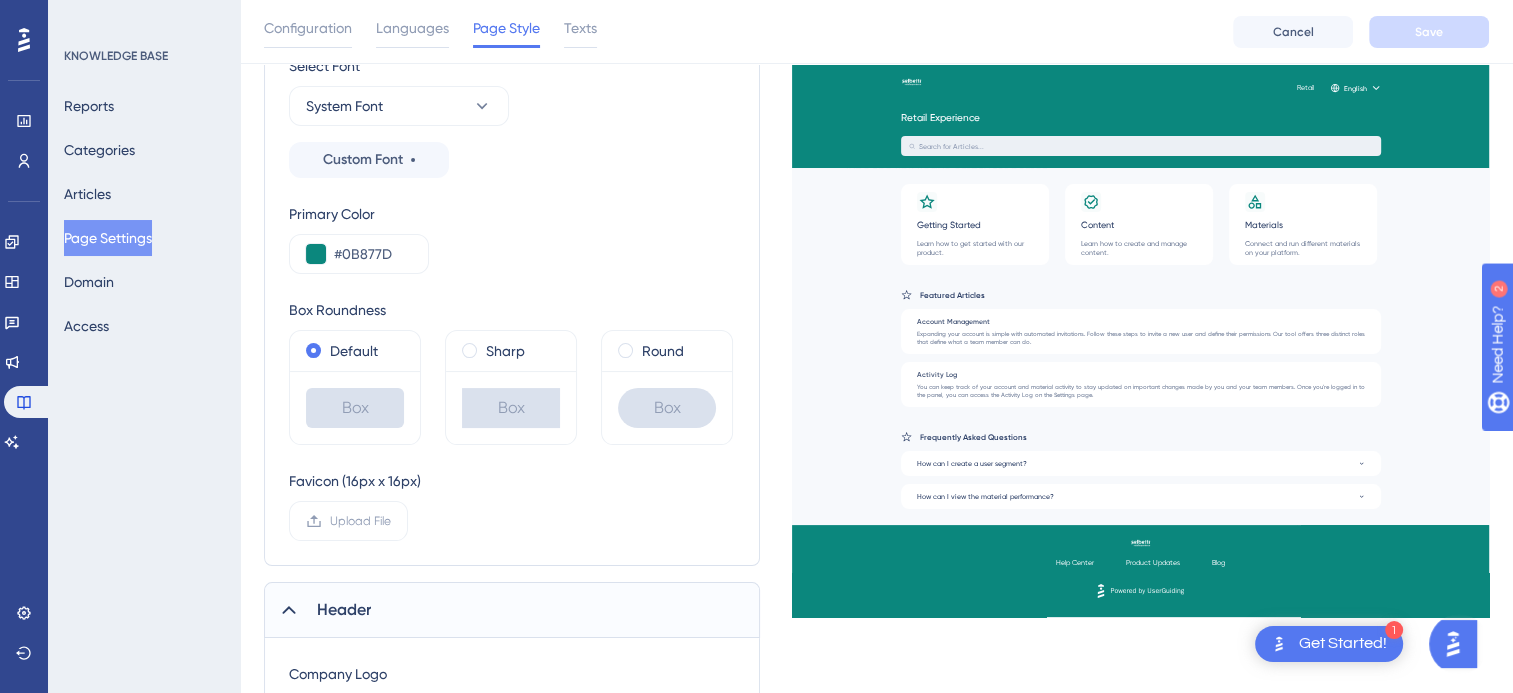 scroll, scrollTop: 0, scrollLeft: 0, axis: both 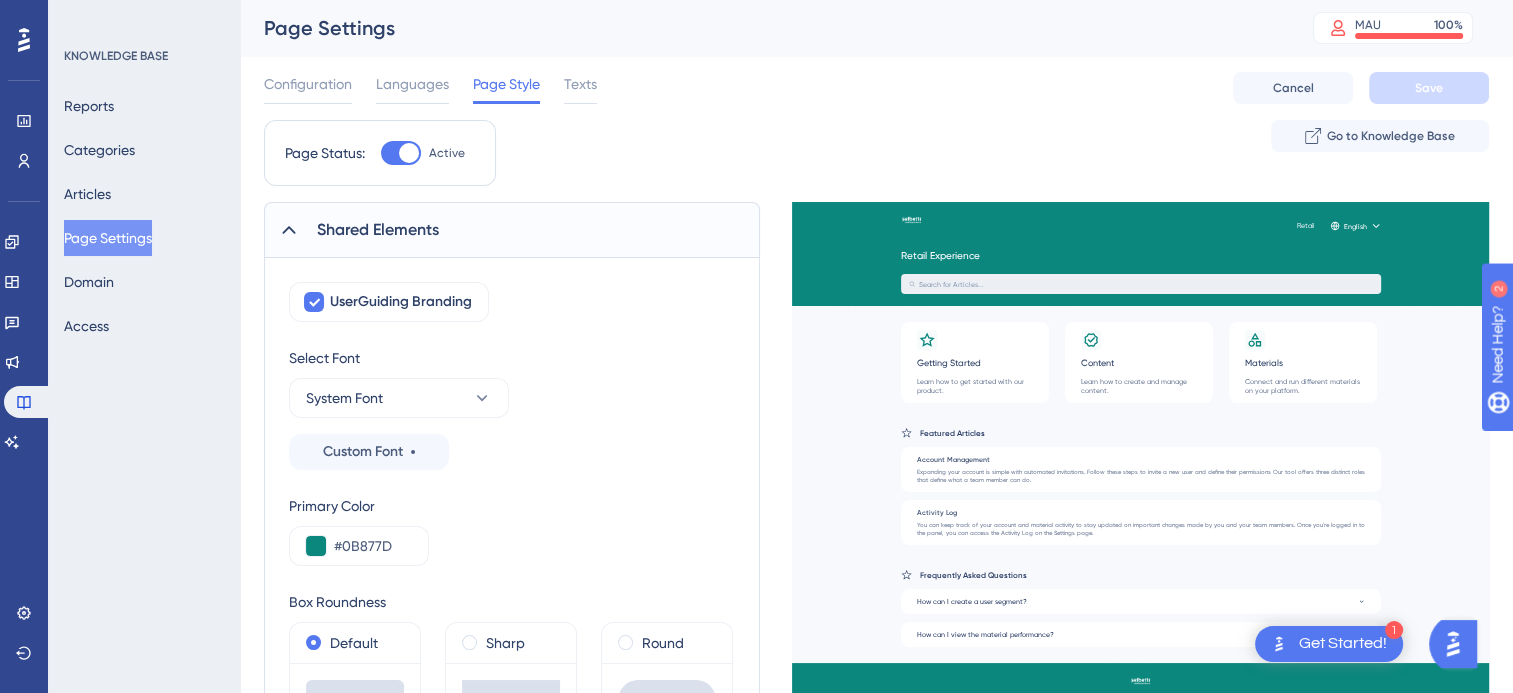 click on "Configuration Languages Page Style Texts" at bounding box center (430, 88) 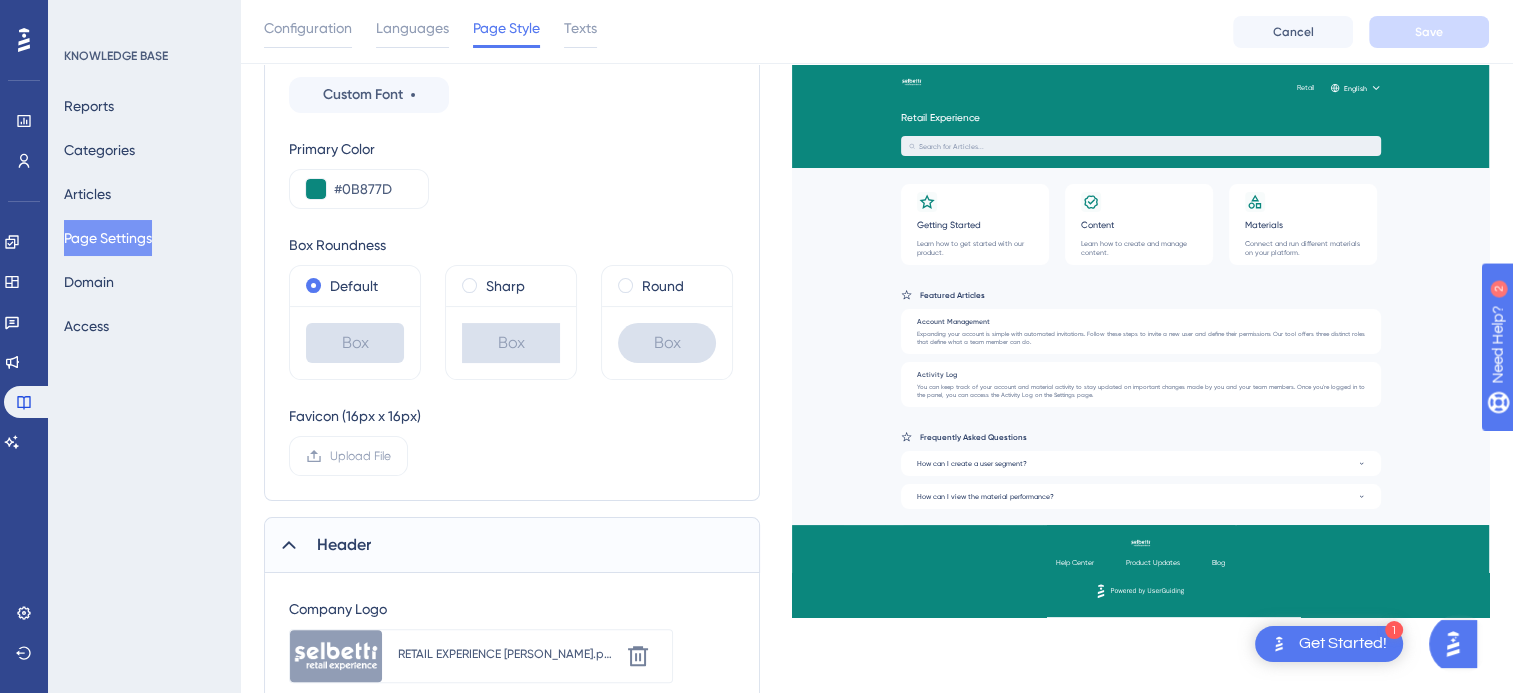 scroll, scrollTop: 72, scrollLeft: 0, axis: vertical 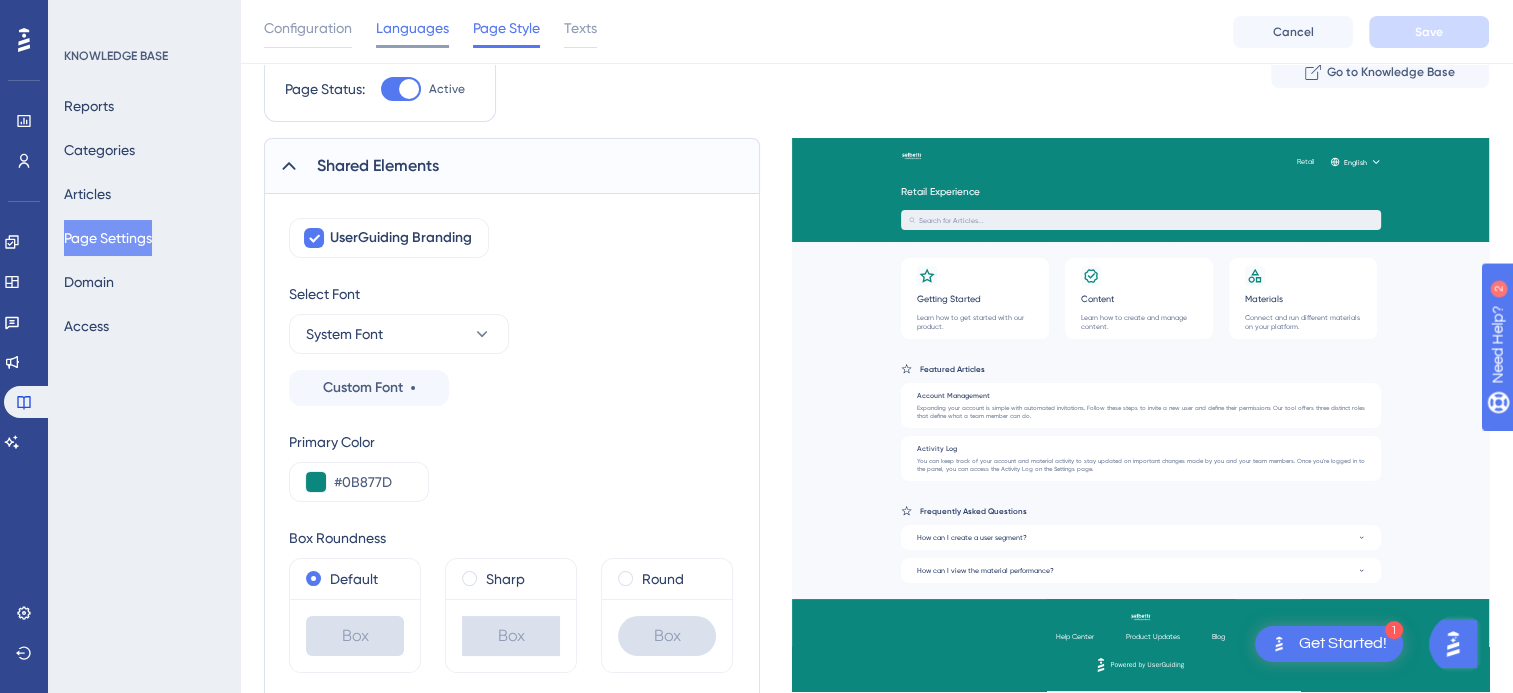 click on "Languages" at bounding box center (412, 28) 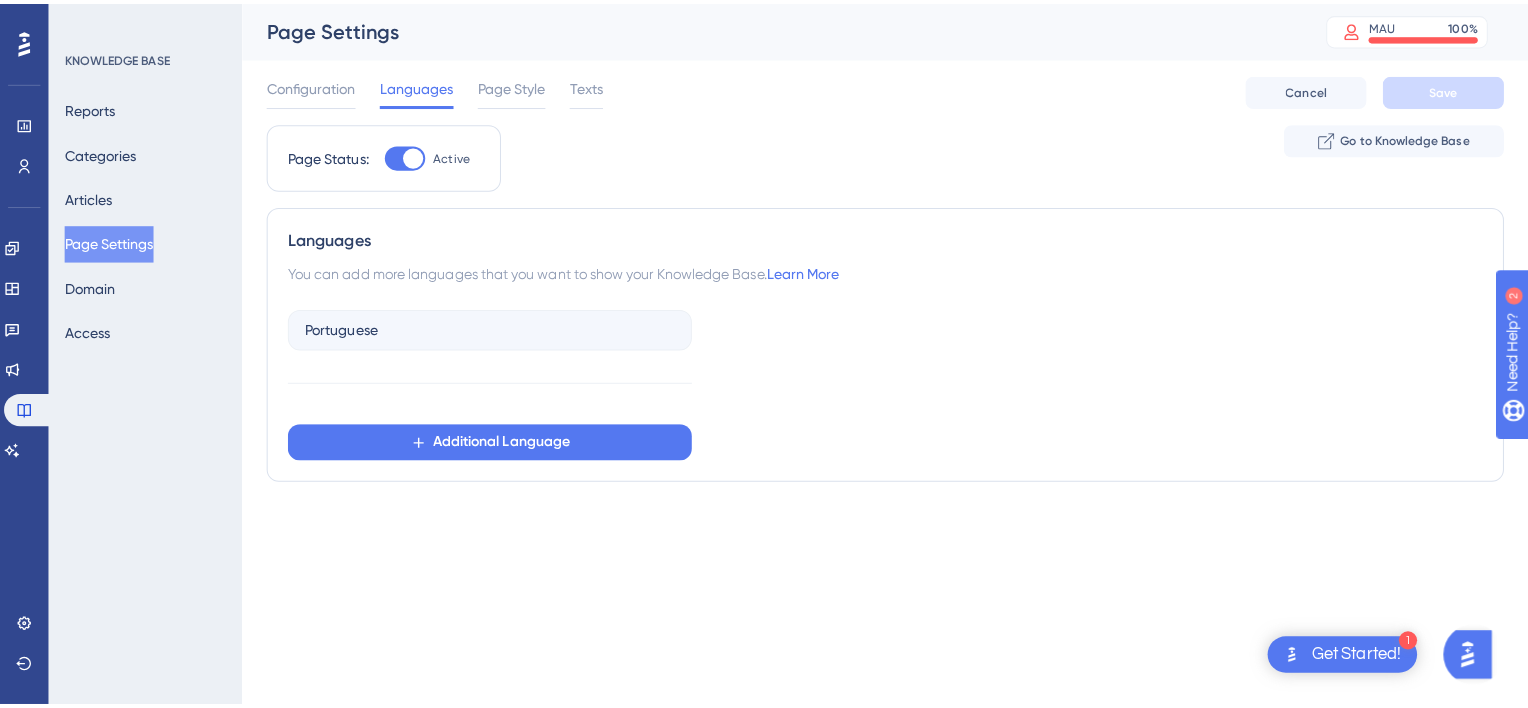 scroll, scrollTop: 0, scrollLeft: 0, axis: both 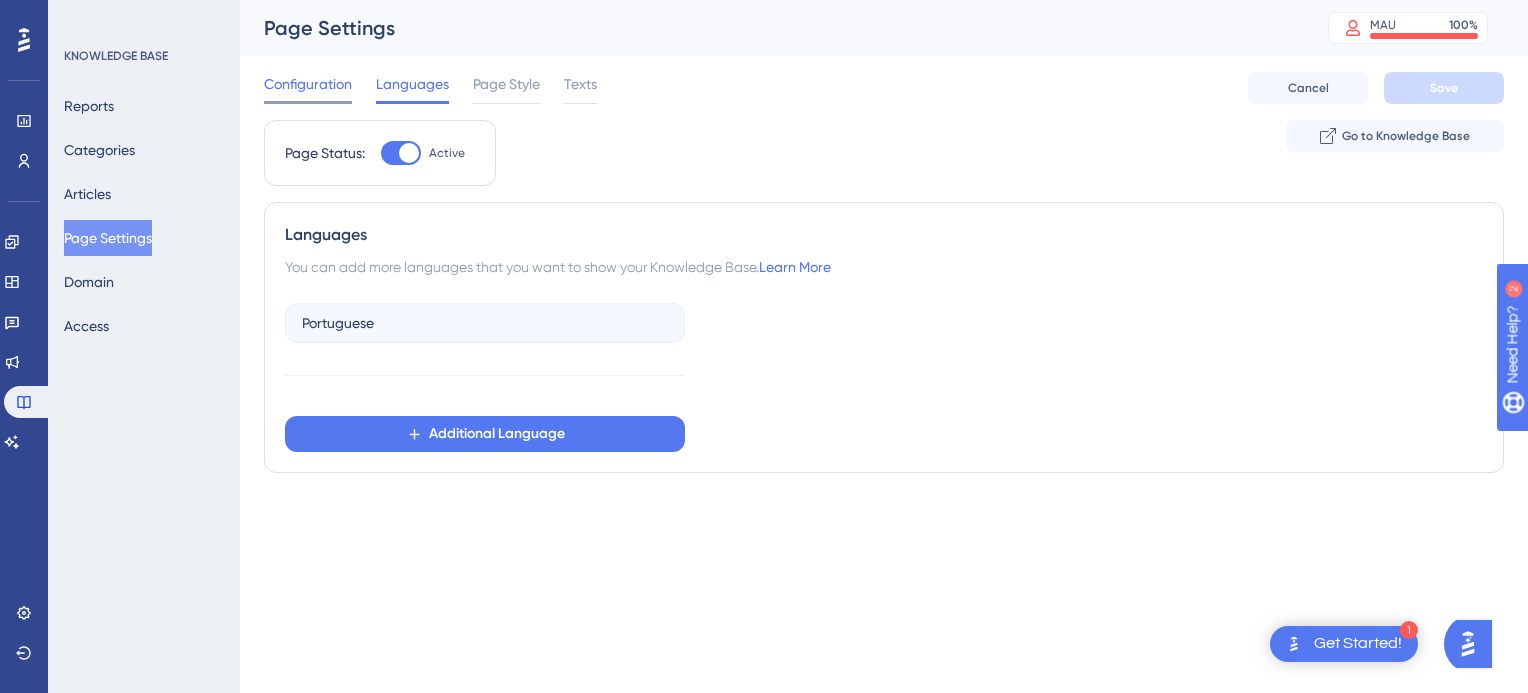 click on "Configuration" at bounding box center [308, 84] 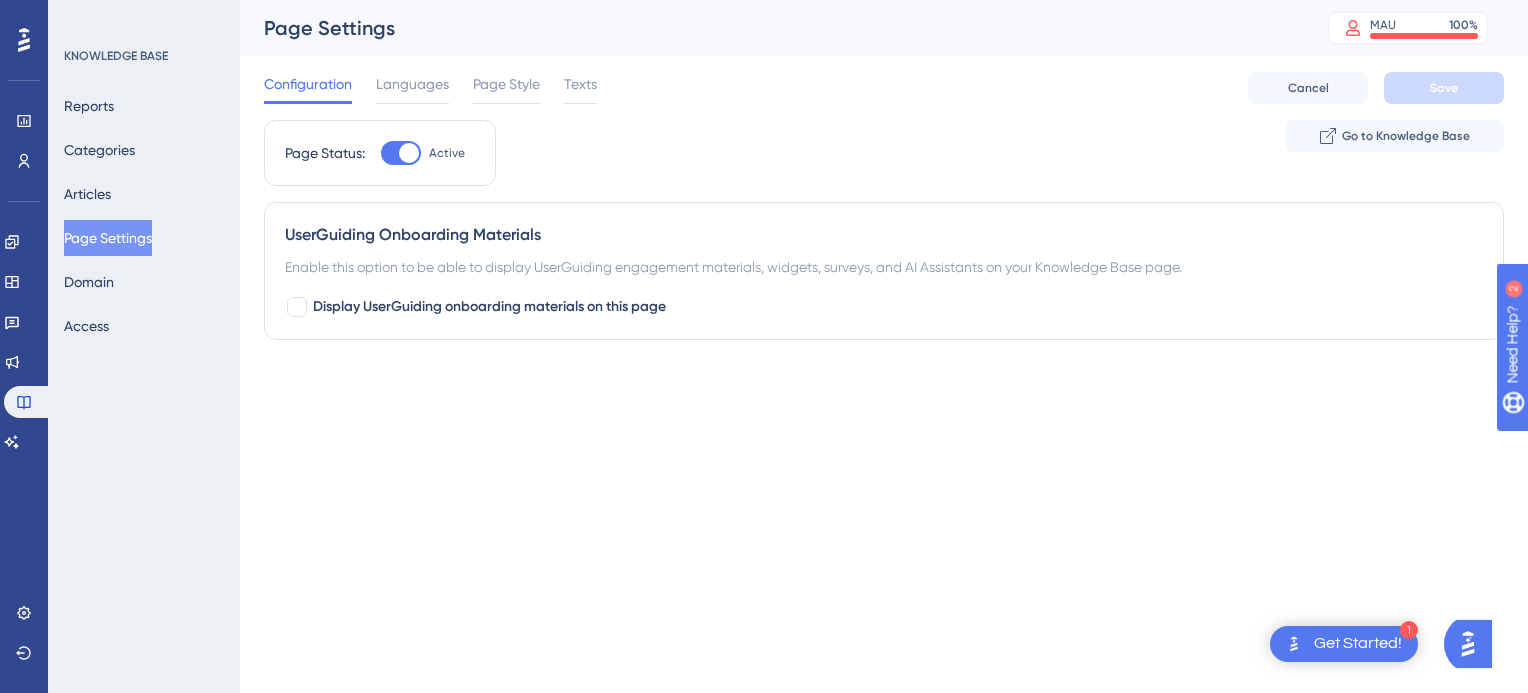 click on "Reports Categories Articles Page Settings Domain Access" at bounding box center [145, 216] 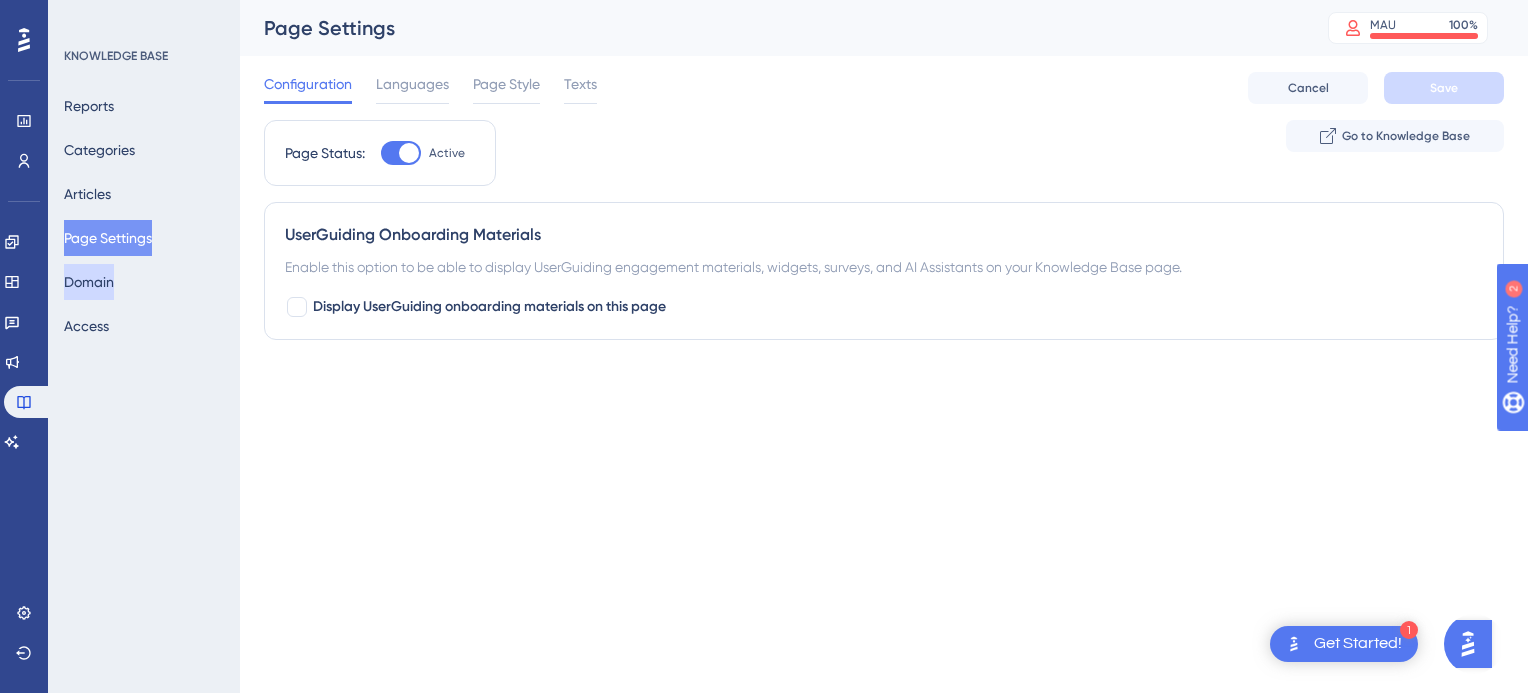 click on "Domain" at bounding box center (89, 282) 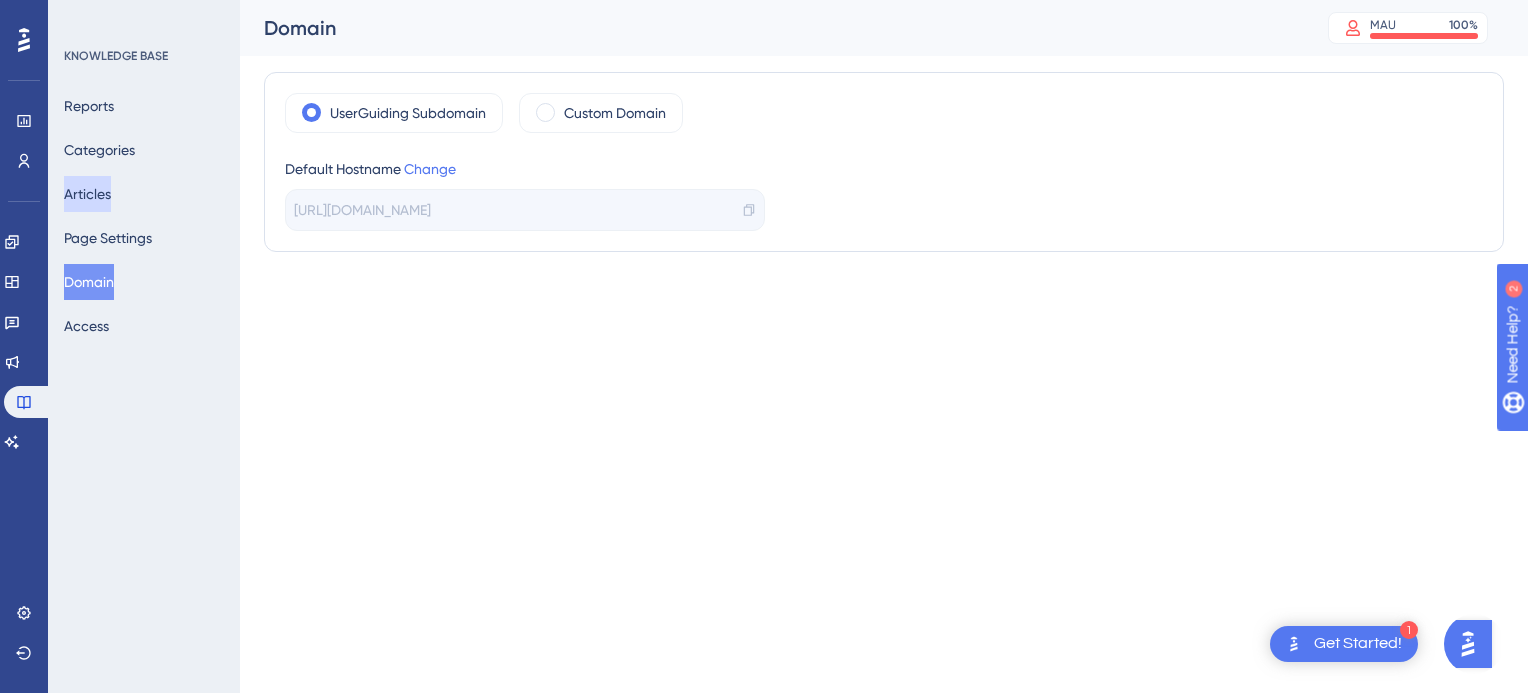 click on "Articles" at bounding box center (87, 194) 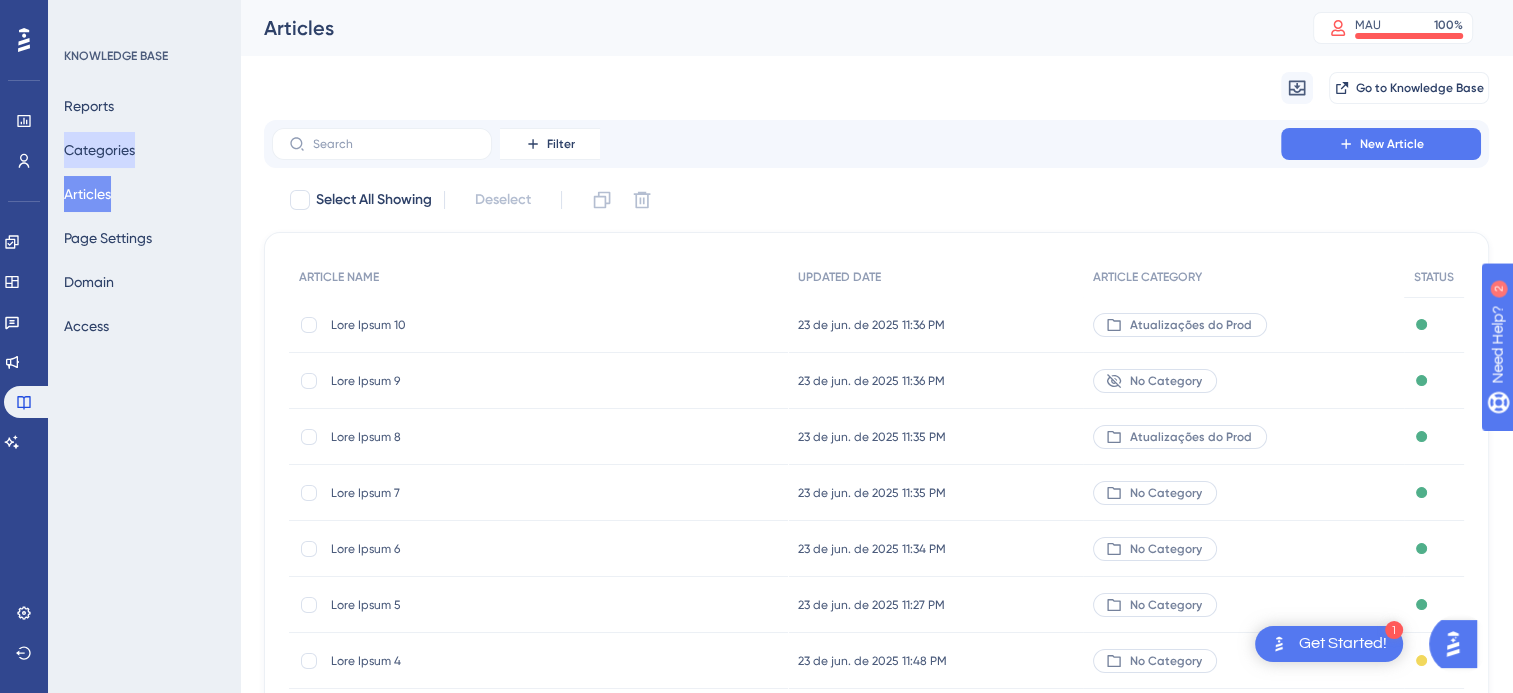 click on "Categories" at bounding box center [99, 150] 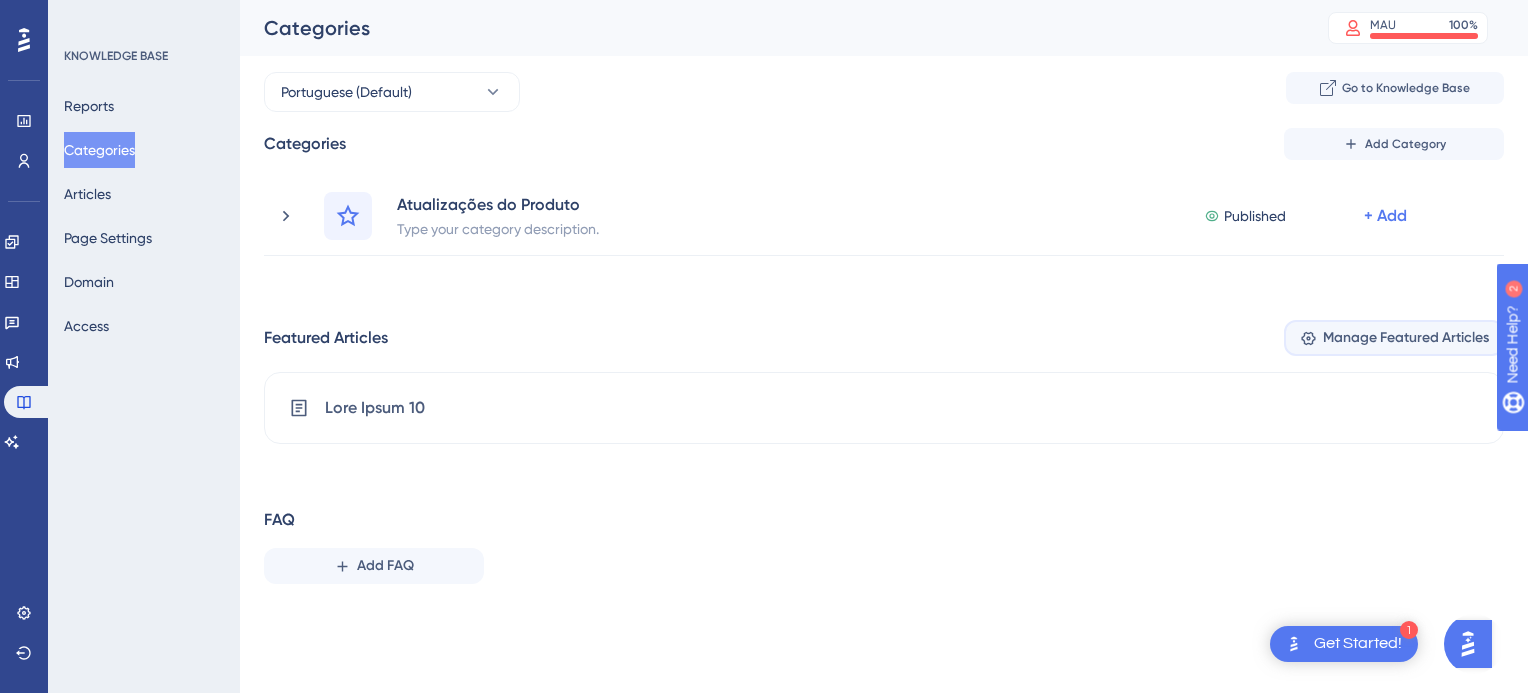 click on "Manage Featured Articles" at bounding box center [1406, 338] 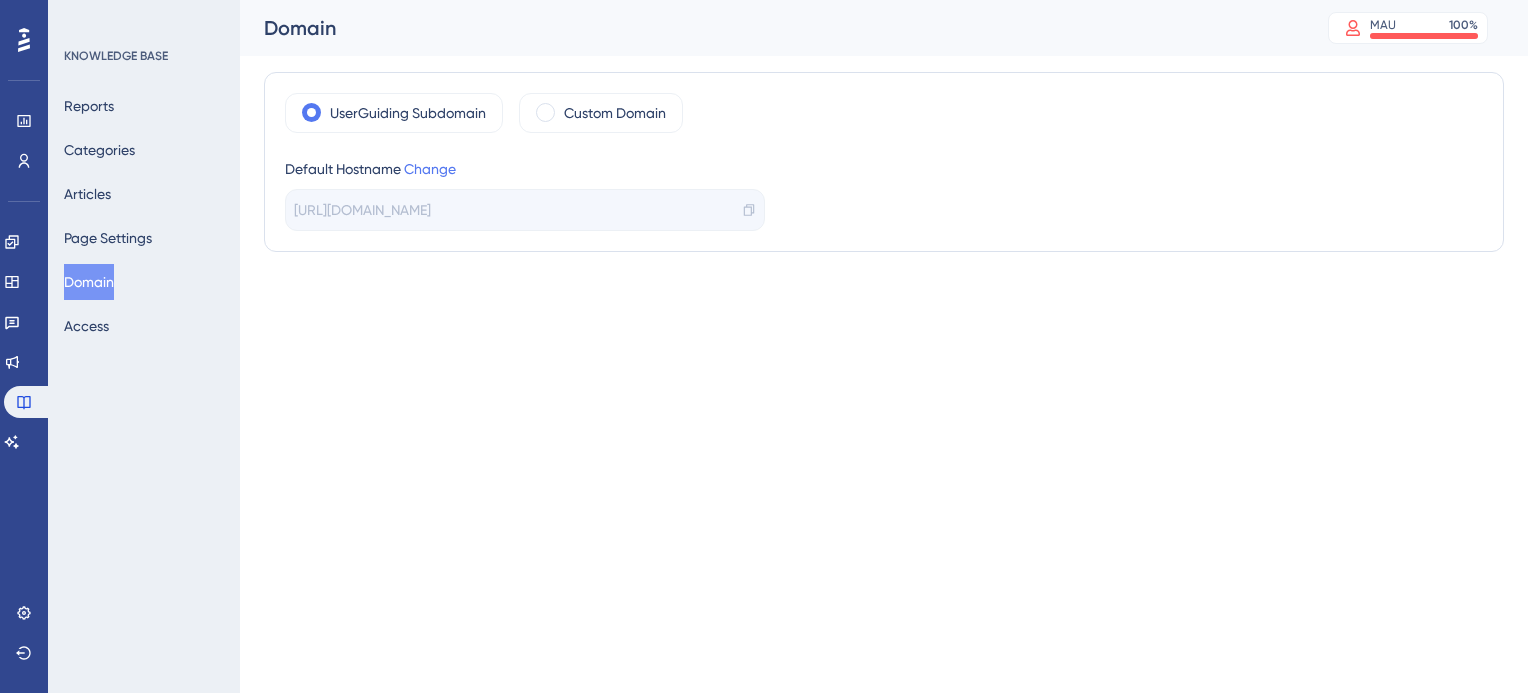 scroll, scrollTop: 0, scrollLeft: 0, axis: both 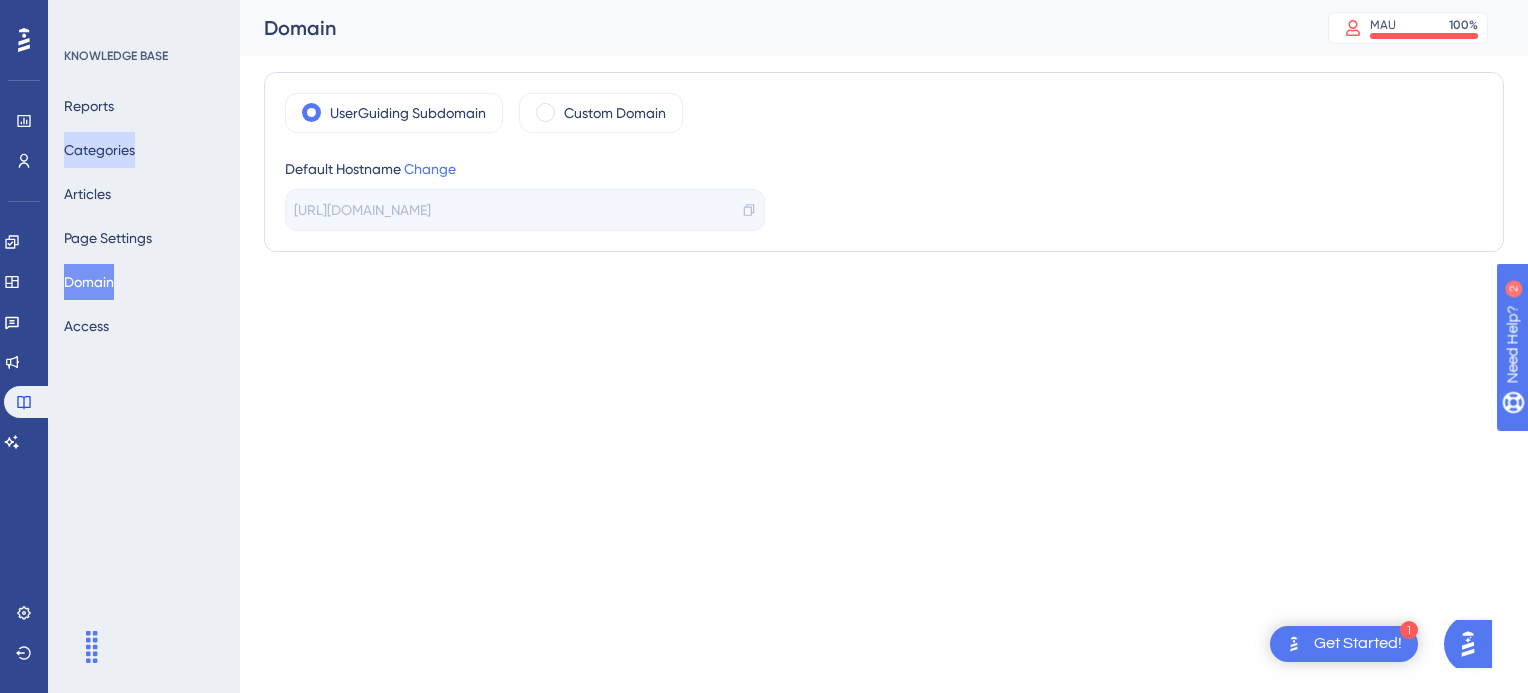 click on "Categories" at bounding box center (99, 150) 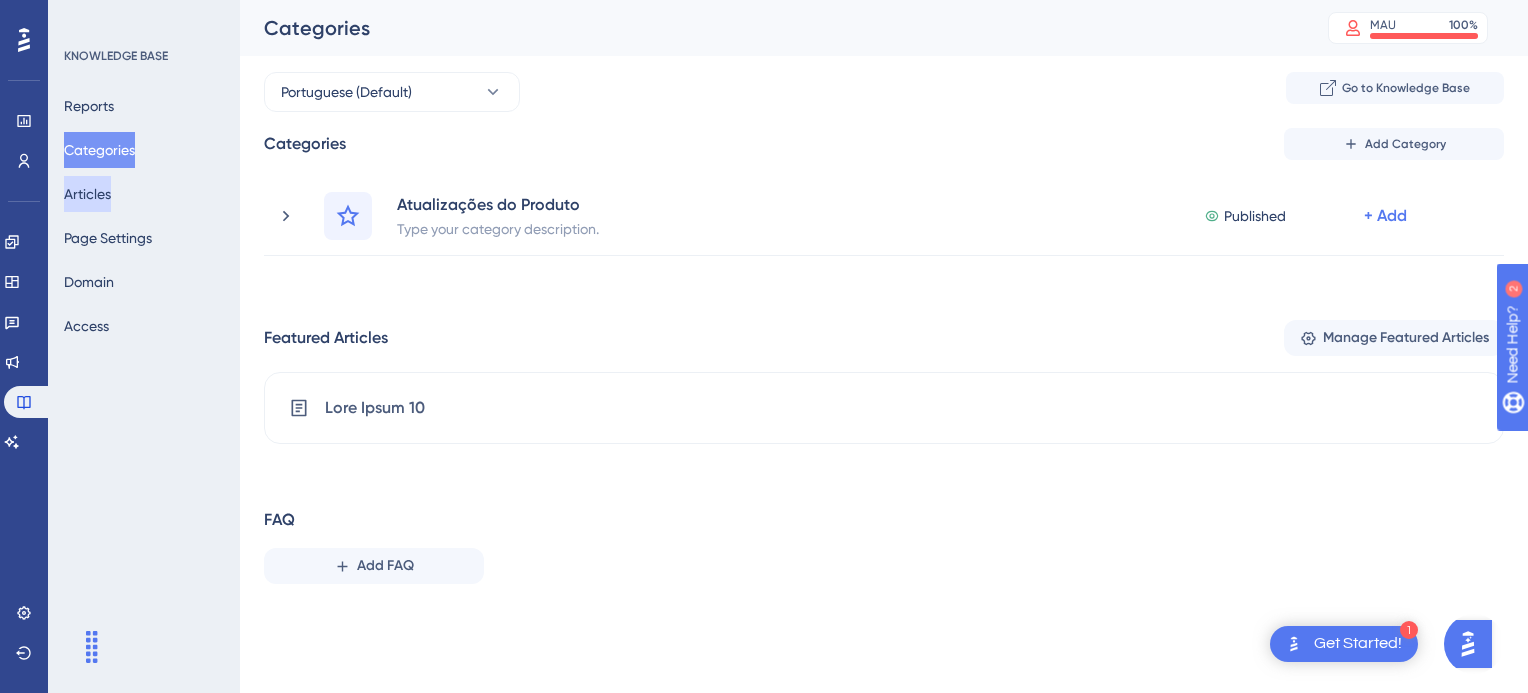 click on "Articles" at bounding box center [87, 194] 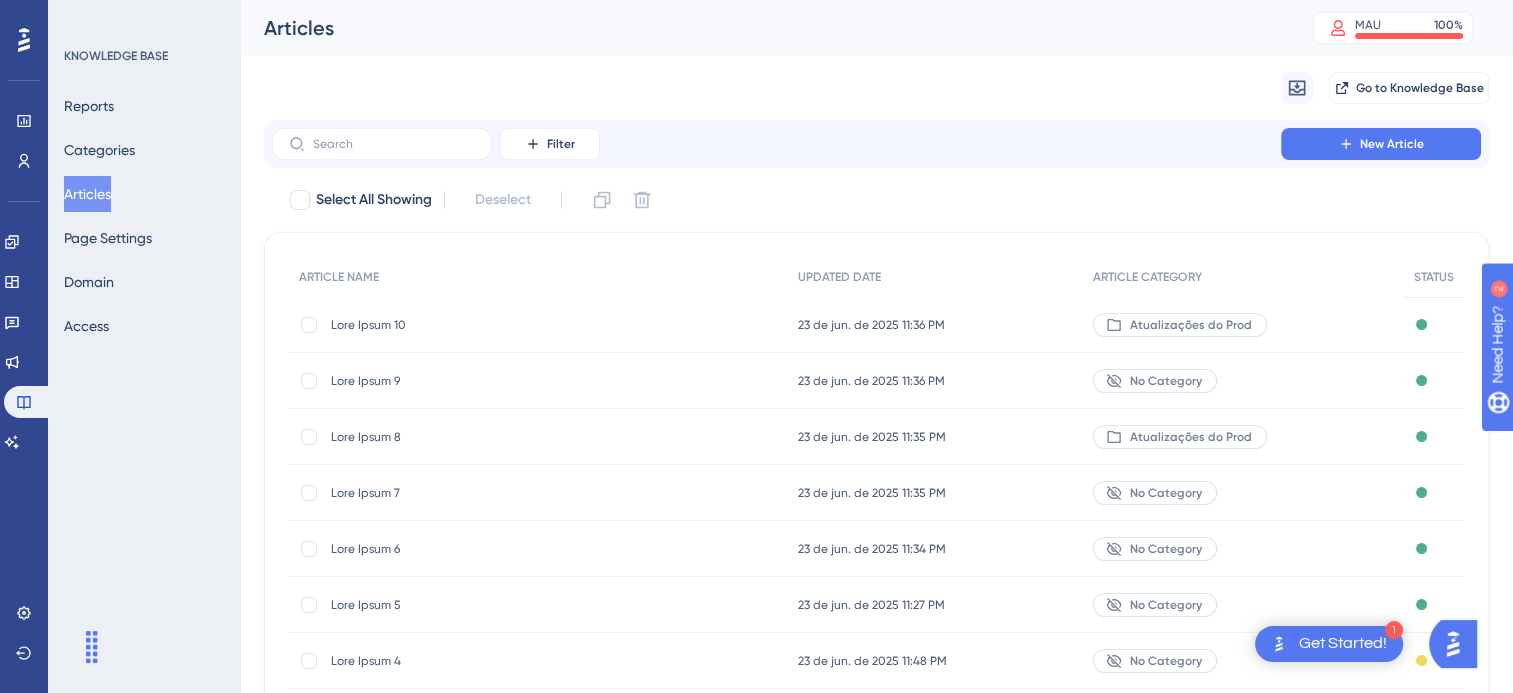 click on "Reports Categories Articles Page Settings Domain Access" at bounding box center [145, 216] 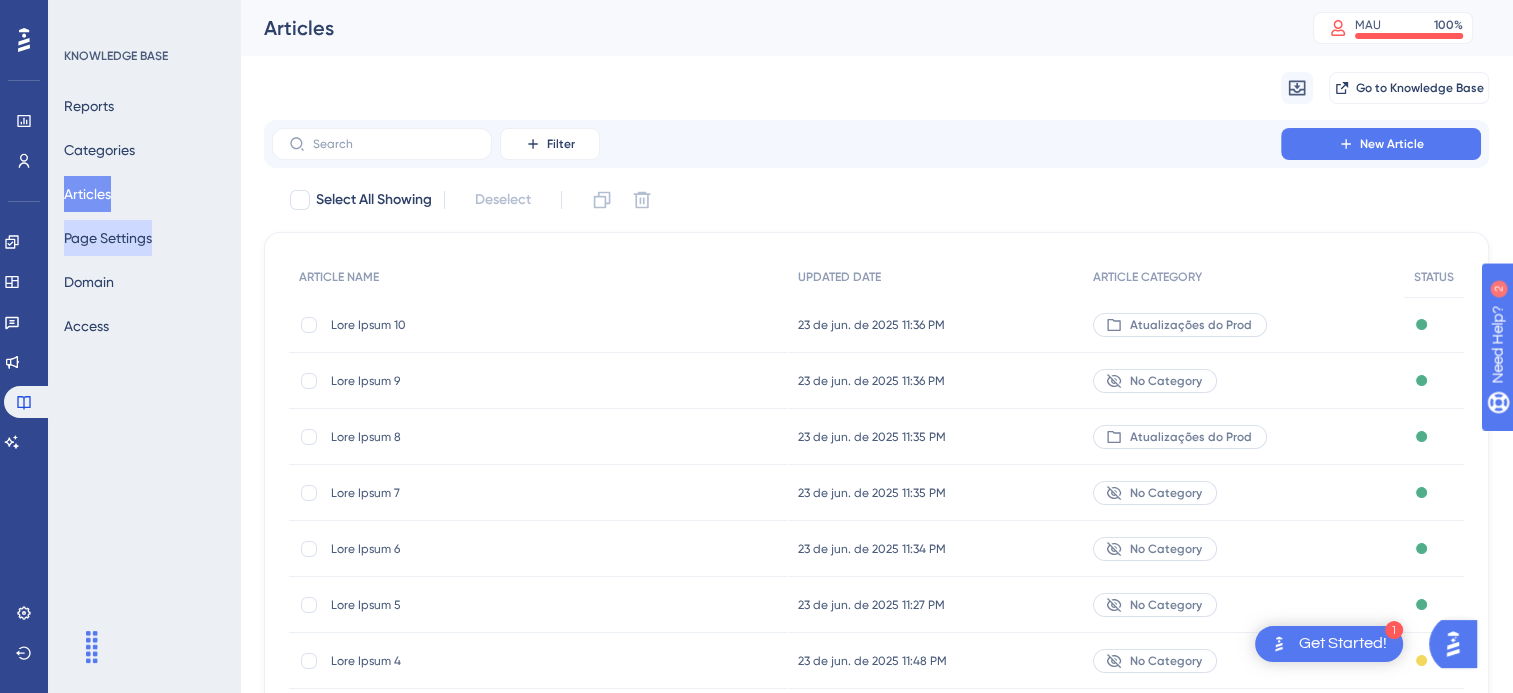 click on "Page Settings" at bounding box center [108, 238] 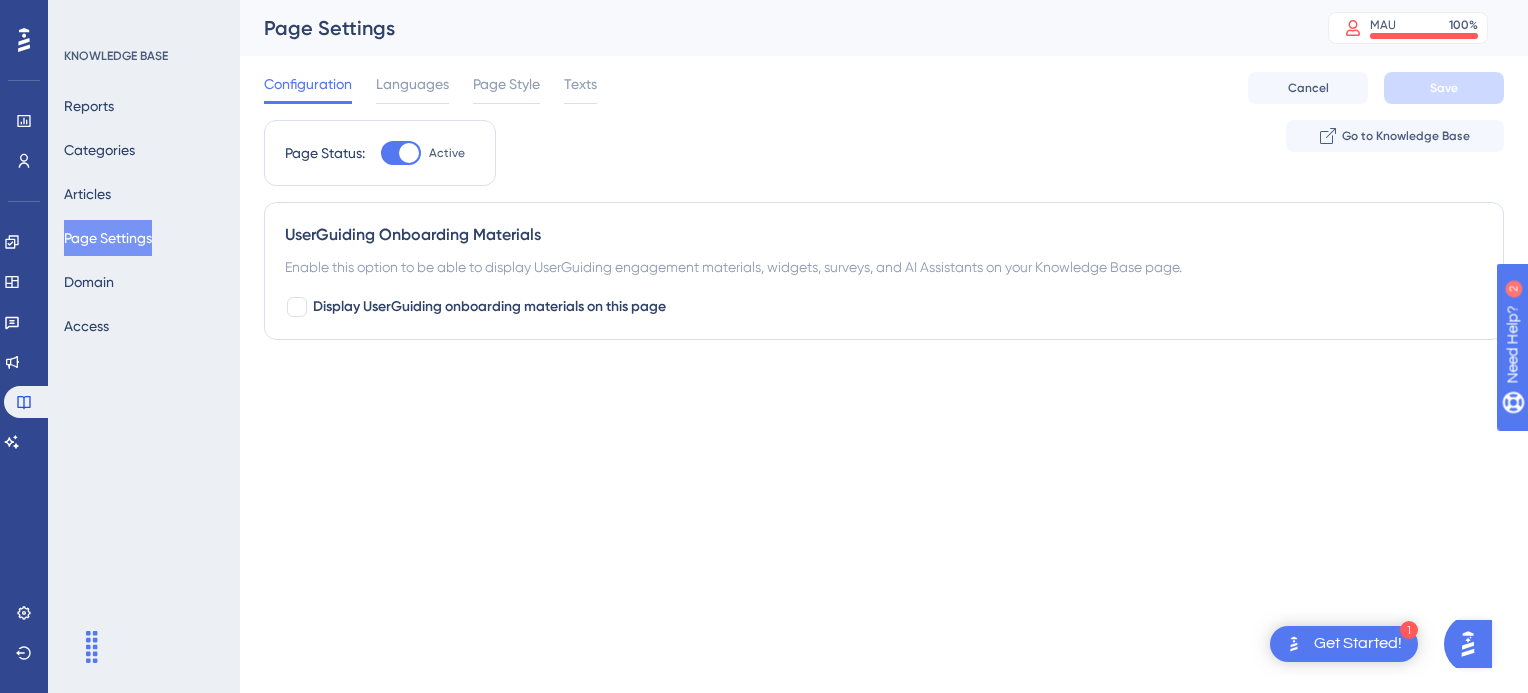 click at bounding box center (401, 153) 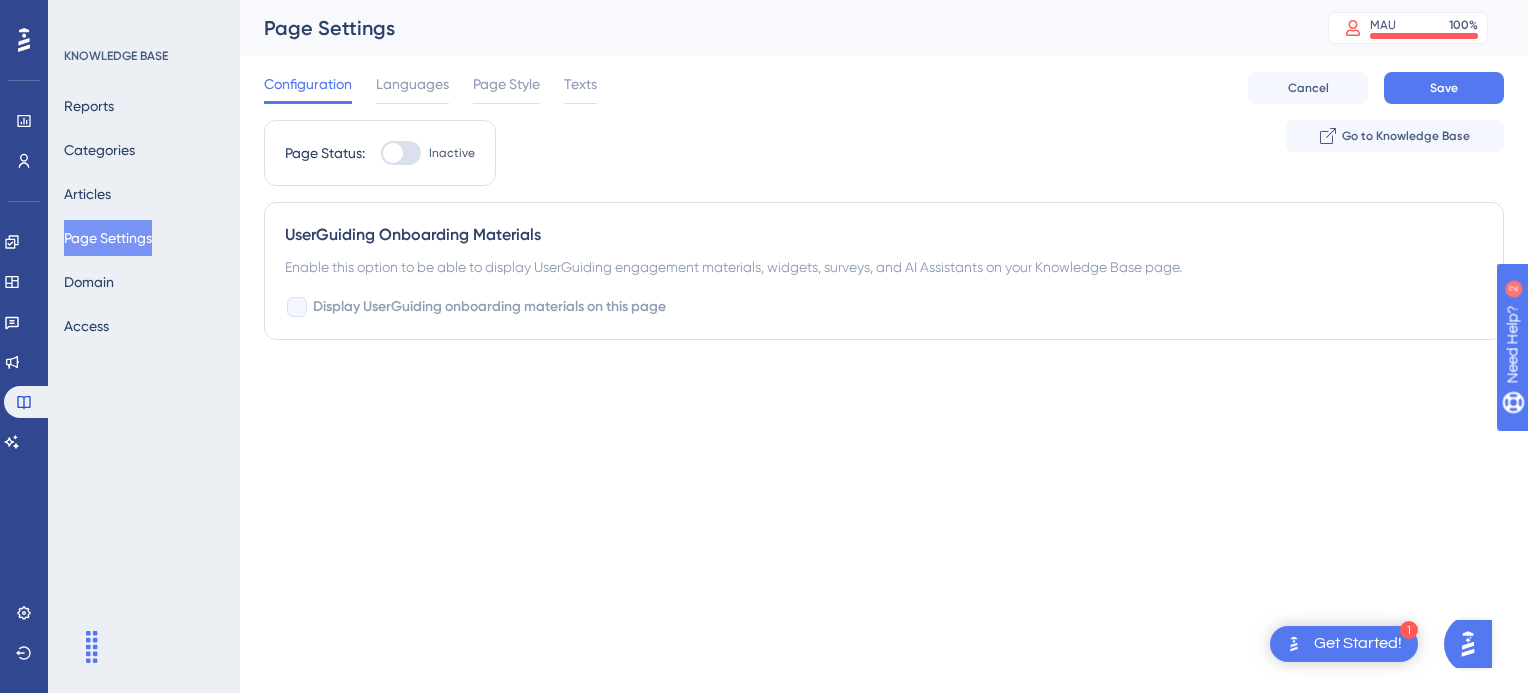 click at bounding box center (393, 153) 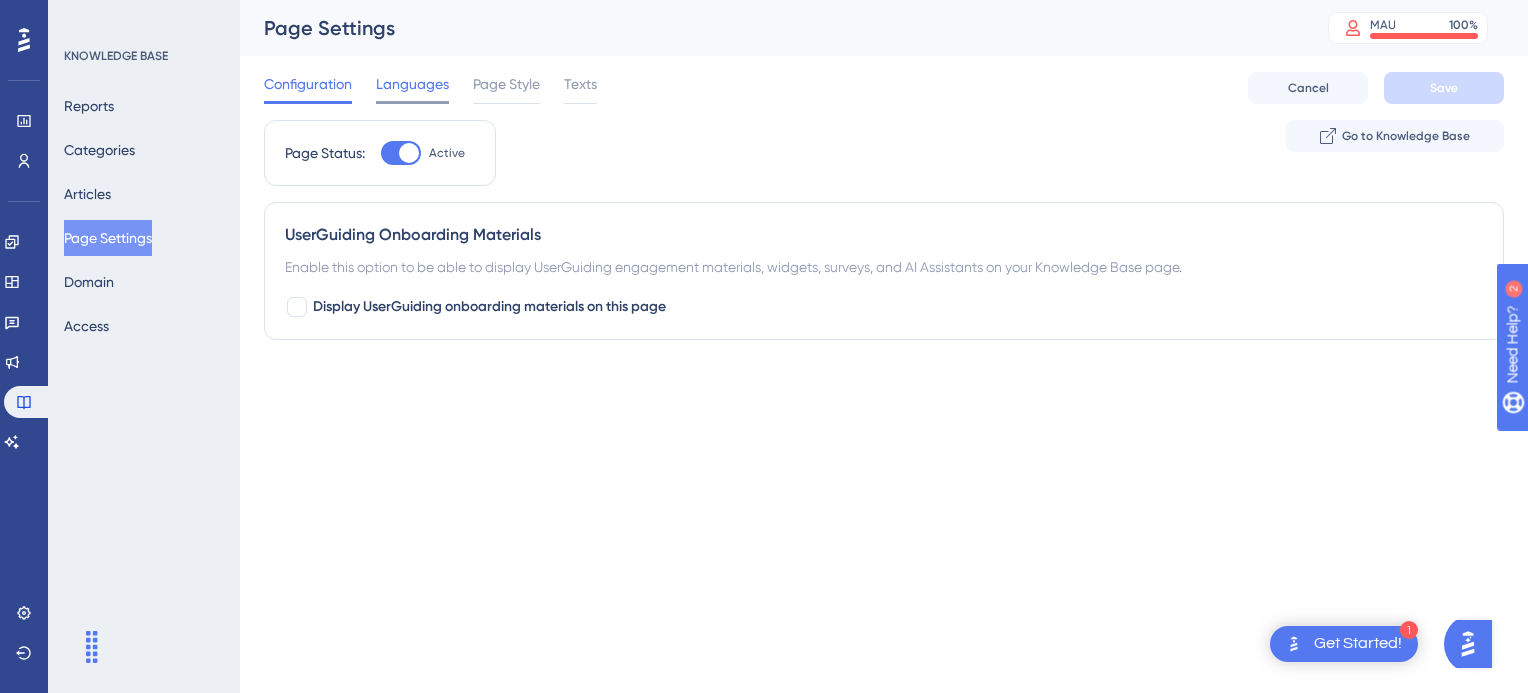 click on "Languages" at bounding box center (412, 84) 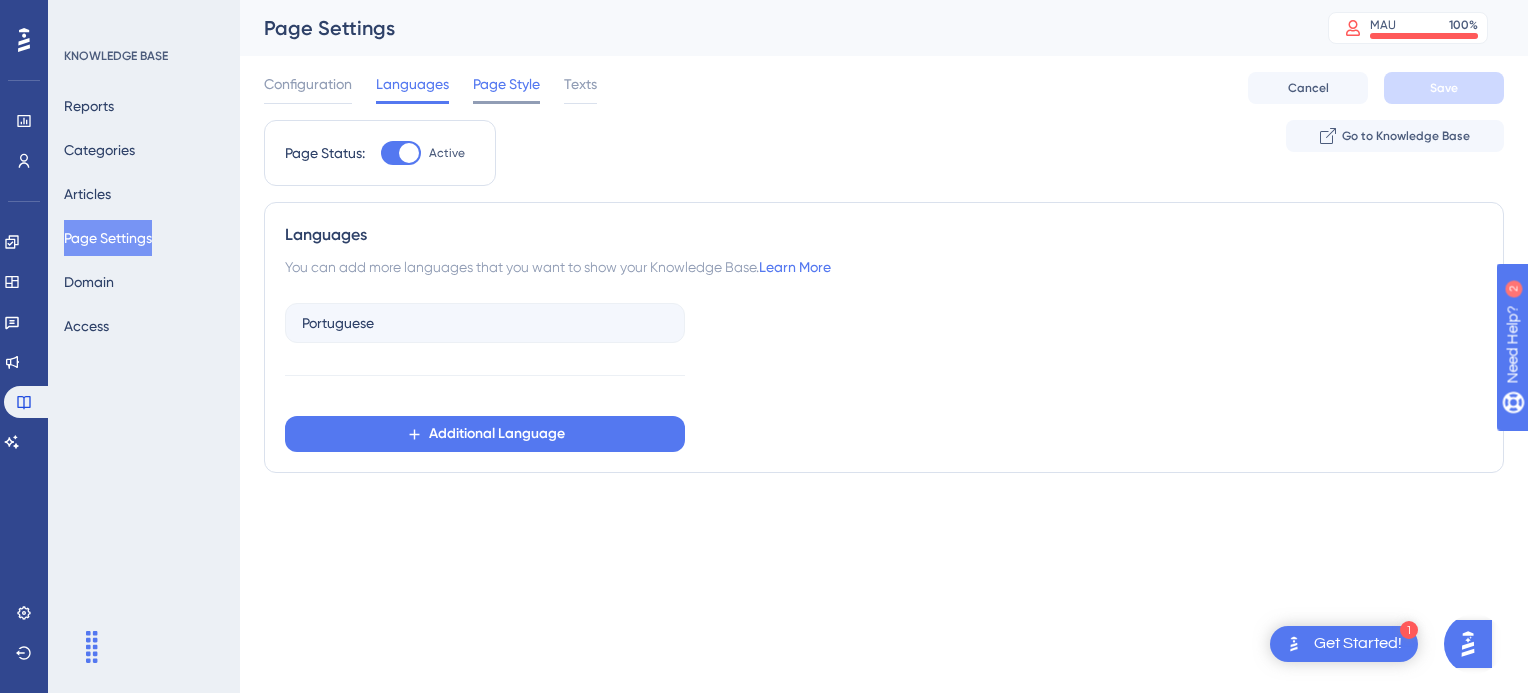 click on "Page Style" at bounding box center [506, 84] 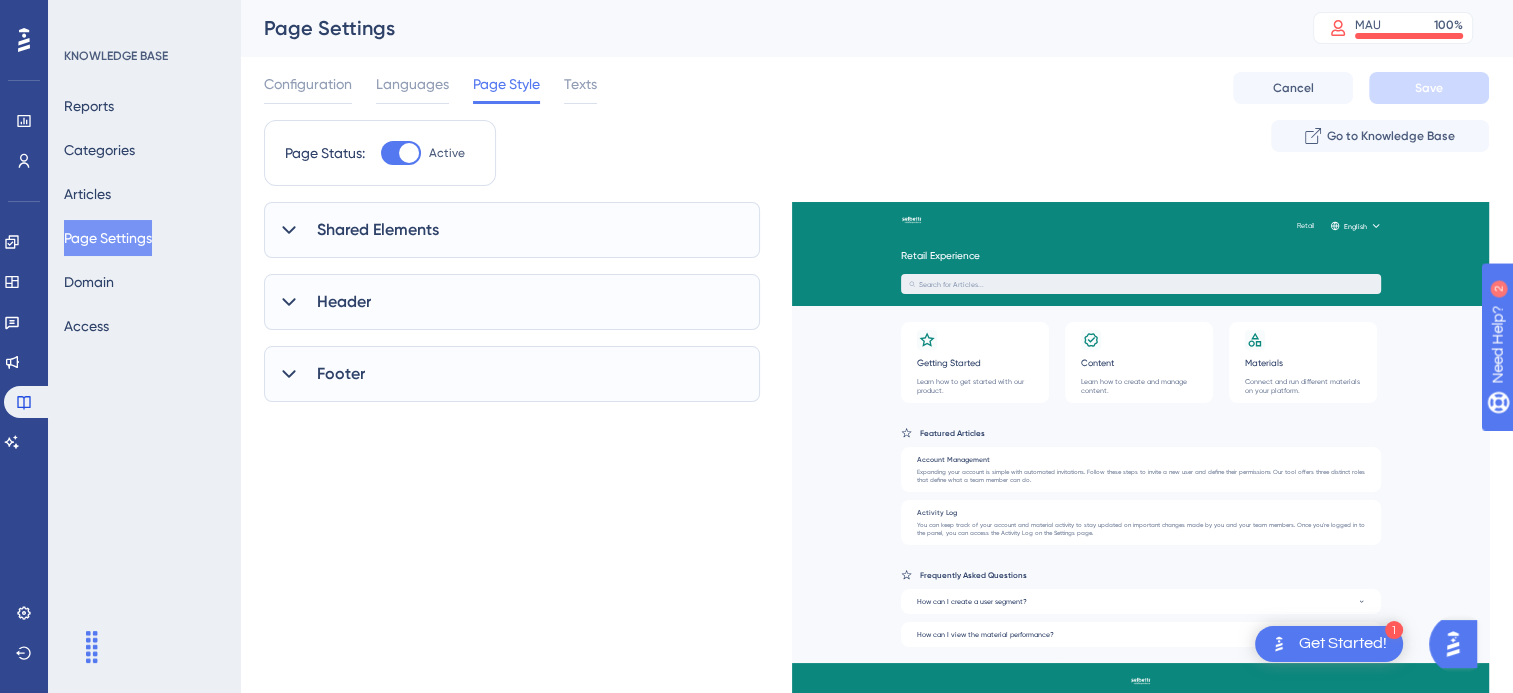click on "Shared Elements" at bounding box center (378, 230) 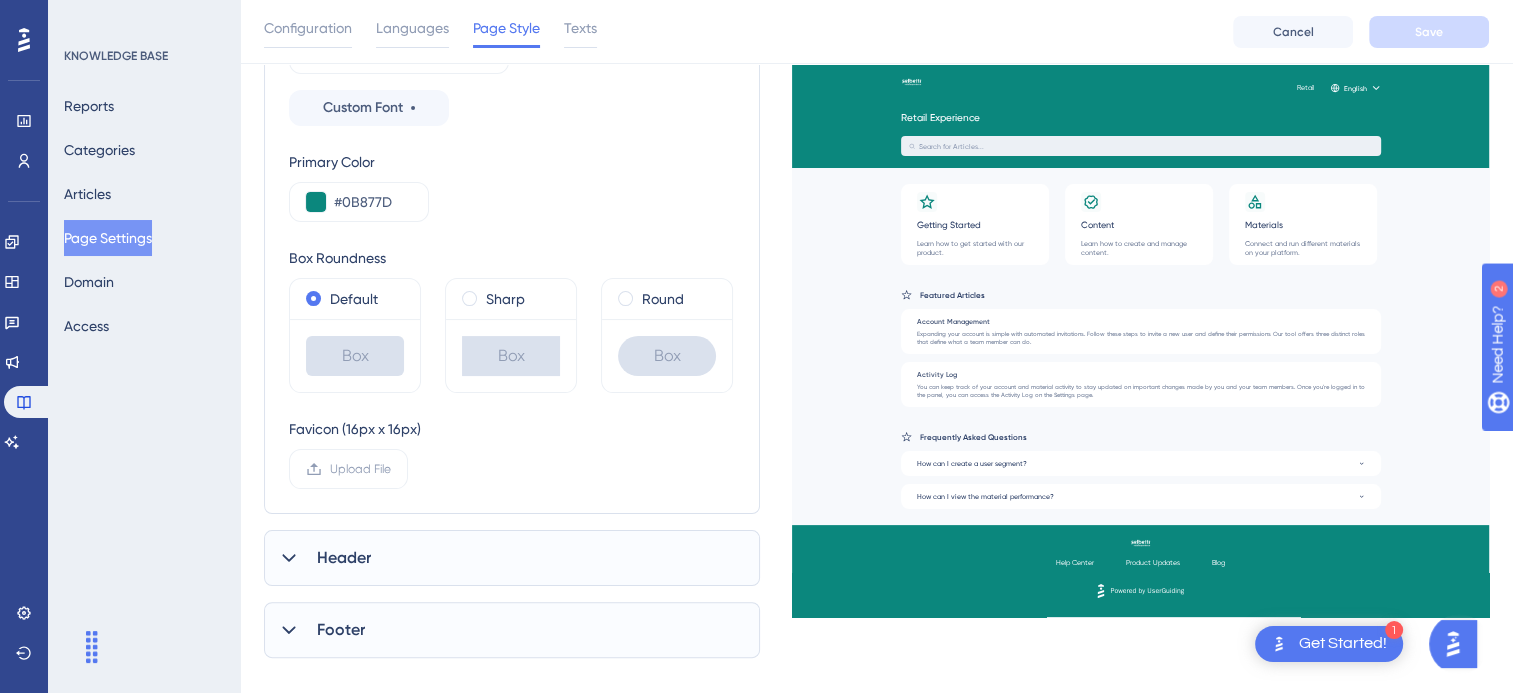 scroll, scrollTop: 380, scrollLeft: 0, axis: vertical 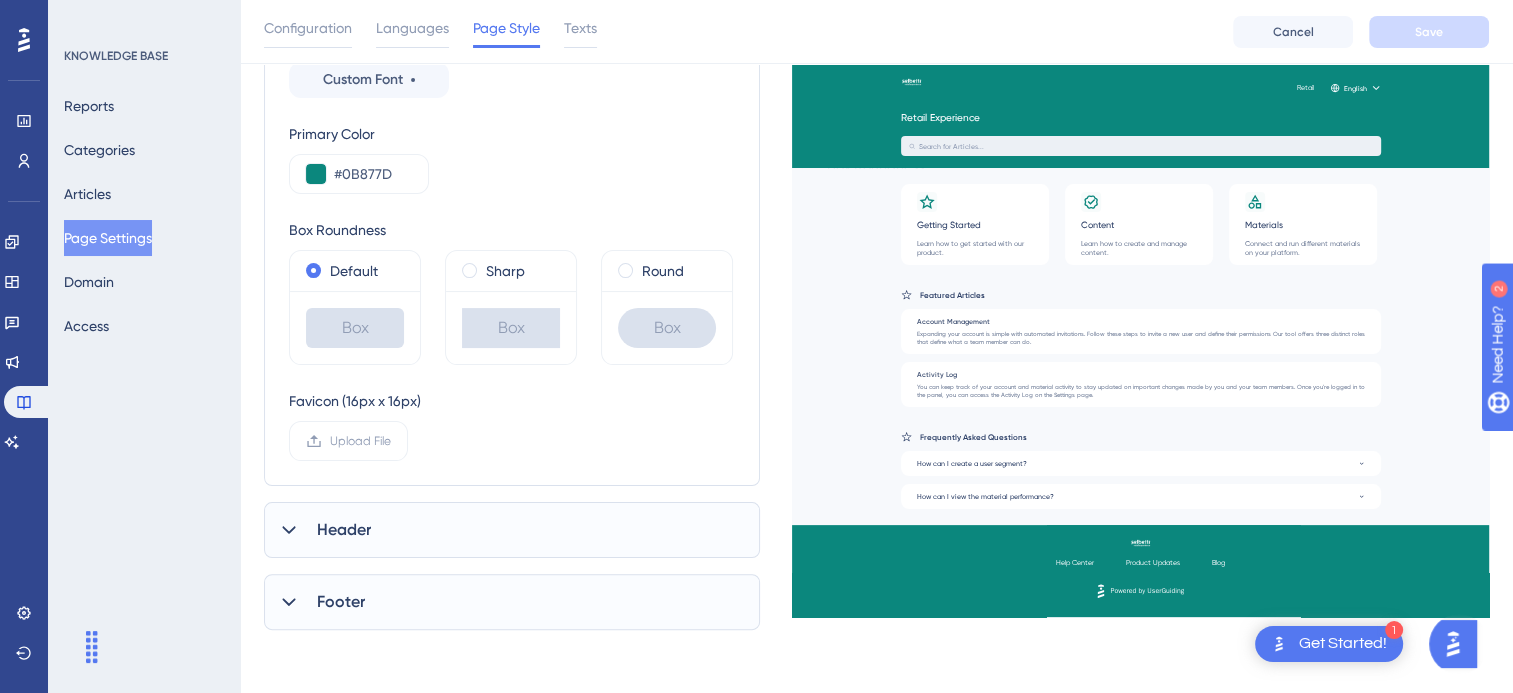 click on "Retail English Retail Experience Search for Articles... Getting Started Learn how to get started with our product. Content Learn how to create and manage content. Materials Connect and run different materials on your platform. Featured Articles Account Management Expanding your account is simple with automated invitations. Follow these
steps to invite a new user and define
their permissions Our tool offers three distinct roles that define what a team member can do.
Activity Log You can keep track of your account and material activity to stay
updated on important changes made by you and your team members. Once you're logged in to
the panel, you can access the Activity Log on the Settings page.
Frequently Asked Questions How can I create a user segment? How can I view the material performance? Help Center Product Updates Blog Powered by UserGuiding" at bounding box center [1140, 264] 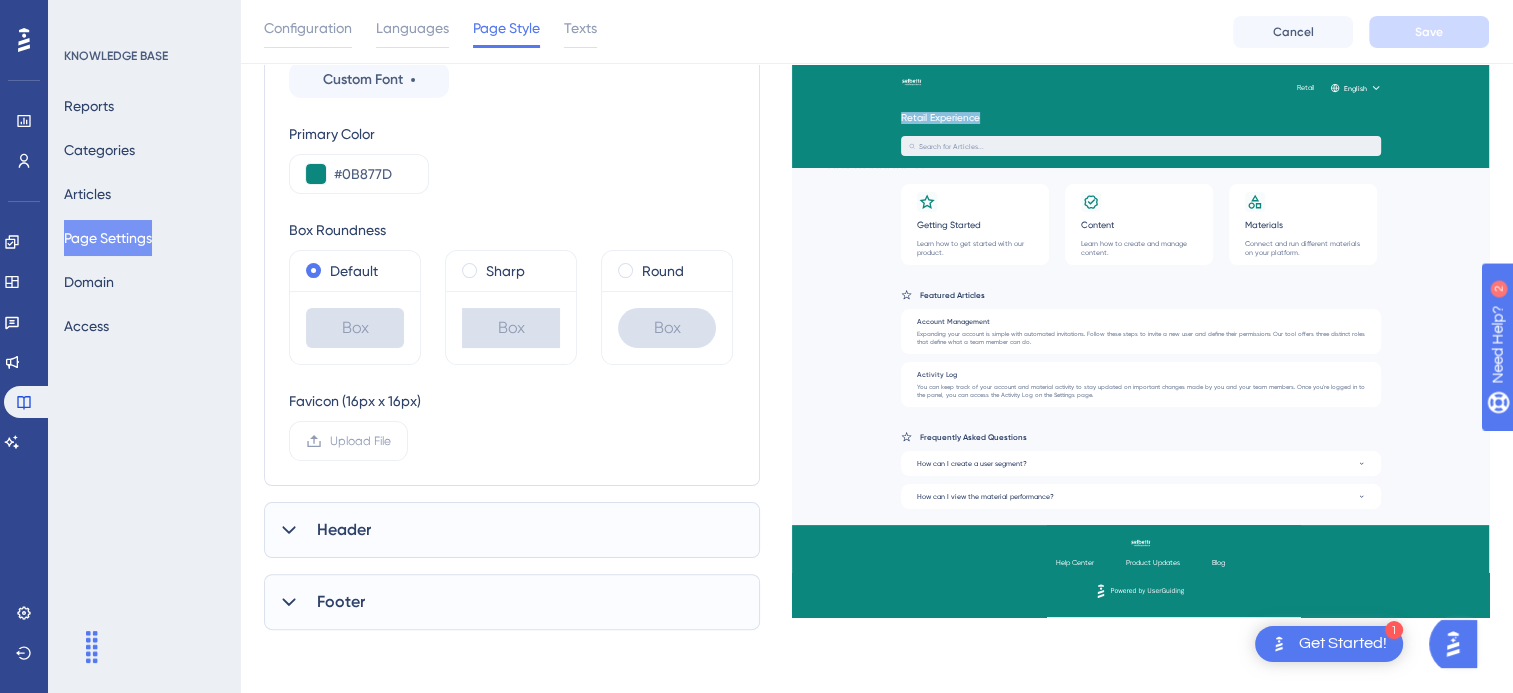 click on "Retail English Retail Experience Search for Articles... Getting Started Learn how to get started with our product. Content Learn how to create and manage content. Materials Connect and run different materials on your platform. Featured Articles Account Management Expanding your account is simple with automated invitations. Follow these
steps to invite a new user and define
their permissions Our tool offers three distinct roles that define what a team member can do.
Activity Log You can keep track of your account and material activity to stay
updated on important changes made by you and your team members. Once you're logged in to
the panel, you can access the Activity Log on the Settings page.
Frequently Asked Questions How can I create a user segment? How can I view the material performance? Help Center Product Updates Blog Powered by UserGuiding" at bounding box center (1140, 264) 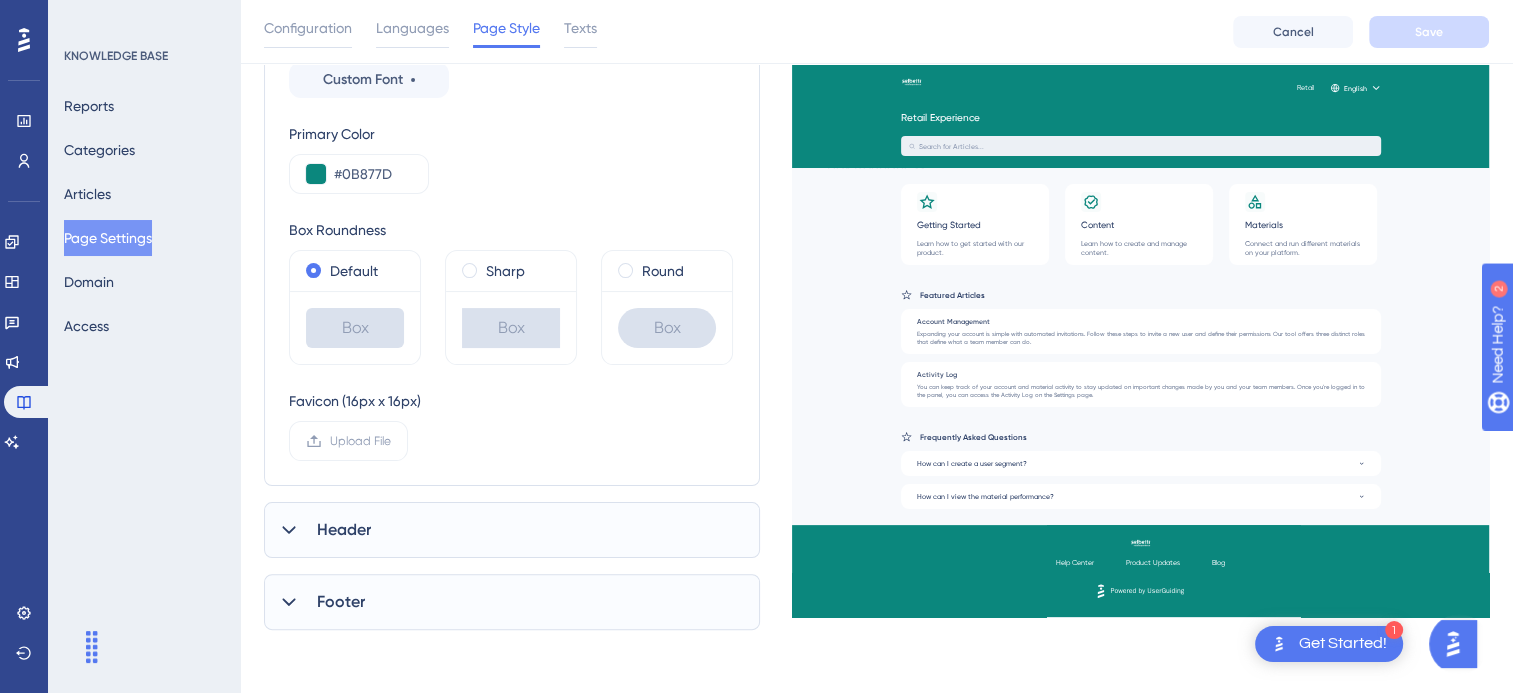 drag, startPoint x: 945, startPoint y: 110, endPoint x: 744, endPoint y: 228, distance: 233.07724 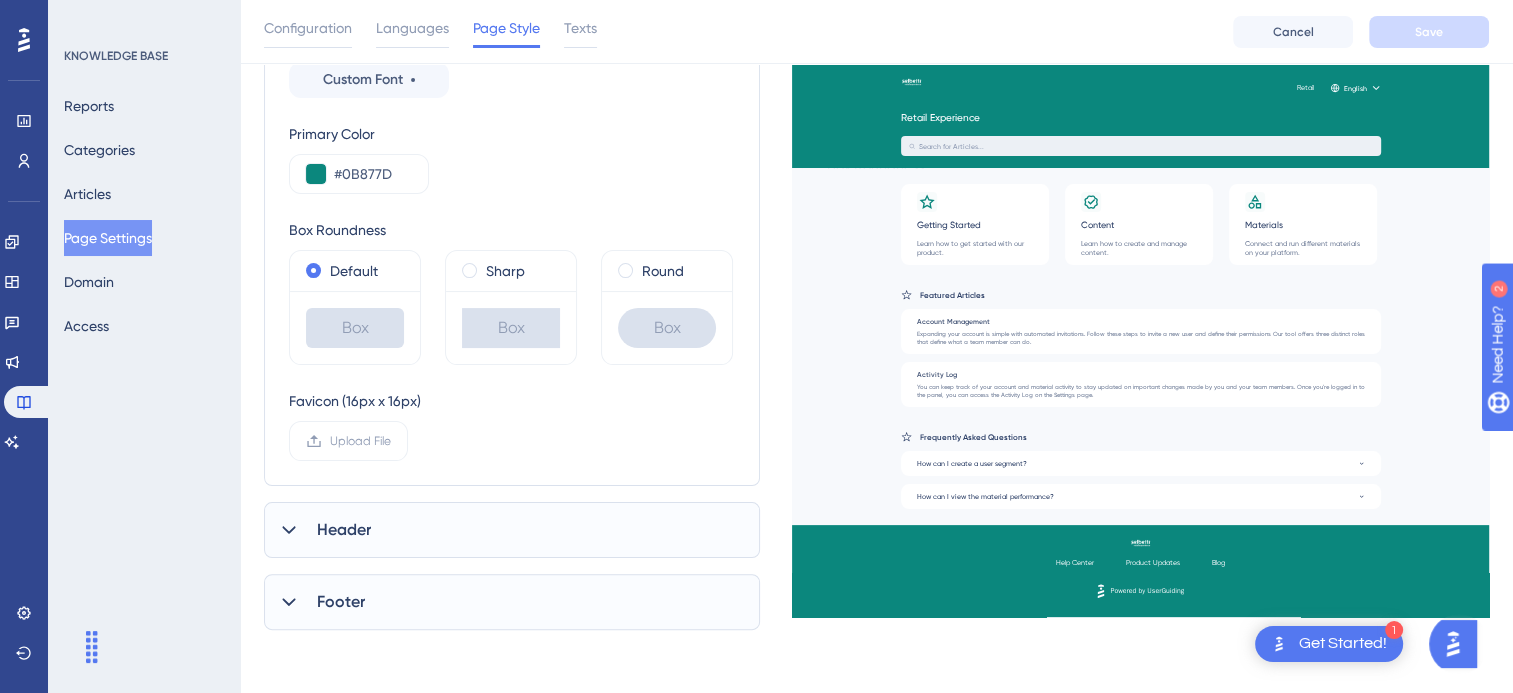 click on "Header" at bounding box center (512, 530) 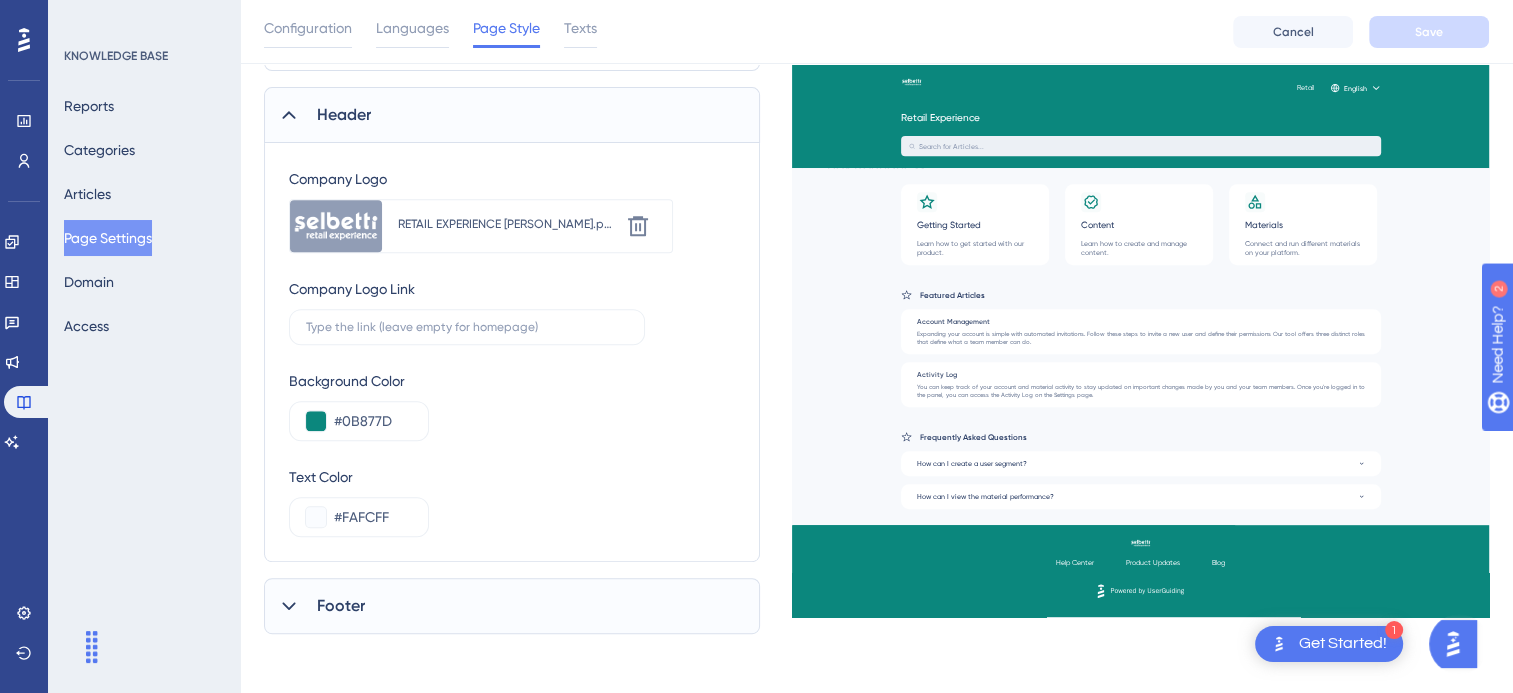 scroll, scrollTop: 799, scrollLeft: 0, axis: vertical 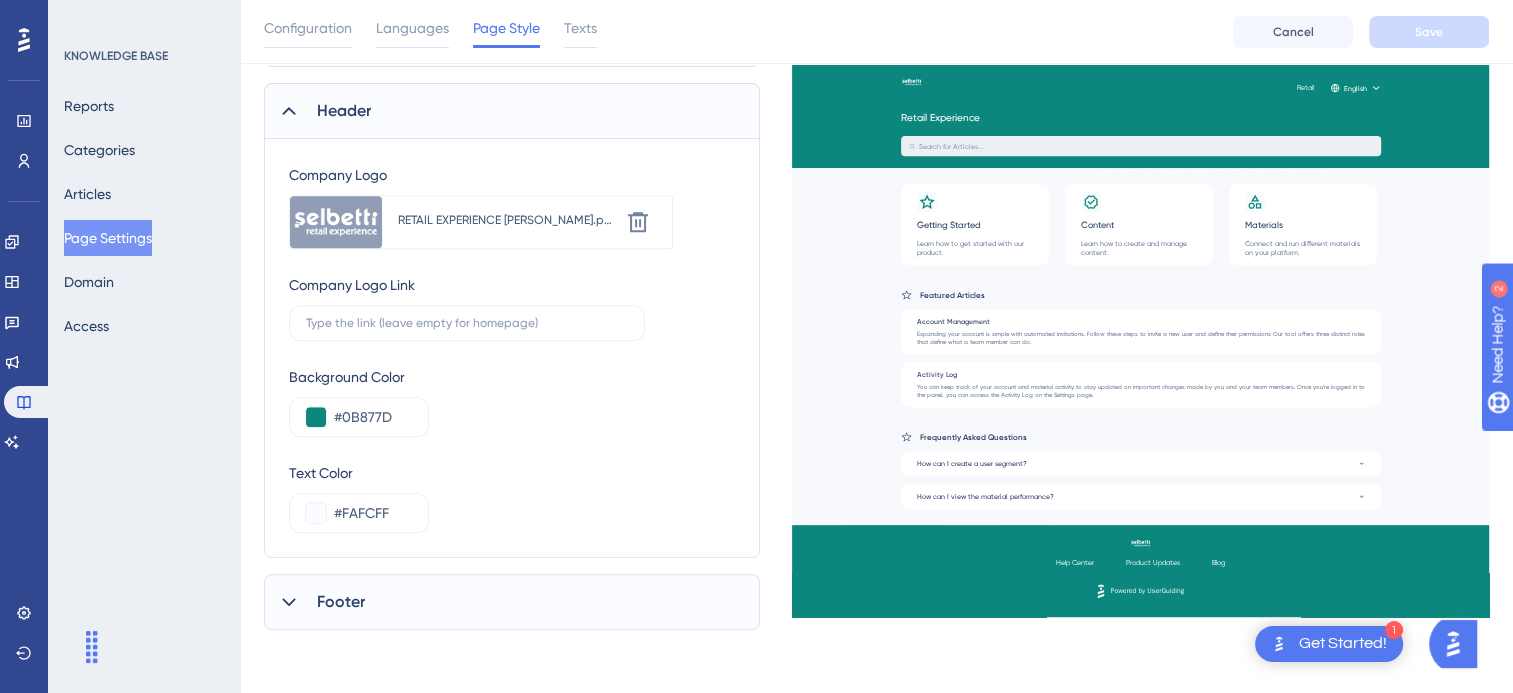 click on "Footer" at bounding box center (512, 602) 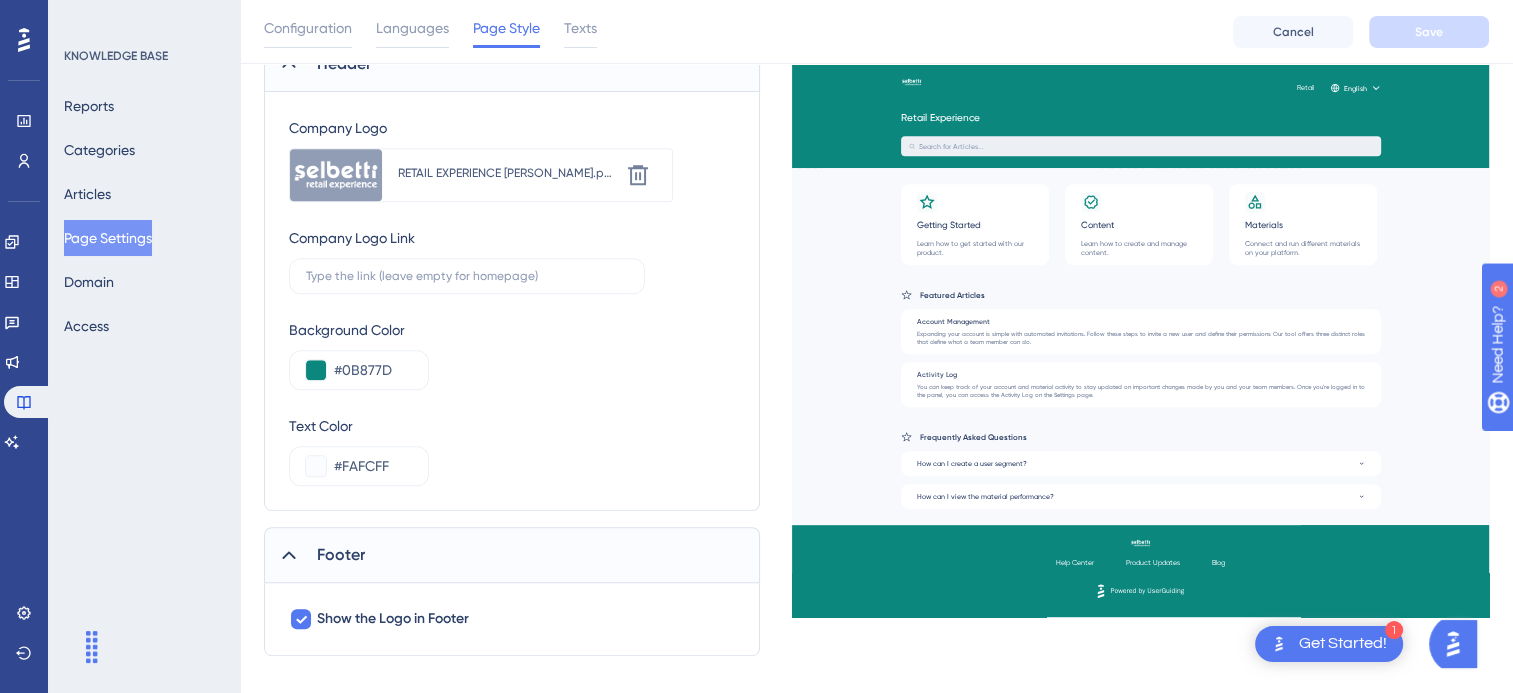 scroll, scrollTop: 872, scrollLeft: 0, axis: vertical 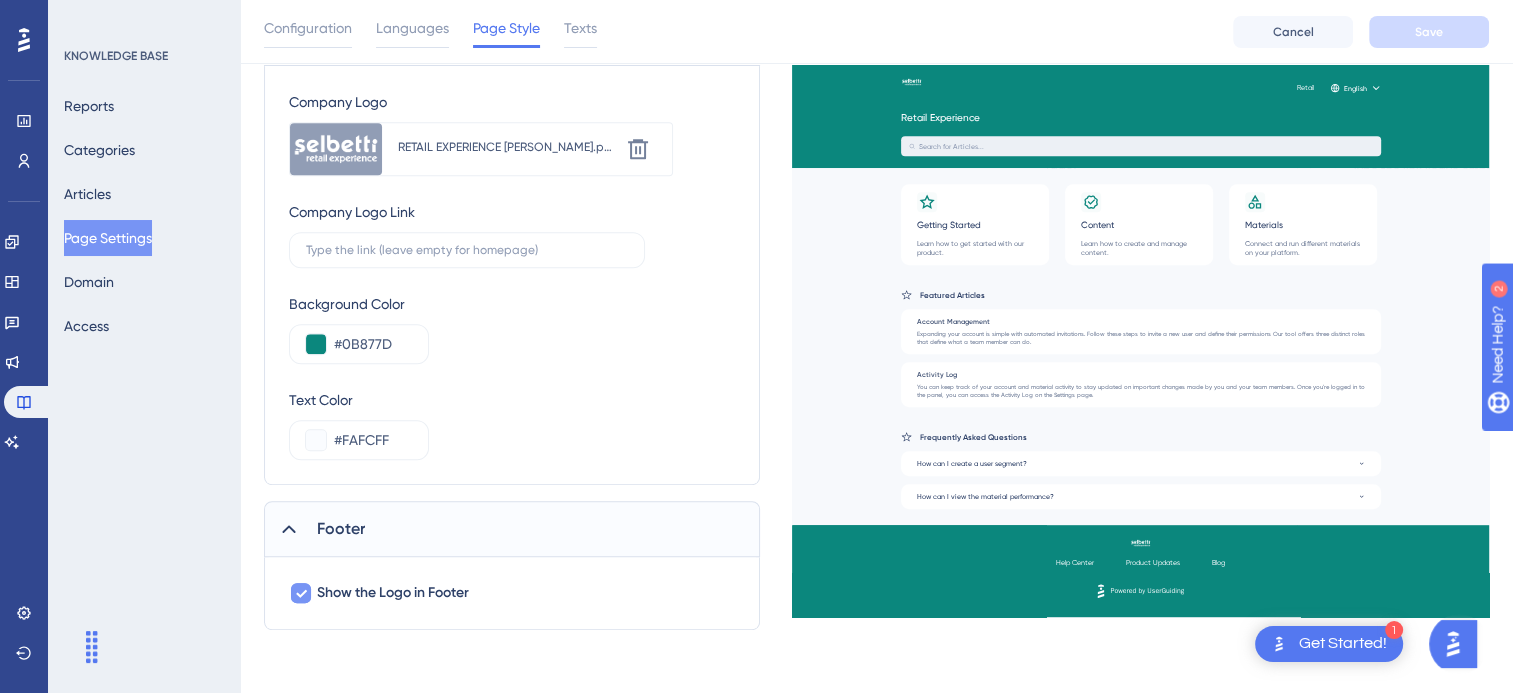 click on "Show the Logo in Footer" at bounding box center [393, 593] 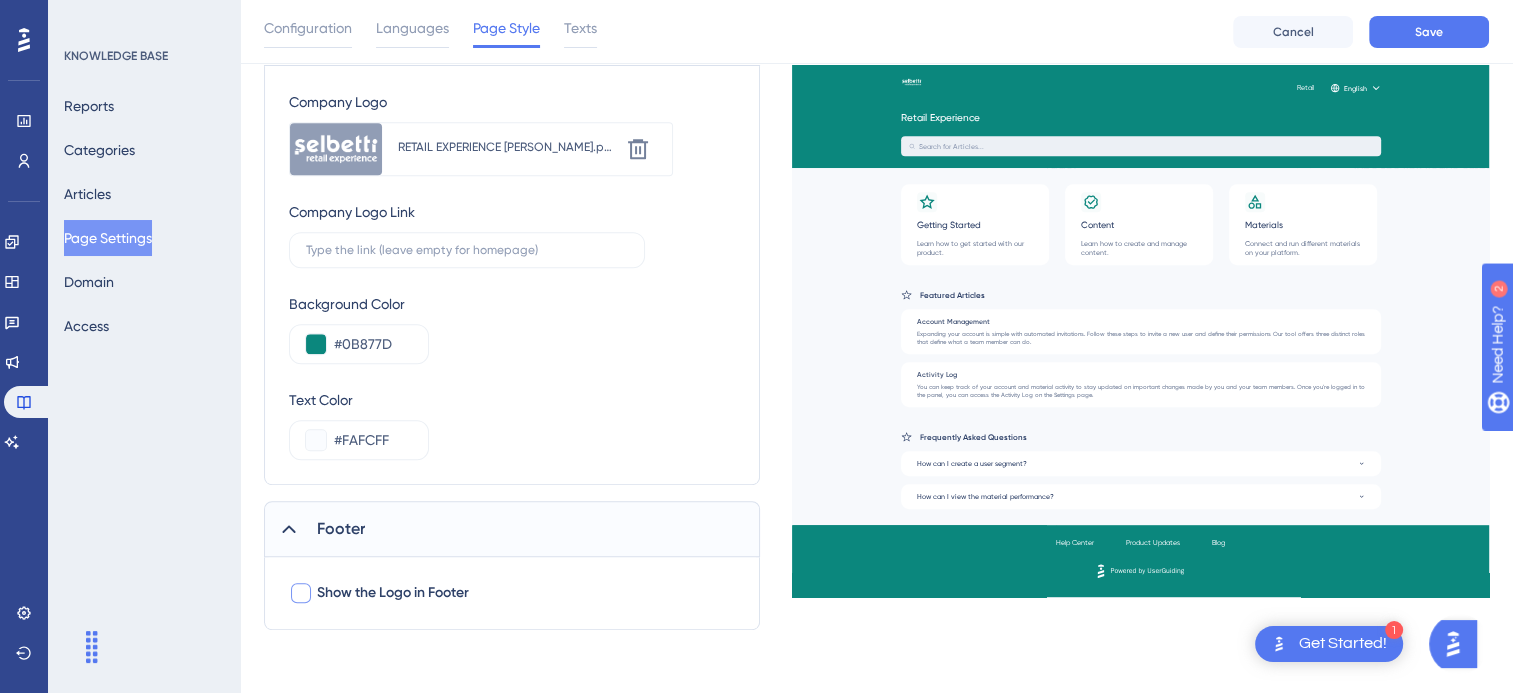 click on "Show the Logo in Footer" at bounding box center [393, 593] 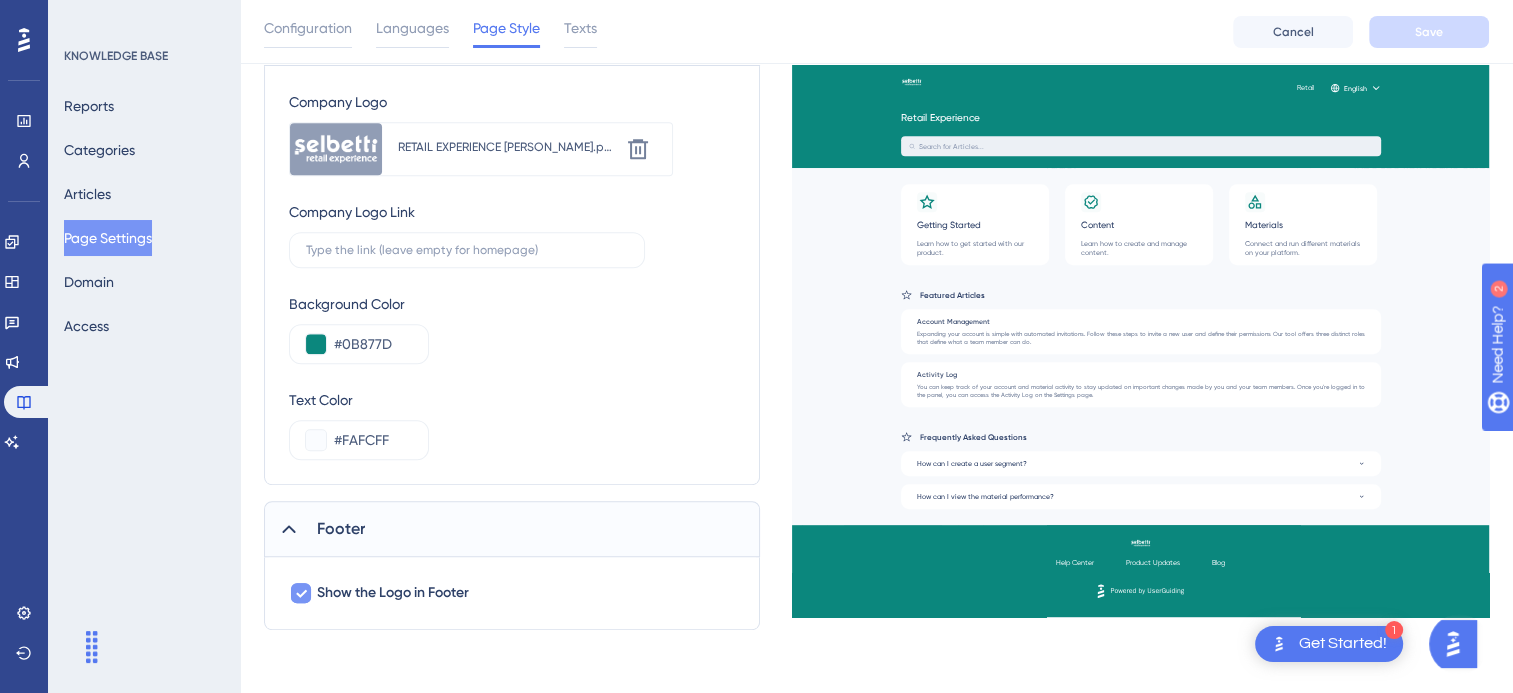 click on "Show the Logo in Footer" at bounding box center [393, 593] 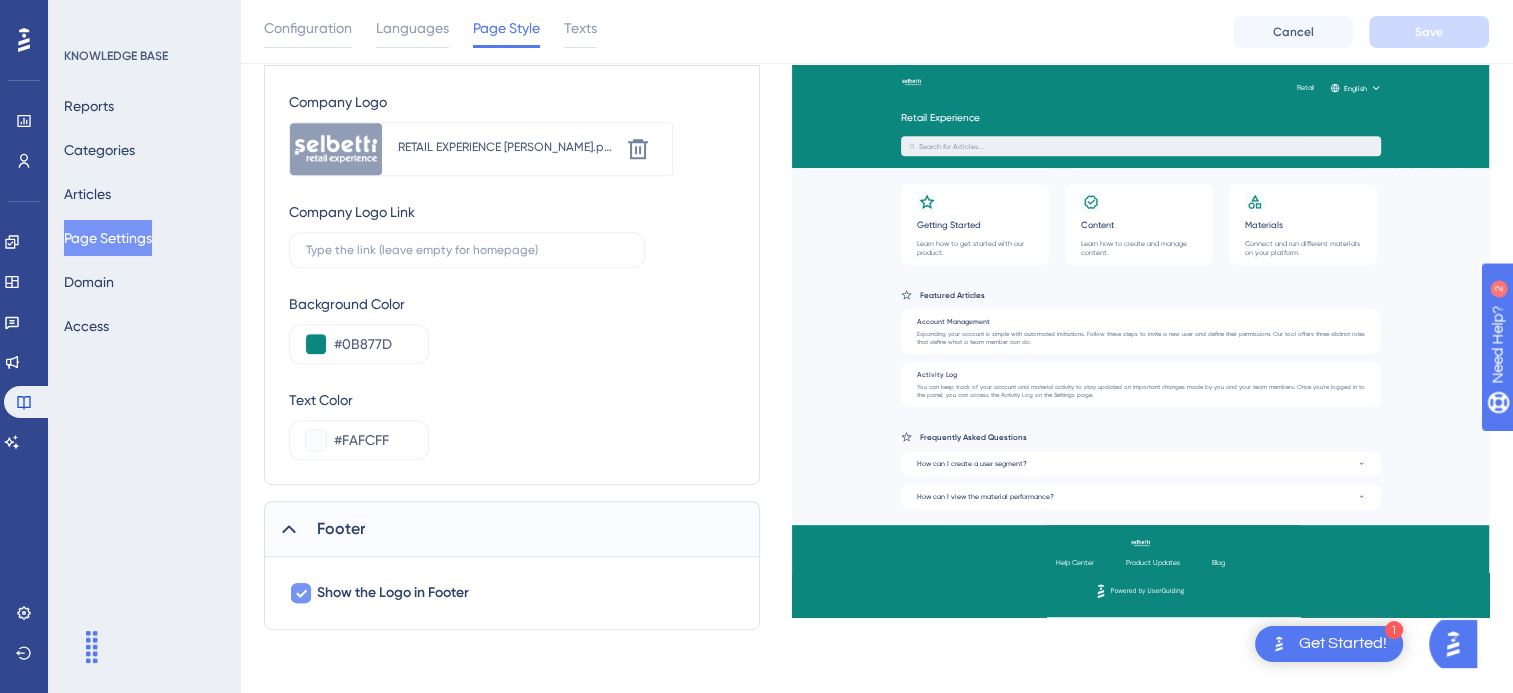 checkbox on "false" 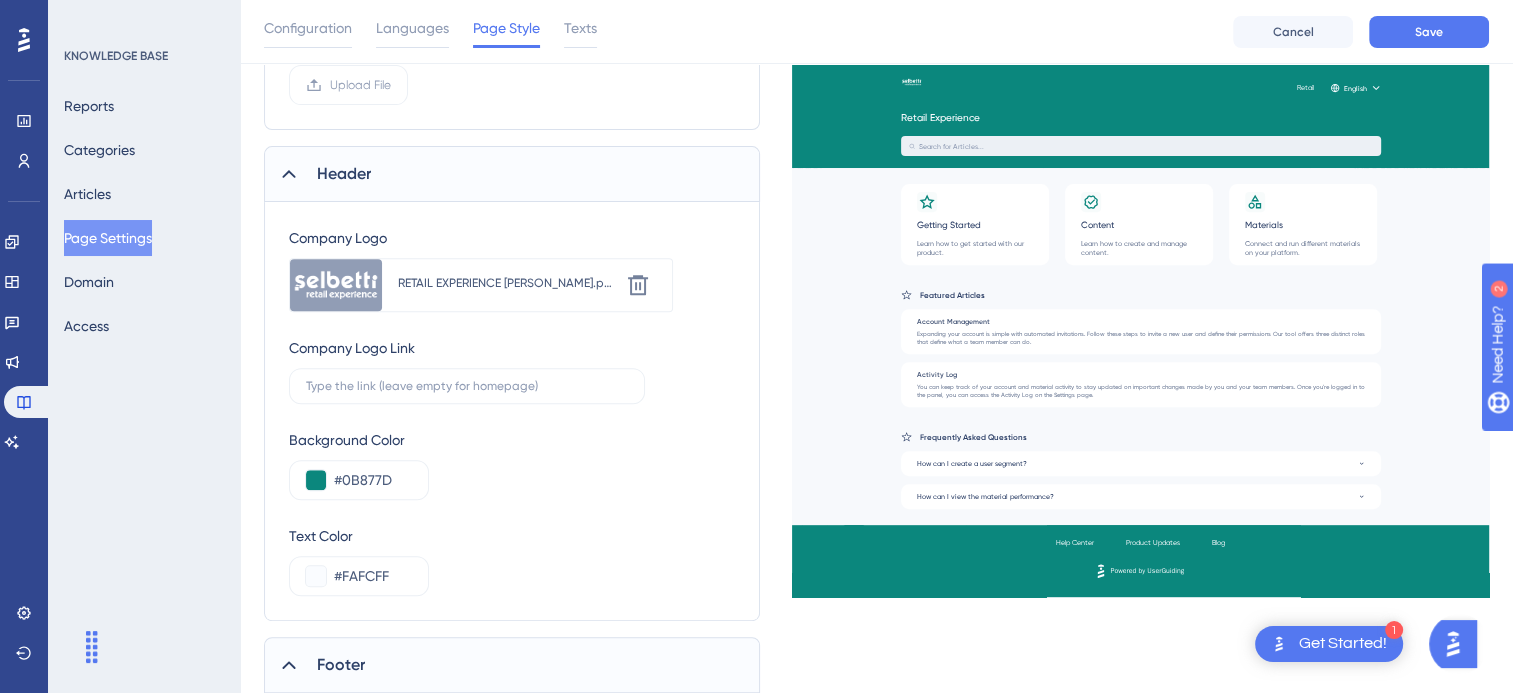 scroll, scrollTop: 572, scrollLeft: 0, axis: vertical 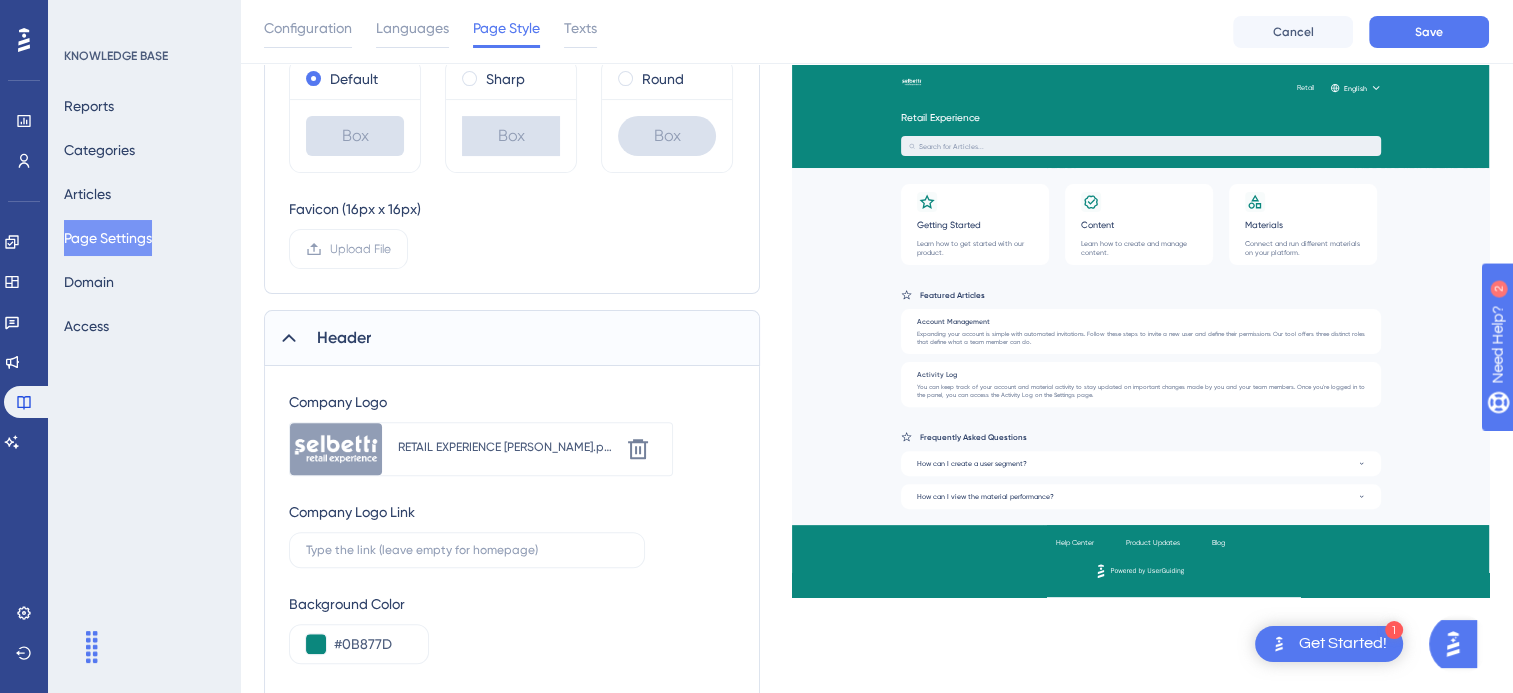 click on "Configuration Languages Page Style Texts Cancel Save" at bounding box center [876, 32] 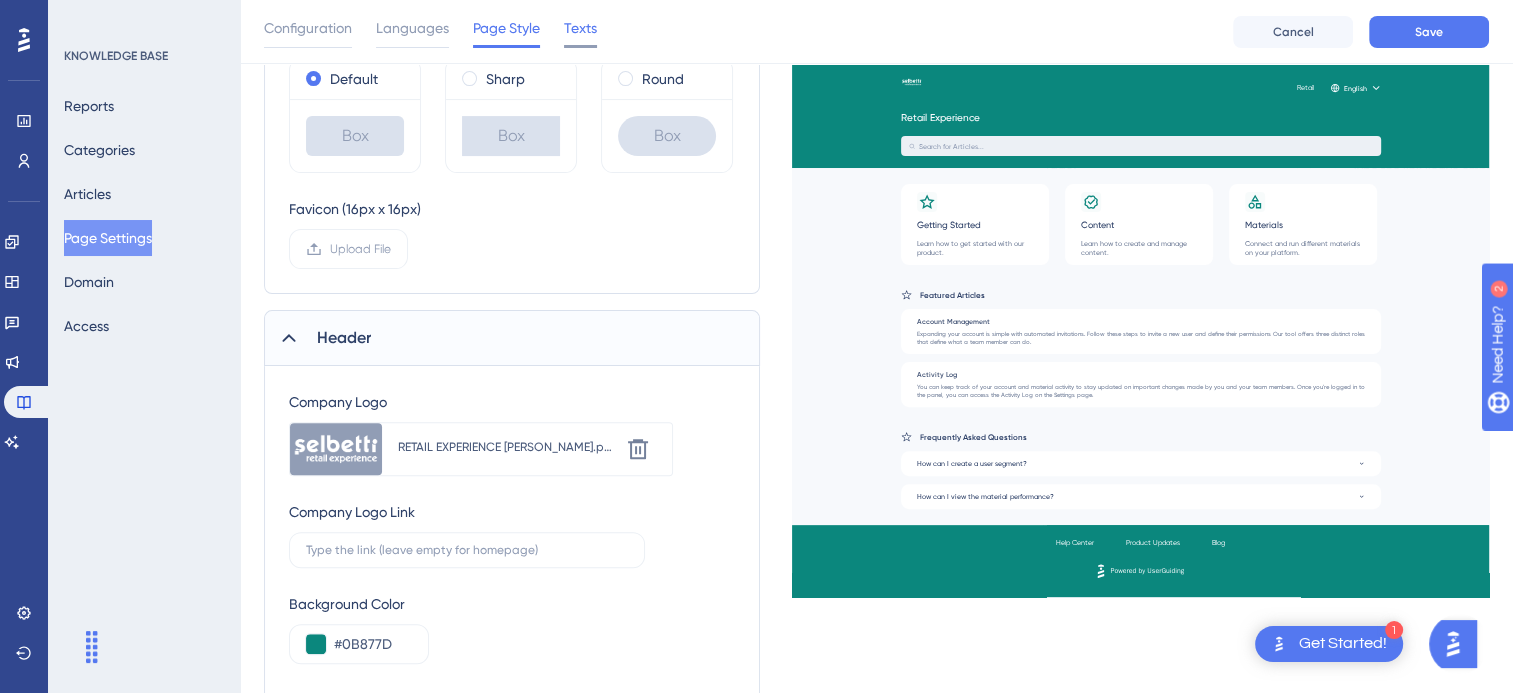 click on "Texts" at bounding box center [580, 28] 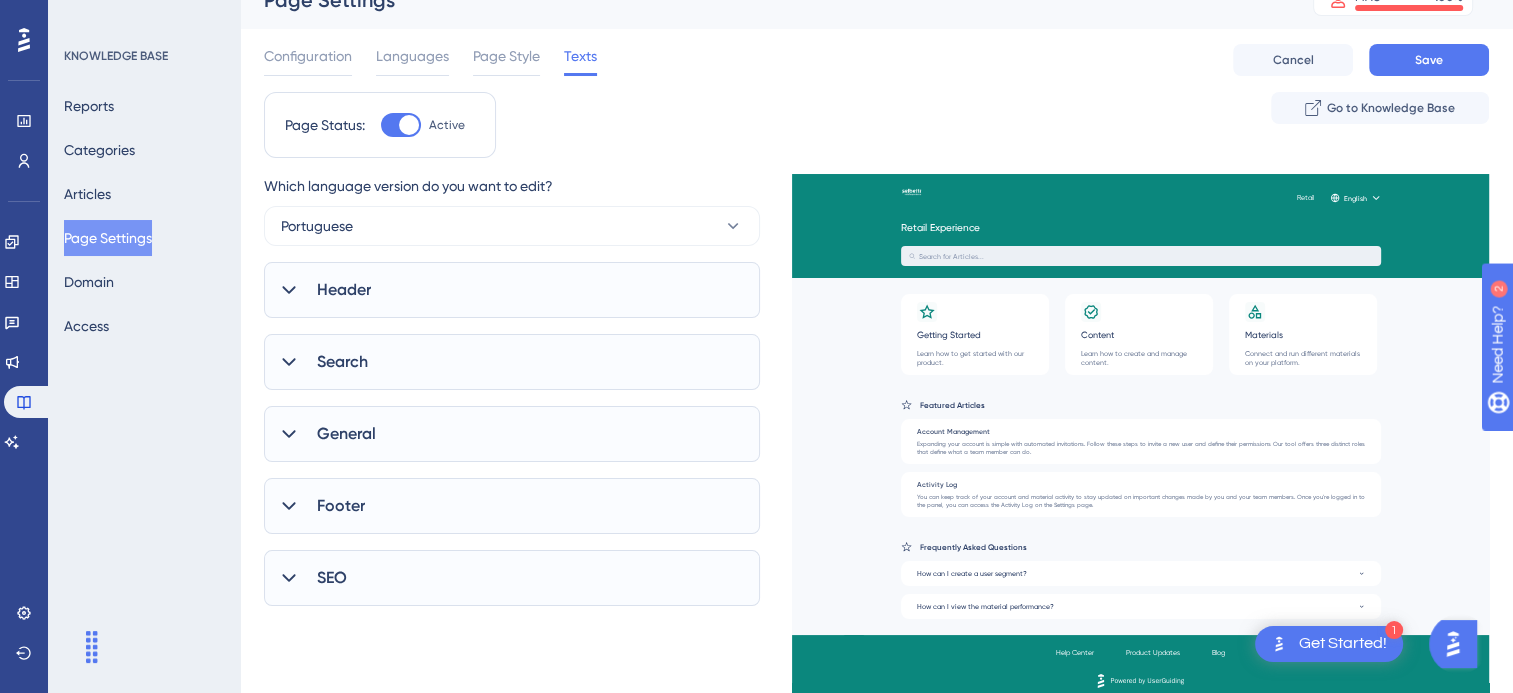 scroll, scrollTop: 41, scrollLeft: 0, axis: vertical 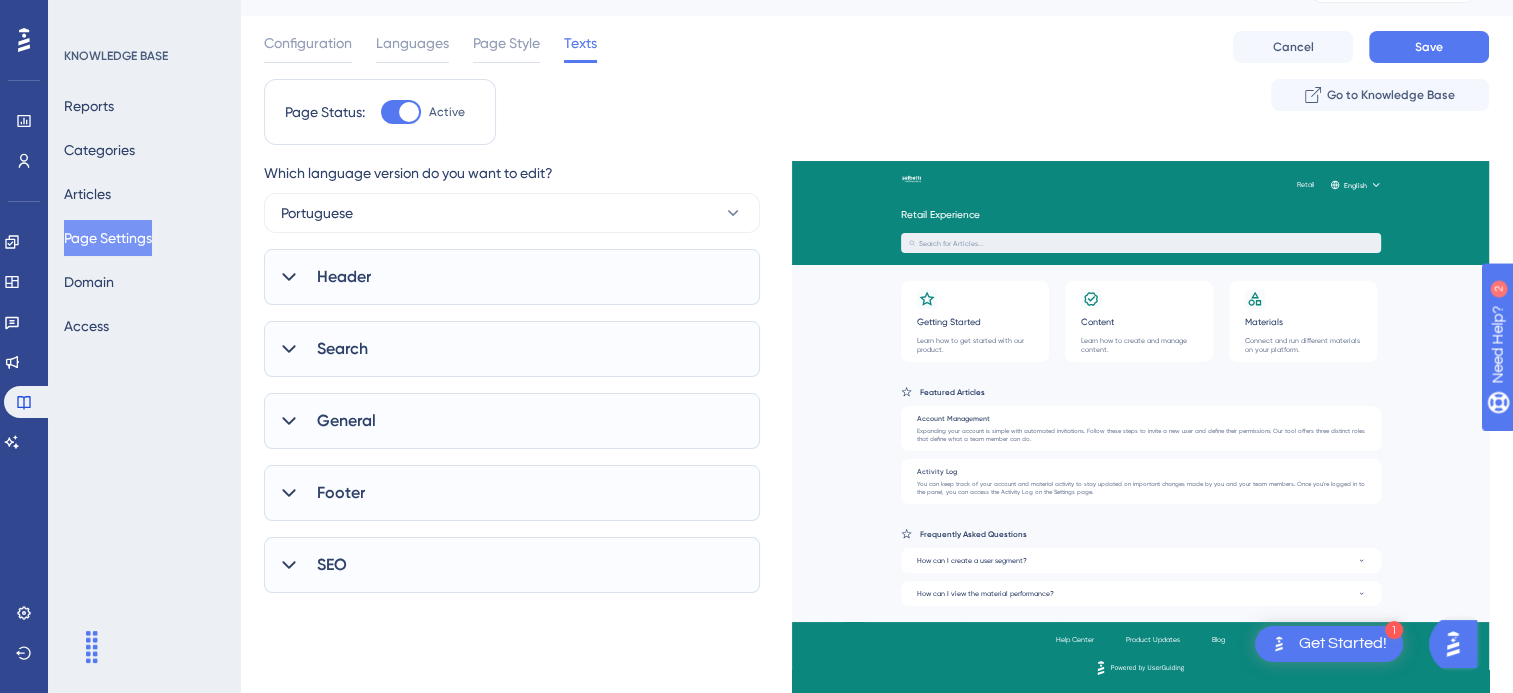 click on "Header" at bounding box center (512, 277) 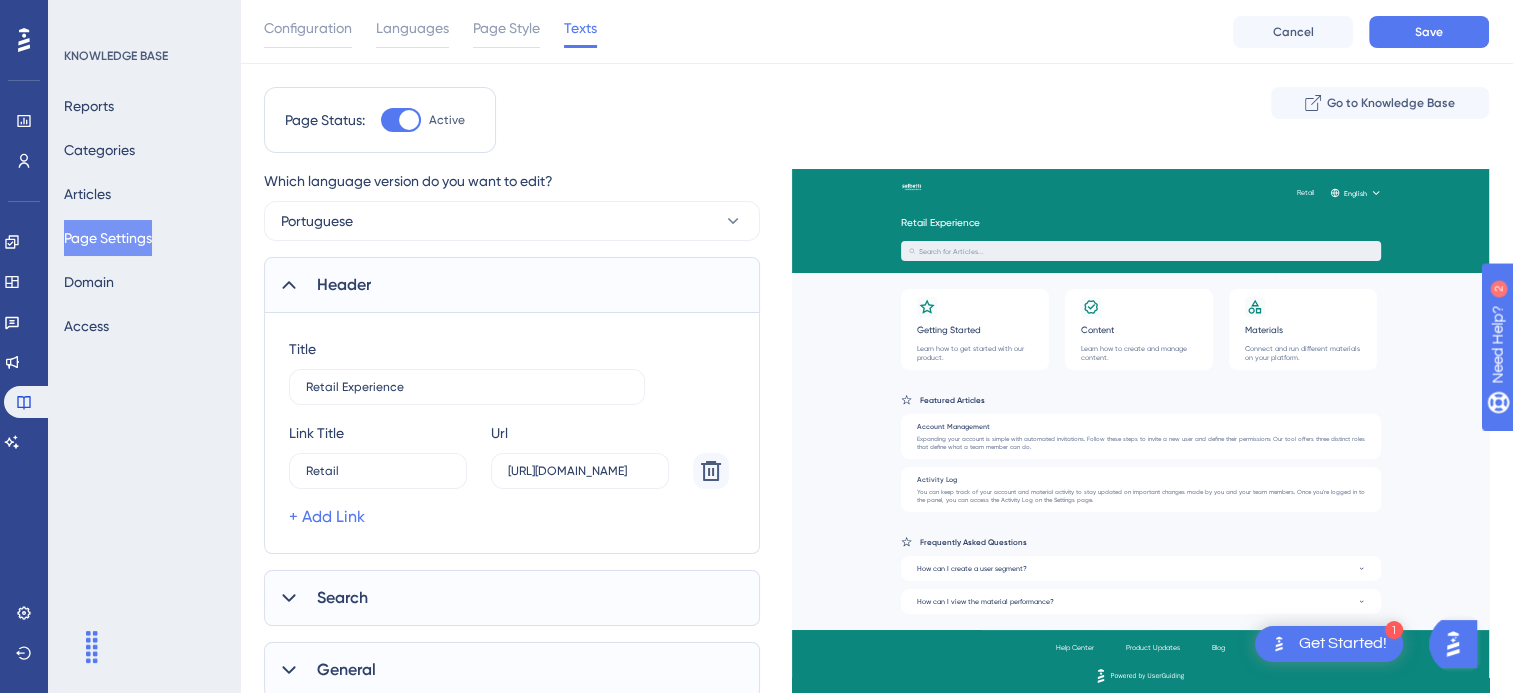 scroll, scrollTop: 141, scrollLeft: 0, axis: vertical 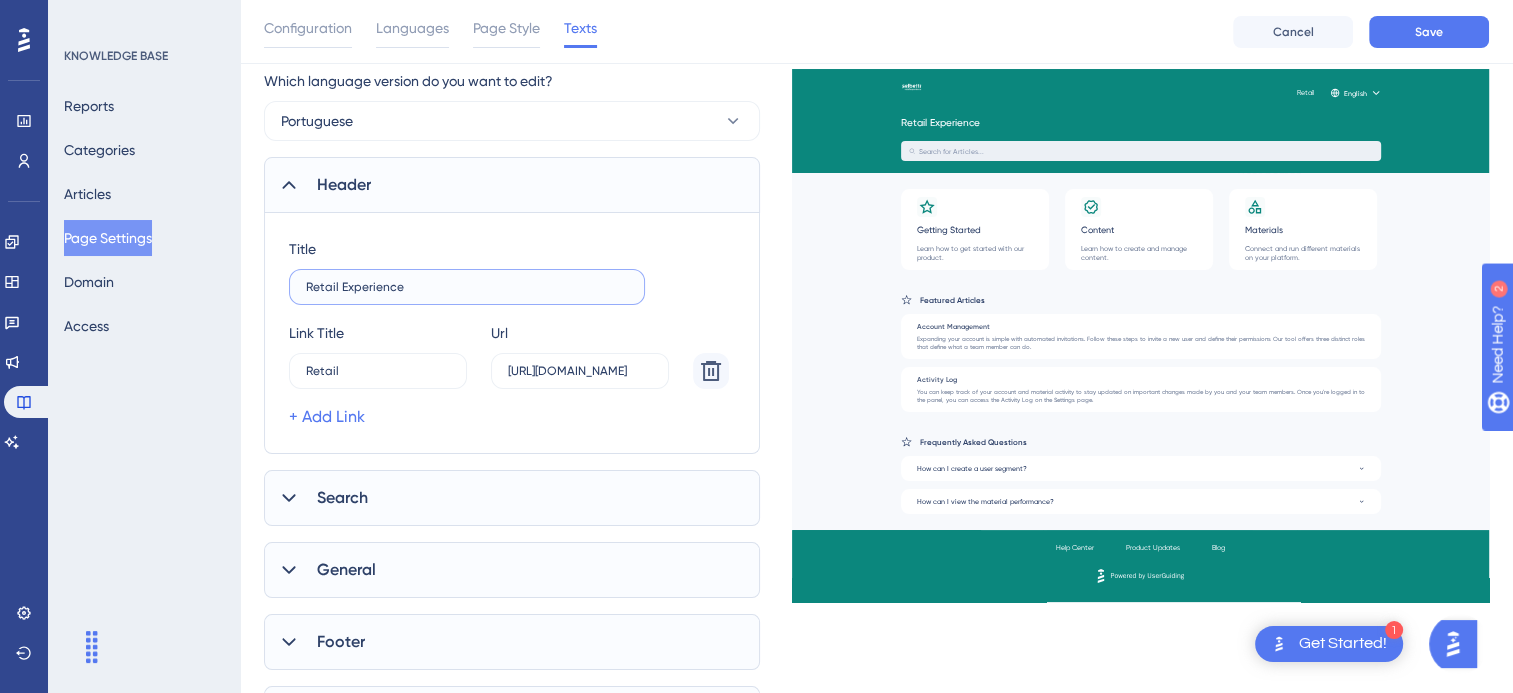 click on "Retail Experience" at bounding box center [467, 287] 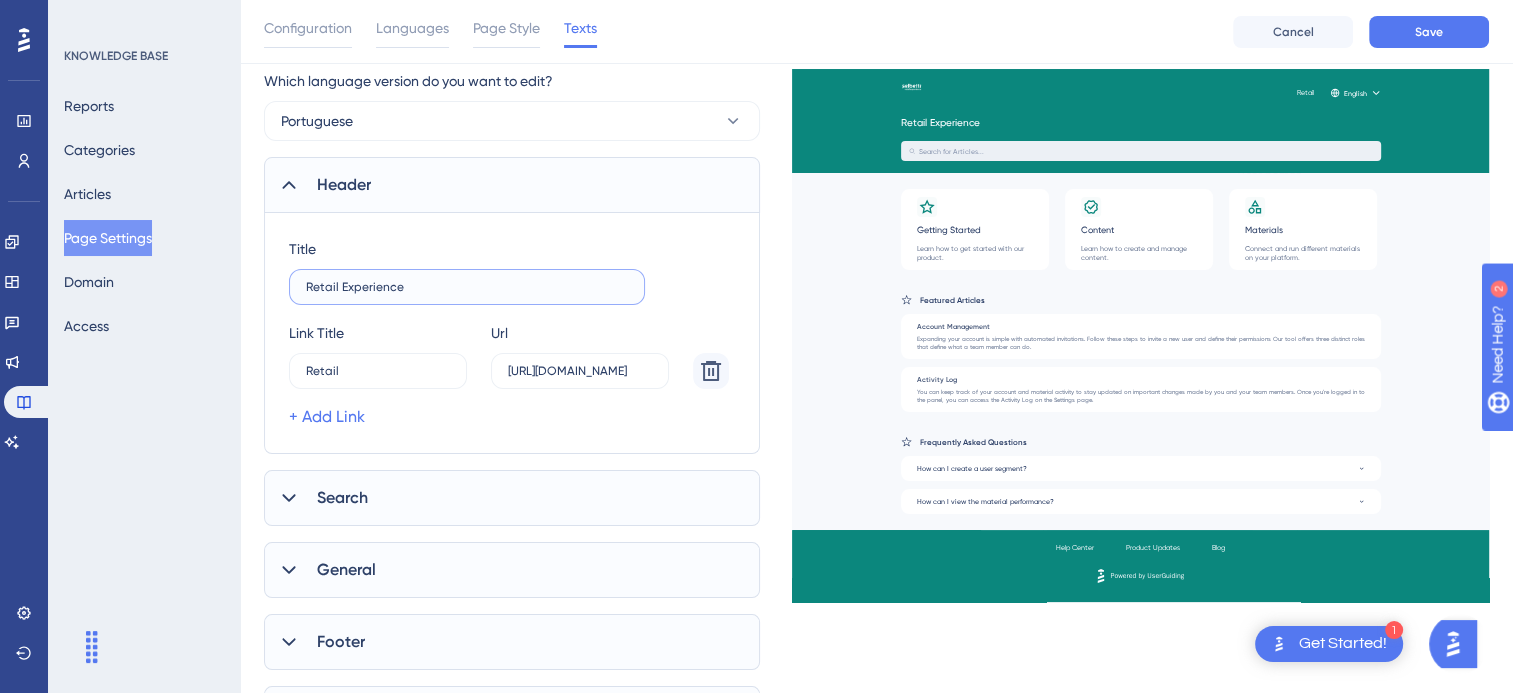 click on "Retail Experience" at bounding box center (467, 287) 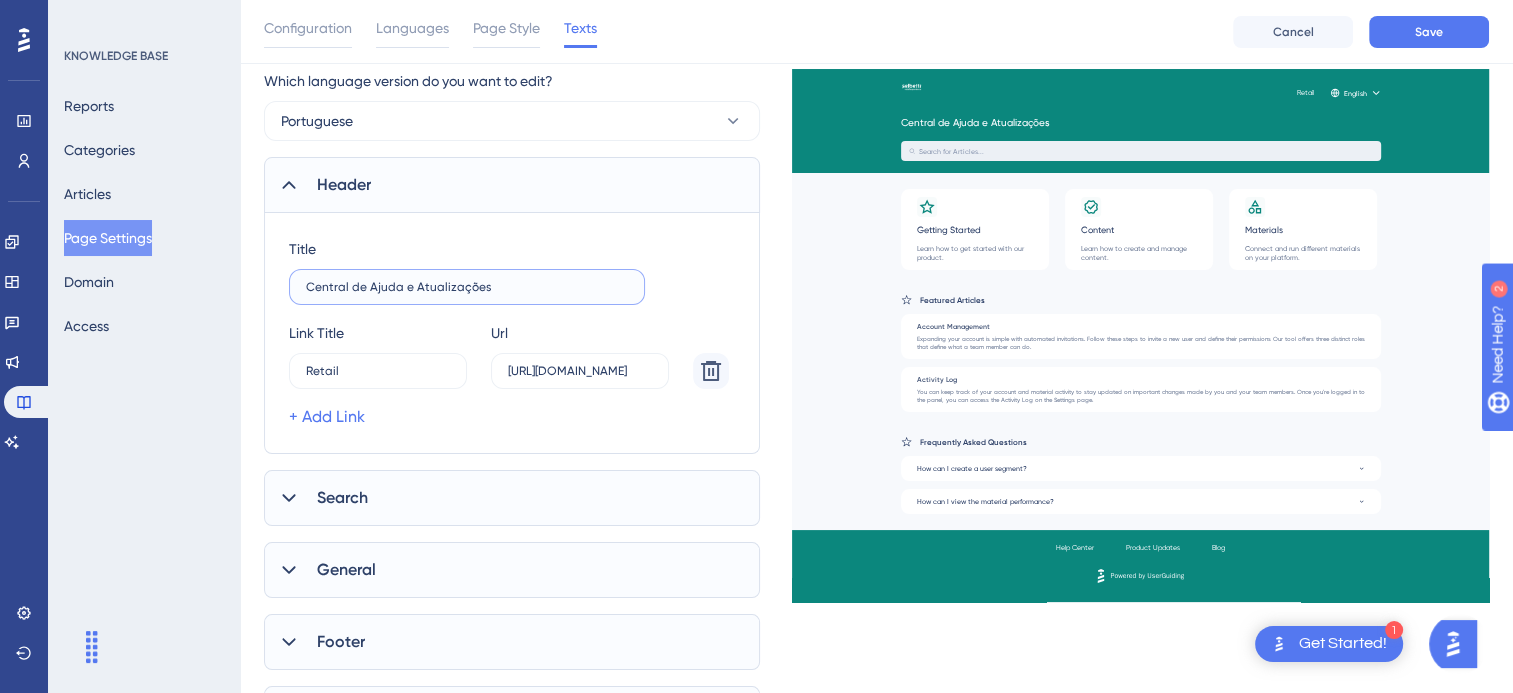 type on "Central de Ajuda e Atualizações" 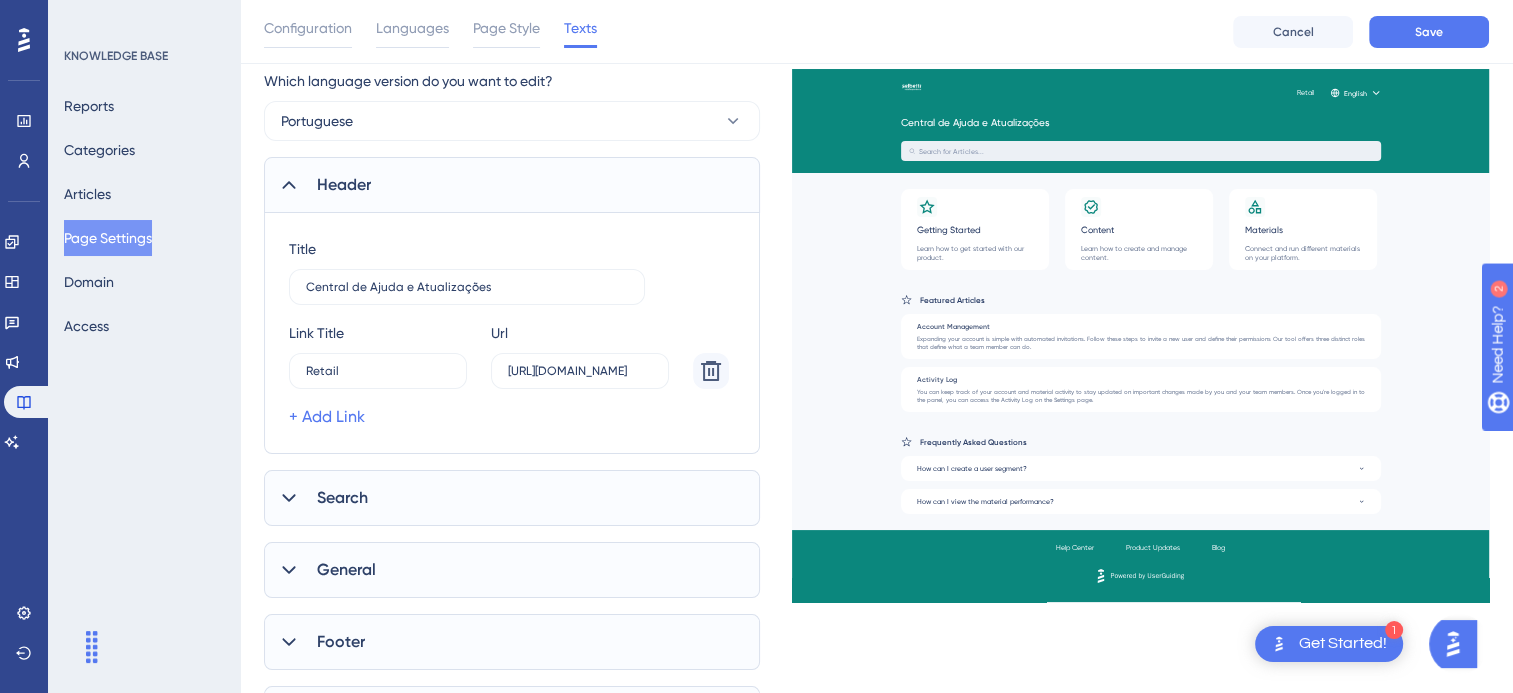 click on "Title Central de Ajuda e Atualizações Link Title Retail 9 Url https://pricefy-vxpg.help.userguiding.com/pt + Add Link" at bounding box center [512, 333] 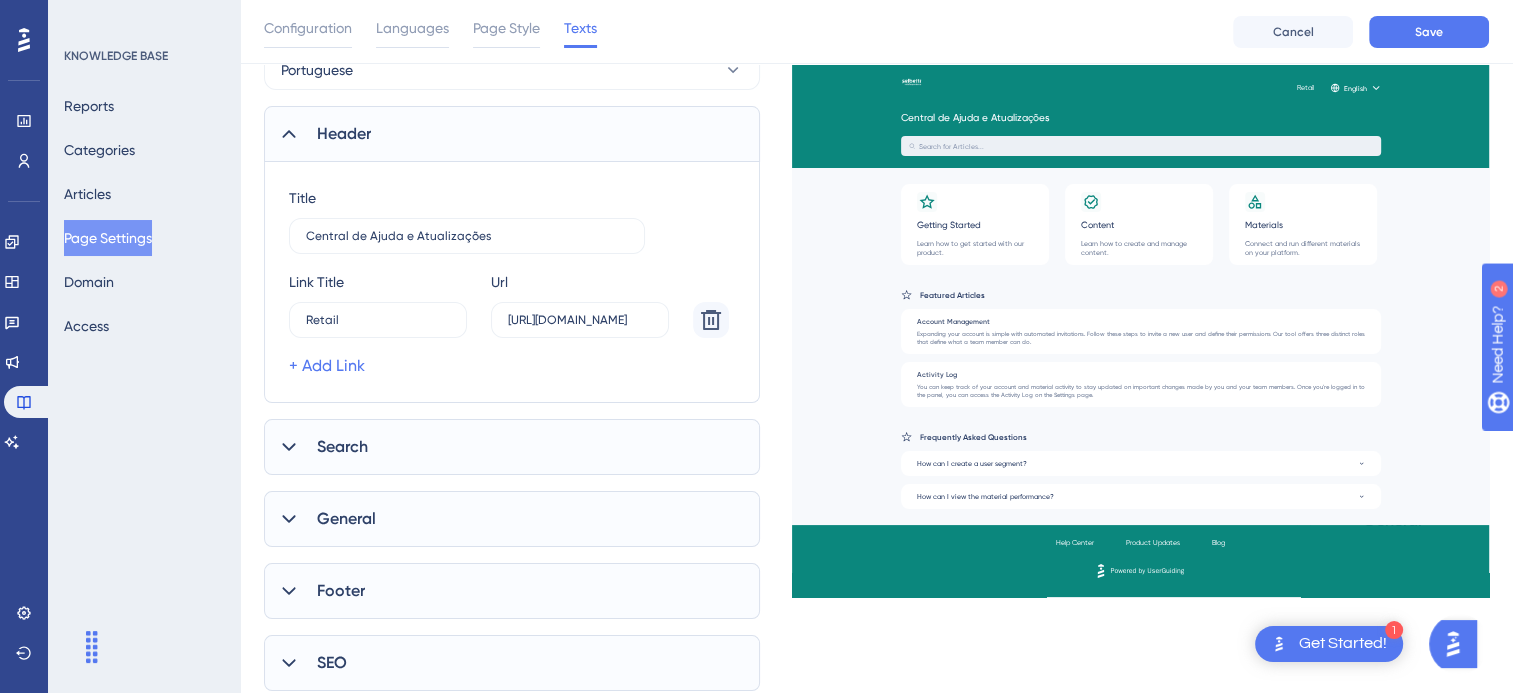 scroll, scrollTop: 241, scrollLeft: 0, axis: vertical 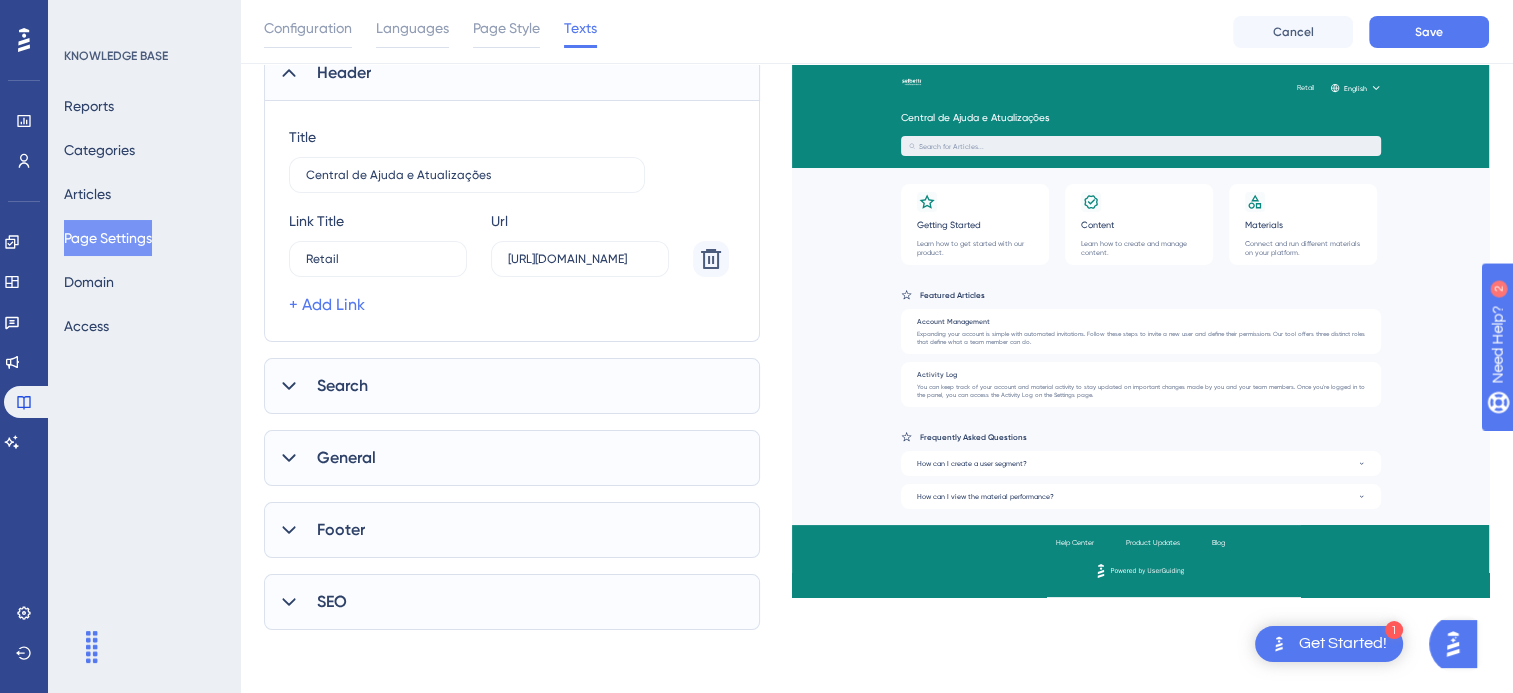 click on "Search" at bounding box center (512, 386) 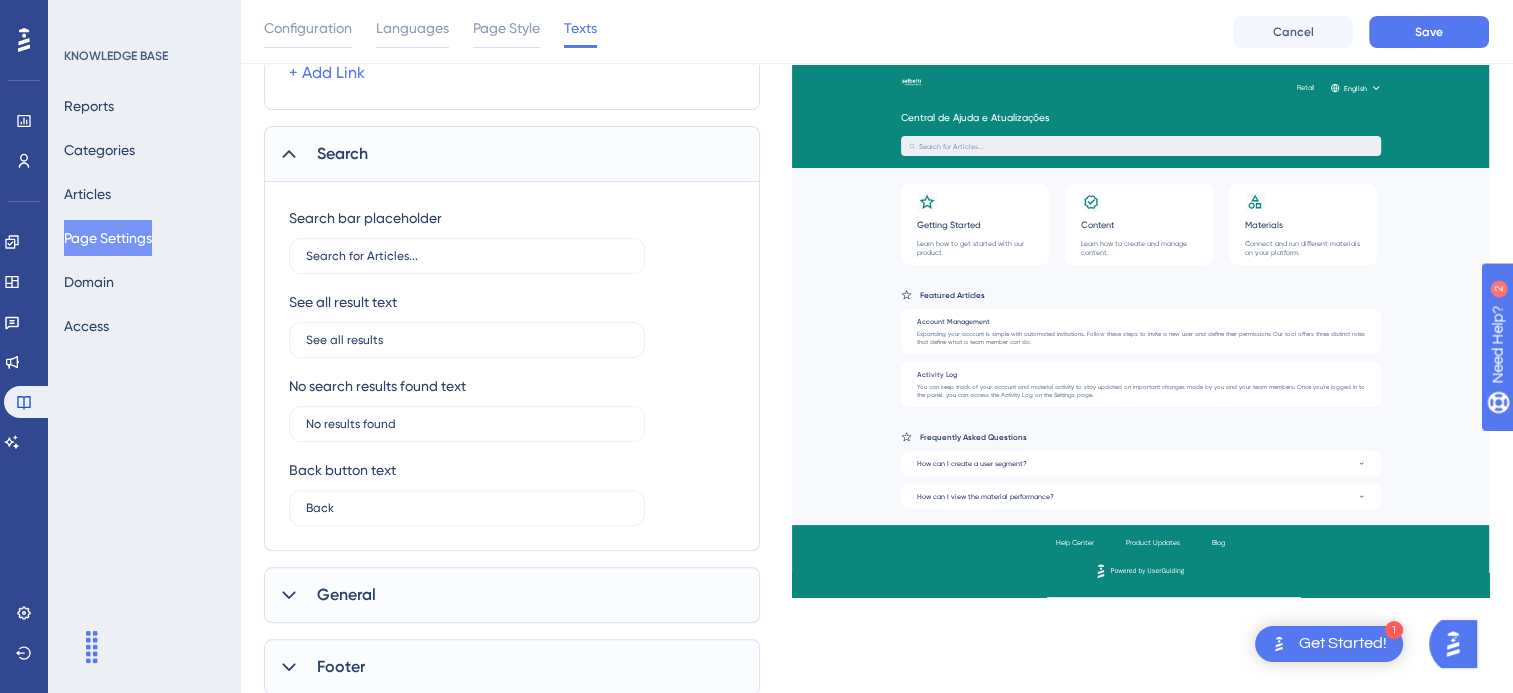scroll, scrollTop: 622, scrollLeft: 0, axis: vertical 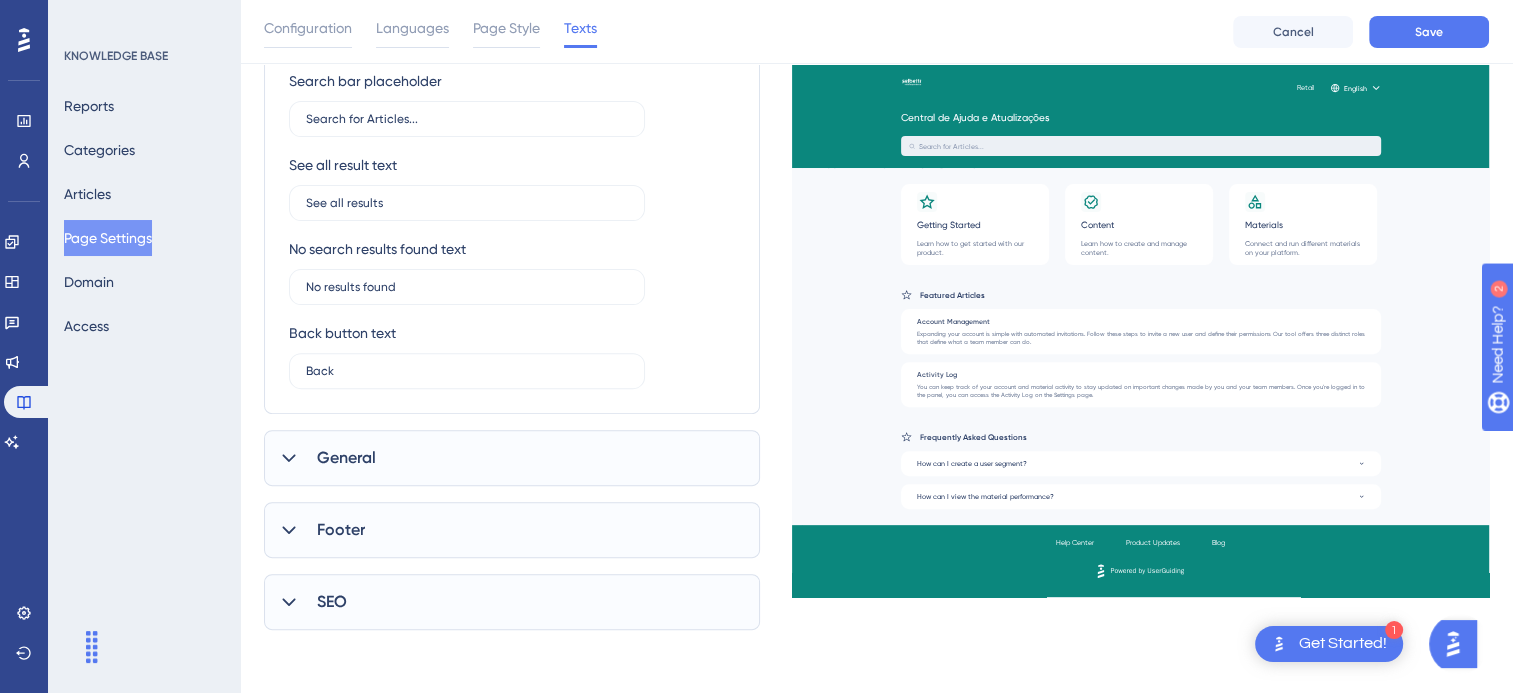 click on "General" at bounding box center (512, 458) 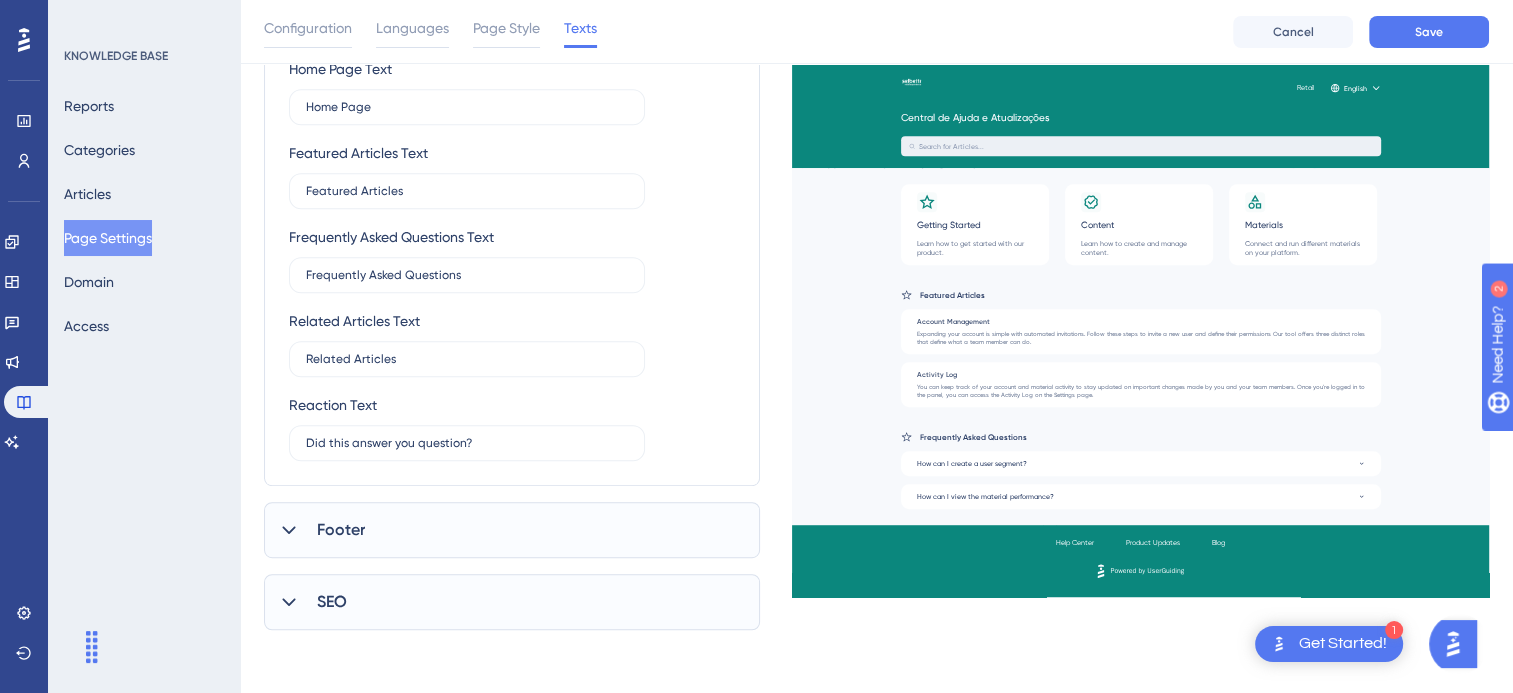 click on "Footer" at bounding box center (512, 530) 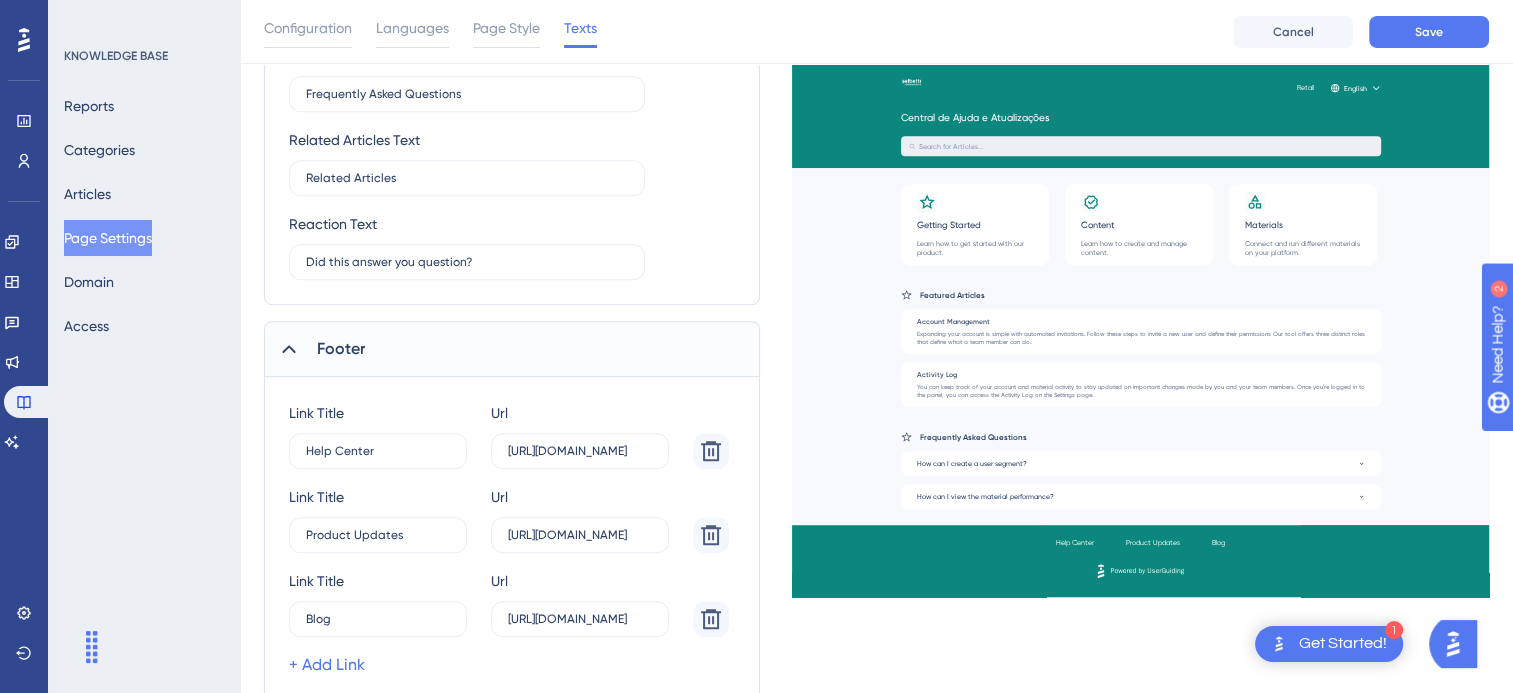 scroll, scrollTop: 1400, scrollLeft: 0, axis: vertical 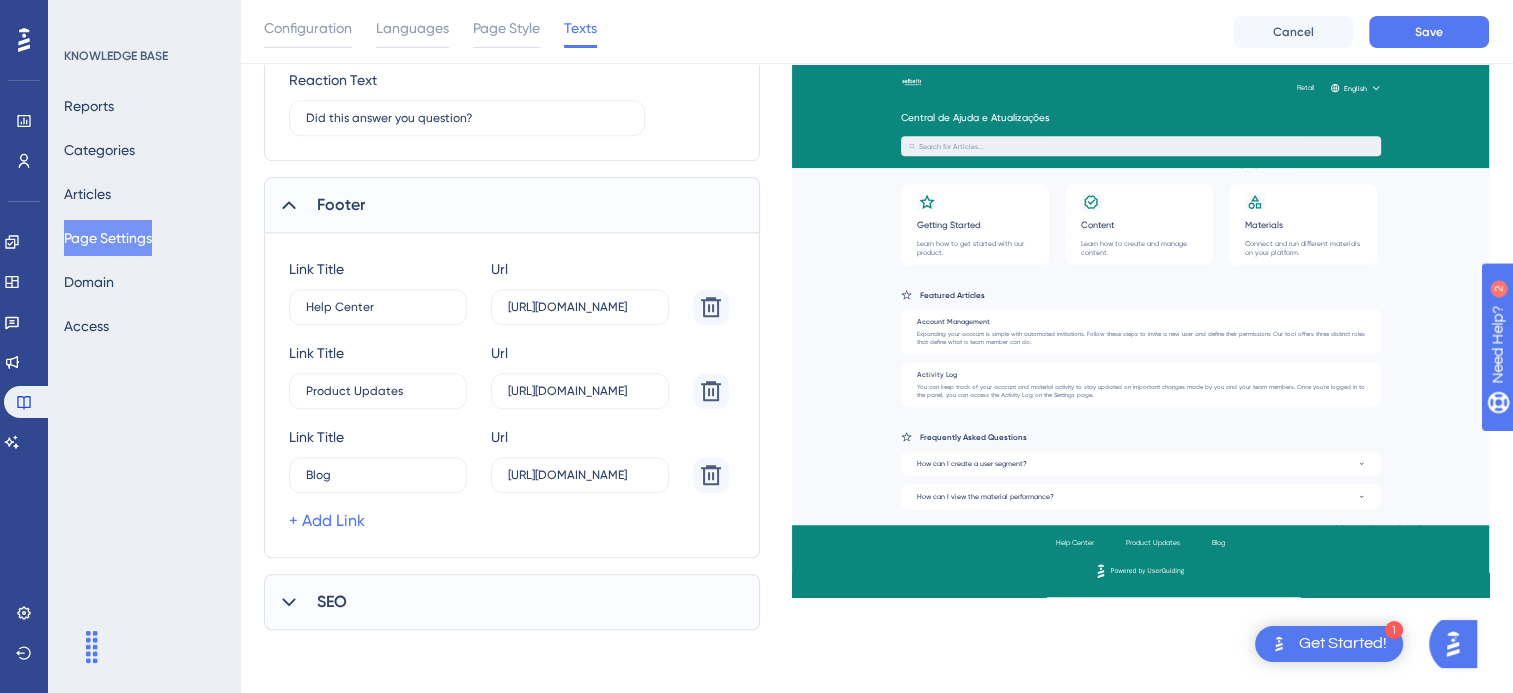 click on "SEO" at bounding box center (512, 602) 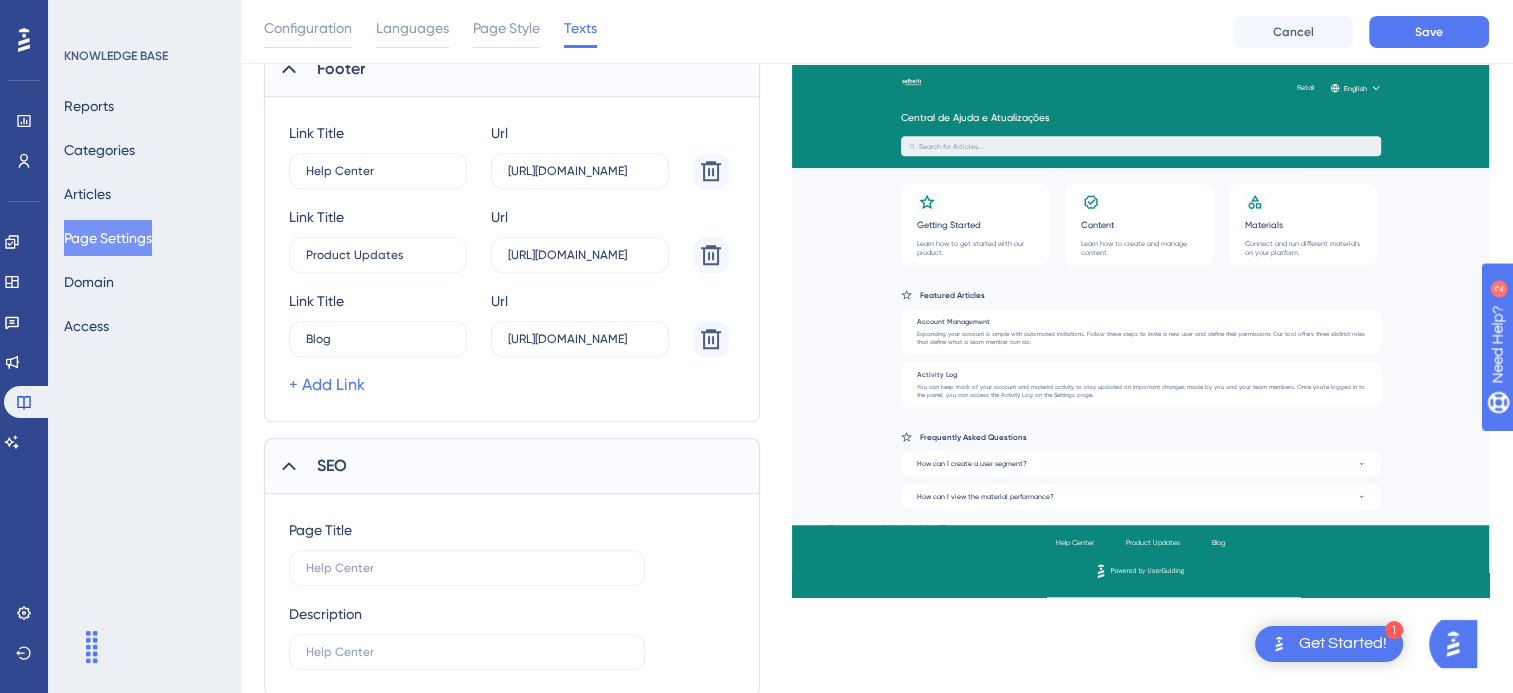 scroll, scrollTop: 1500, scrollLeft: 0, axis: vertical 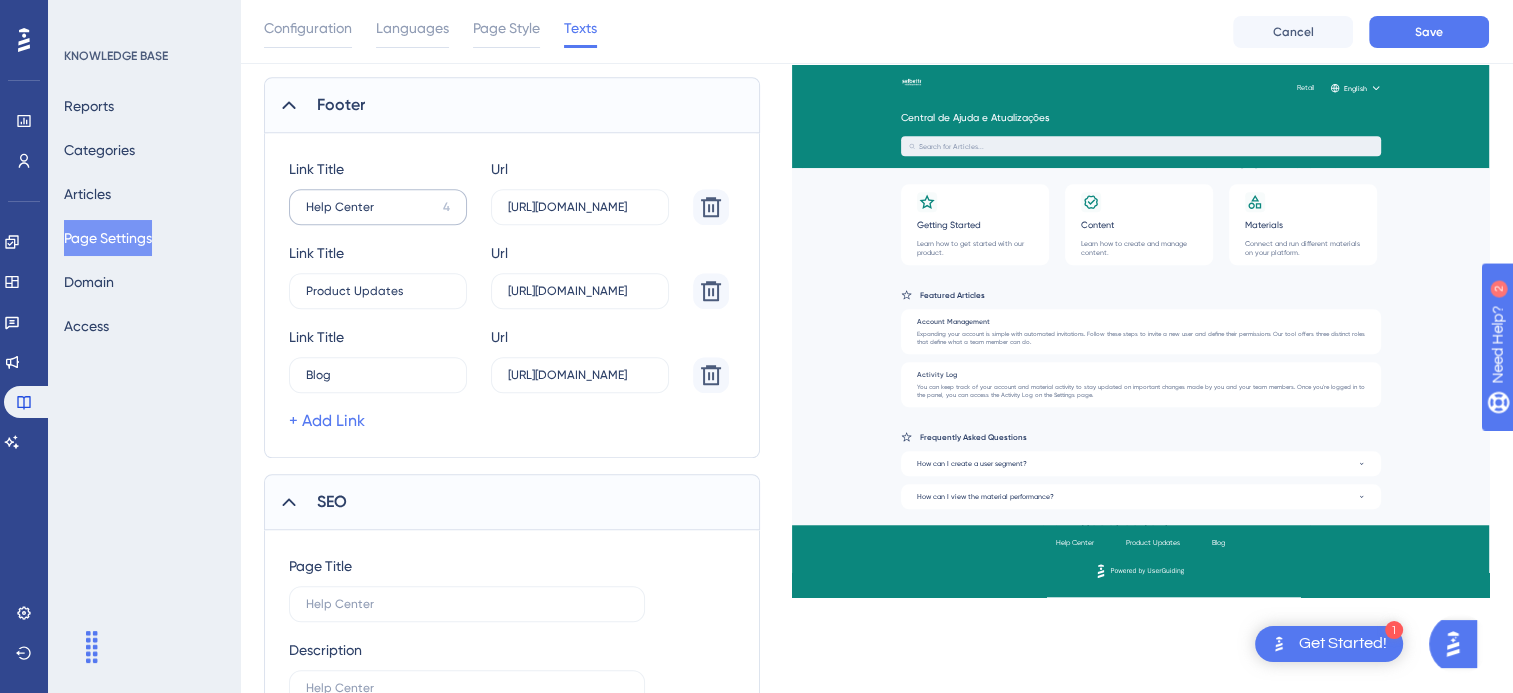 click on "Help Center 4" at bounding box center (378, -988) 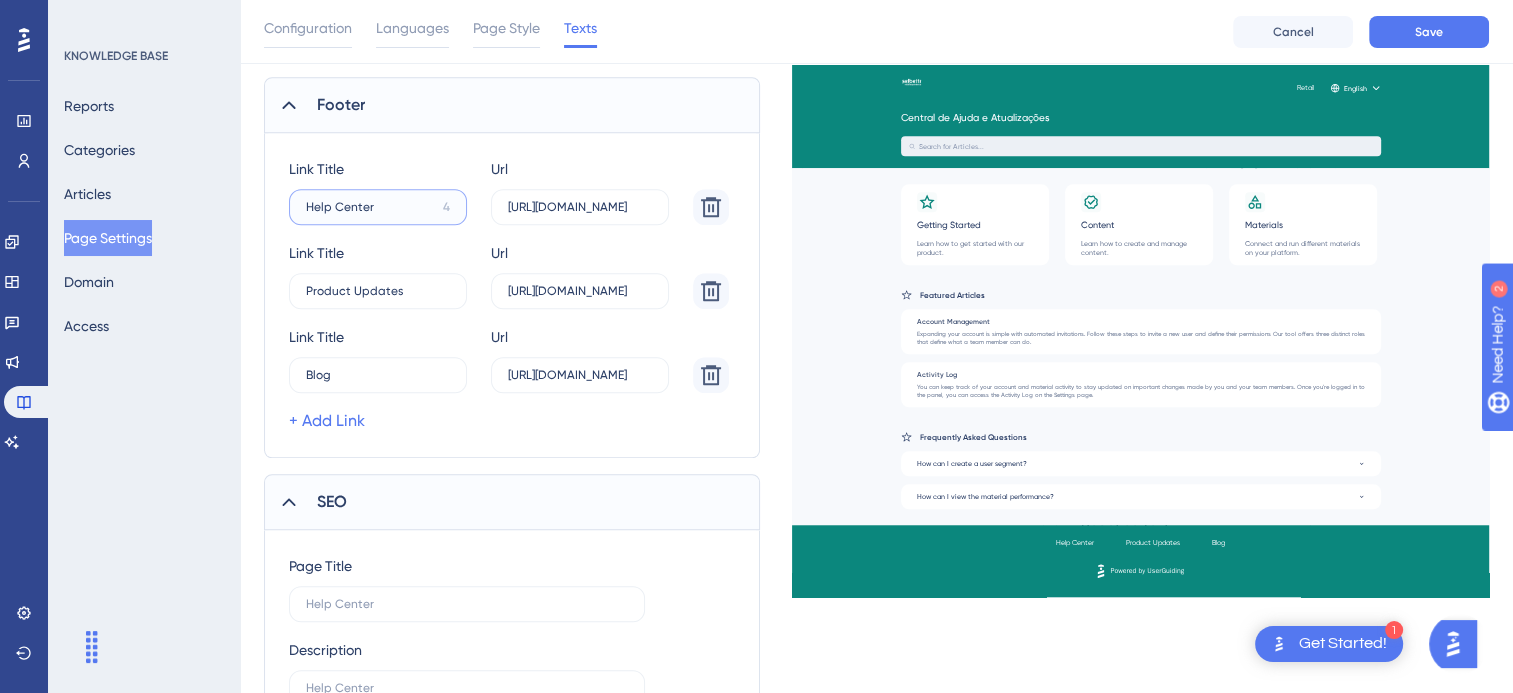 click on "Help Center" at bounding box center [378, -988] 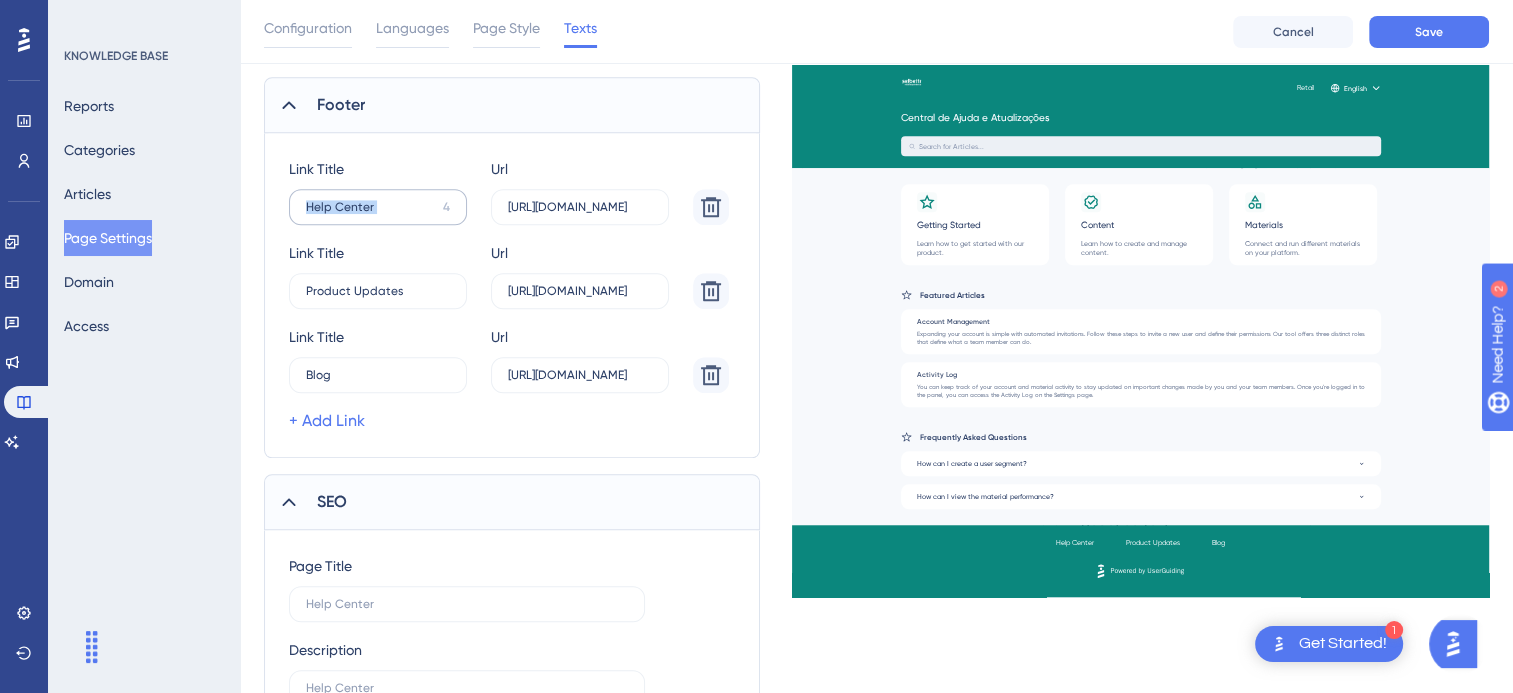 click on "Help Center 4" at bounding box center [378, -988] 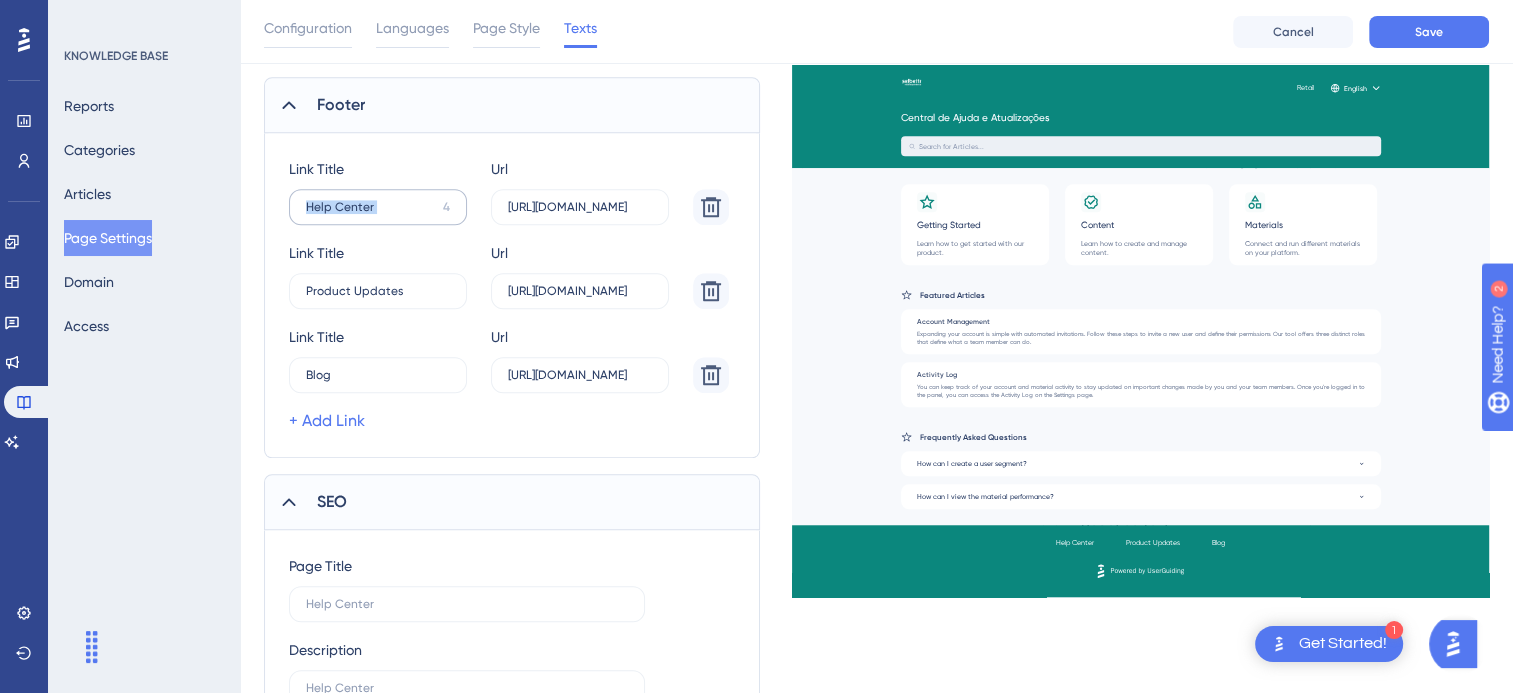 click on "Help Center" at bounding box center (370, 207) 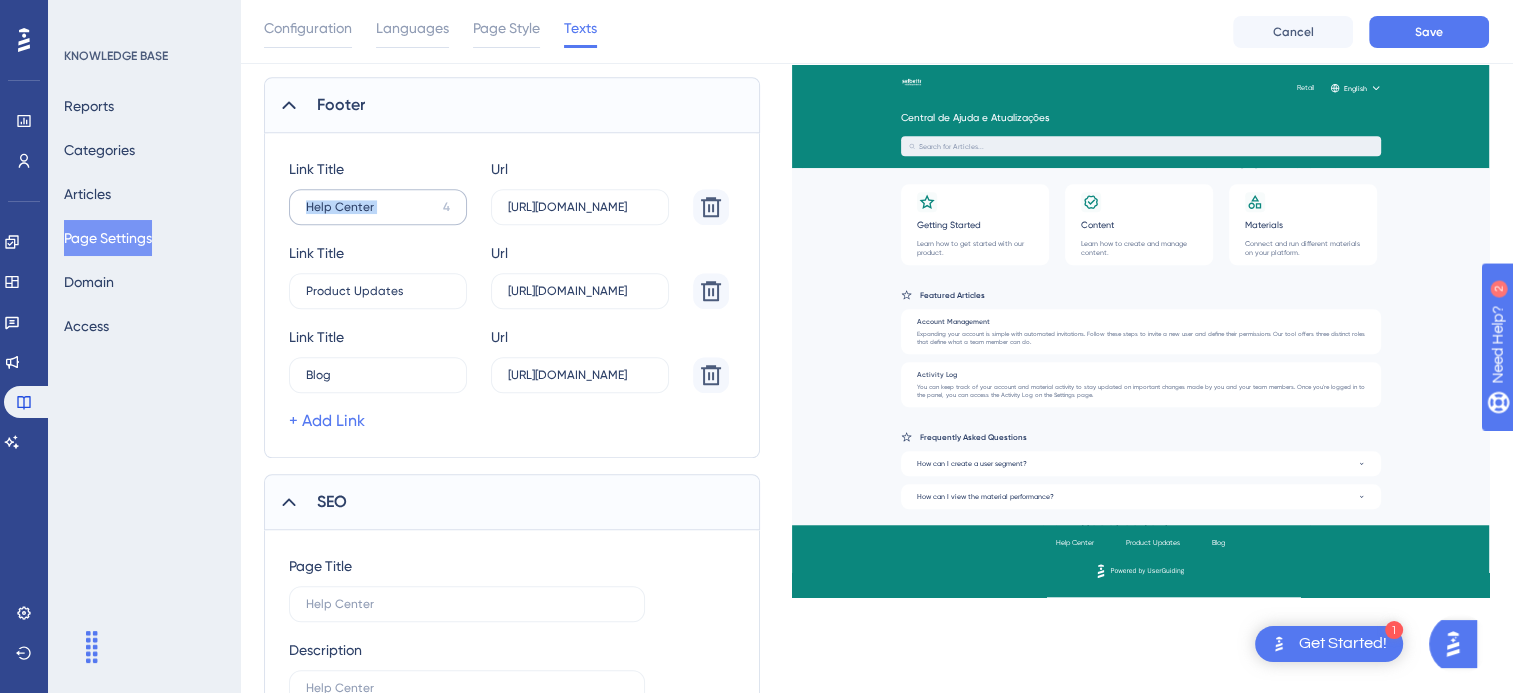 click on "Help Center 4" at bounding box center (378, -988) 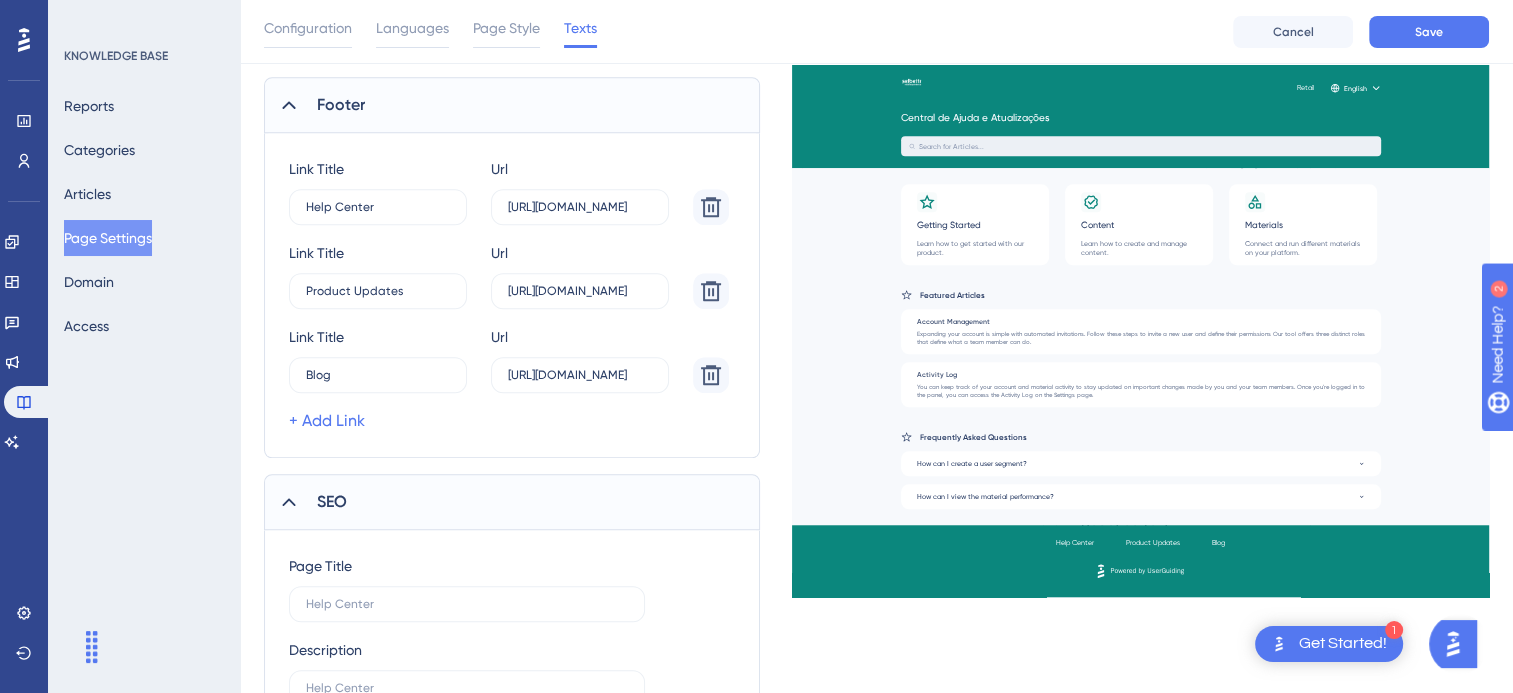 drag, startPoint x: 400, startPoint y: 216, endPoint x: 350, endPoint y: 239, distance: 55.03635 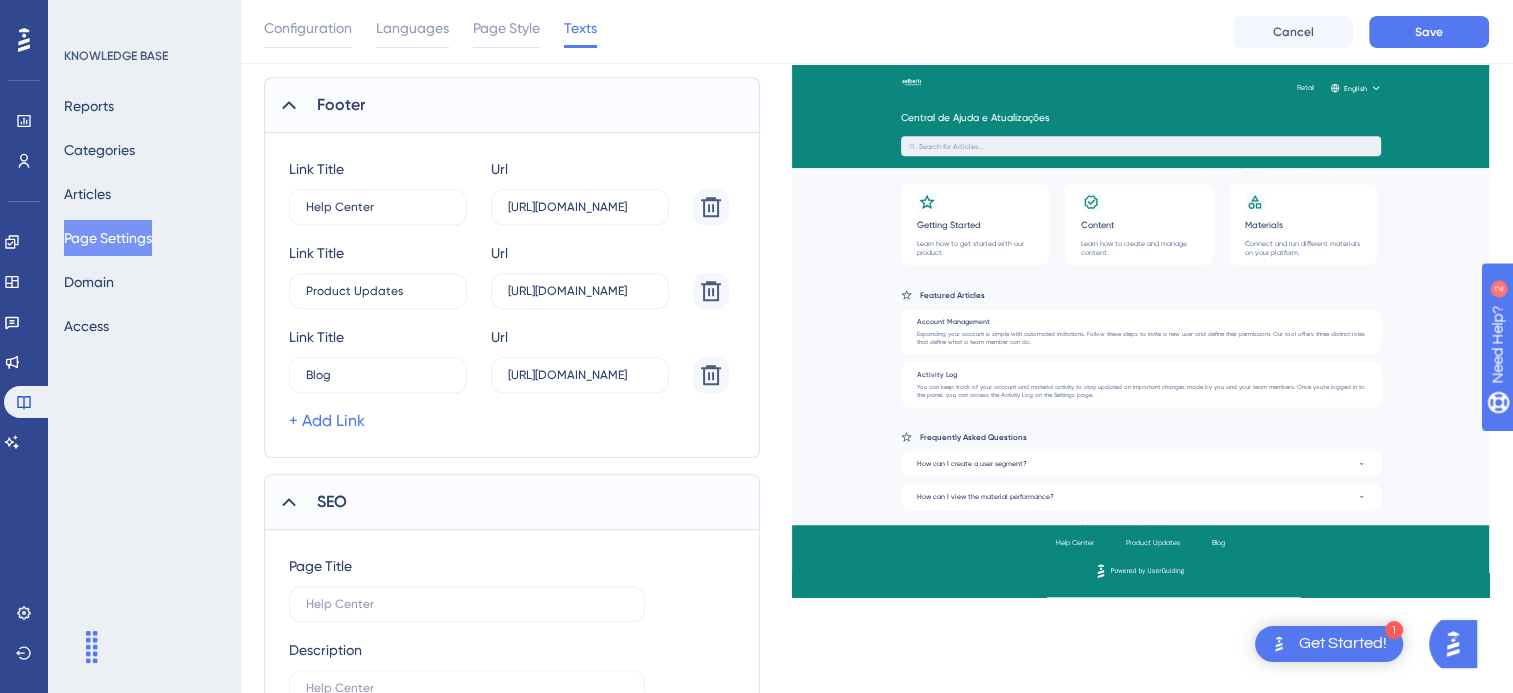 click on "Link Title Help Center 4 Url https://help.userguiding.com/ Link Title Product Updates 0 Url https://pricefy-vxpg.updates.userguiding.com/pt Link Title Blog 11 Url https://www.pricefy.com.br/blogpdx + Add Link" at bounding box center (509, 295) 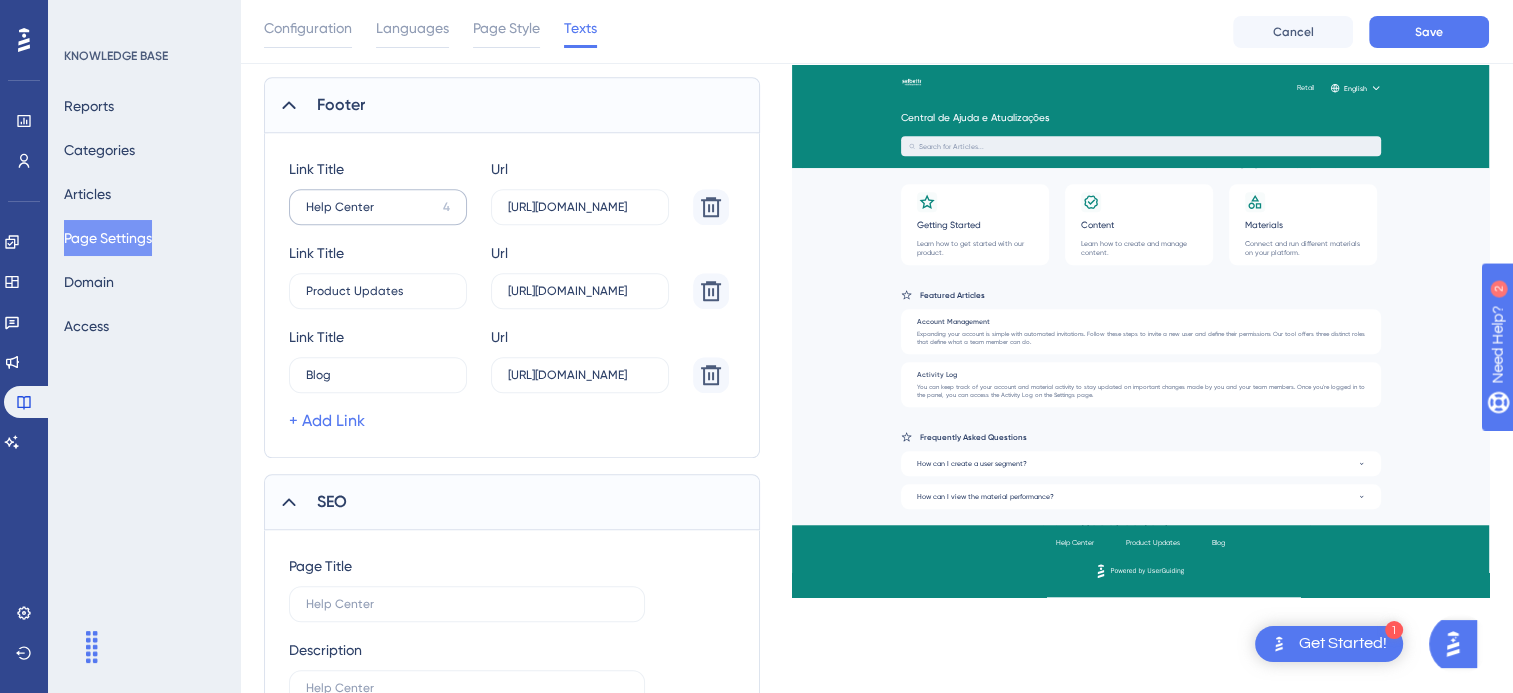 click on "Help Center 4" at bounding box center (378, -988) 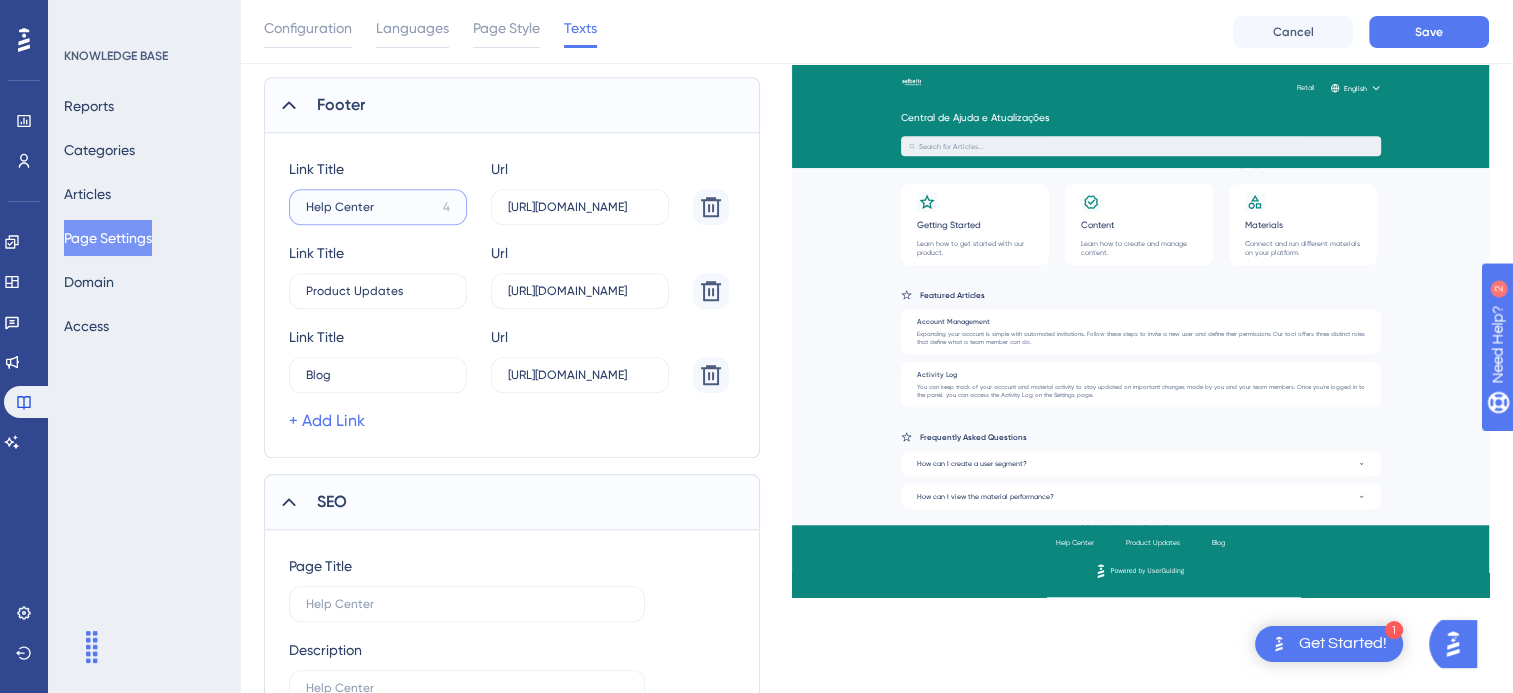 click on "Help Center" at bounding box center [378, -988] 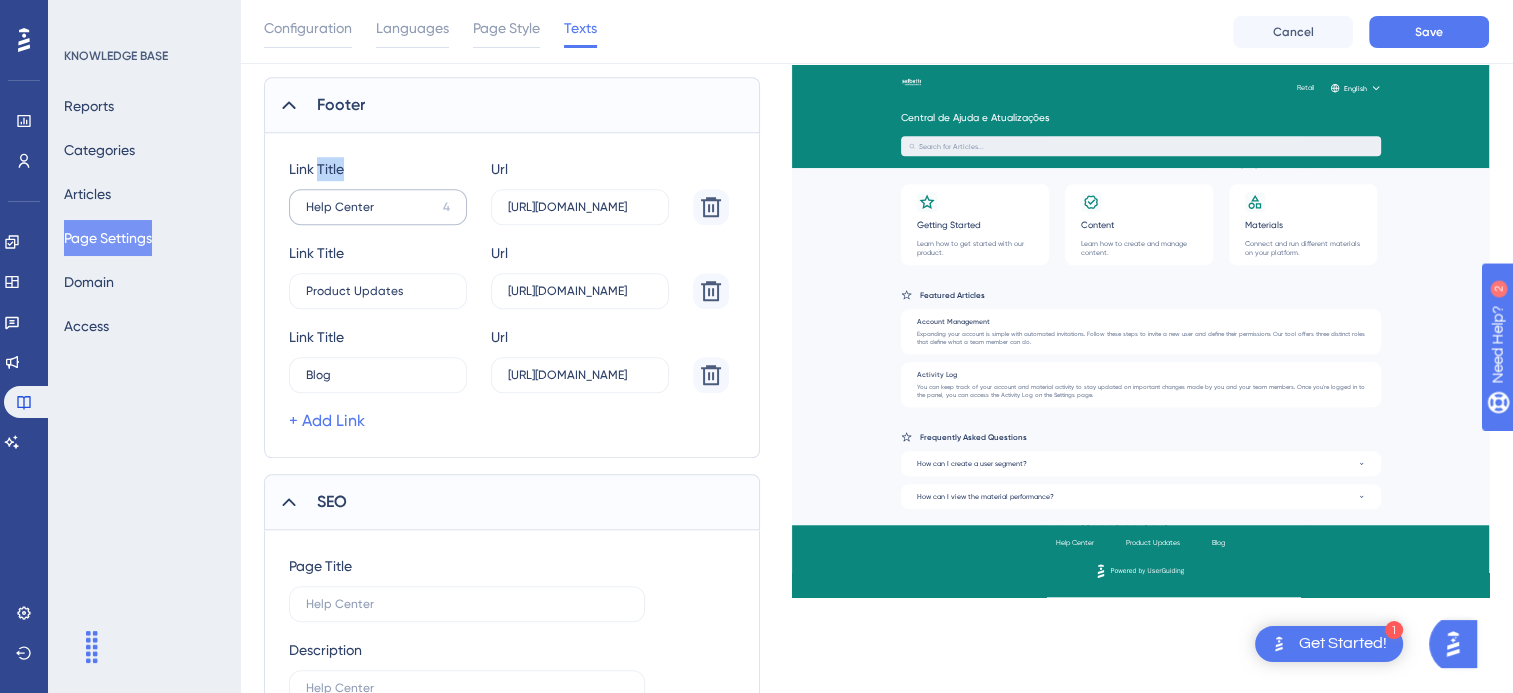 click on "Help Center 4" at bounding box center (378, -988) 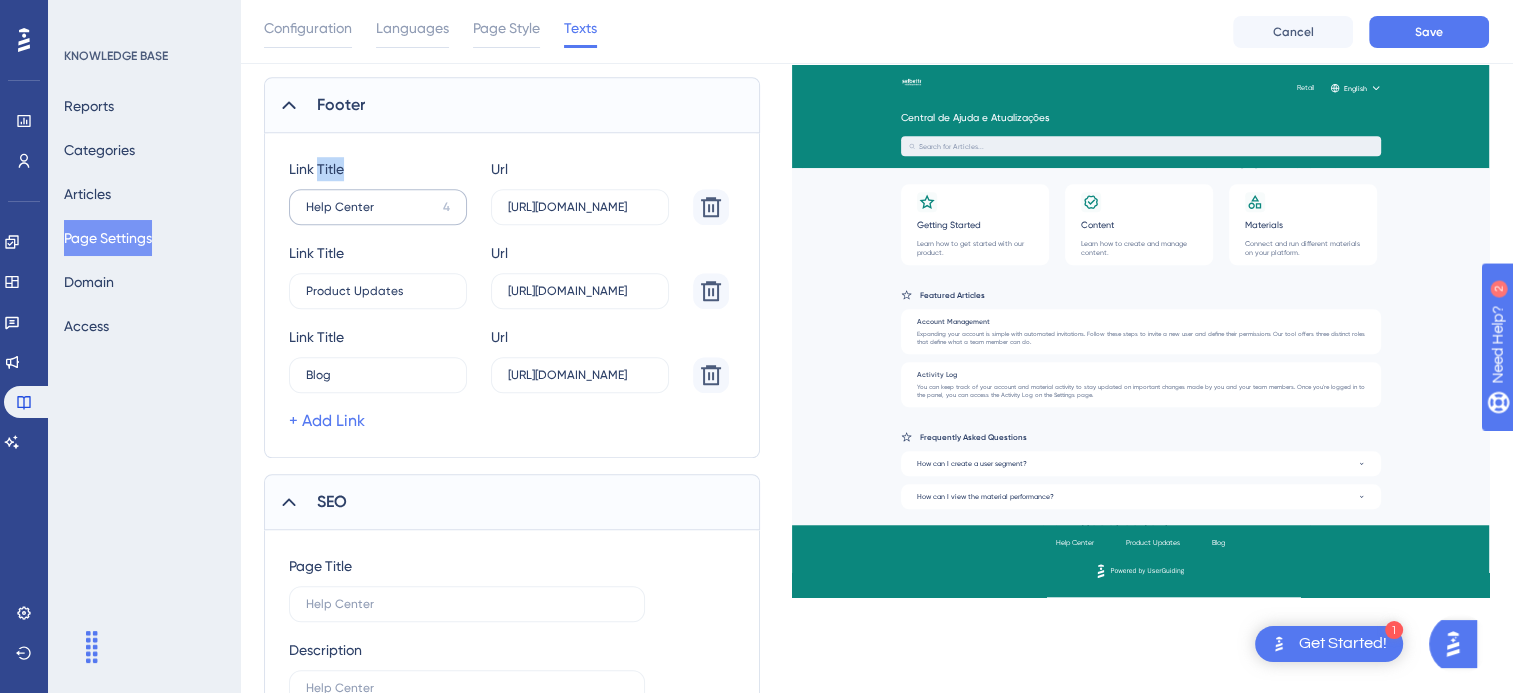 click on "Help Center" at bounding box center (378, -988) 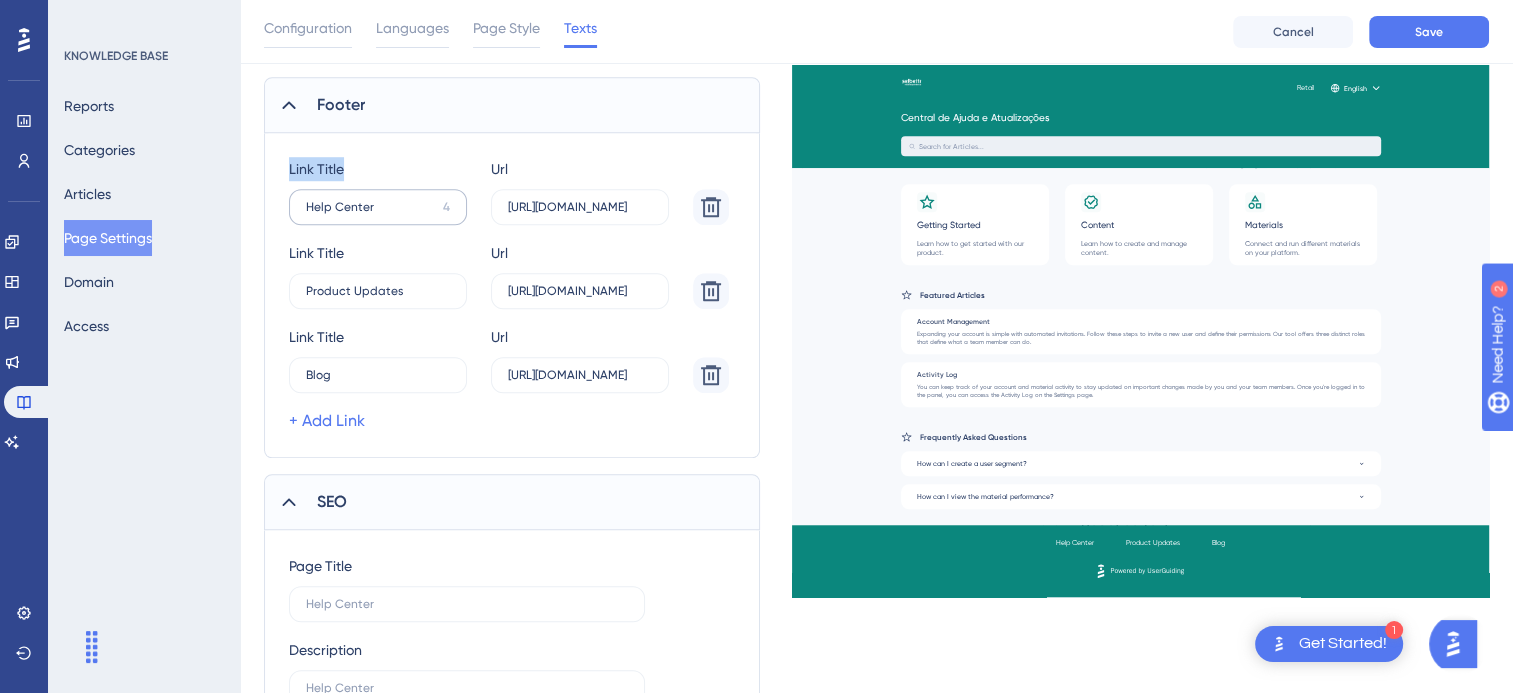 click on "Help Center 4" at bounding box center [378, -988] 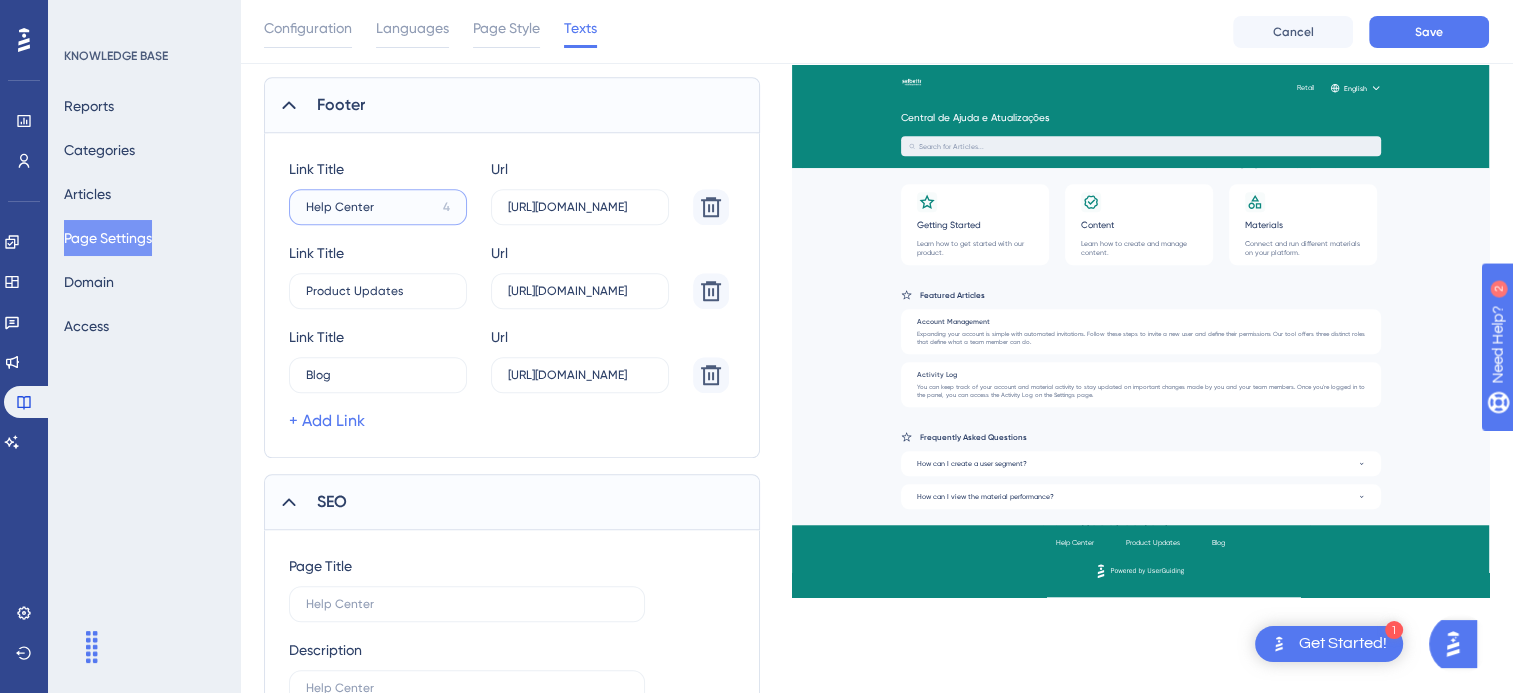 drag, startPoint x: 356, startPoint y: 219, endPoint x: 357, endPoint y: 206, distance: 13.038404 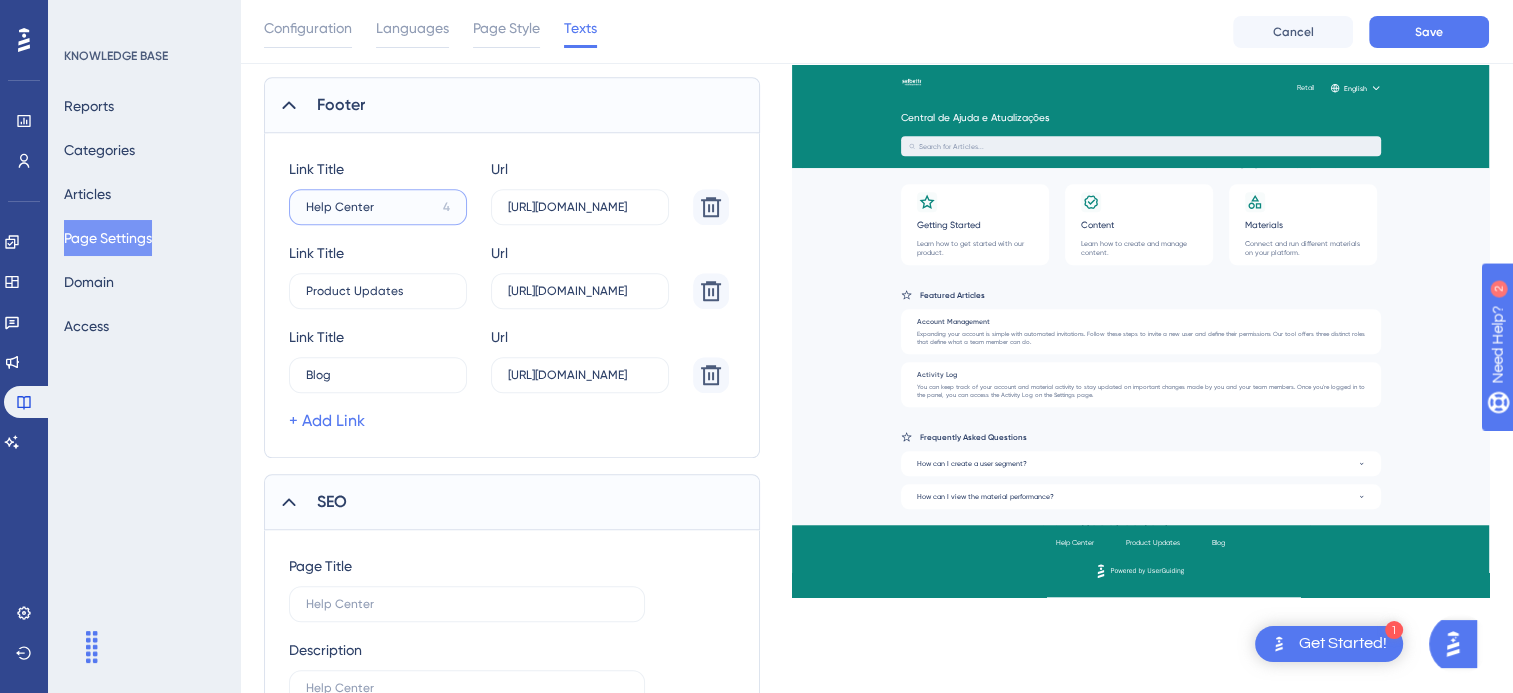 click on "Help Center" at bounding box center [370, 207] 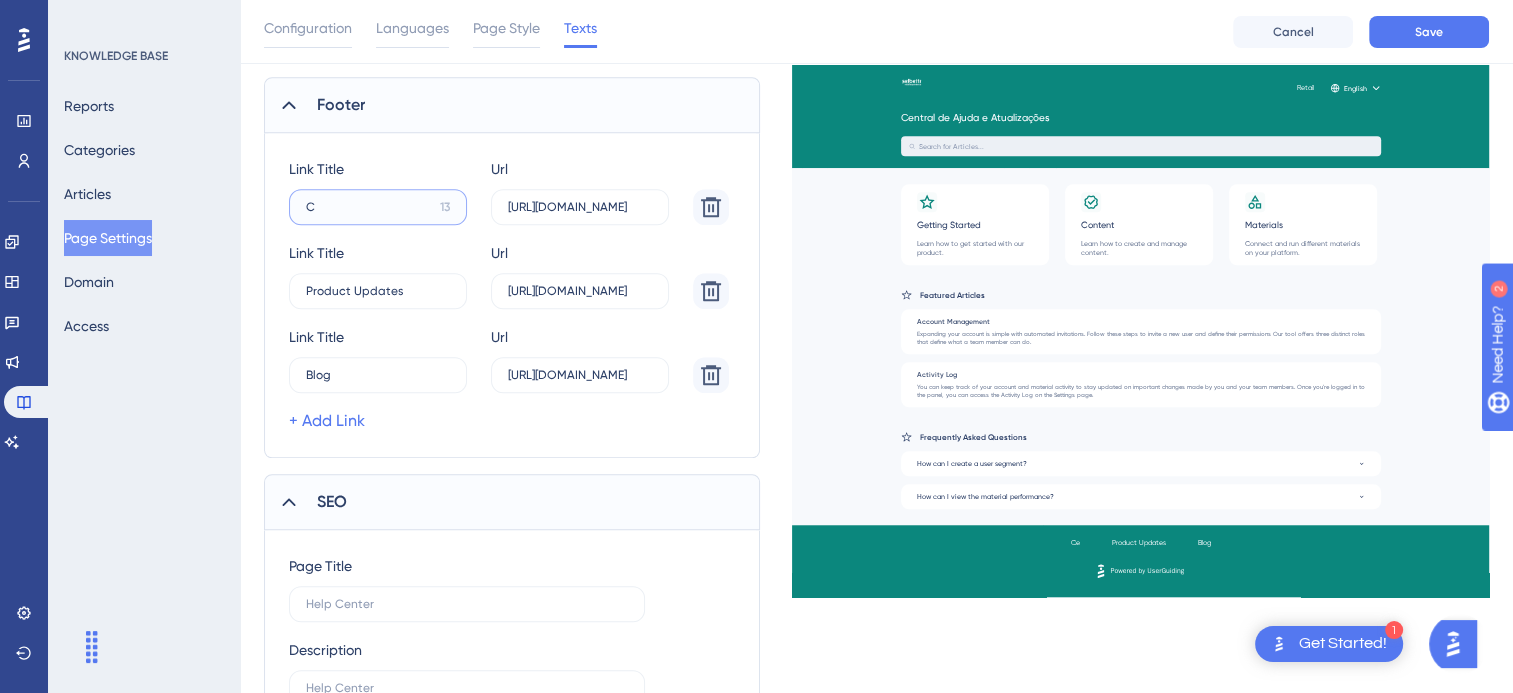 type on "C" 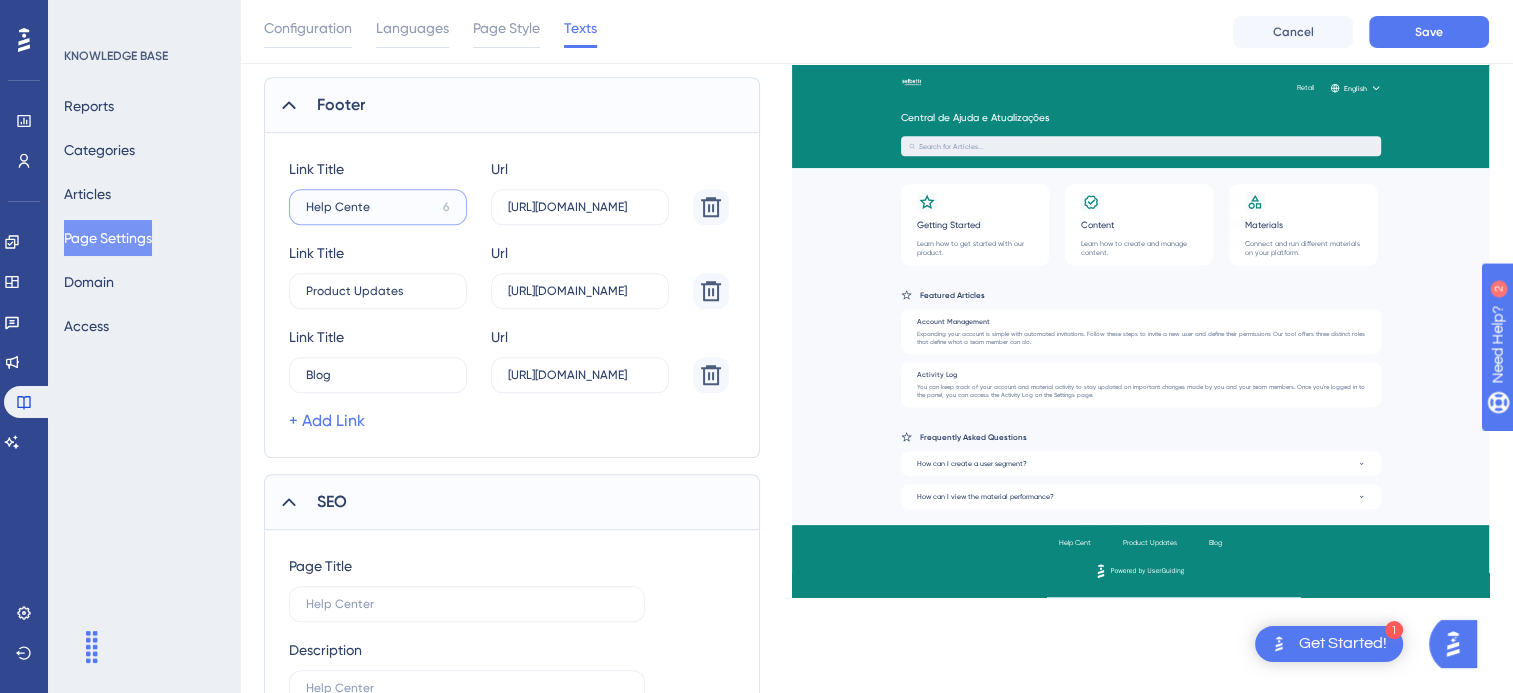 type on "Help Center" 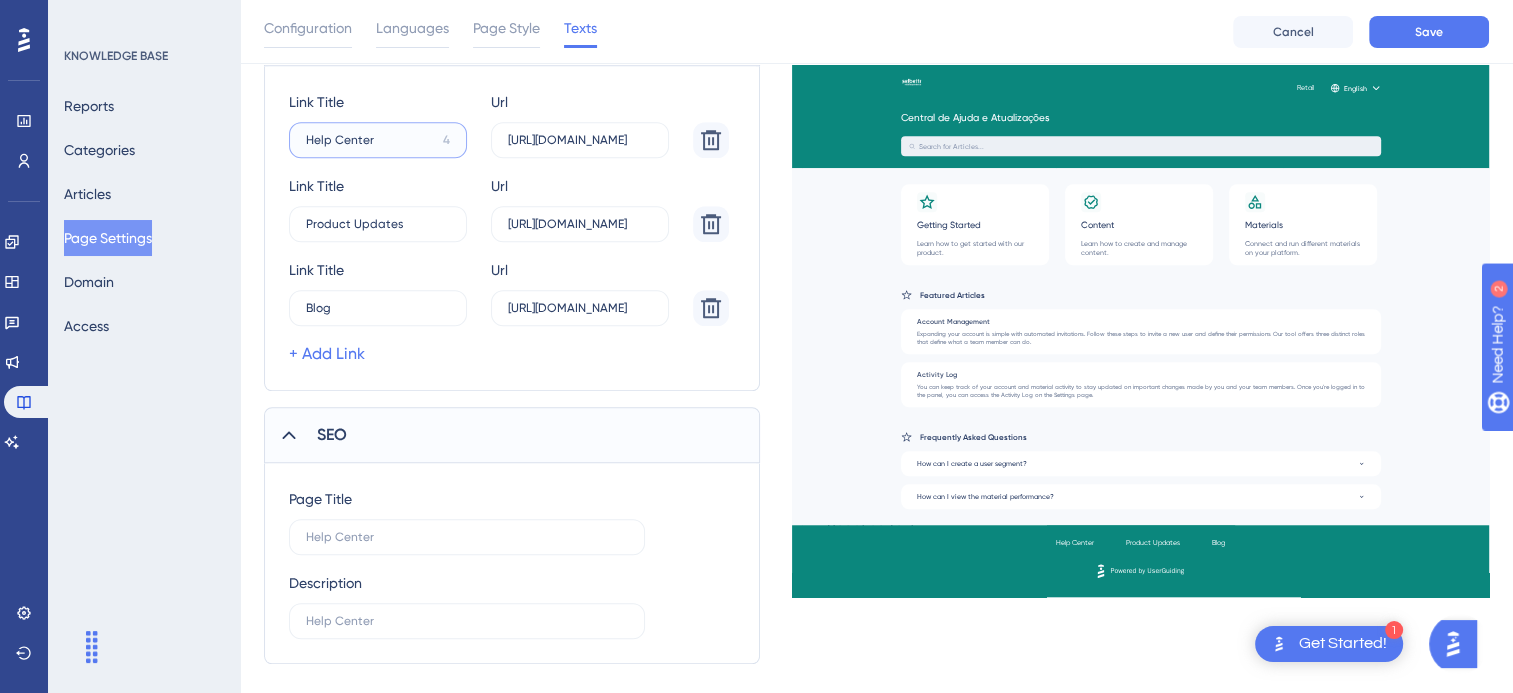 scroll, scrollTop: 1600, scrollLeft: 0, axis: vertical 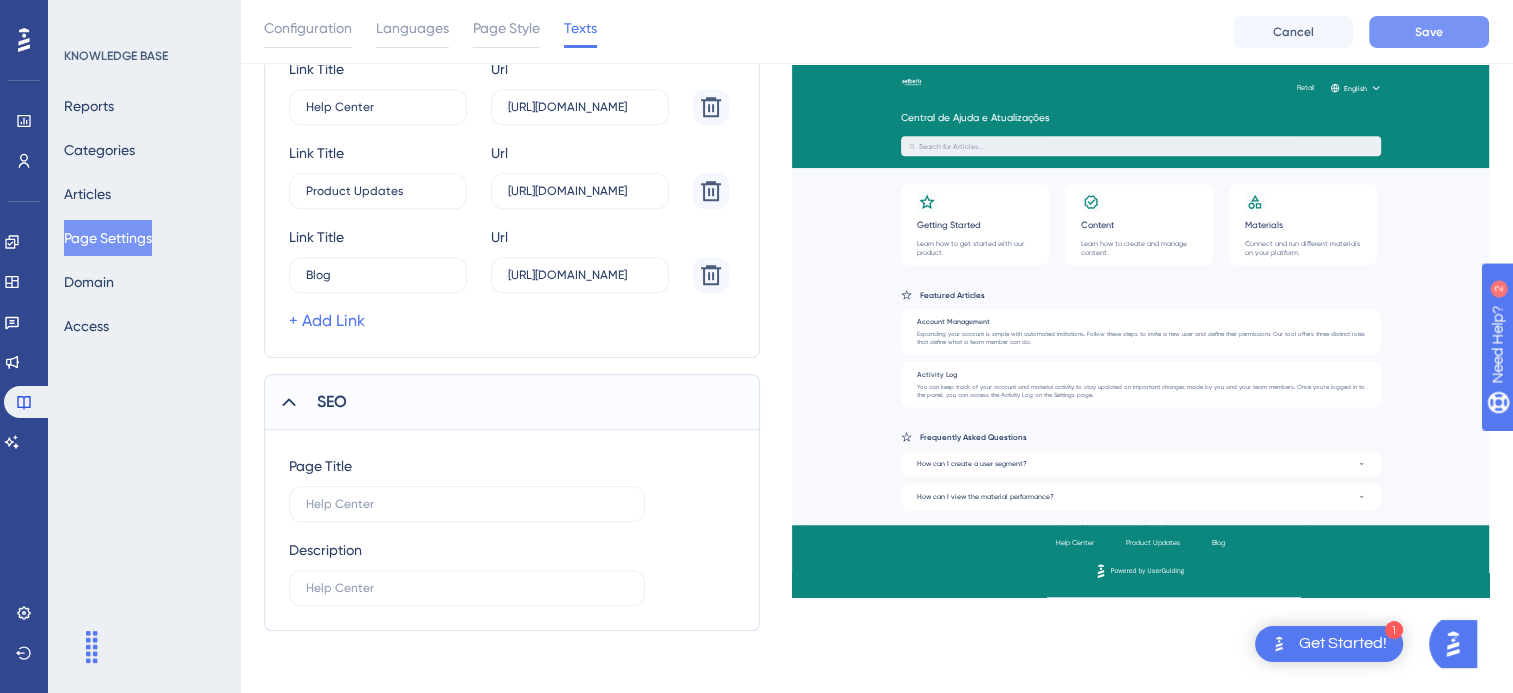 click on "Save" at bounding box center [1429, 32] 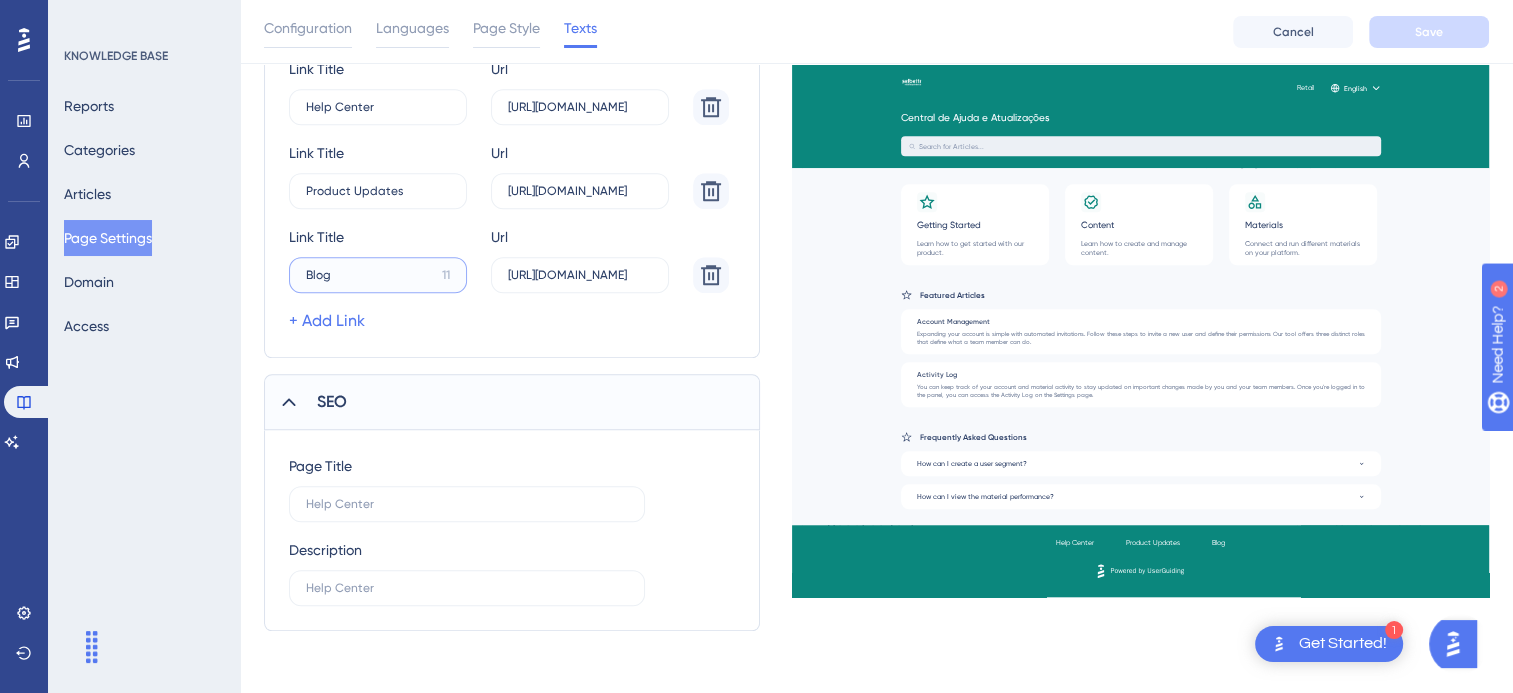 click on "Blog" at bounding box center [378, -1088] 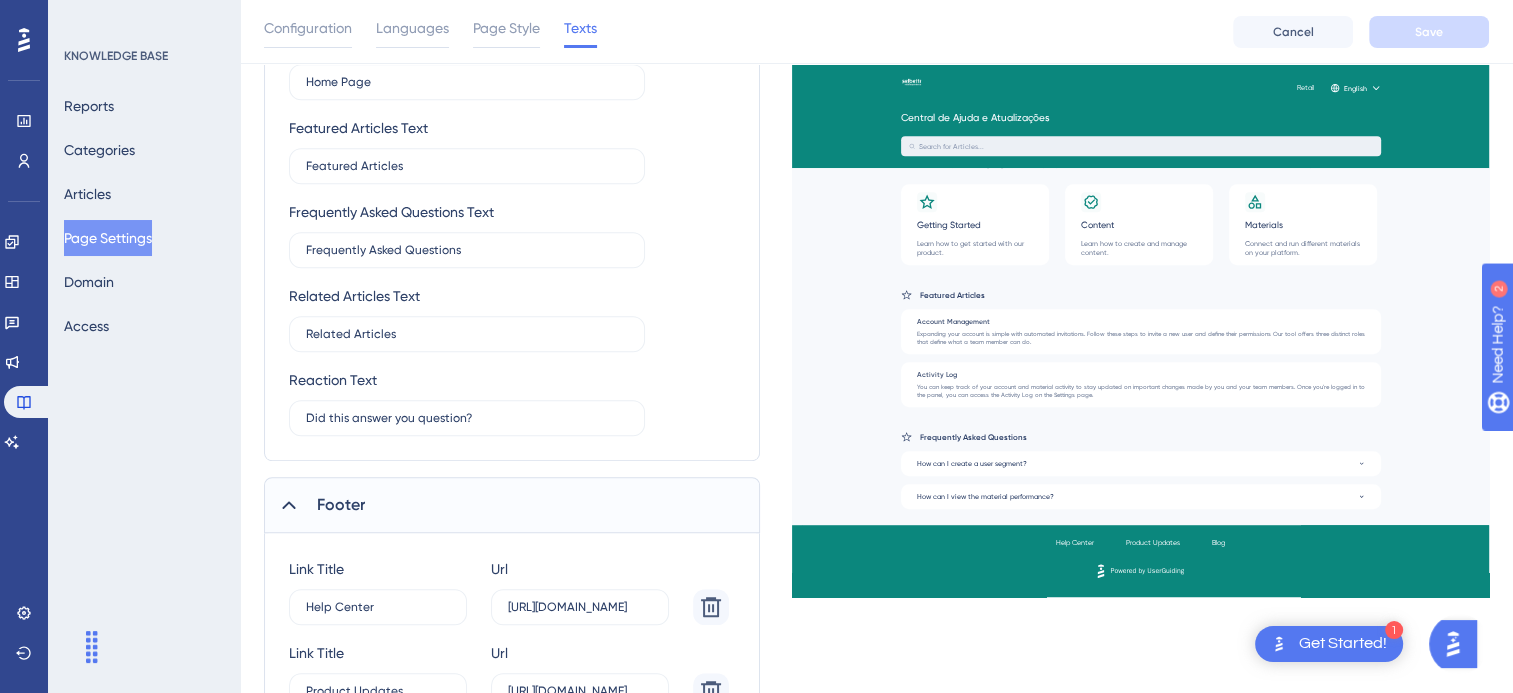 scroll, scrollTop: 1000, scrollLeft: 0, axis: vertical 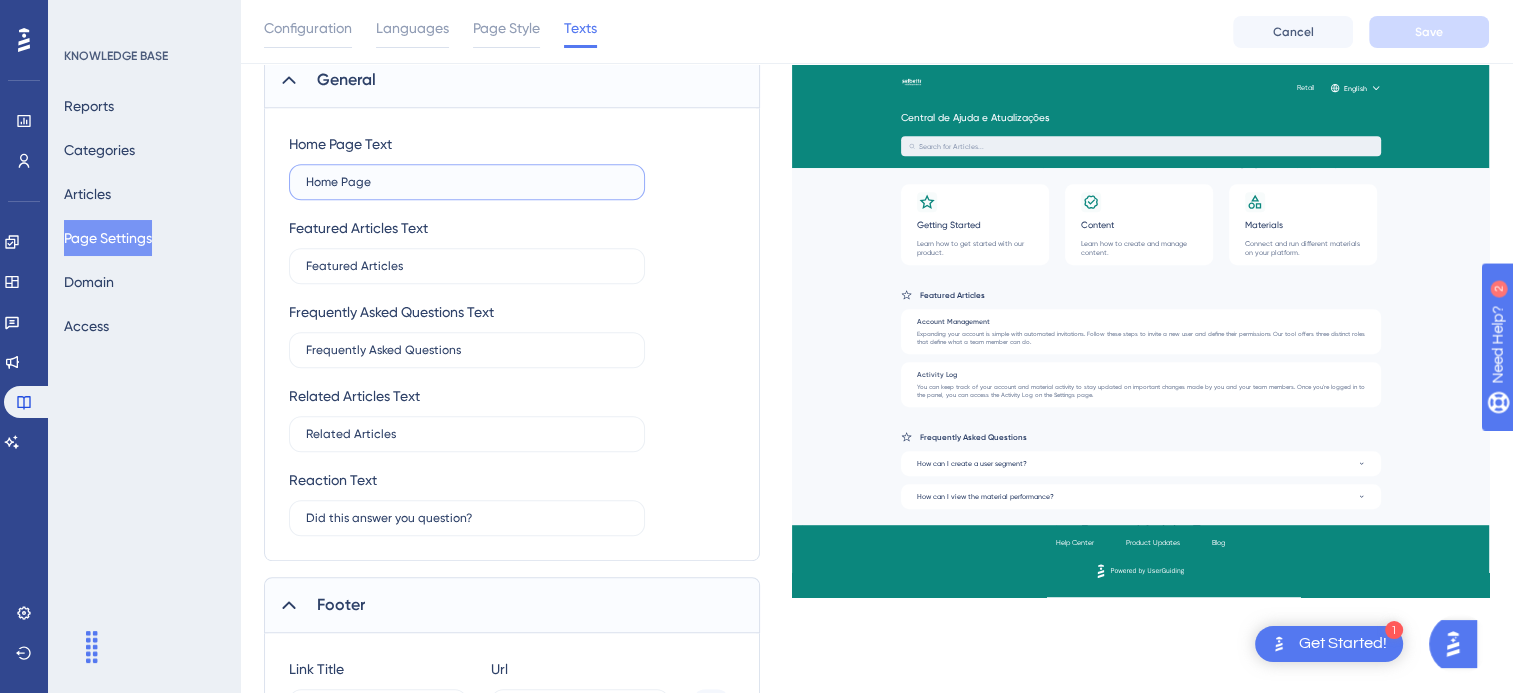 click on "Home Page" at bounding box center (467, 182) 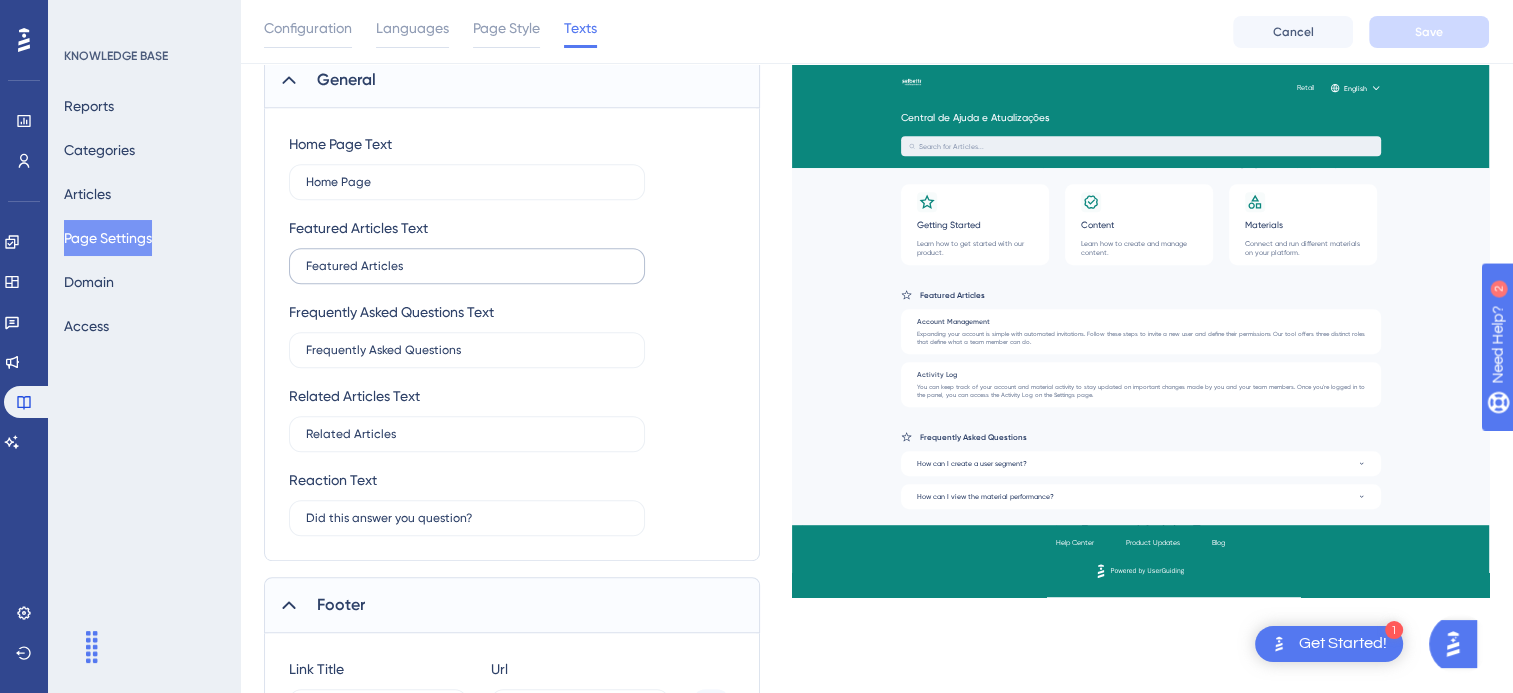 click on "Featured Articles" at bounding box center (467, 266) 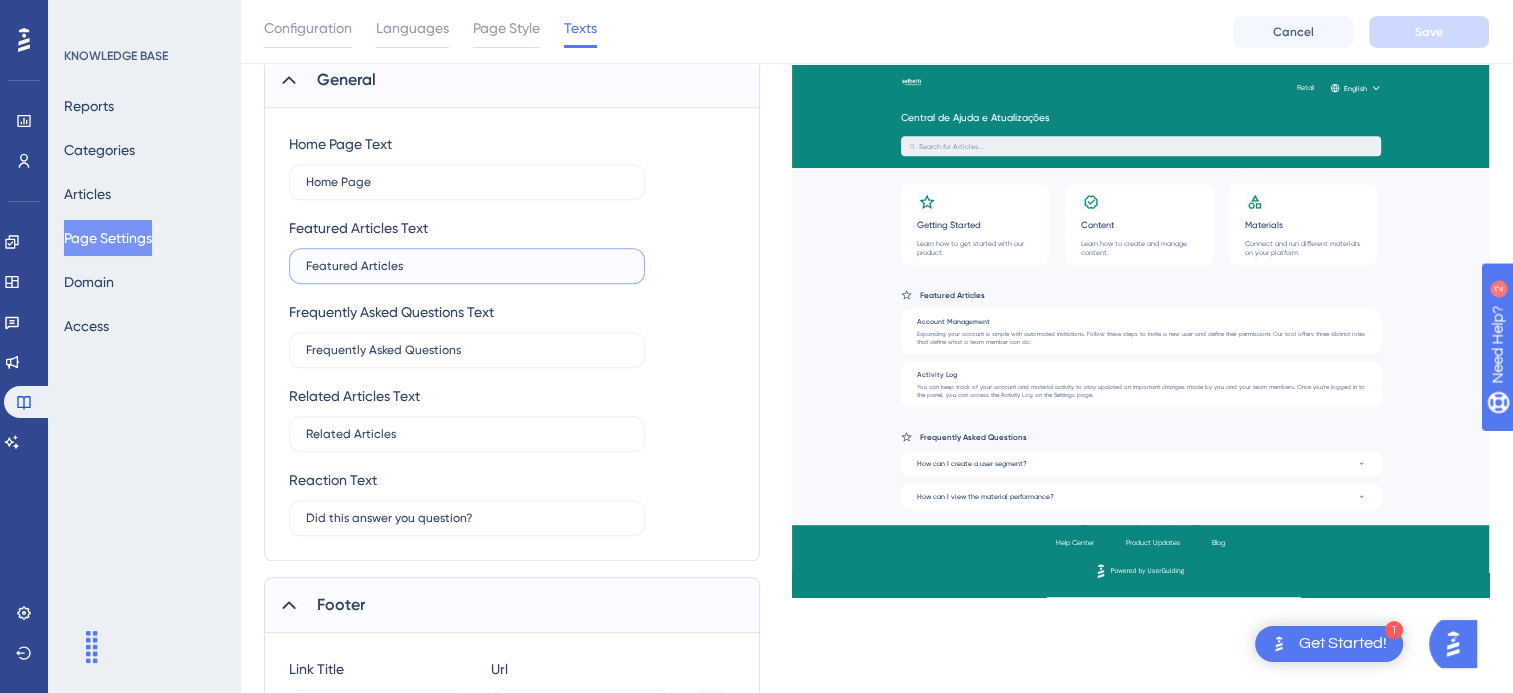 click on "Featured Articles" at bounding box center [467, 266] 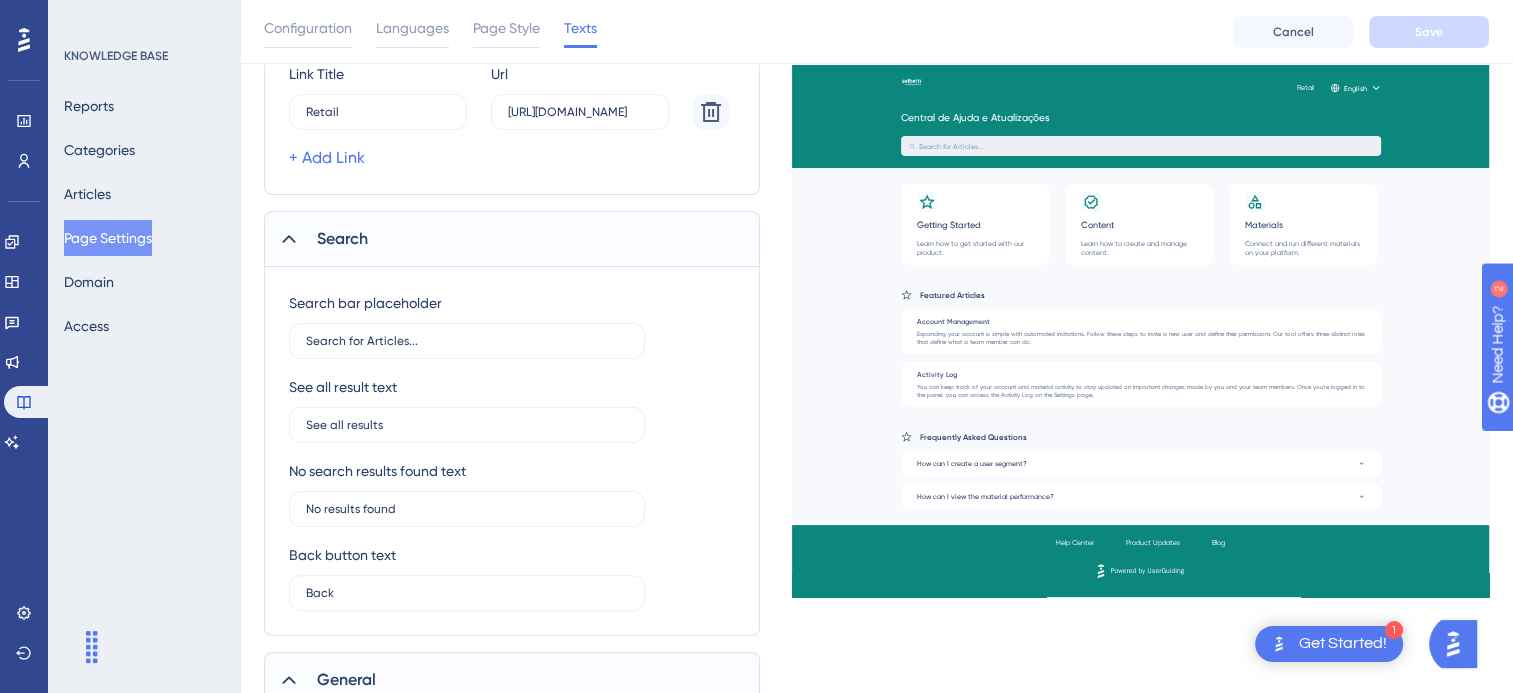 scroll, scrollTop: 160, scrollLeft: 0, axis: vertical 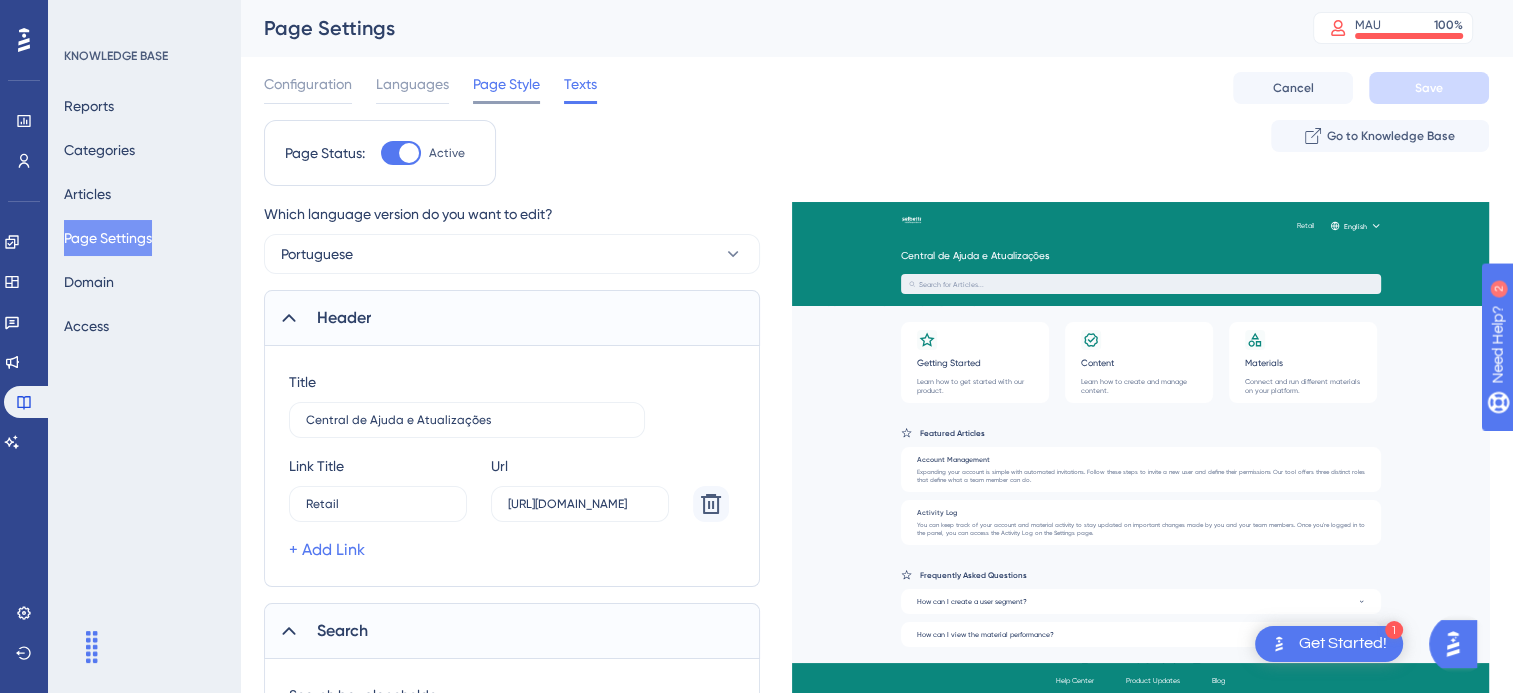 click on "Page Style" at bounding box center (506, 84) 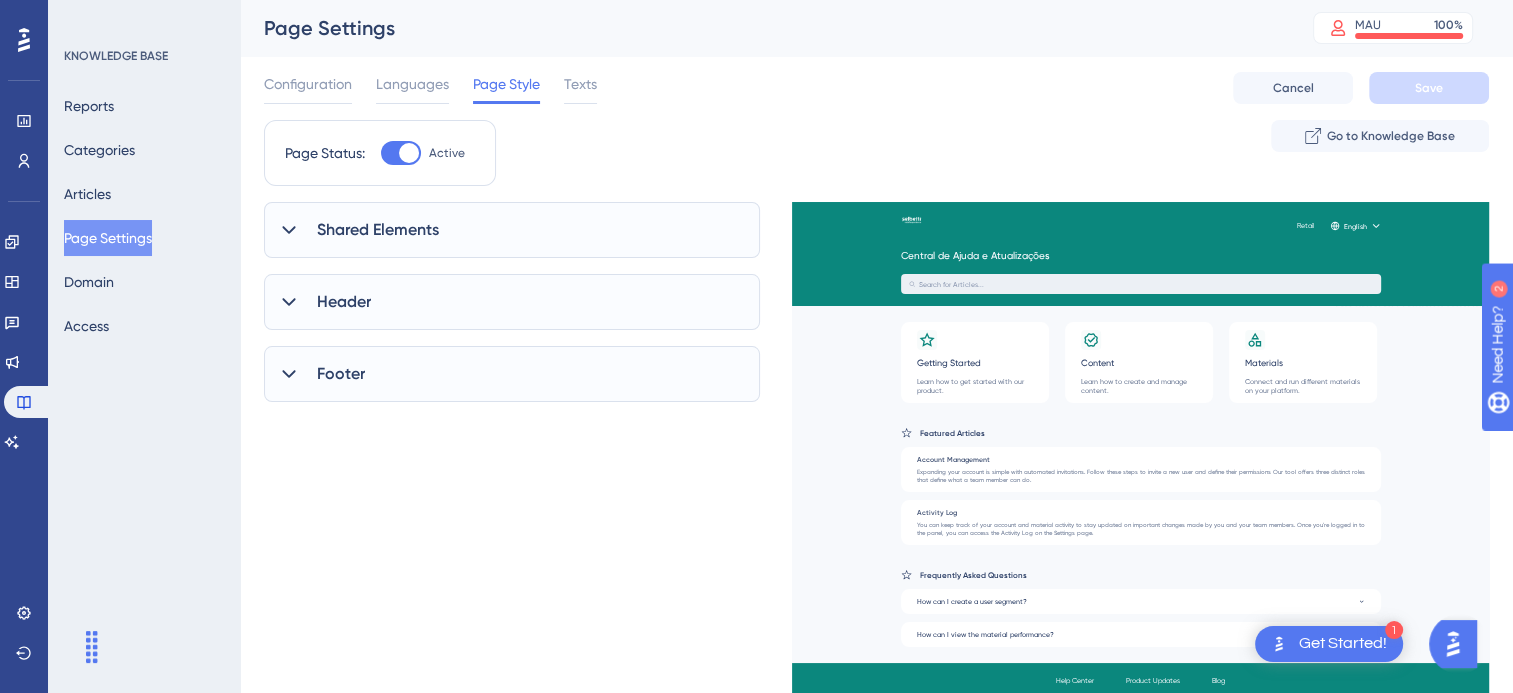 scroll, scrollTop: 0, scrollLeft: 0, axis: both 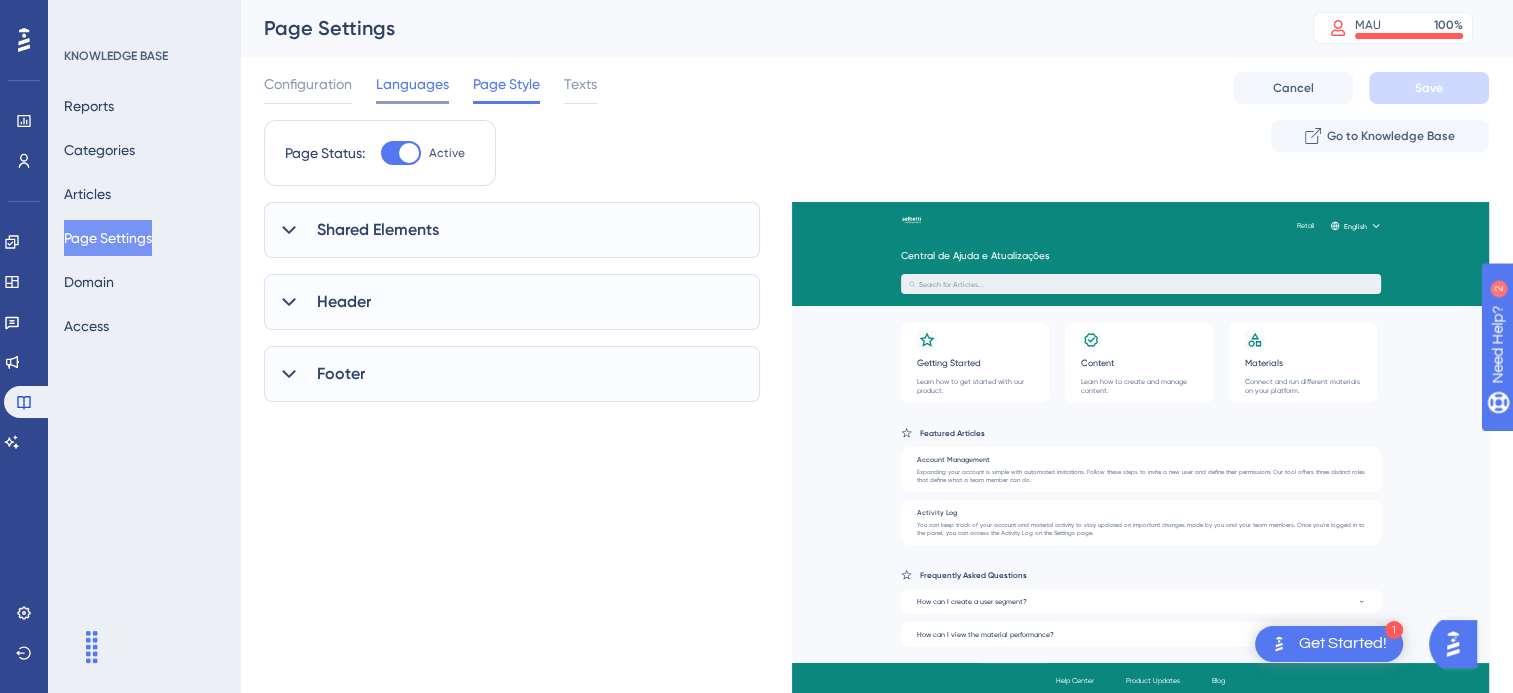 click on "Languages" at bounding box center [412, 84] 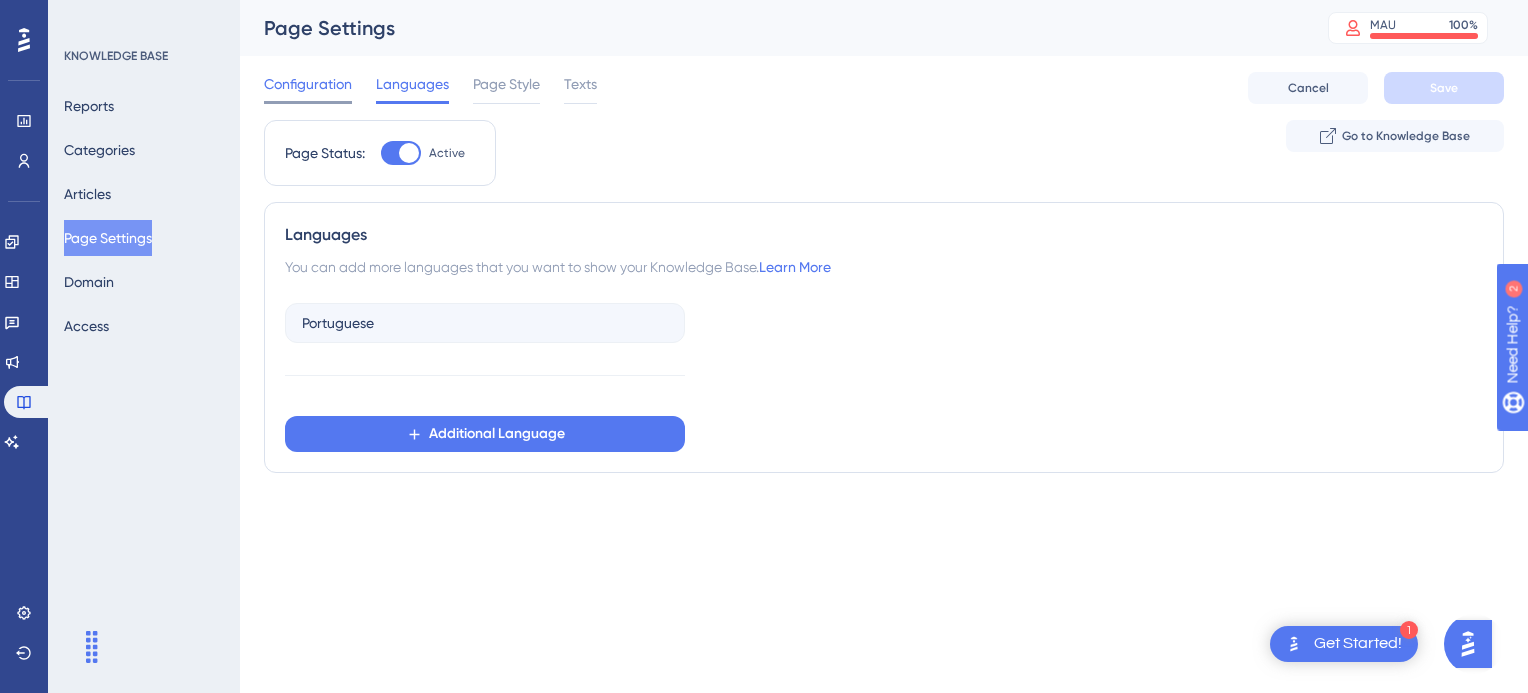 click on "Configuration" at bounding box center (308, 84) 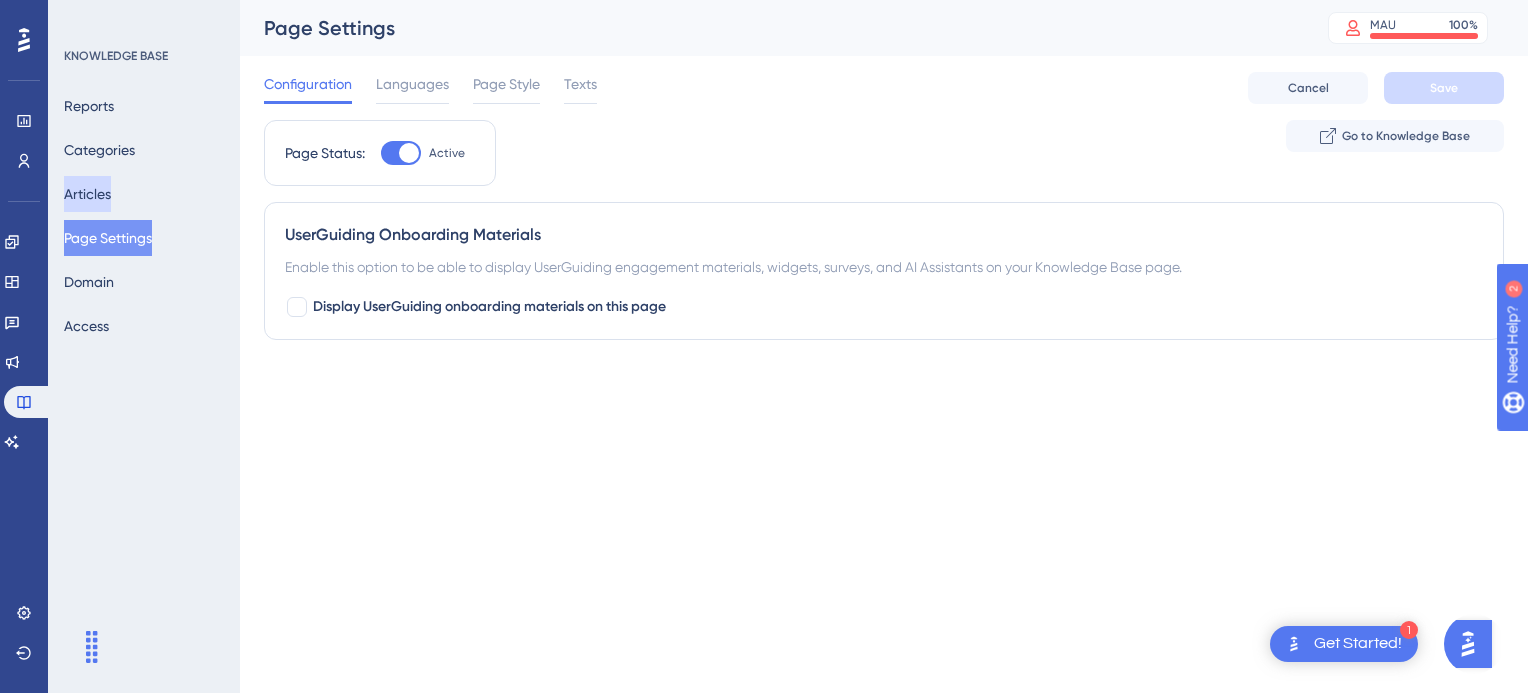 click on "Articles" at bounding box center [87, 194] 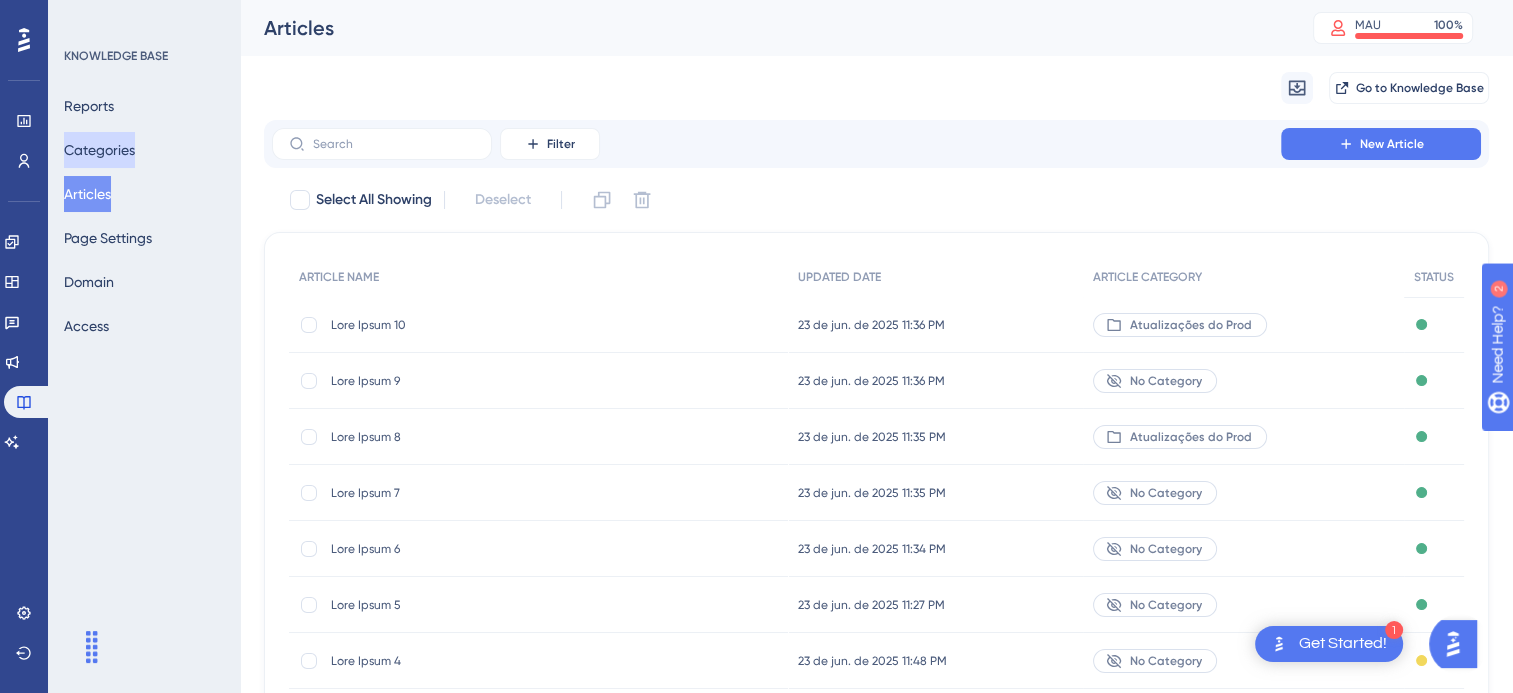 click on "Categories" at bounding box center [99, 150] 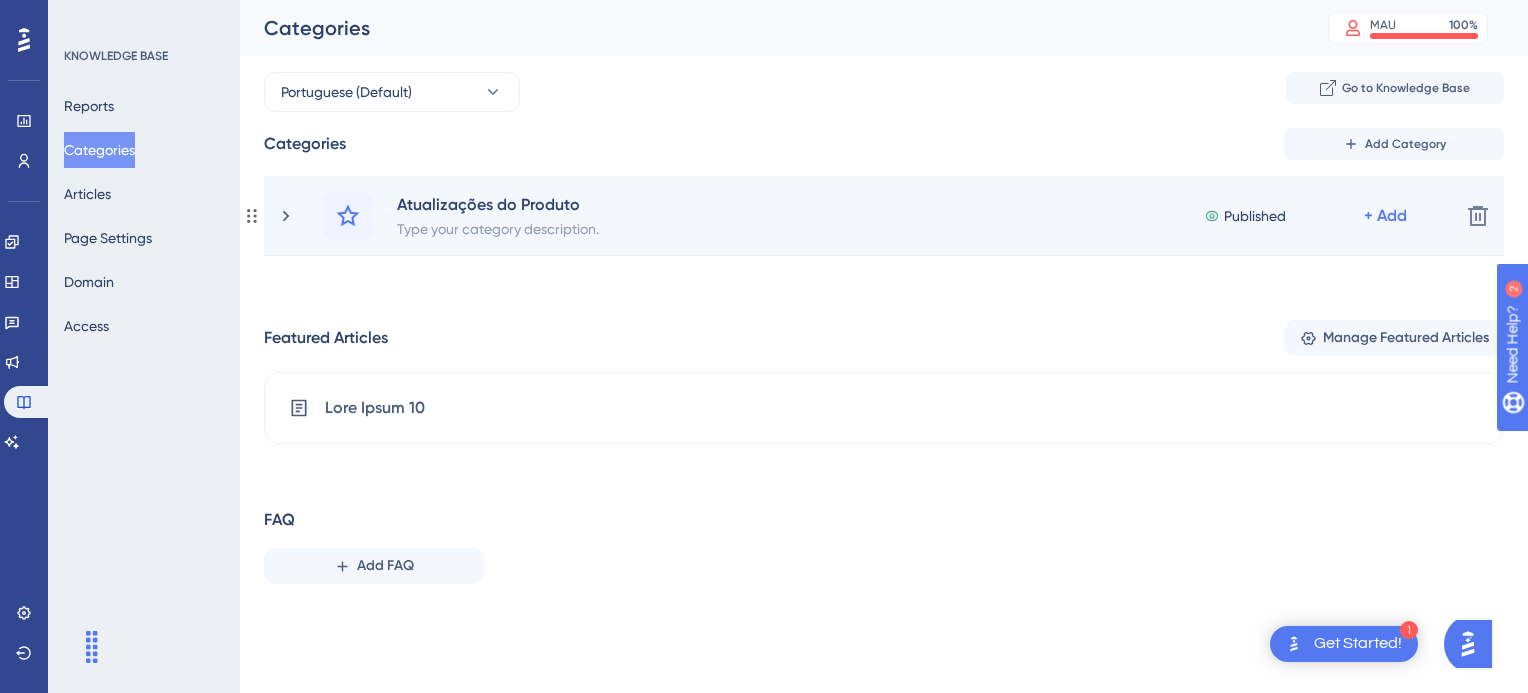 click on "Atualizações do Produto Type your category description.   Published + Add" at bounding box center [884, 216] 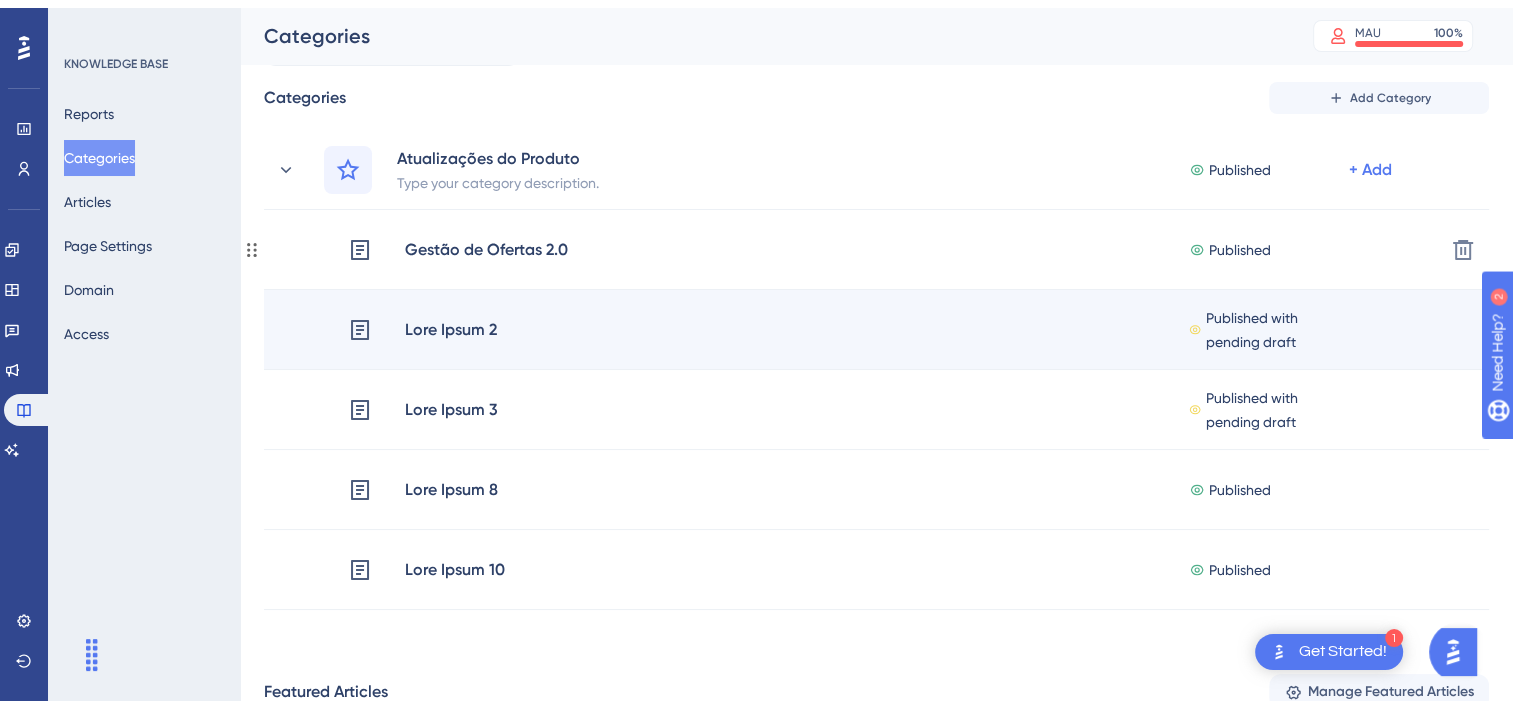 scroll, scrollTop: 100, scrollLeft: 0, axis: vertical 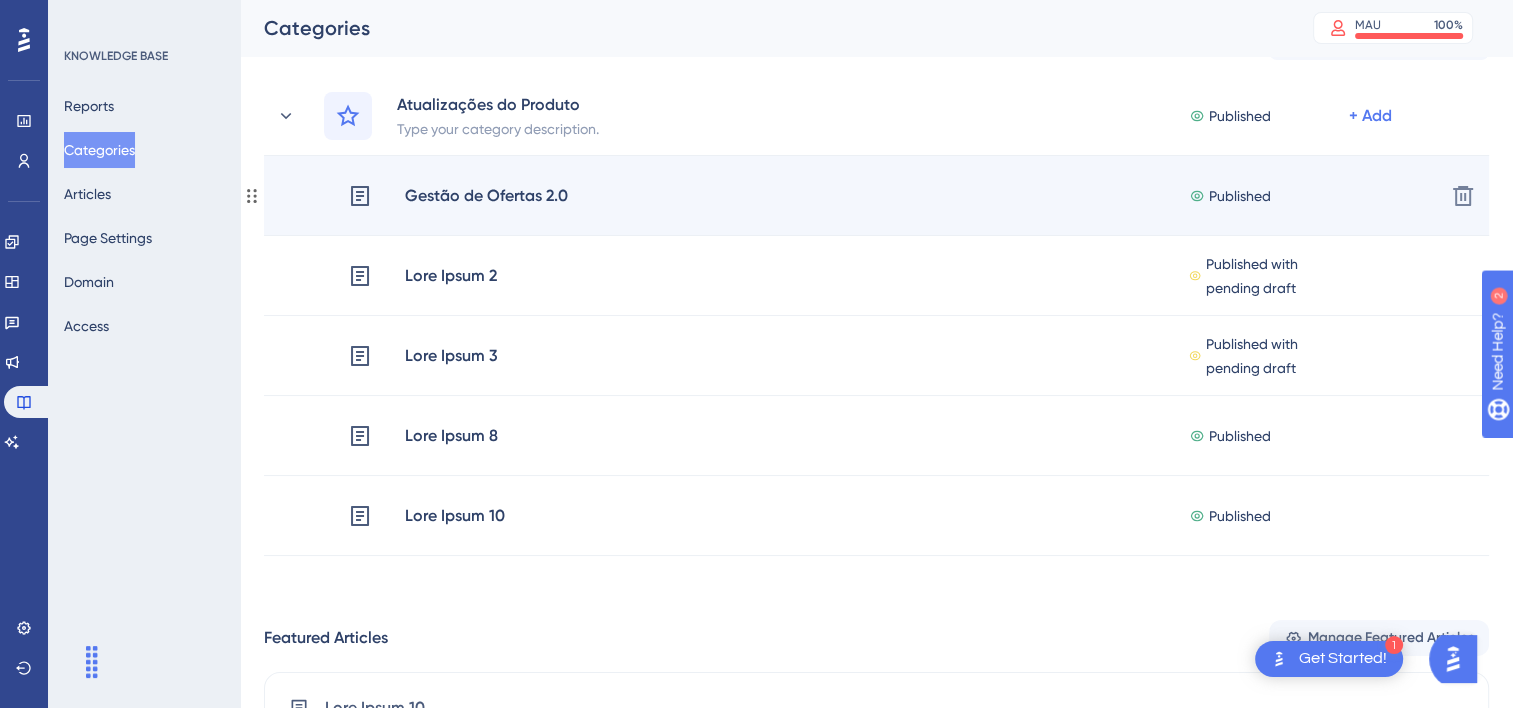 click on "Gestão de Ofertas 2.0   Published + Add" at bounding box center (888, 196) 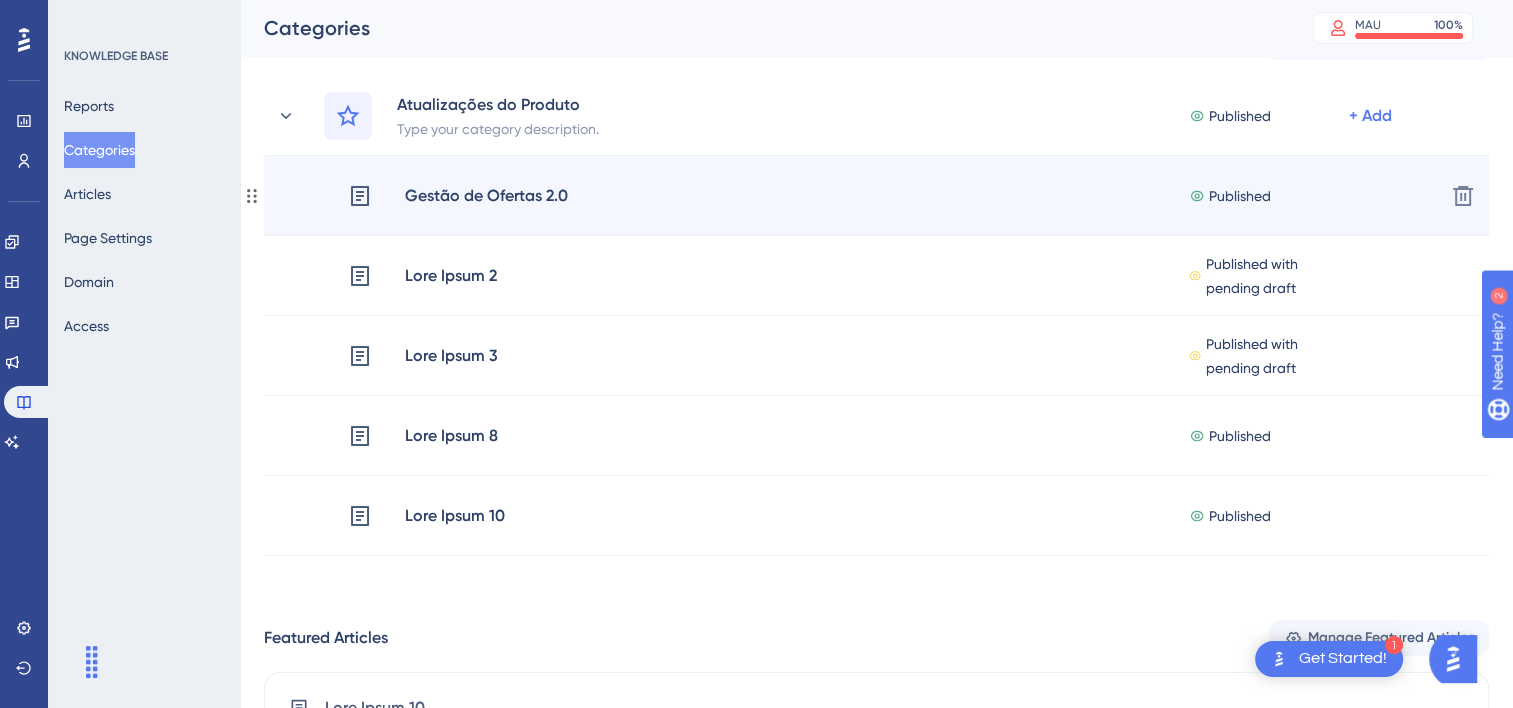 click on "Gestão de Ofertas 2.0" at bounding box center [486, 196] 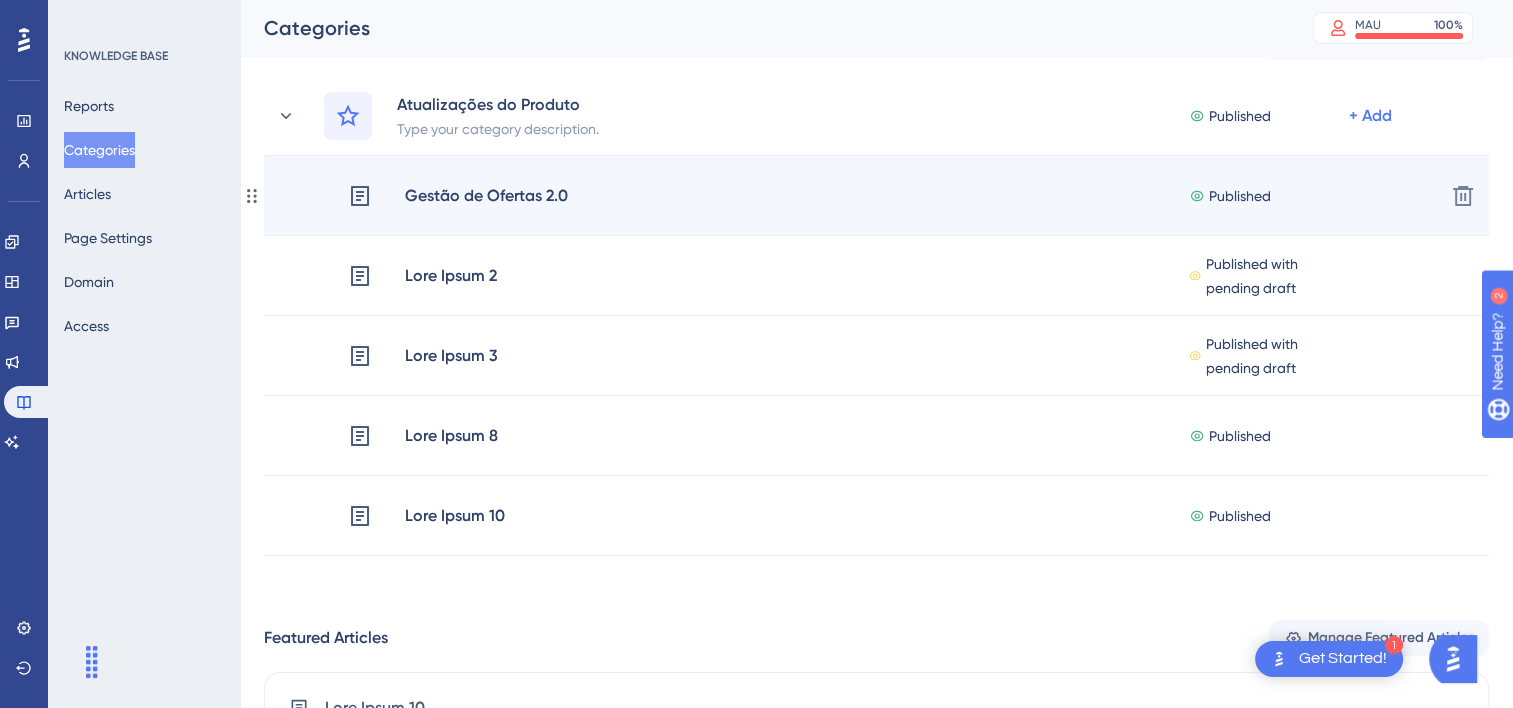 click on "Gestão de Ofertas 2.0   Published + Add" at bounding box center (888, 196) 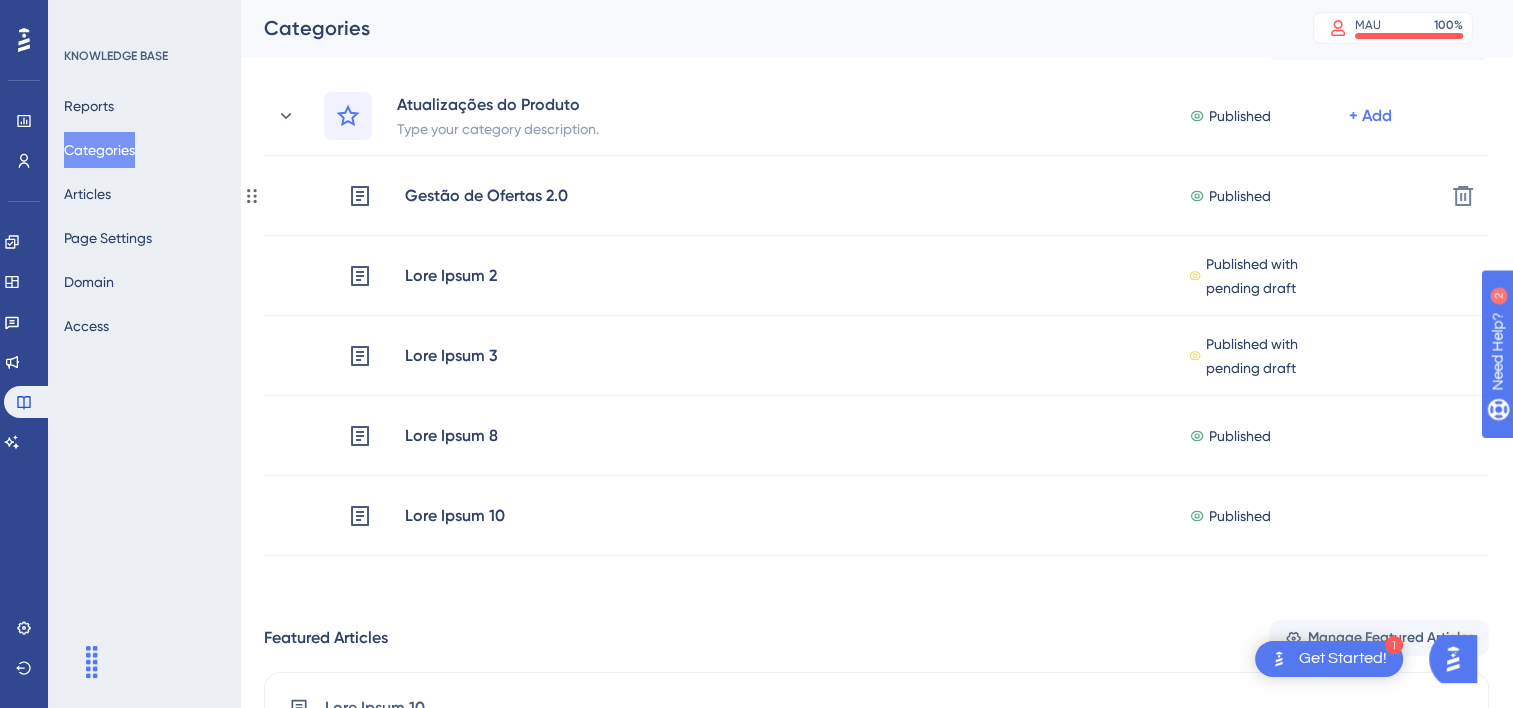 click on "Gestão de Ofertas 2.0   Published + Add" at bounding box center (888, 196) 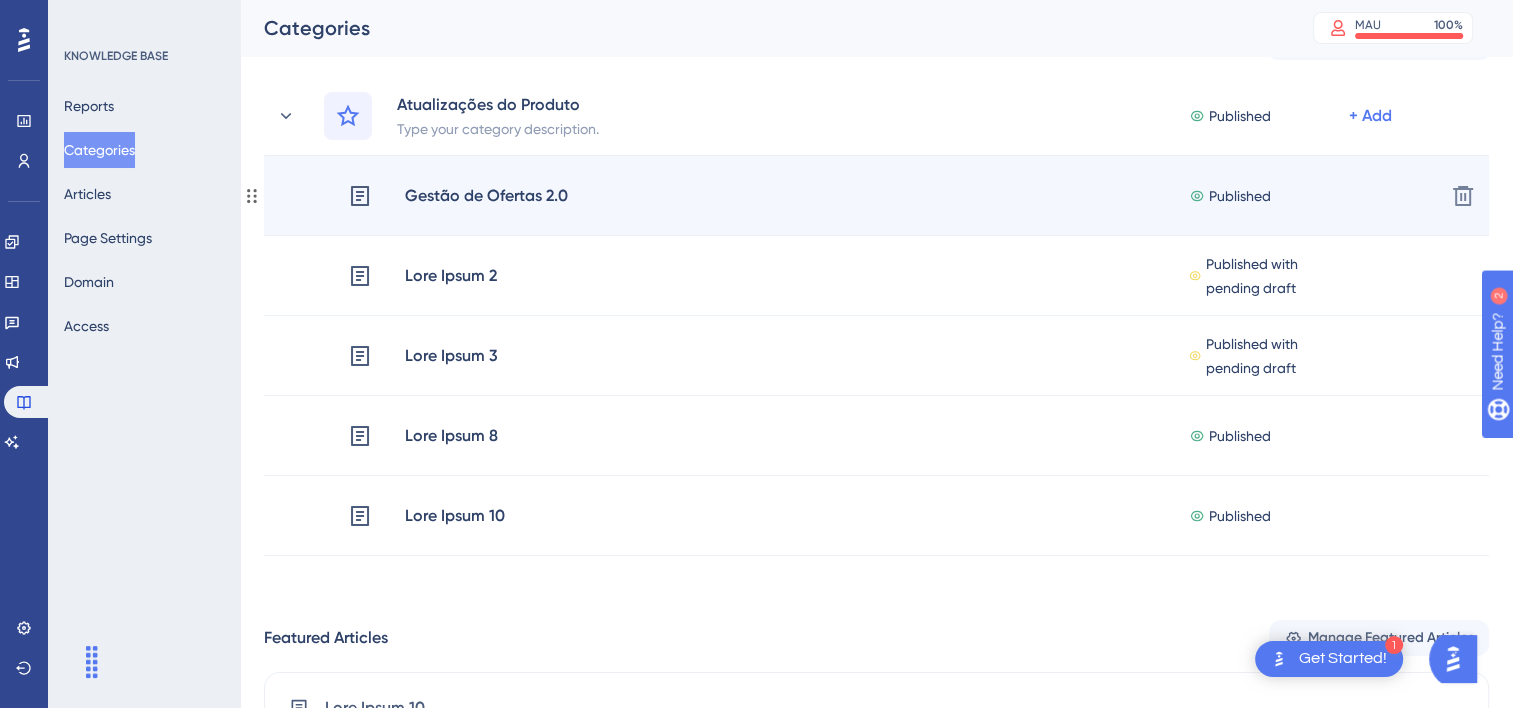 click on "Published" at bounding box center [1240, 196] 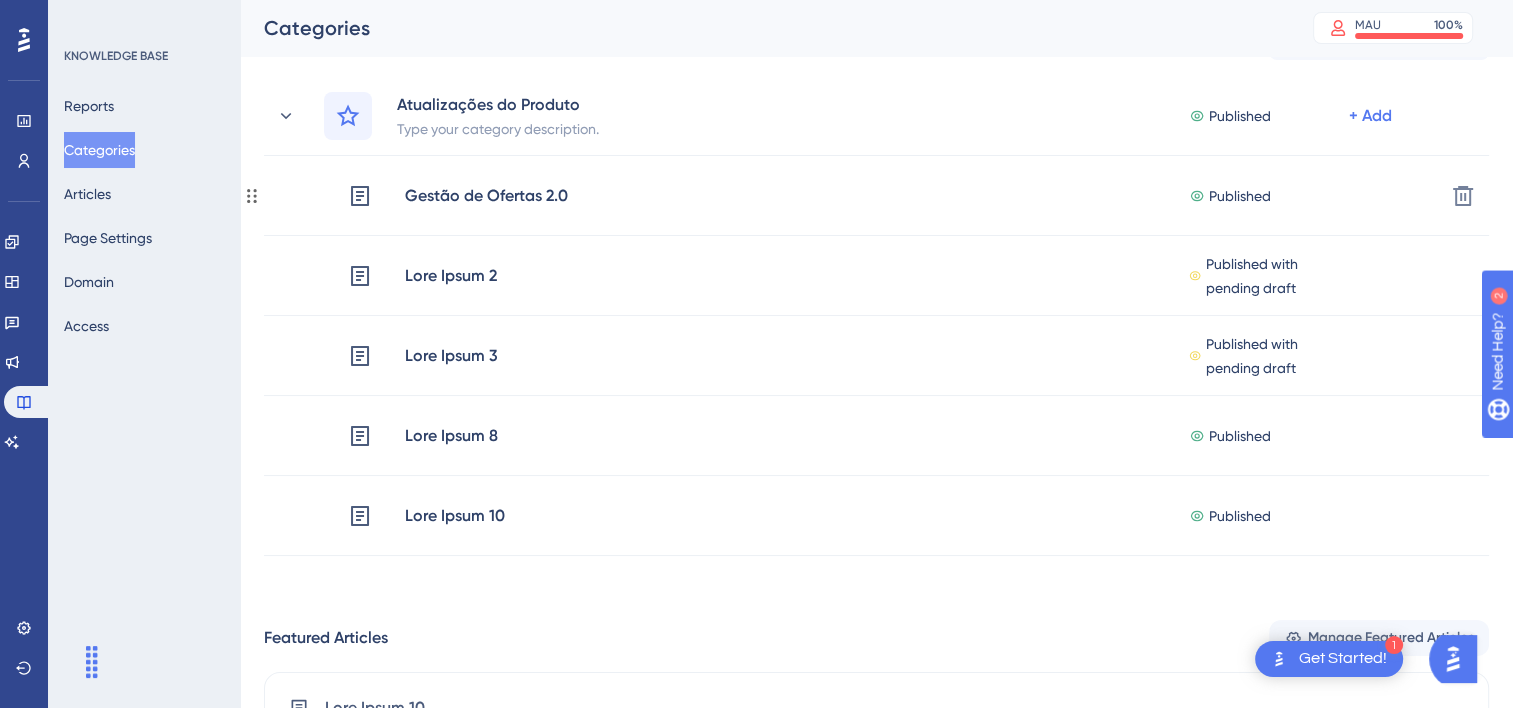 click on "Gestão de Ofertas 2.0" at bounding box center [486, 196] 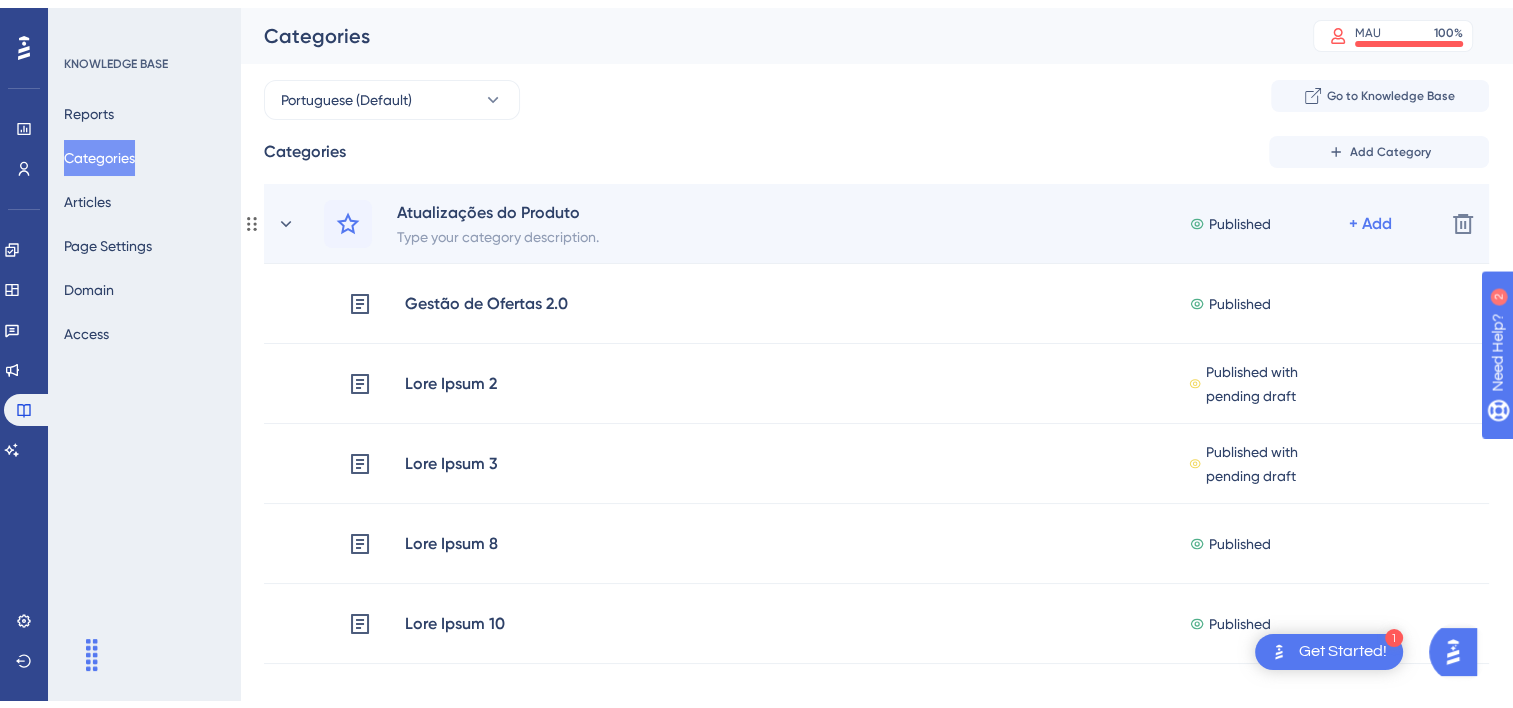 scroll, scrollTop: 100, scrollLeft: 0, axis: vertical 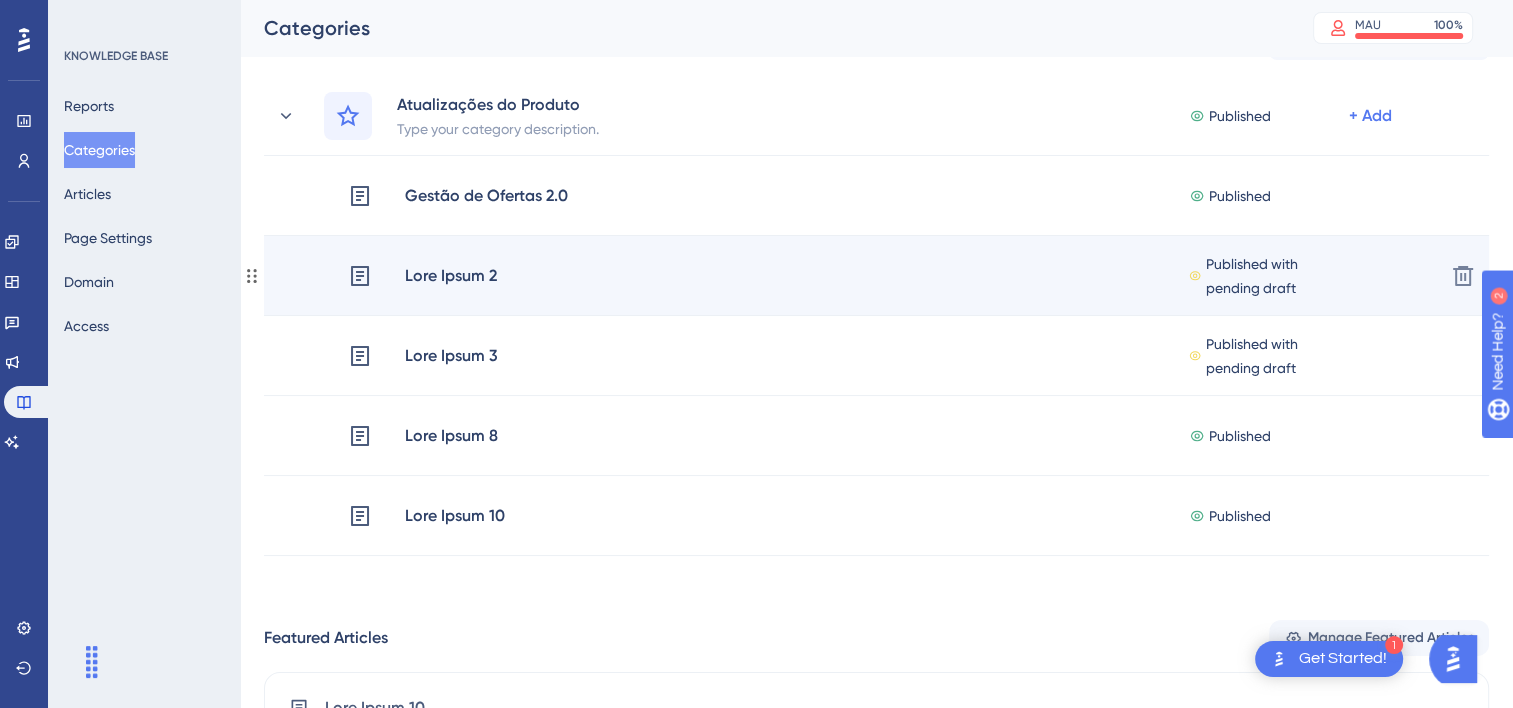 click on "Lore Ipsum 2" at bounding box center (451, 276) 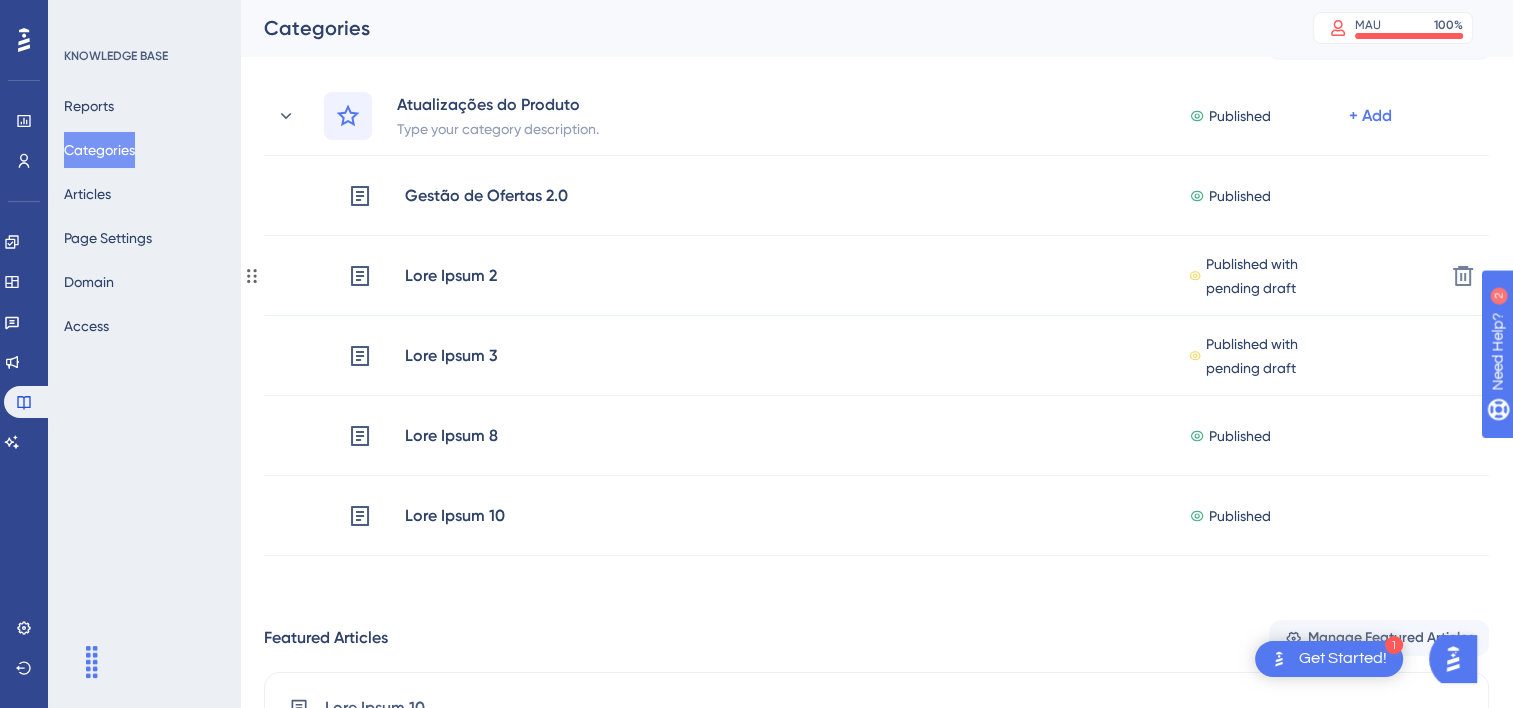 click on "Lore Ipsum 2" at bounding box center [451, 276] 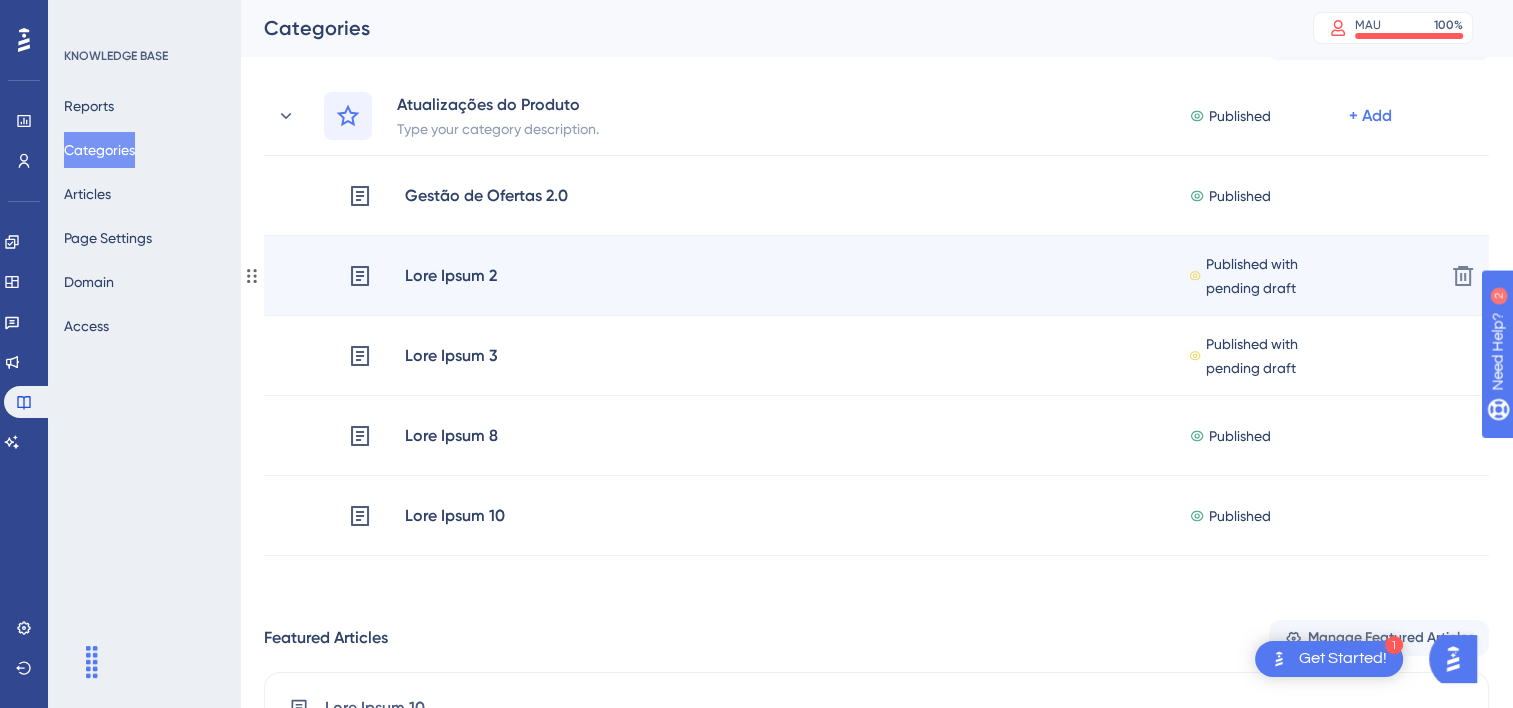 drag, startPoint x: 454, startPoint y: 279, endPoint x: 423, endPoint y: 268, distance: 32.89377 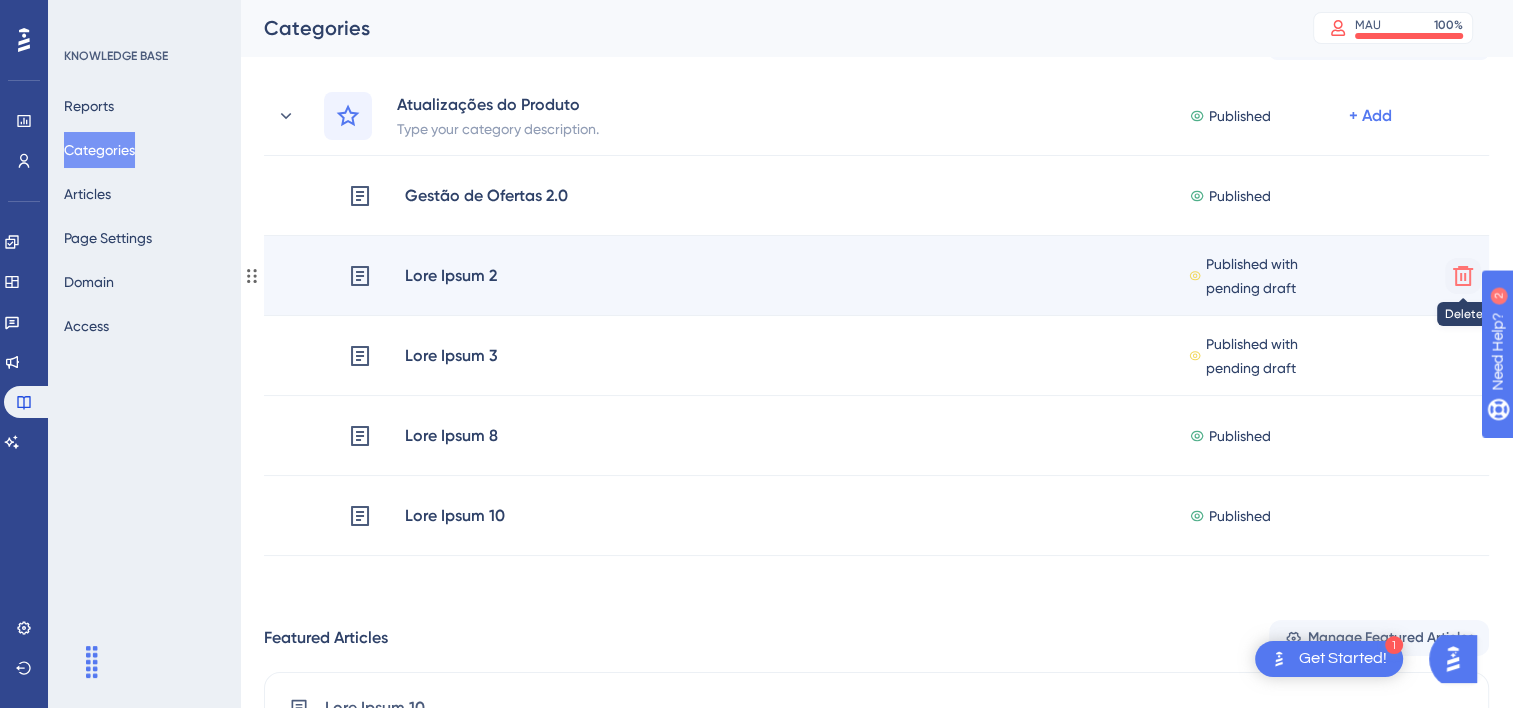 click 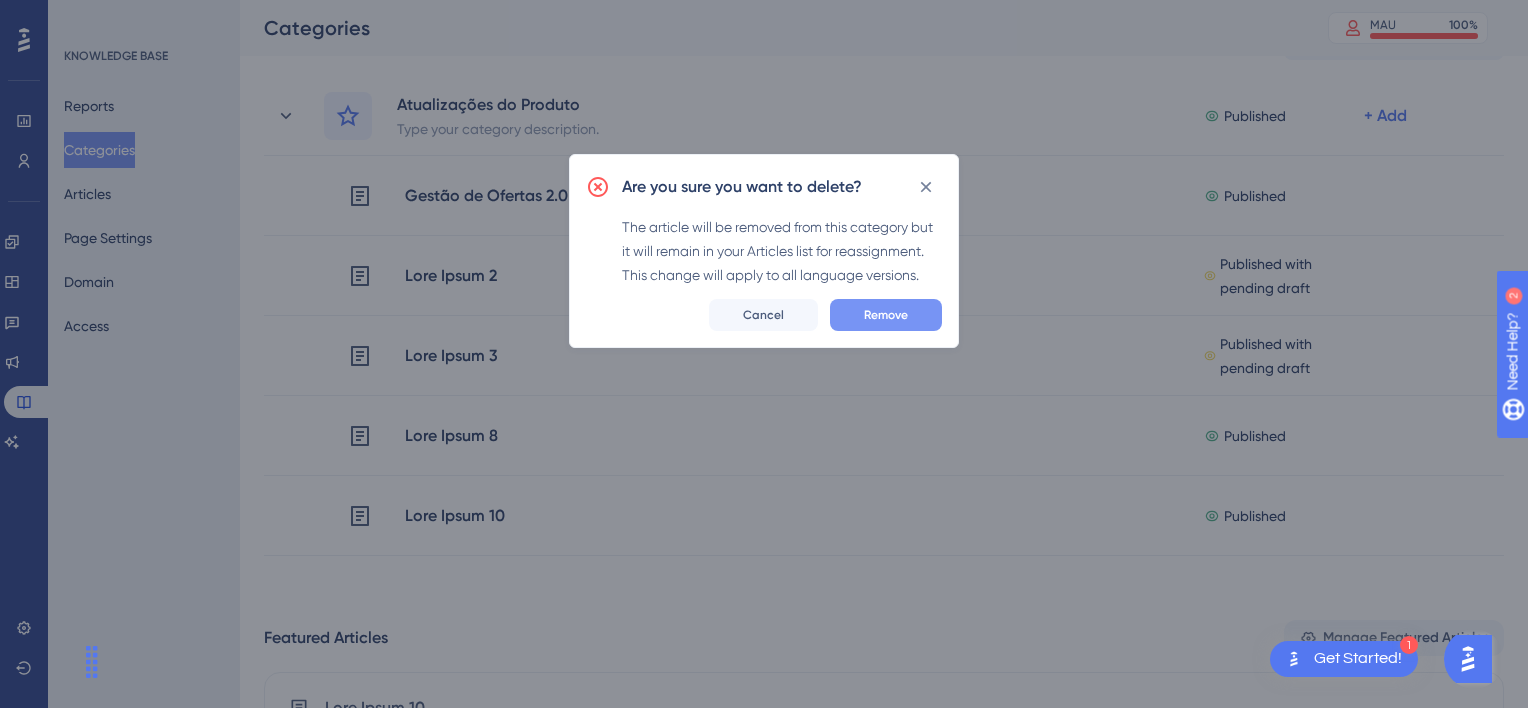 click on "Remove" at bounding box center (886, 315) 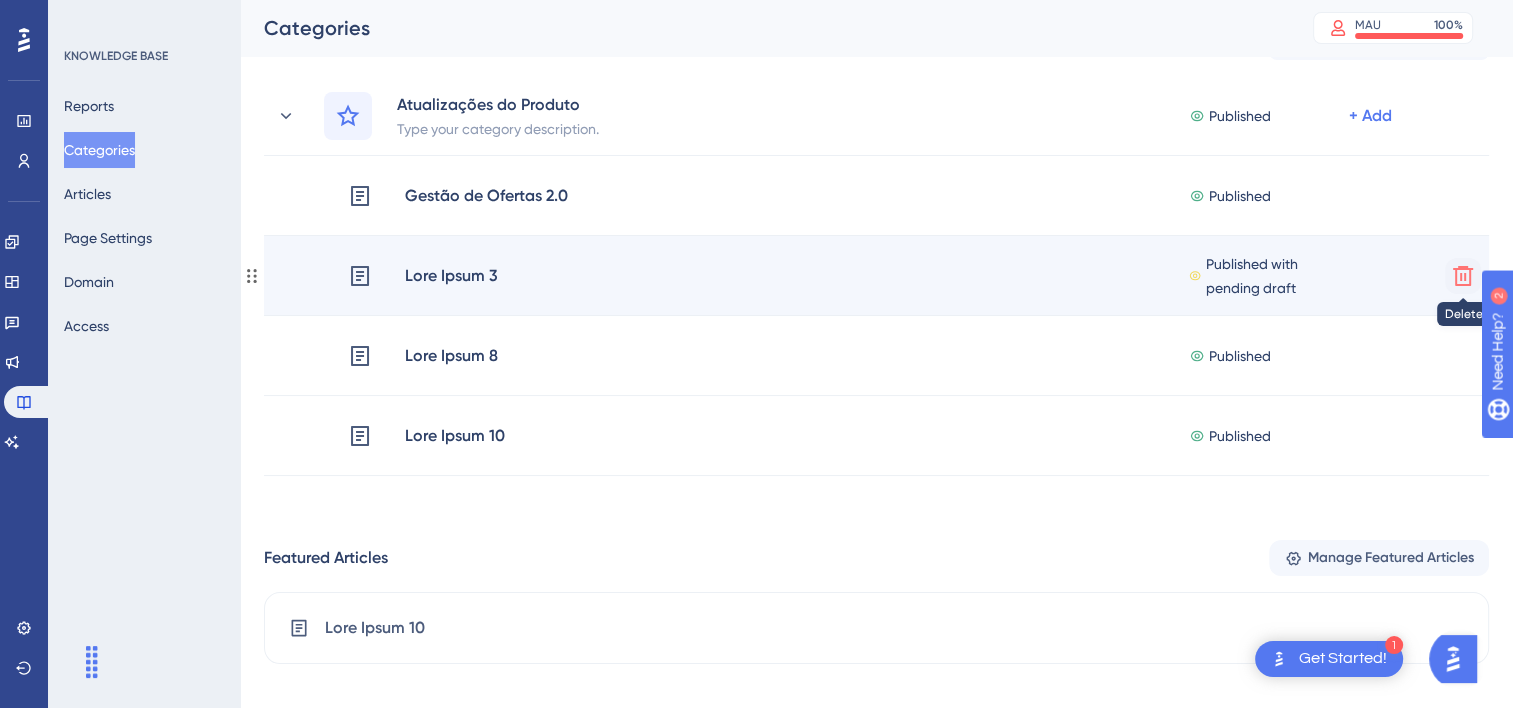 click at bounding box center [1463, 276] 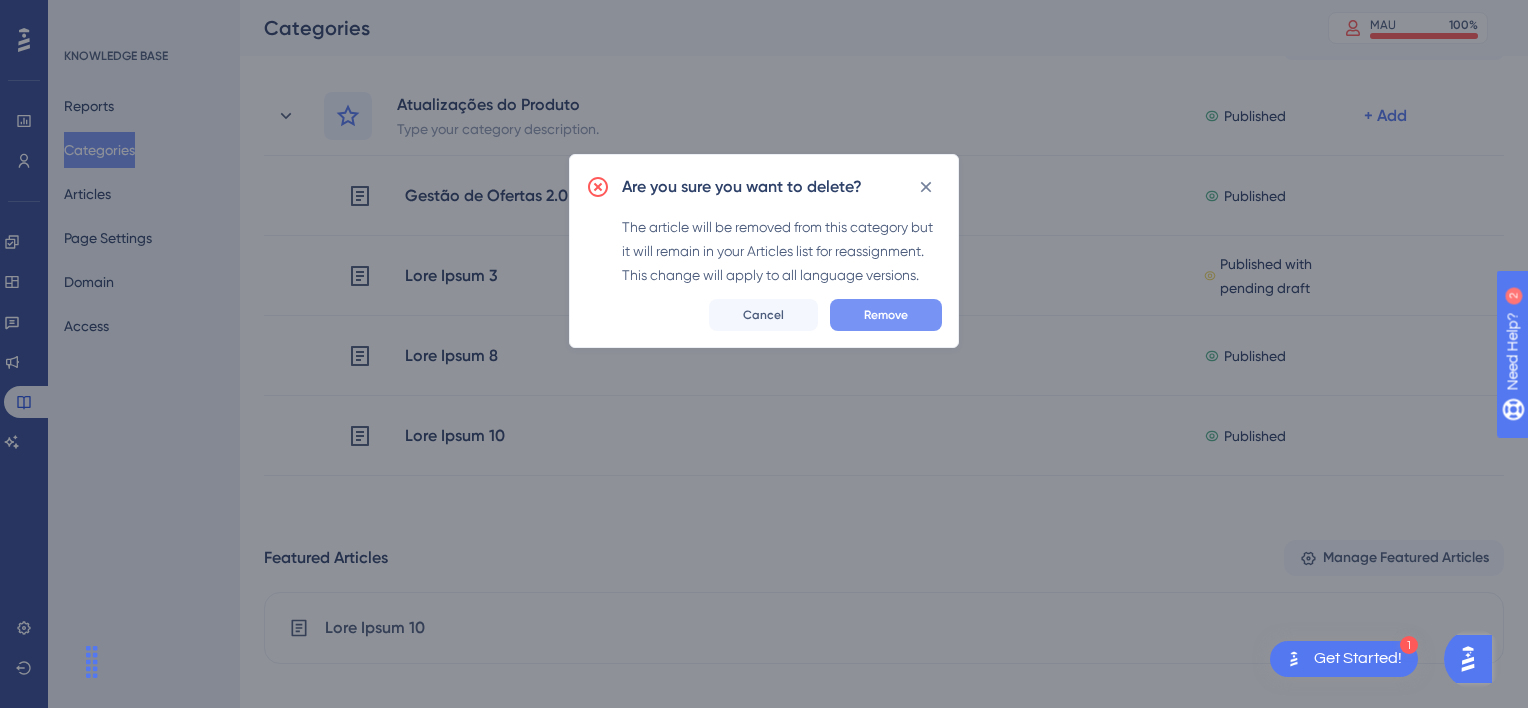 click on "Remove" at bounding box center (886, 315) 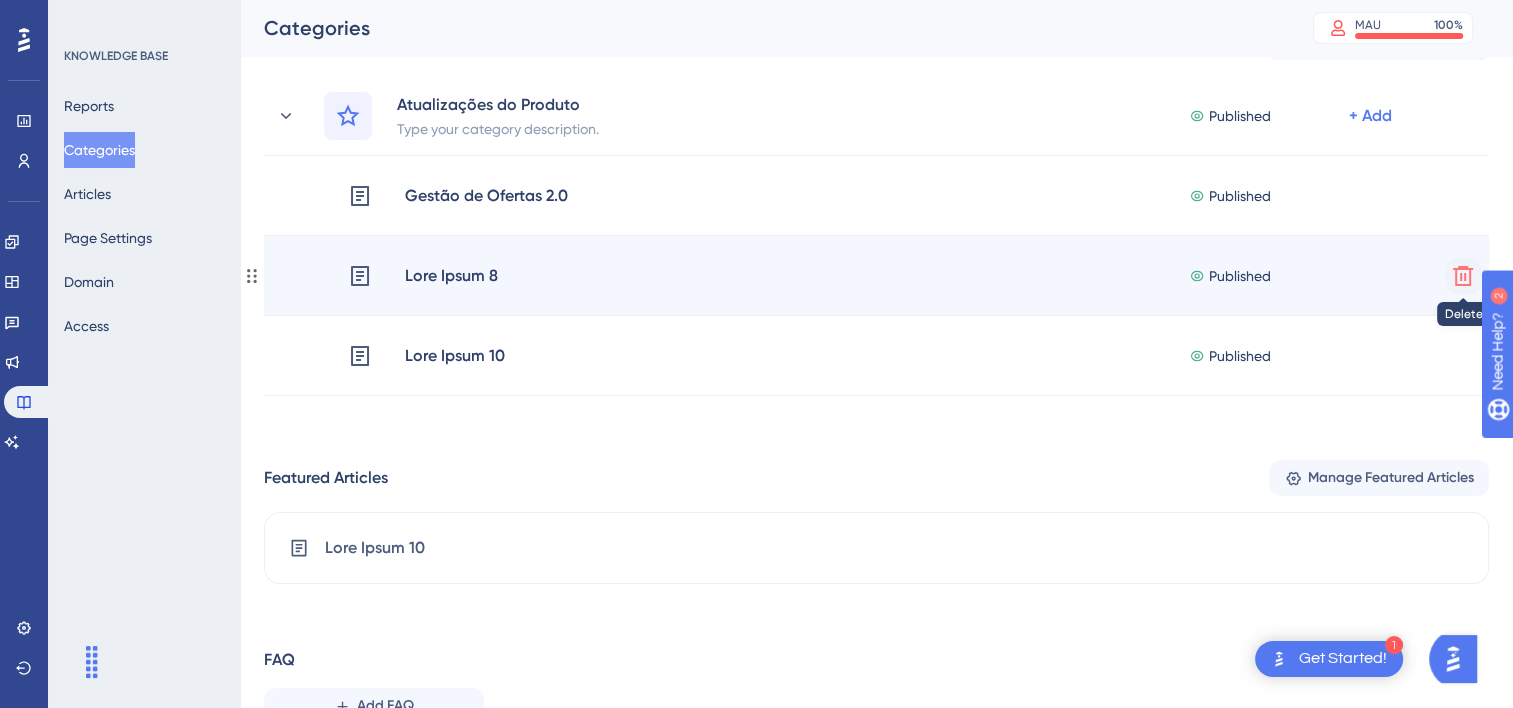 click 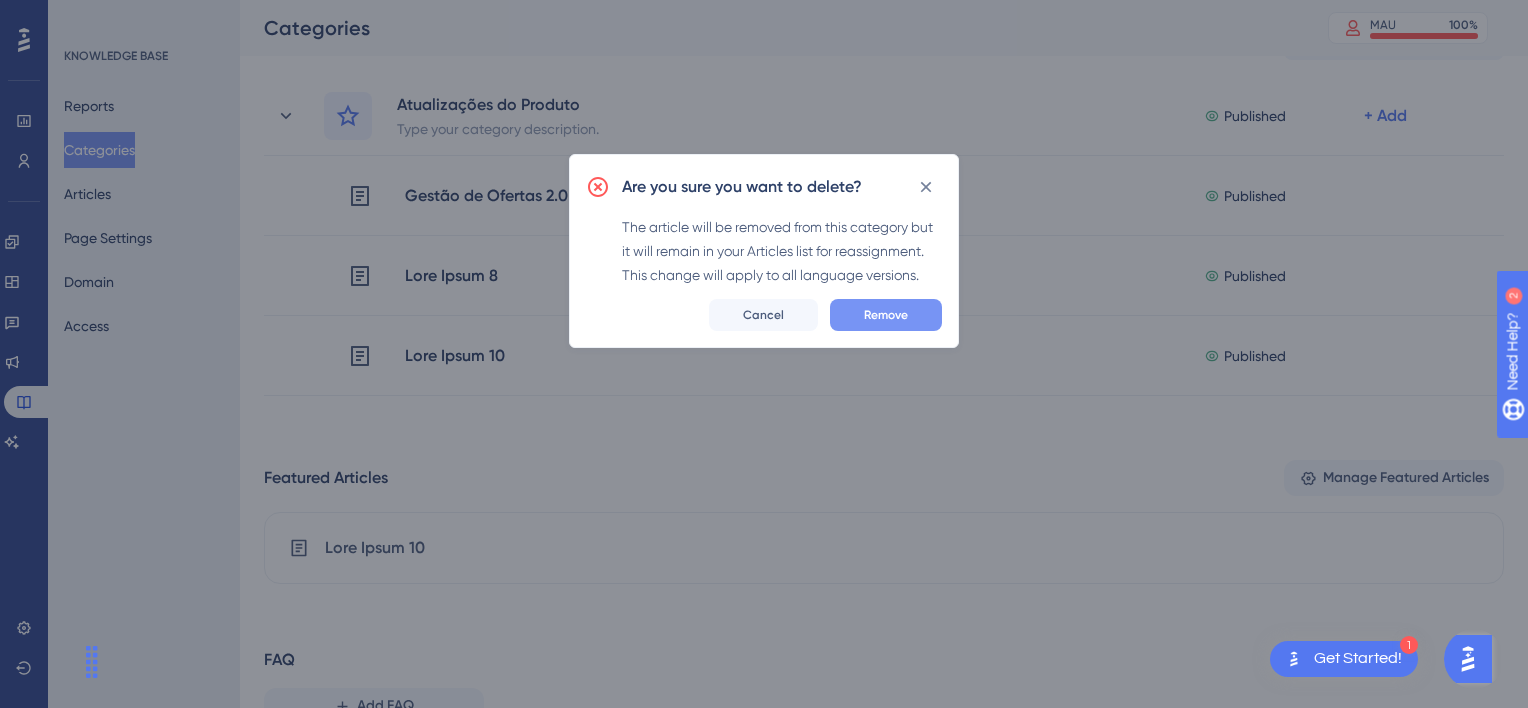 click on "Remove" at bounding box center [886, 315] 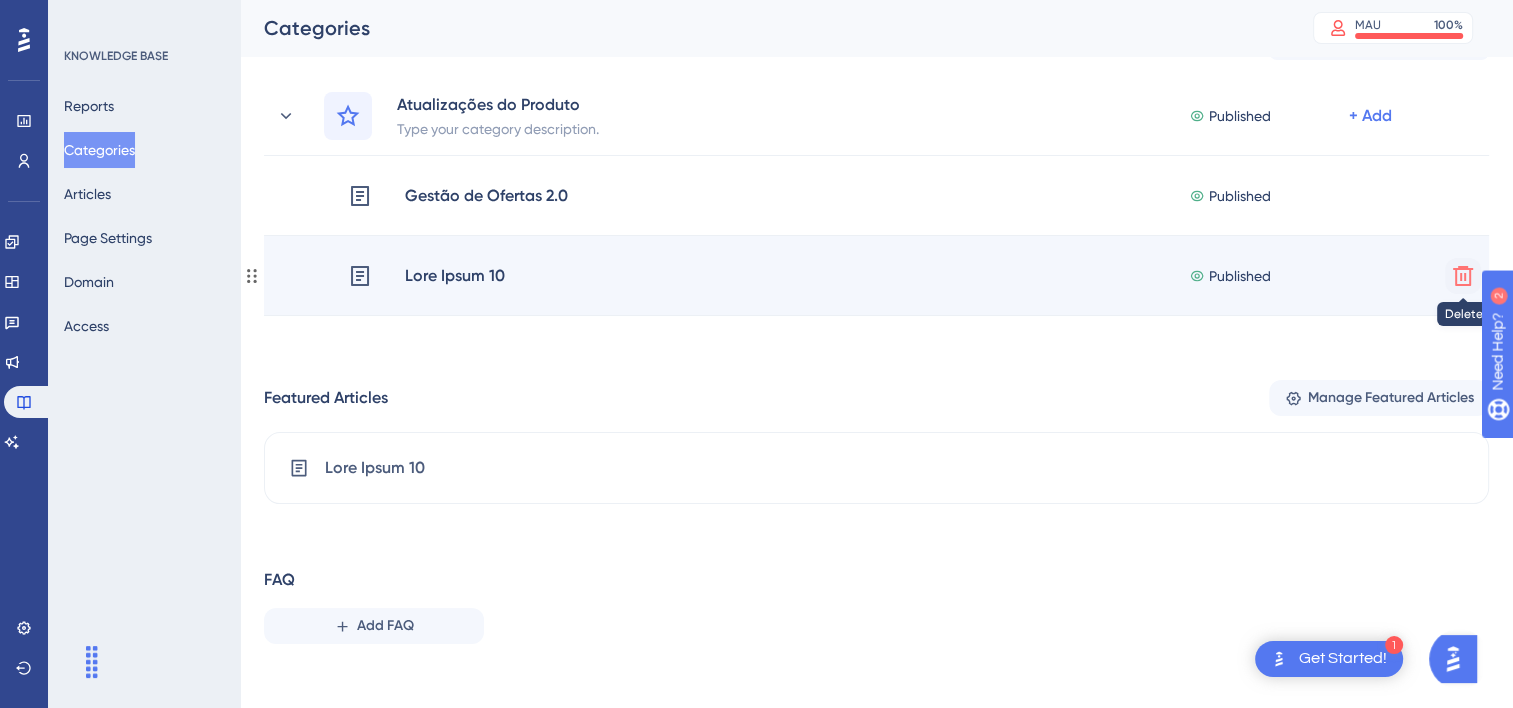 click 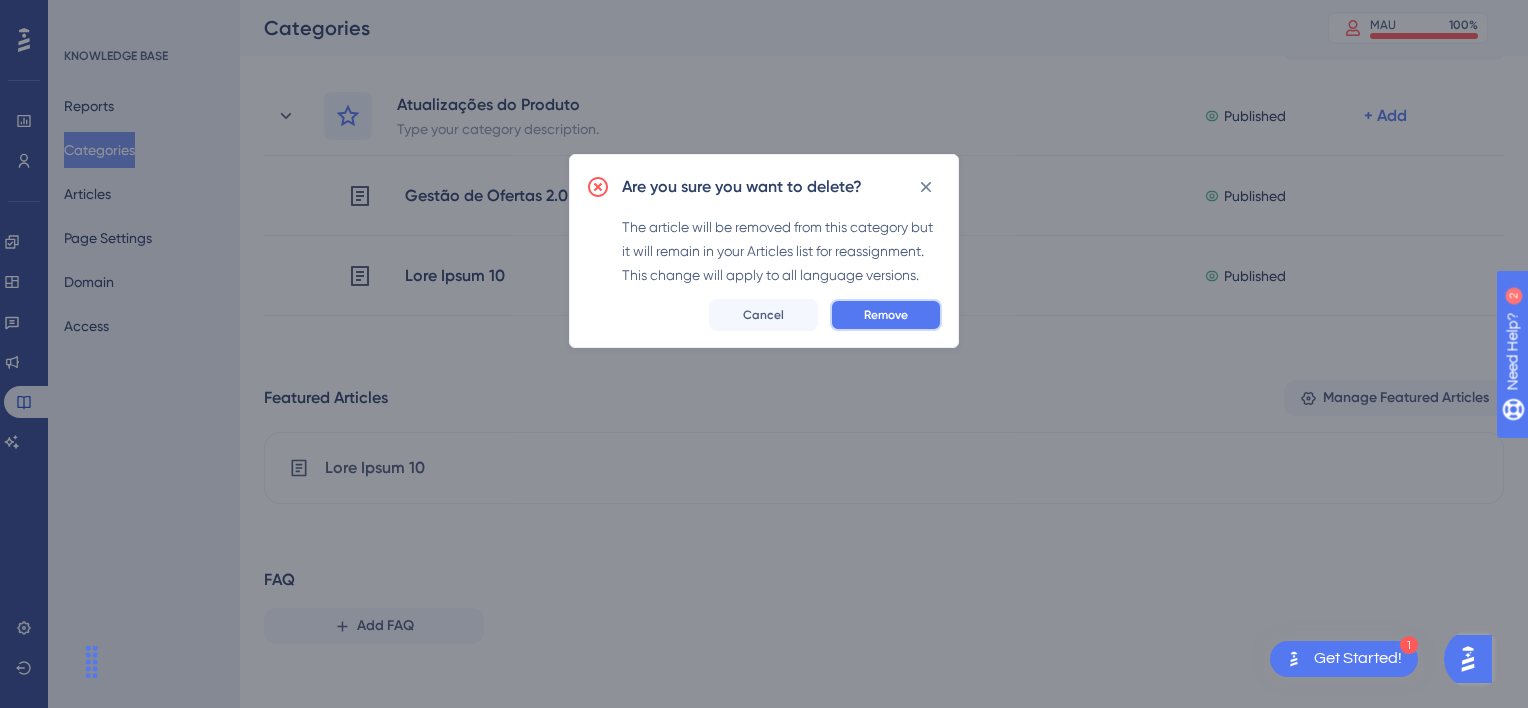 click on "Remove" at bounding box center (886, 315) 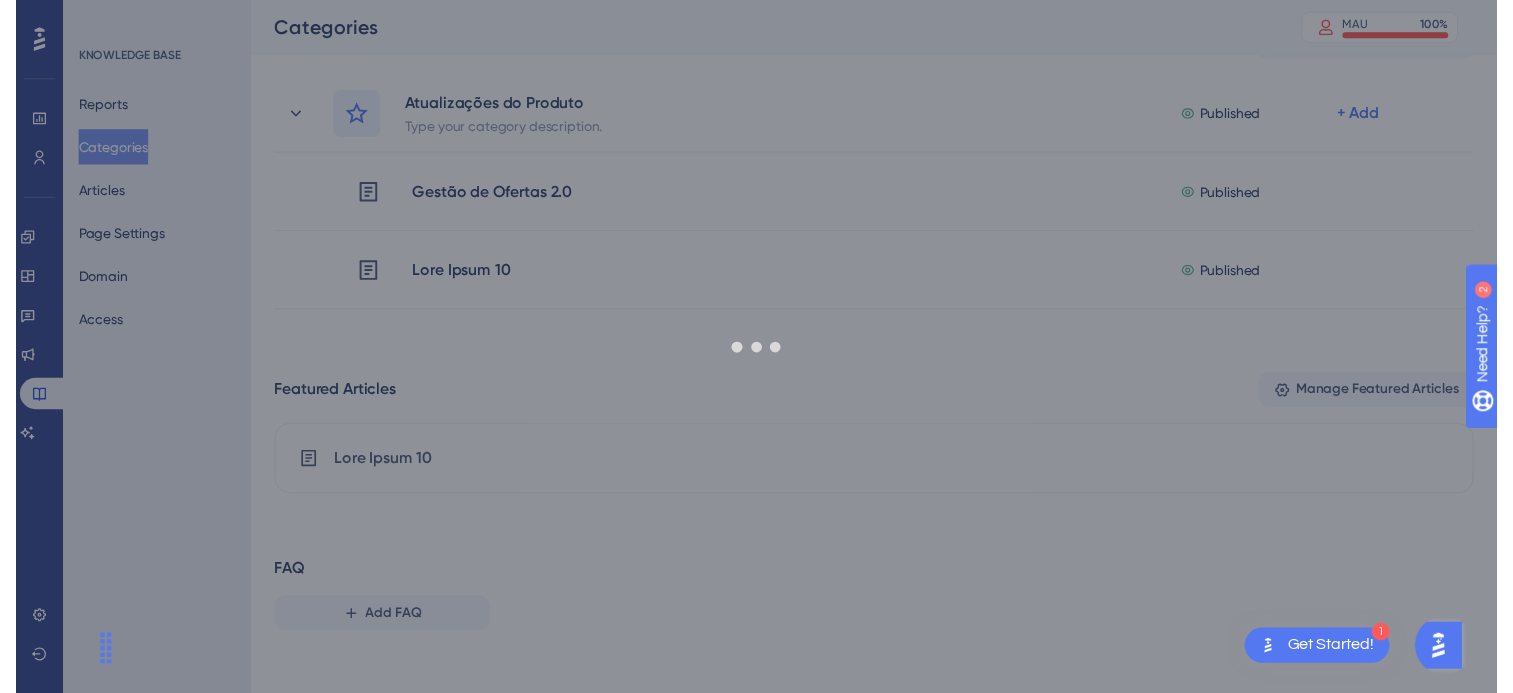scroll, scrollTop: 36, scrollLeft: 0, axis: vertical 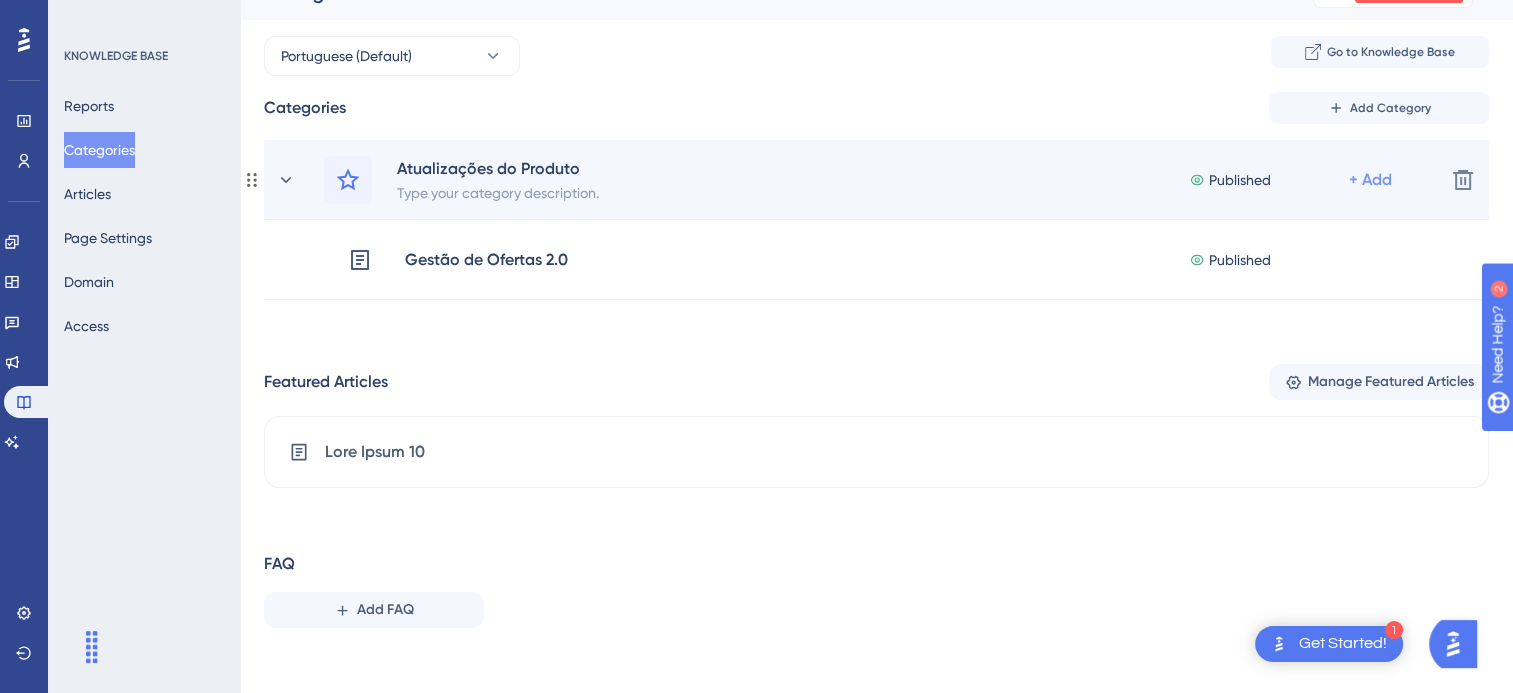 click on "+ Add" at bounding box center (1370, 180) 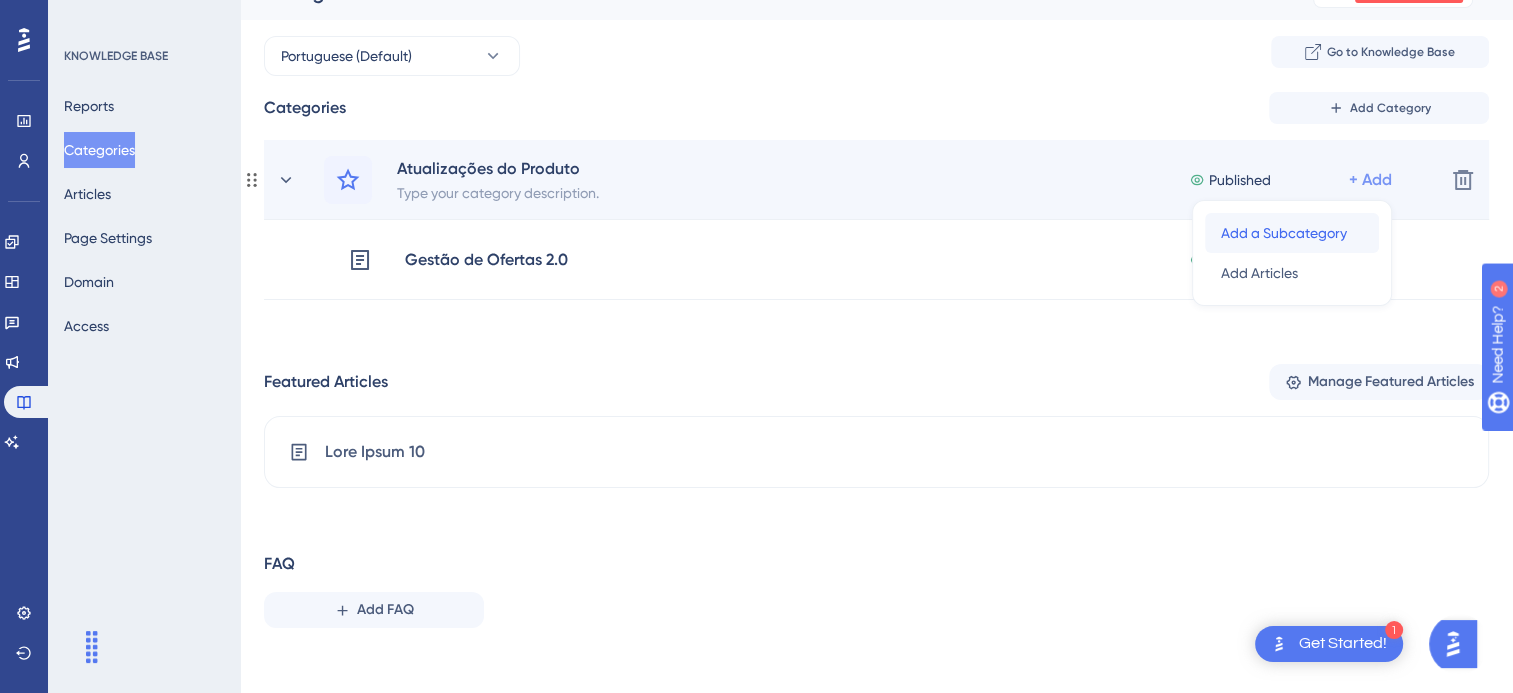 click on "Add a Subcategory" at bounding box center (1284, 233) 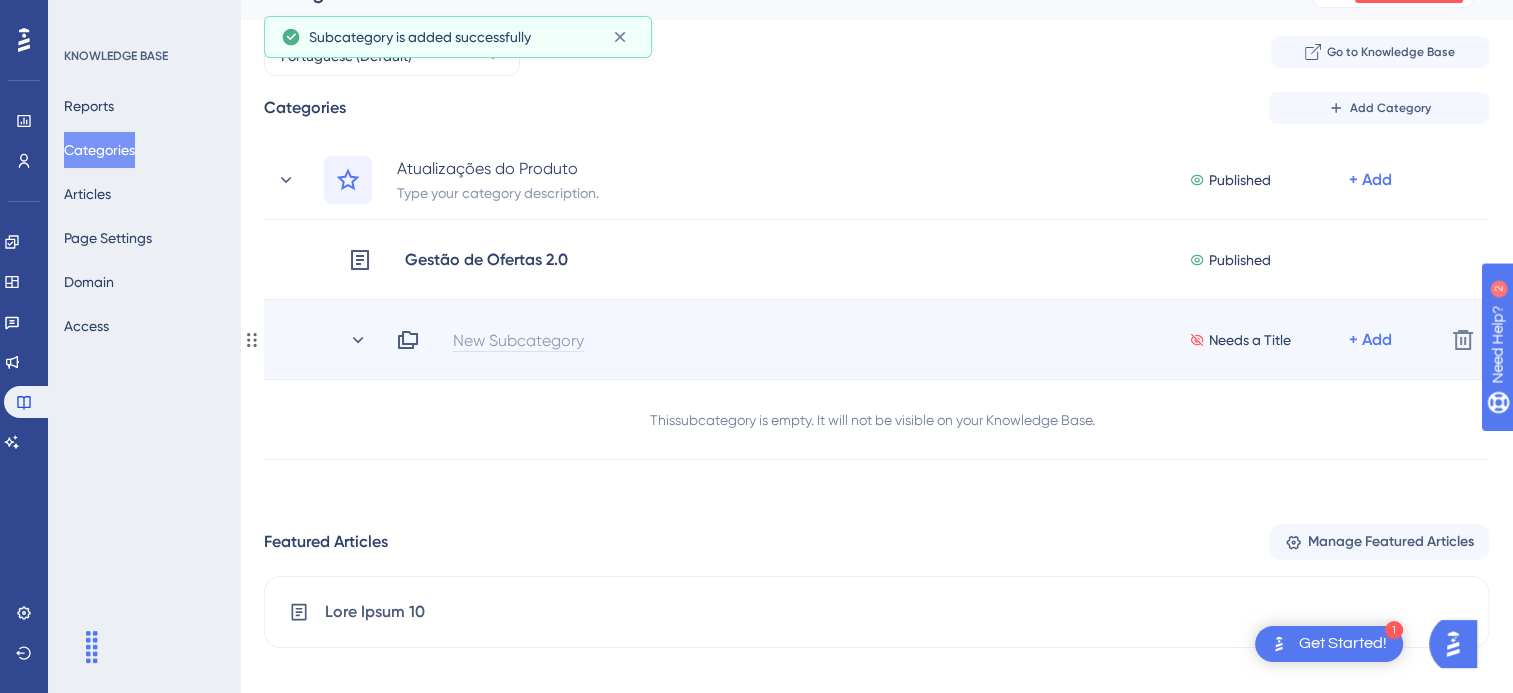 click on "New Subcategory" at bounding box center (518, 340) 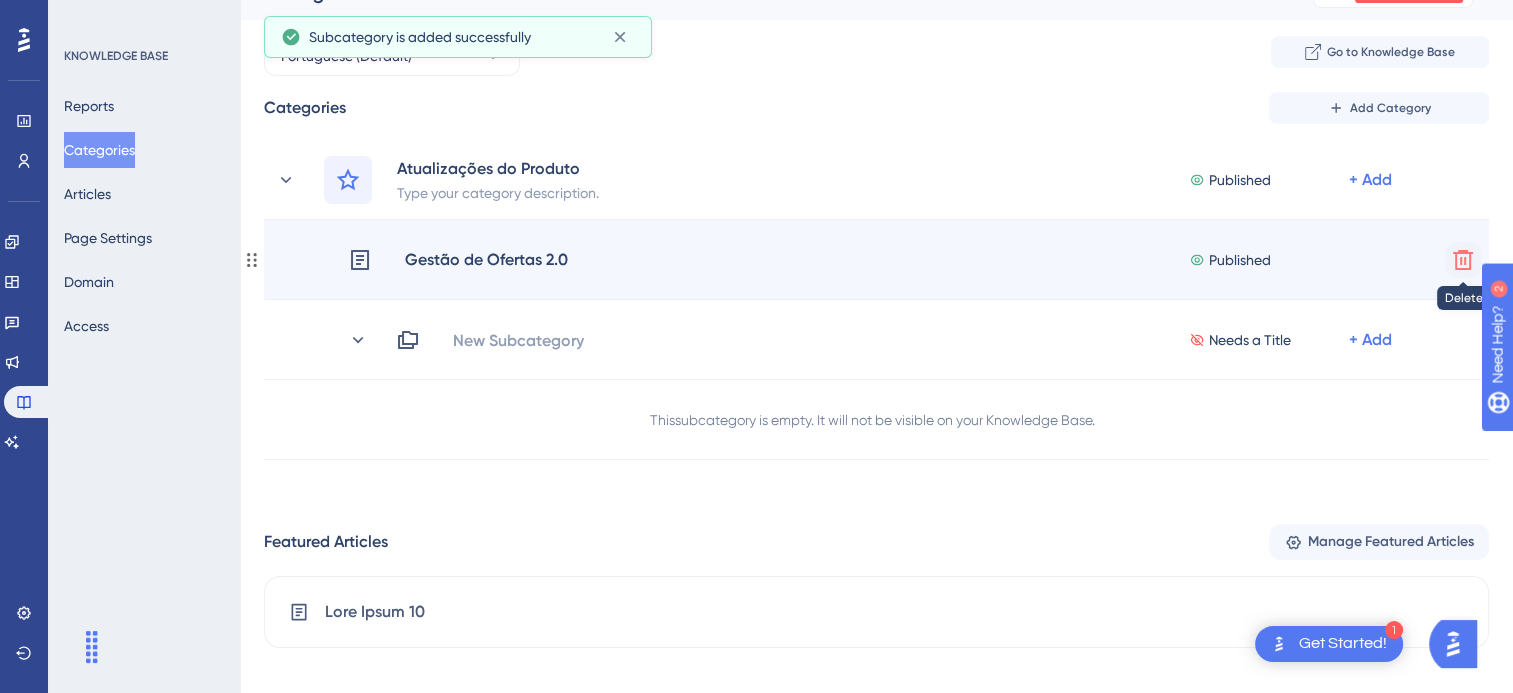 click 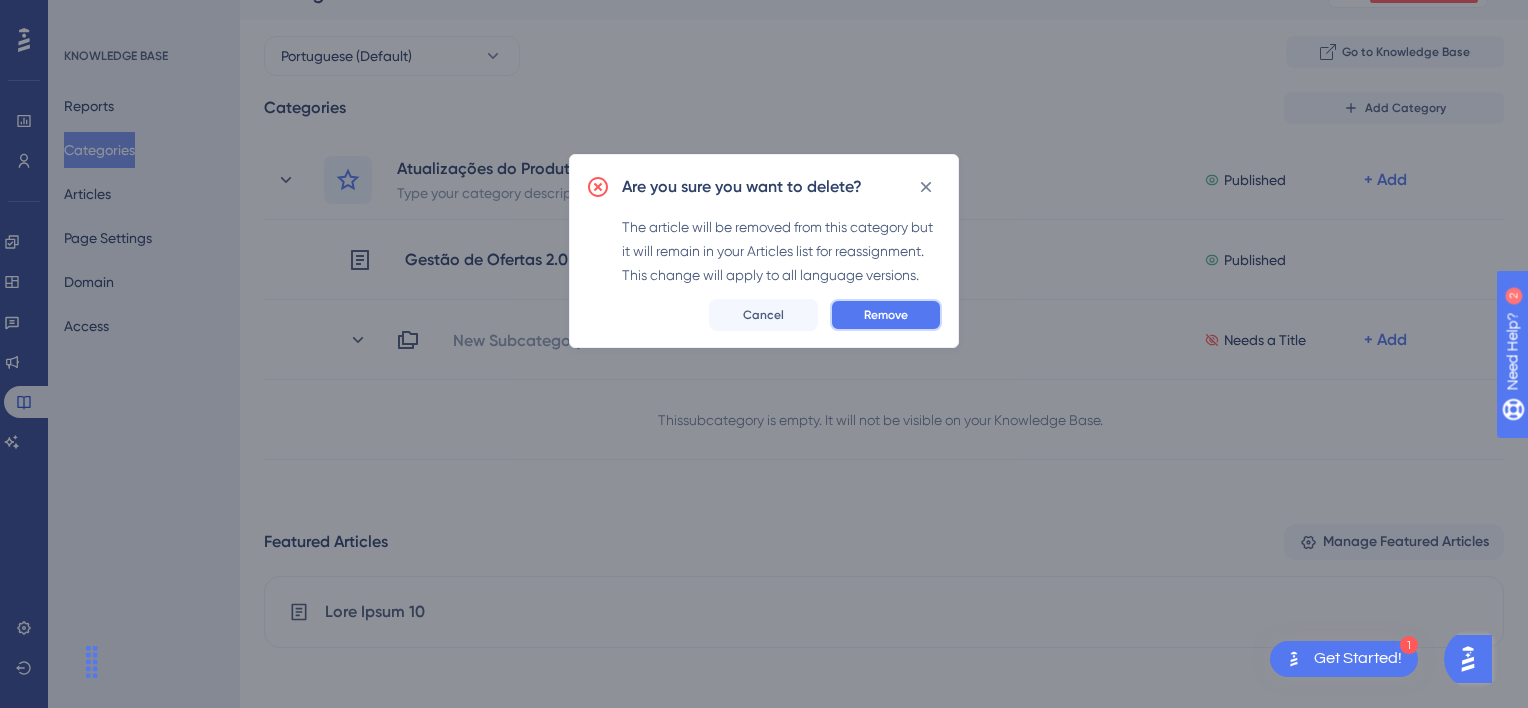 click on "Remove" at bounding box center (886, 315) 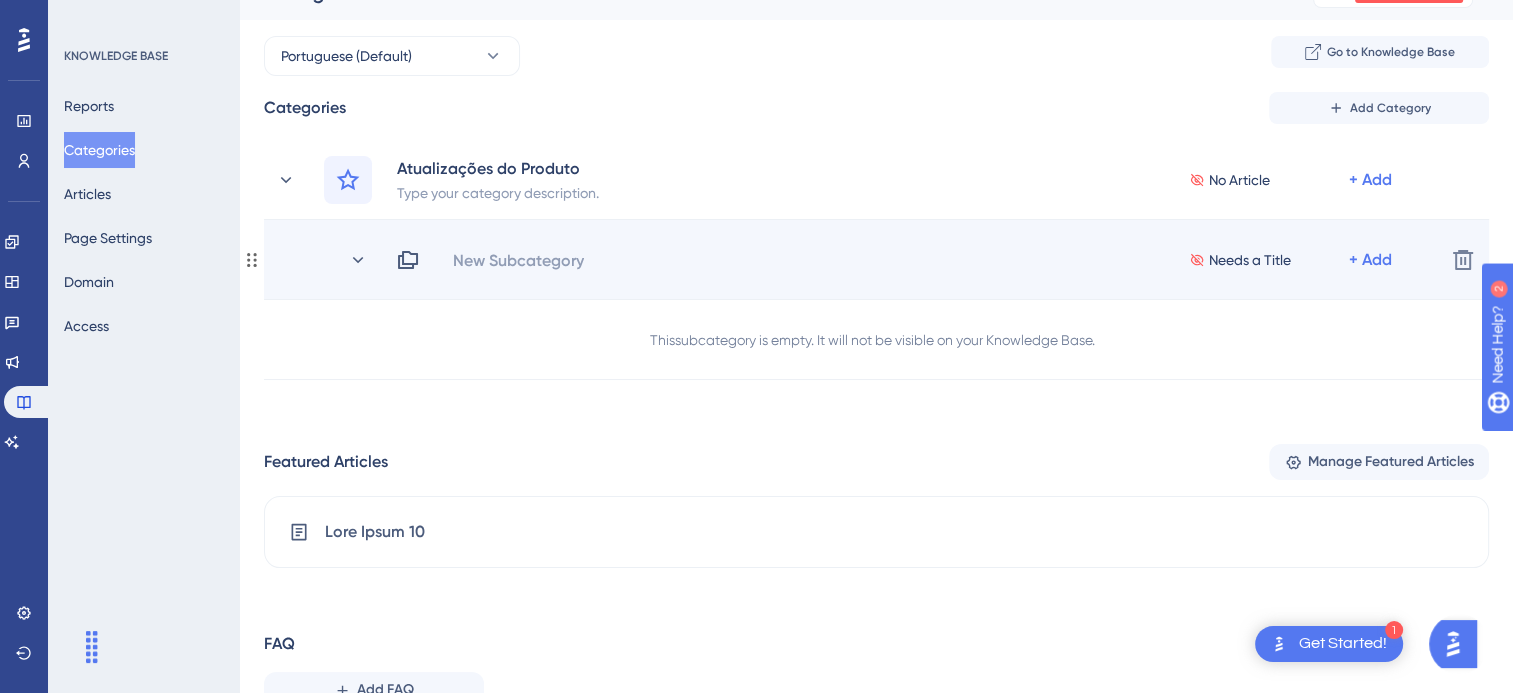 click on "New Subcategory" at bounding box center [526, 260] 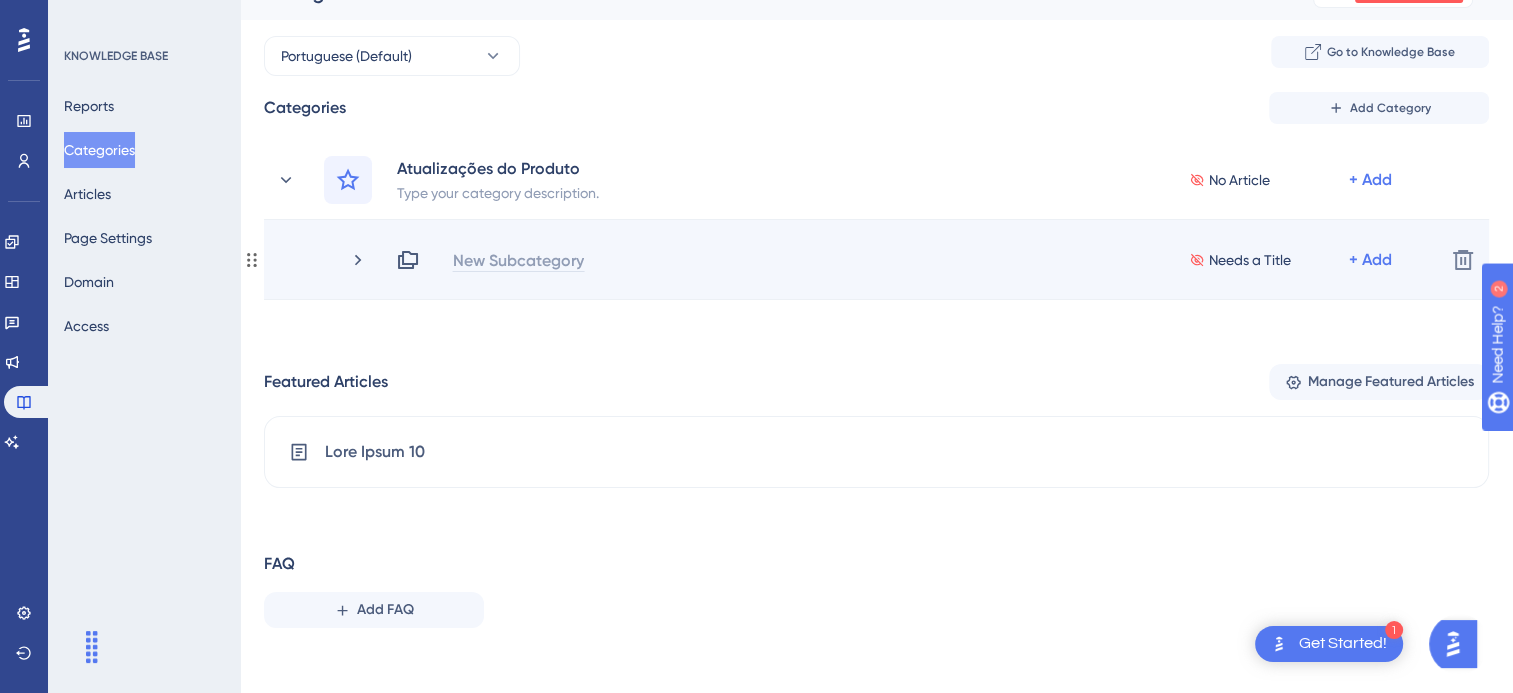 click on "New Subcategory" at bounding box center [518, 260] 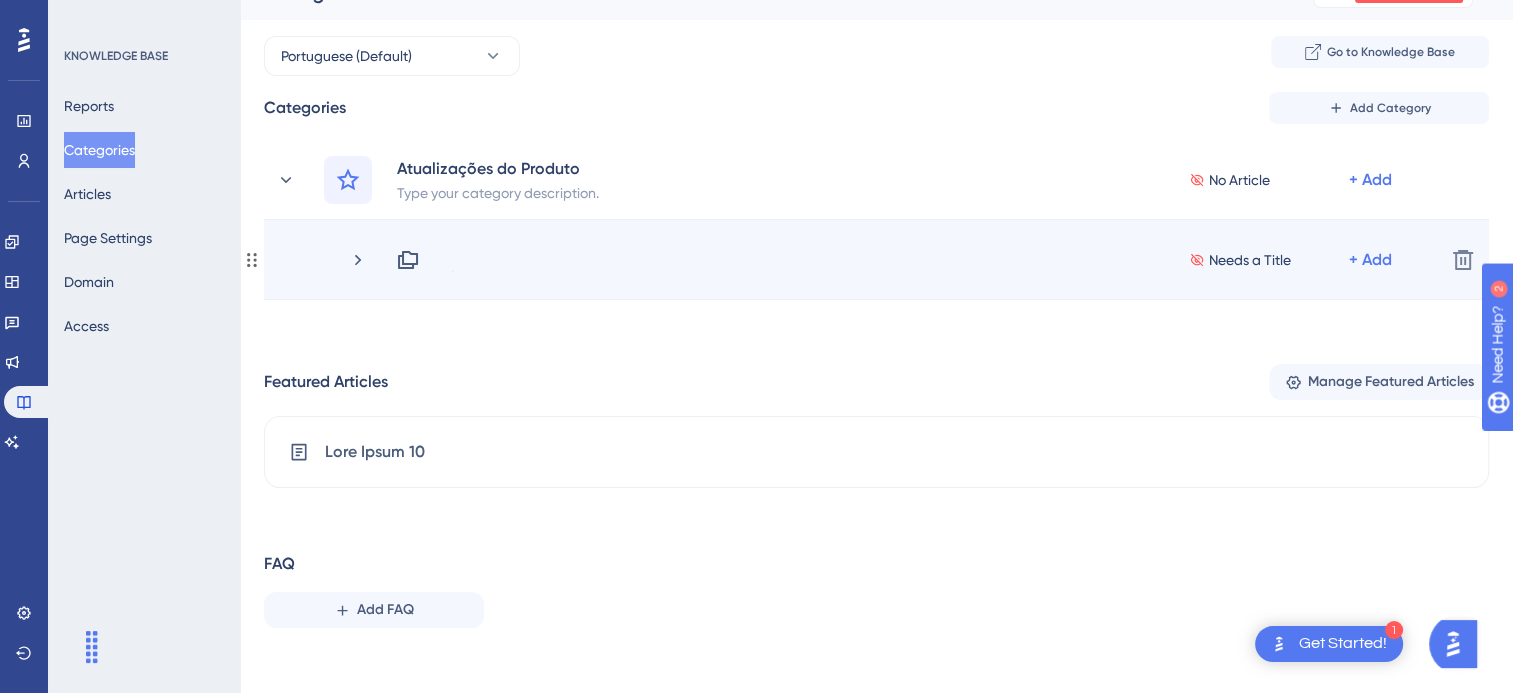 type 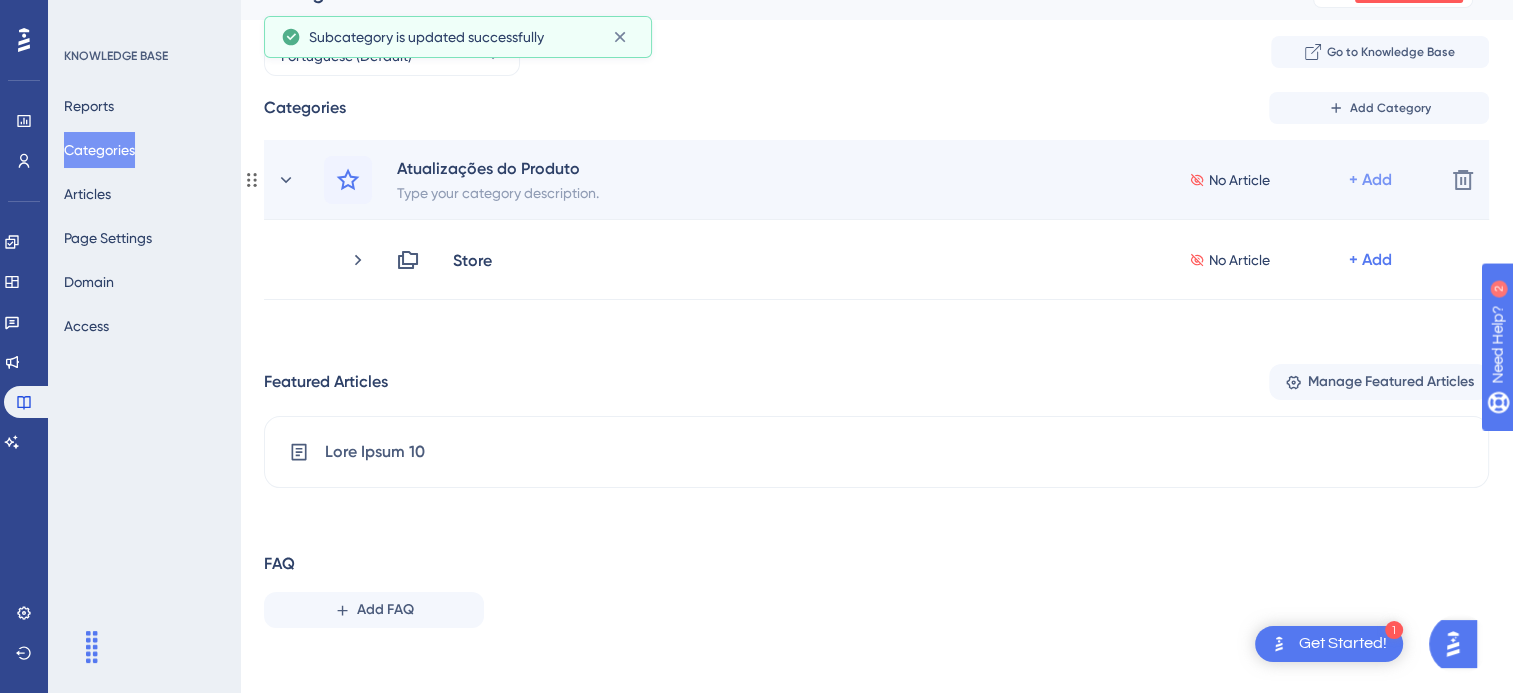 click on "+ Add" at bounding box center (1370, 180) 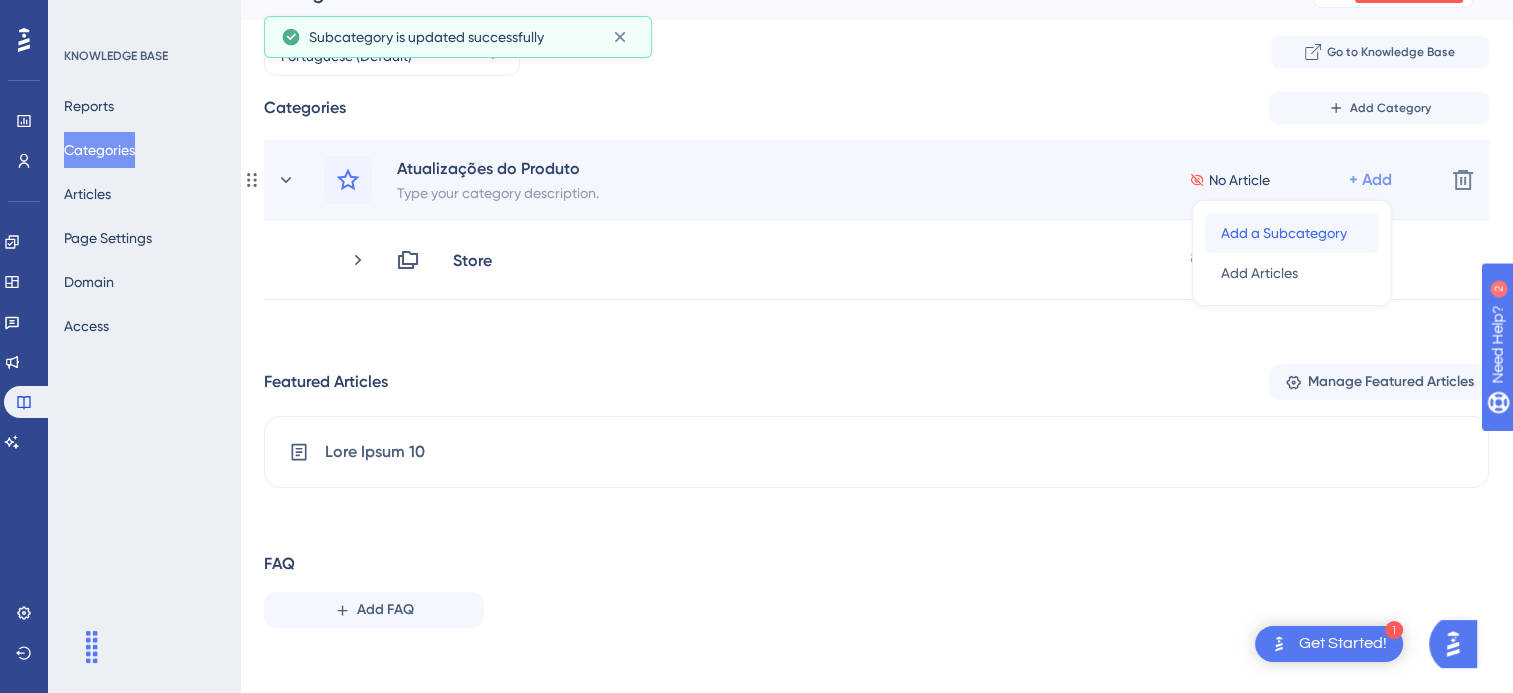 click on "Add a Subcategory Add a Subcategory" at bounding box center [1292, 233] 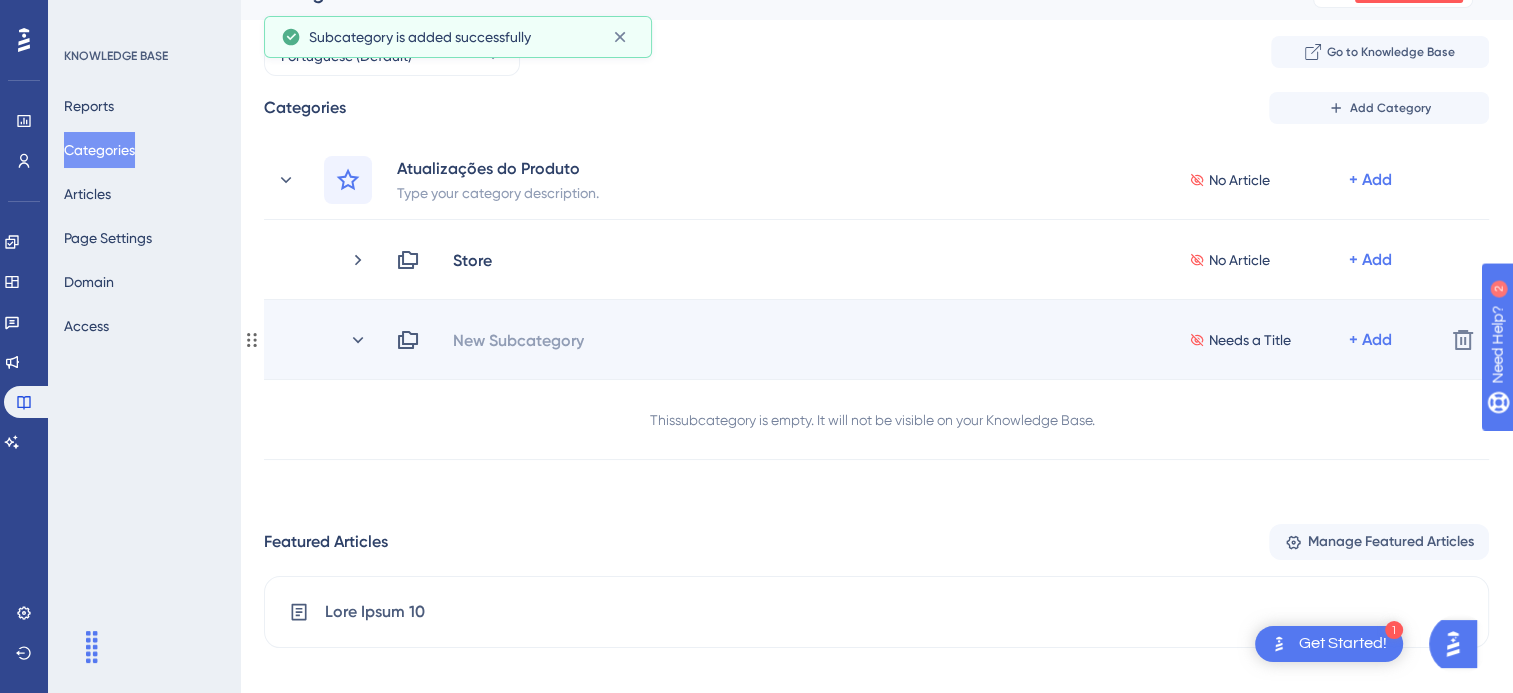 click on "New Subcategory   Needs a Title + Add Delete" at bounding box center (876, 340) 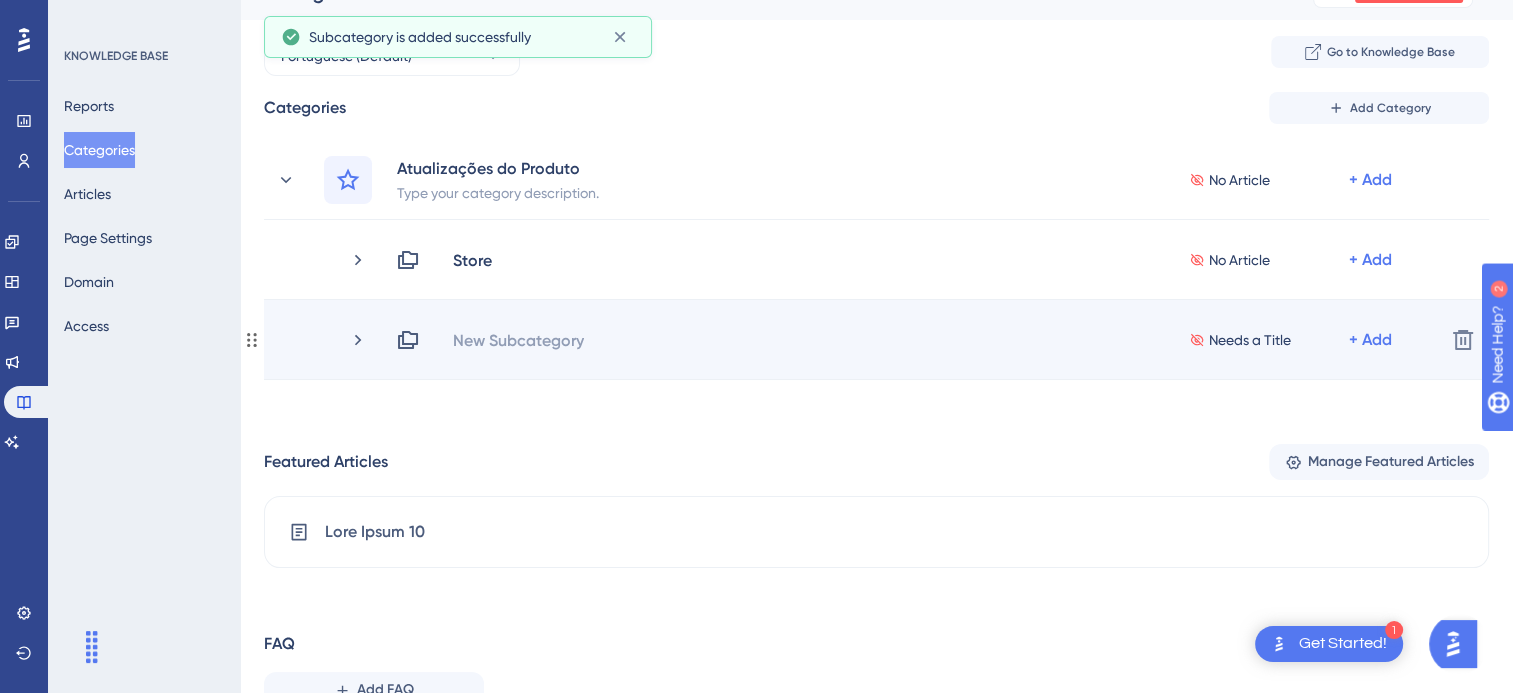 click on "New Subcategory" at bounding box center (518, 340) 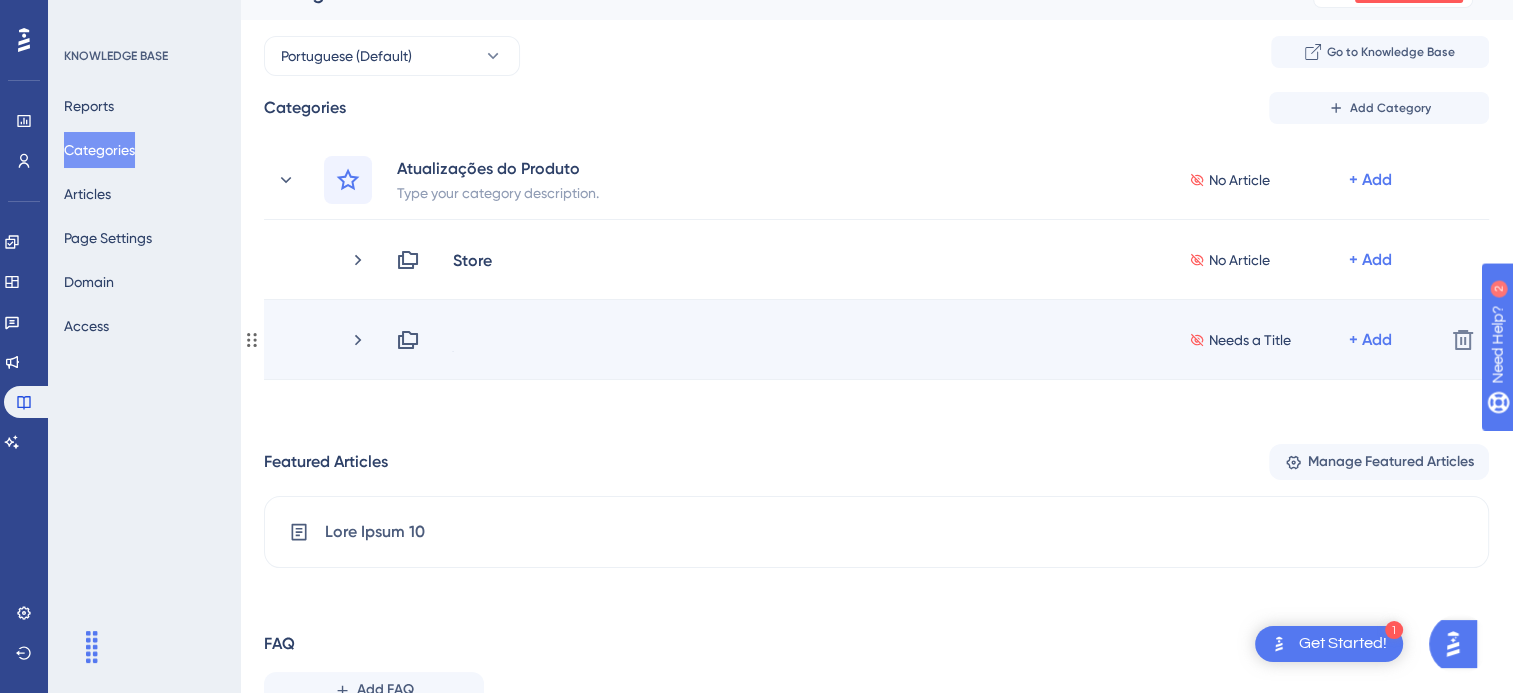 type 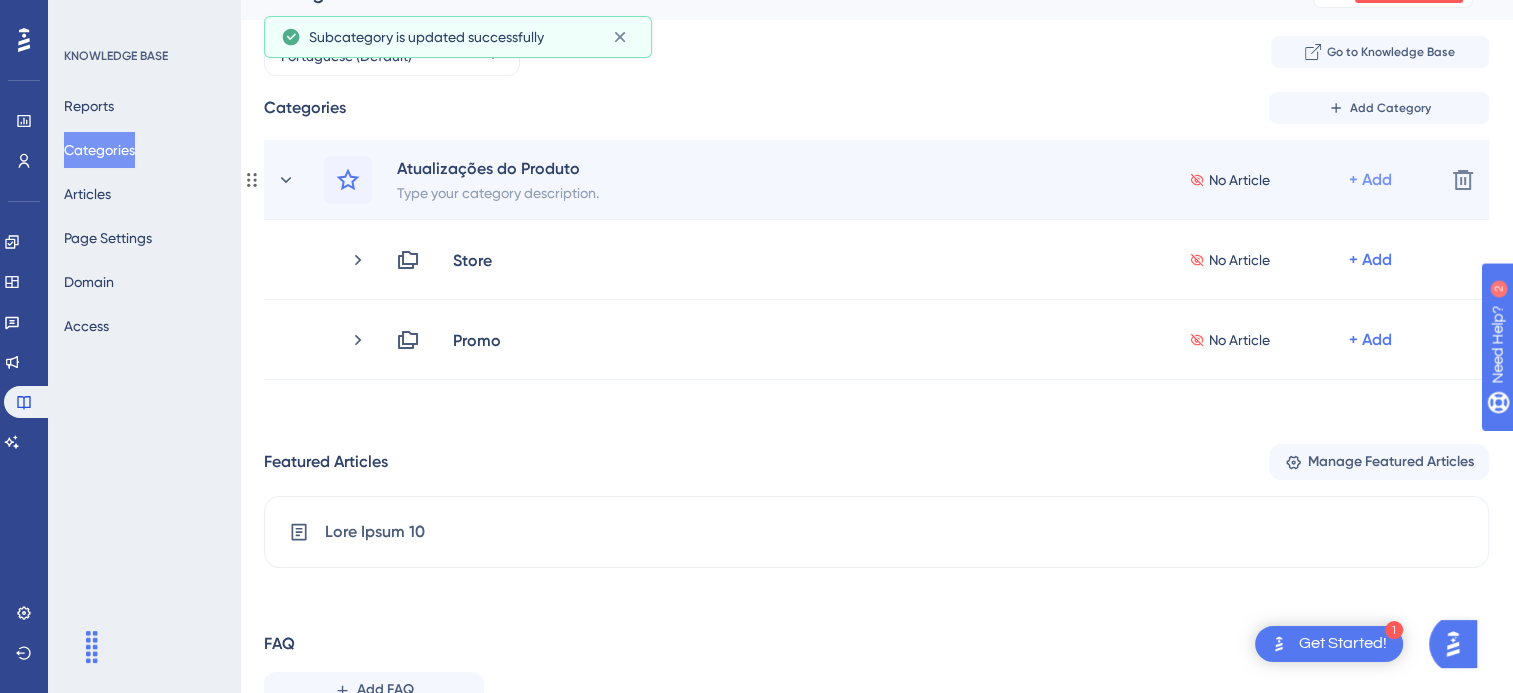 click on "+ Add" at bounding box center [1370, 180] 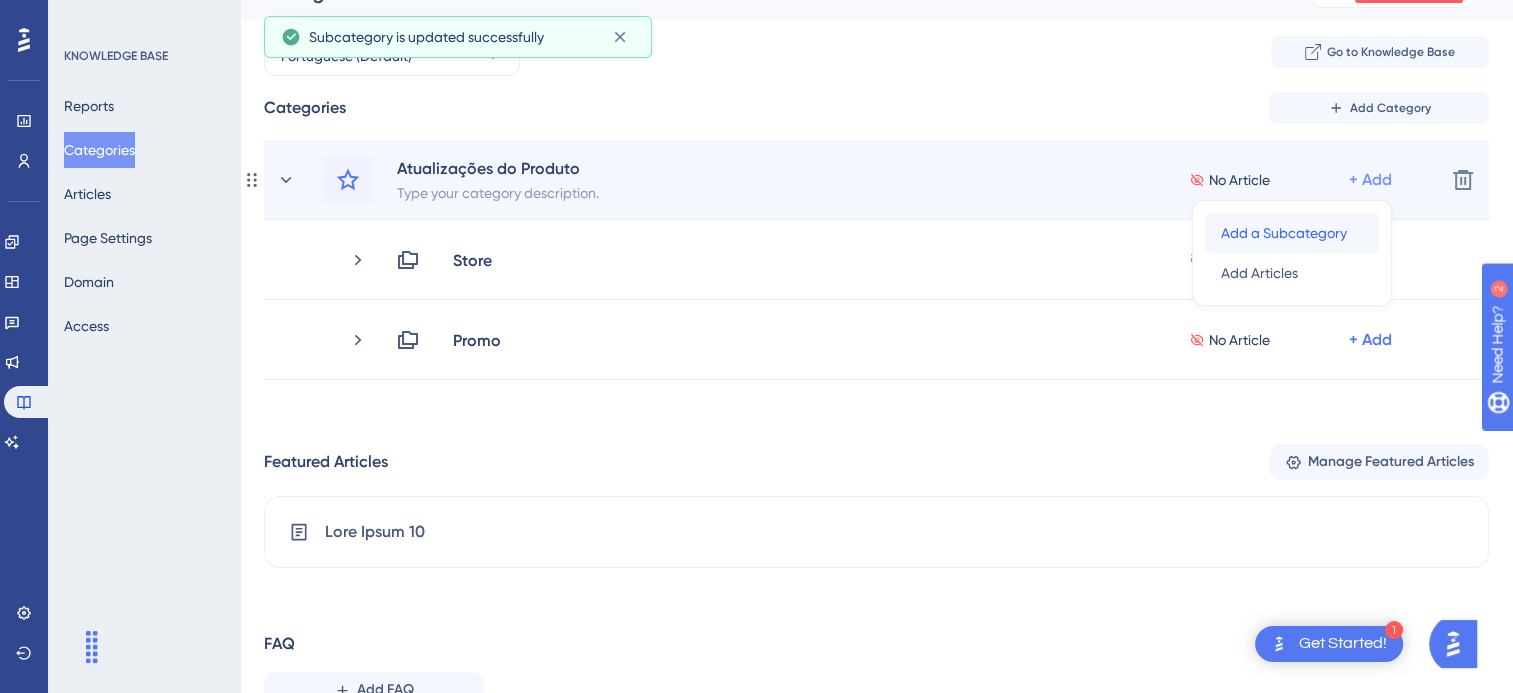 click on "Add a Subcategory" at bounding box center (1284, 233) 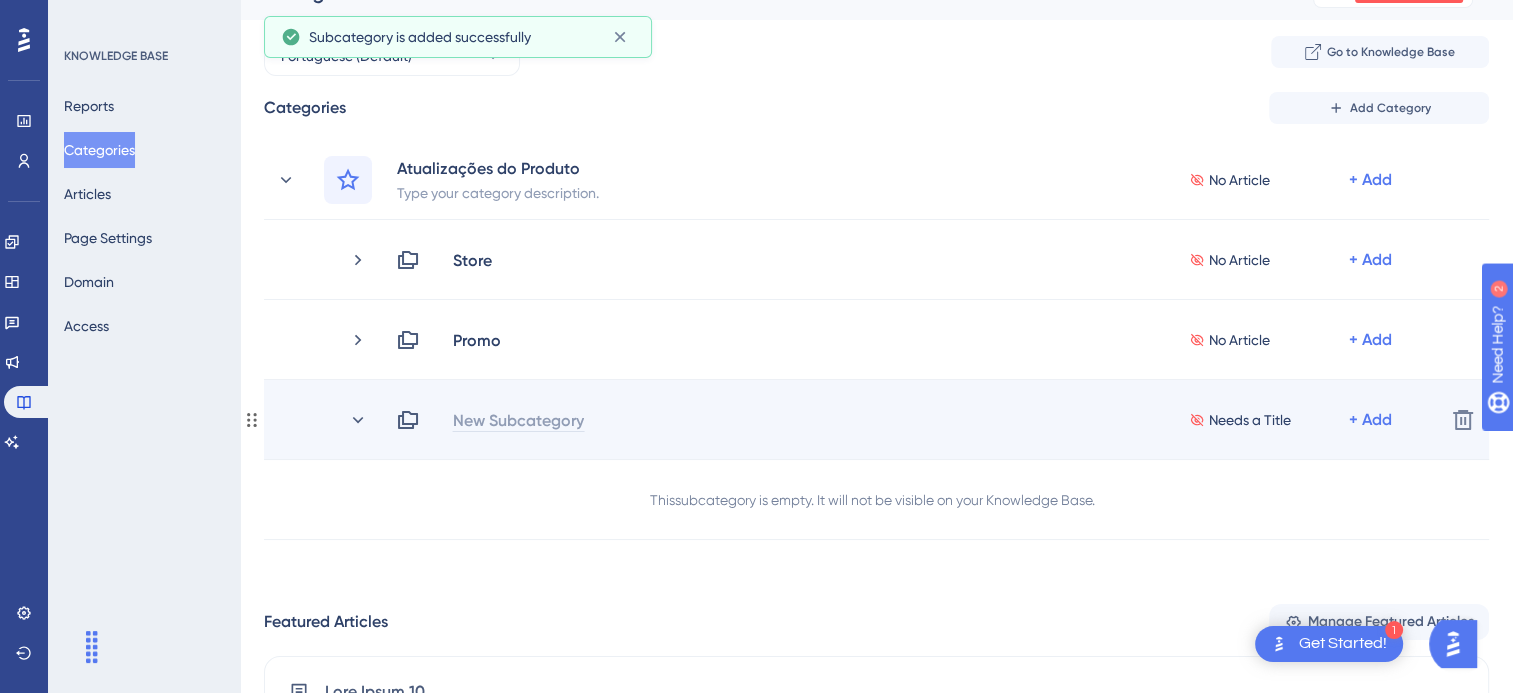 click on "New Subcategory" at bounding box center (518, 420) 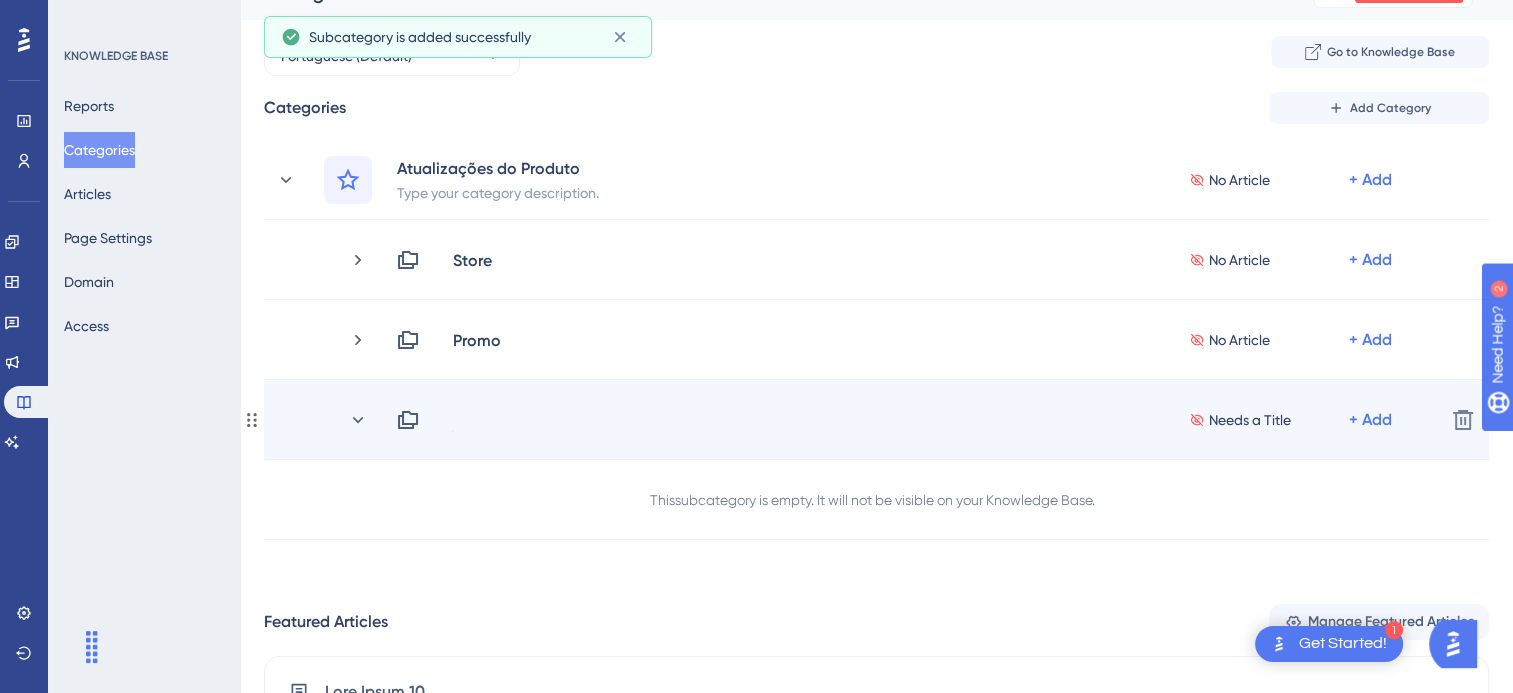 type 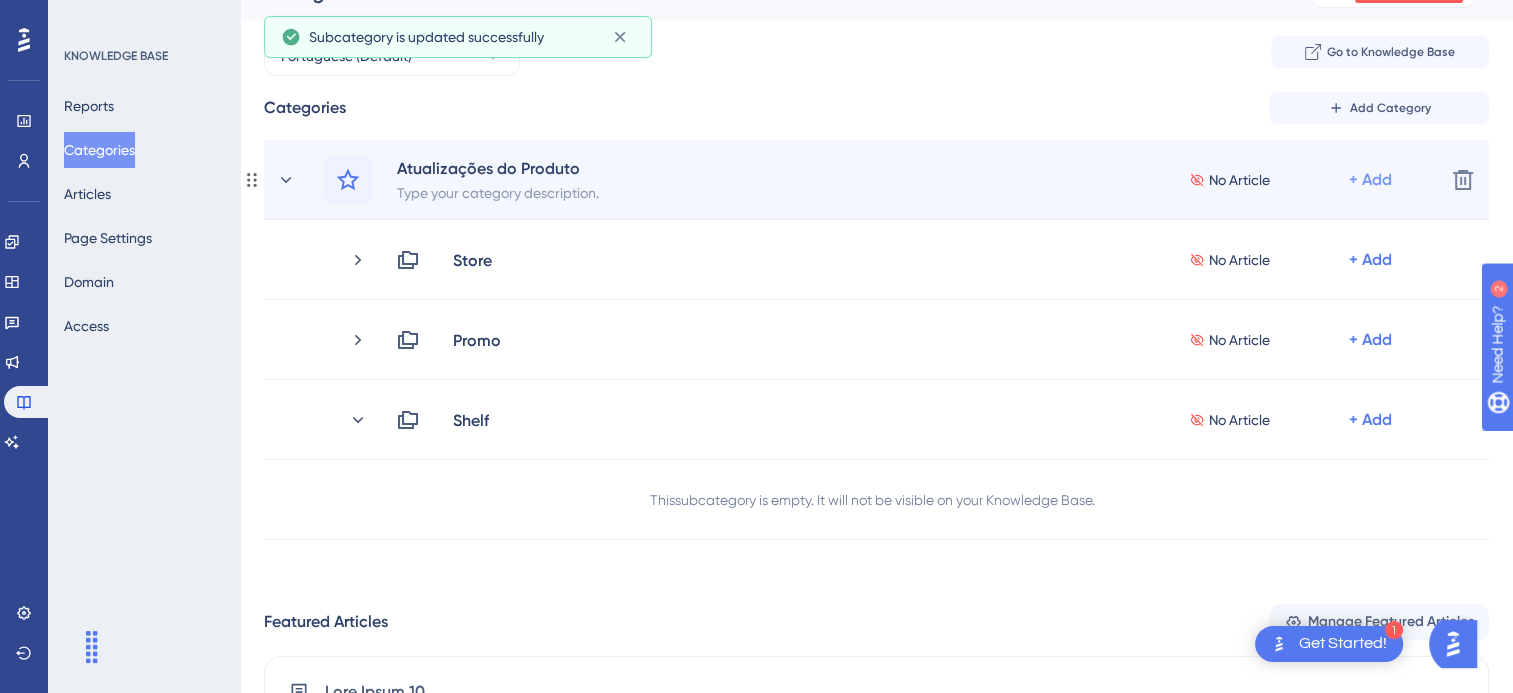 click on "+ Add" at bounding box center (1370, 180) 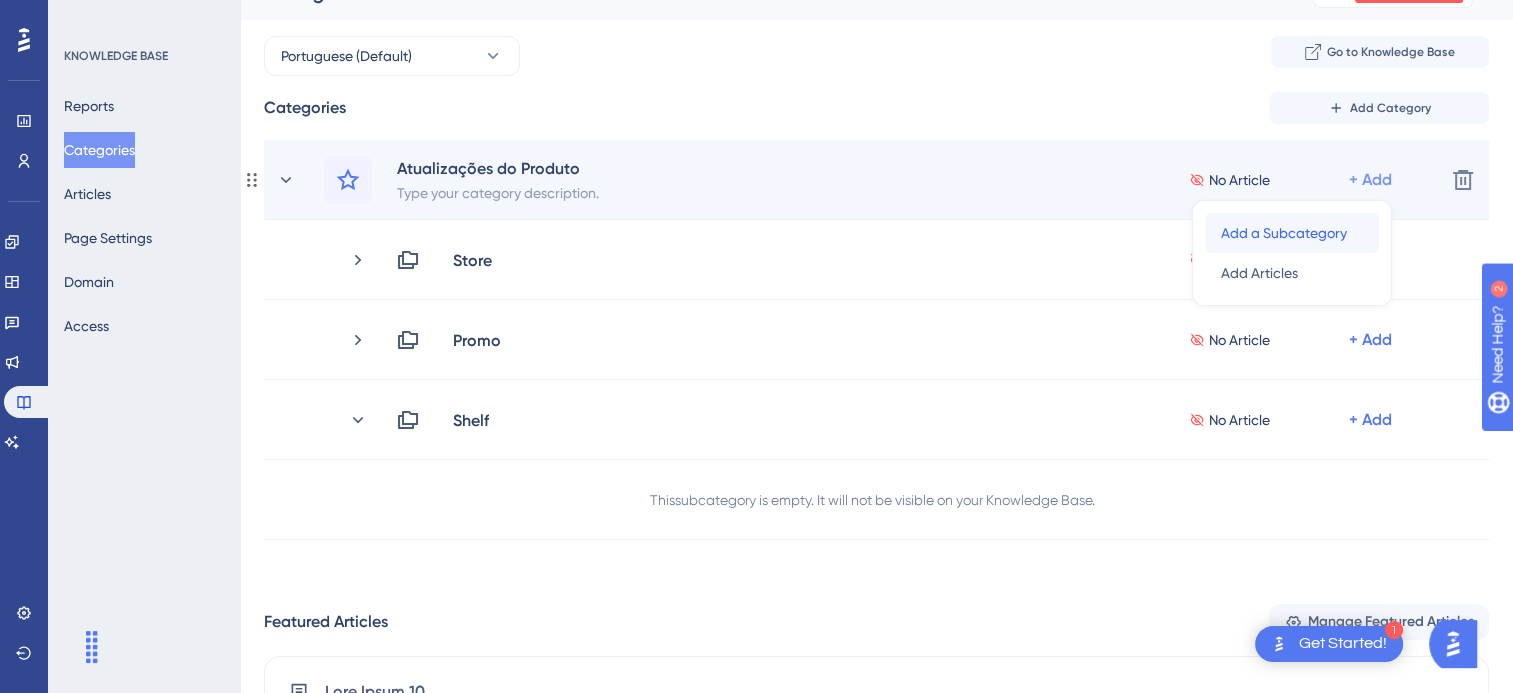click on "Add a Subcategory" at bounding box center (1284, 233) 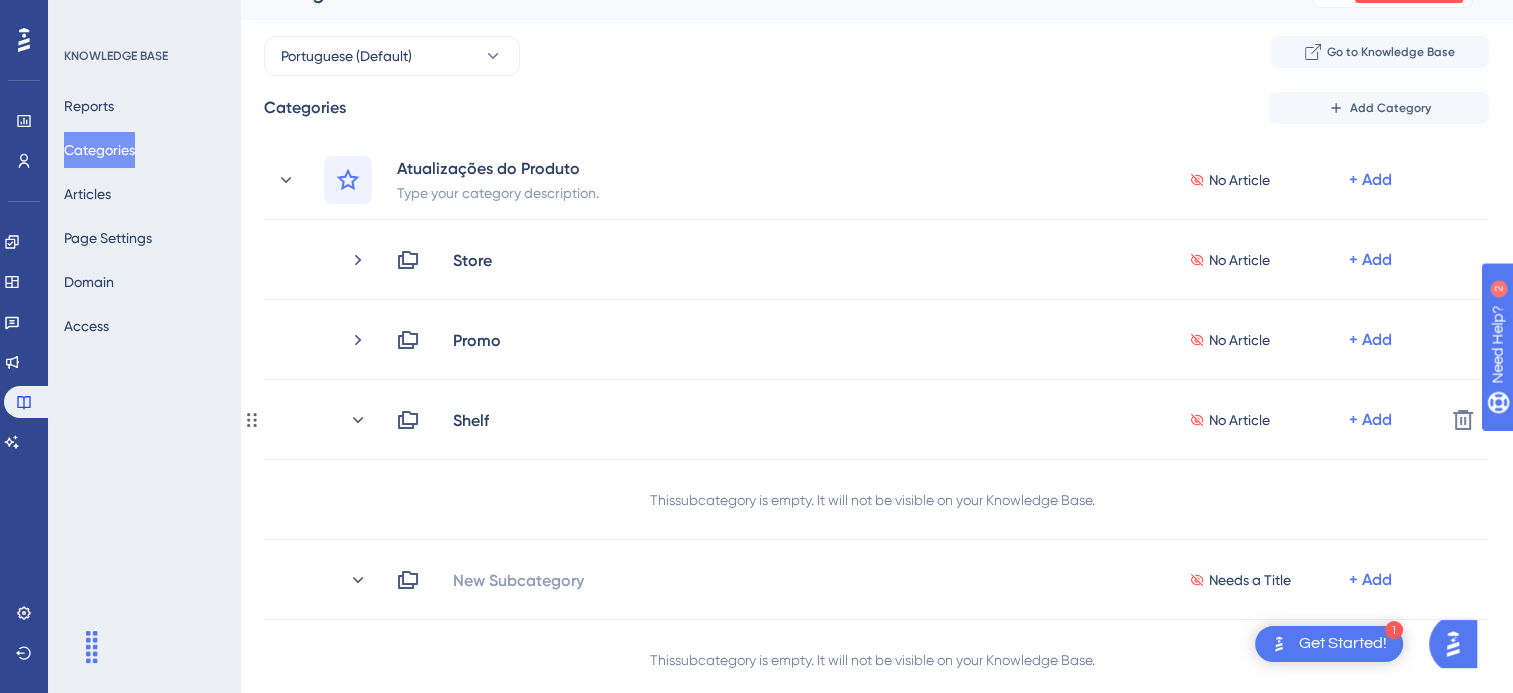 click on "This  subcategory   is empty. It will not be visible on your Knowledge Base." at bounding box center (876, 500) 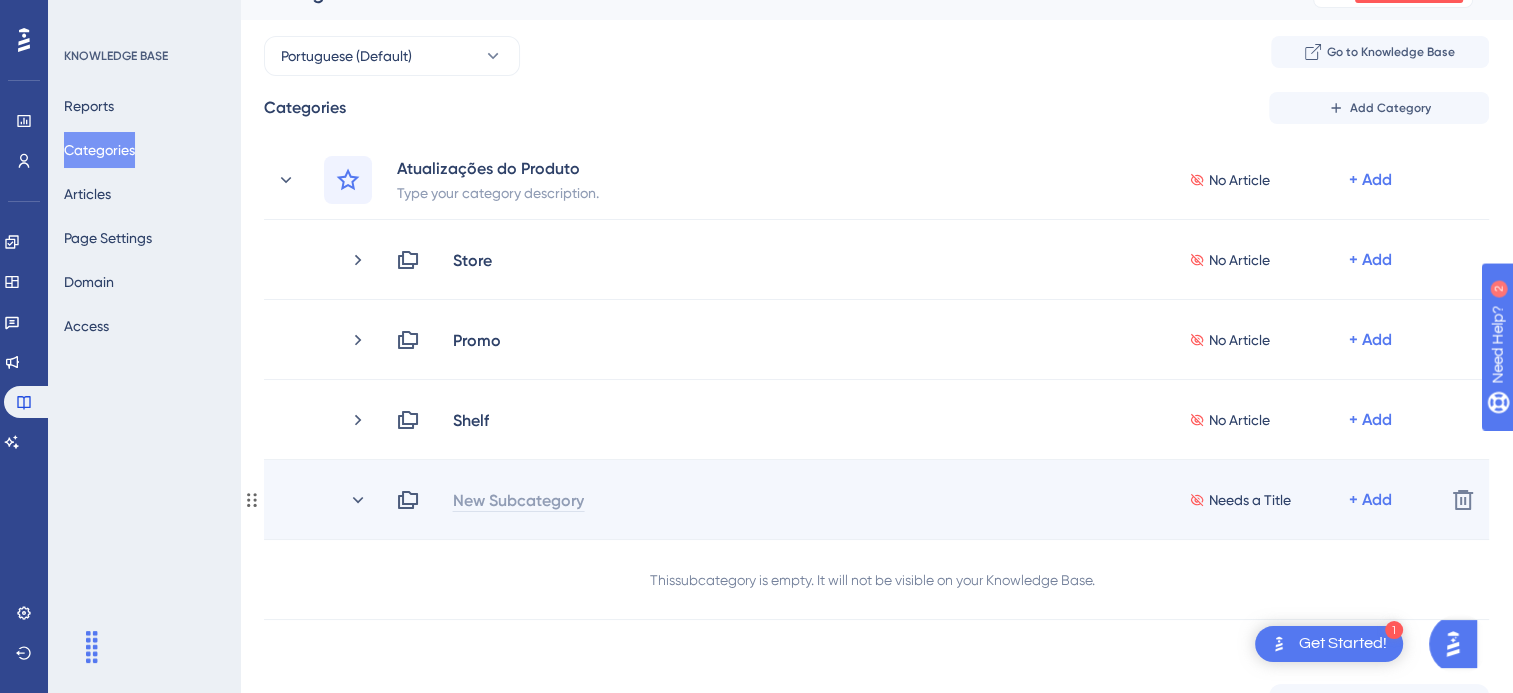 click on "New Subcategory" at bounding box center [518, 500] 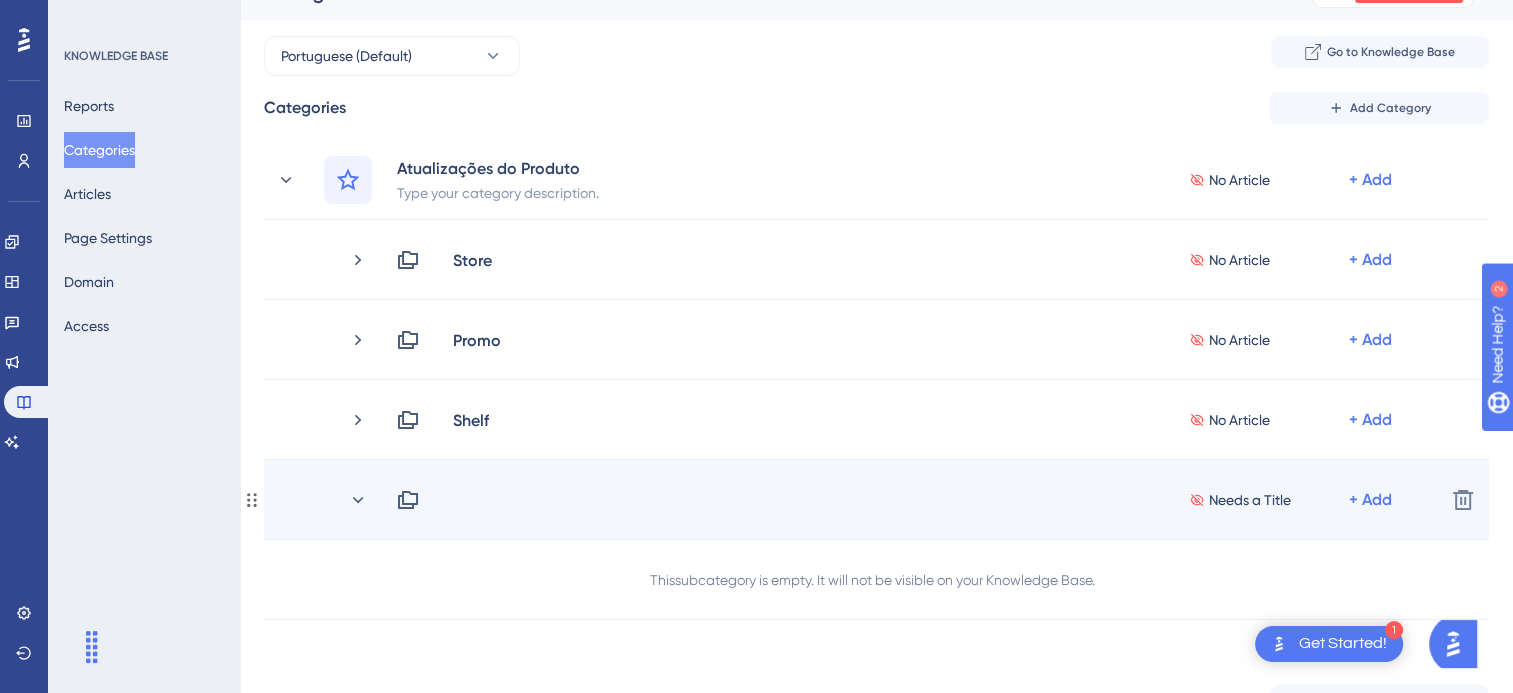 type 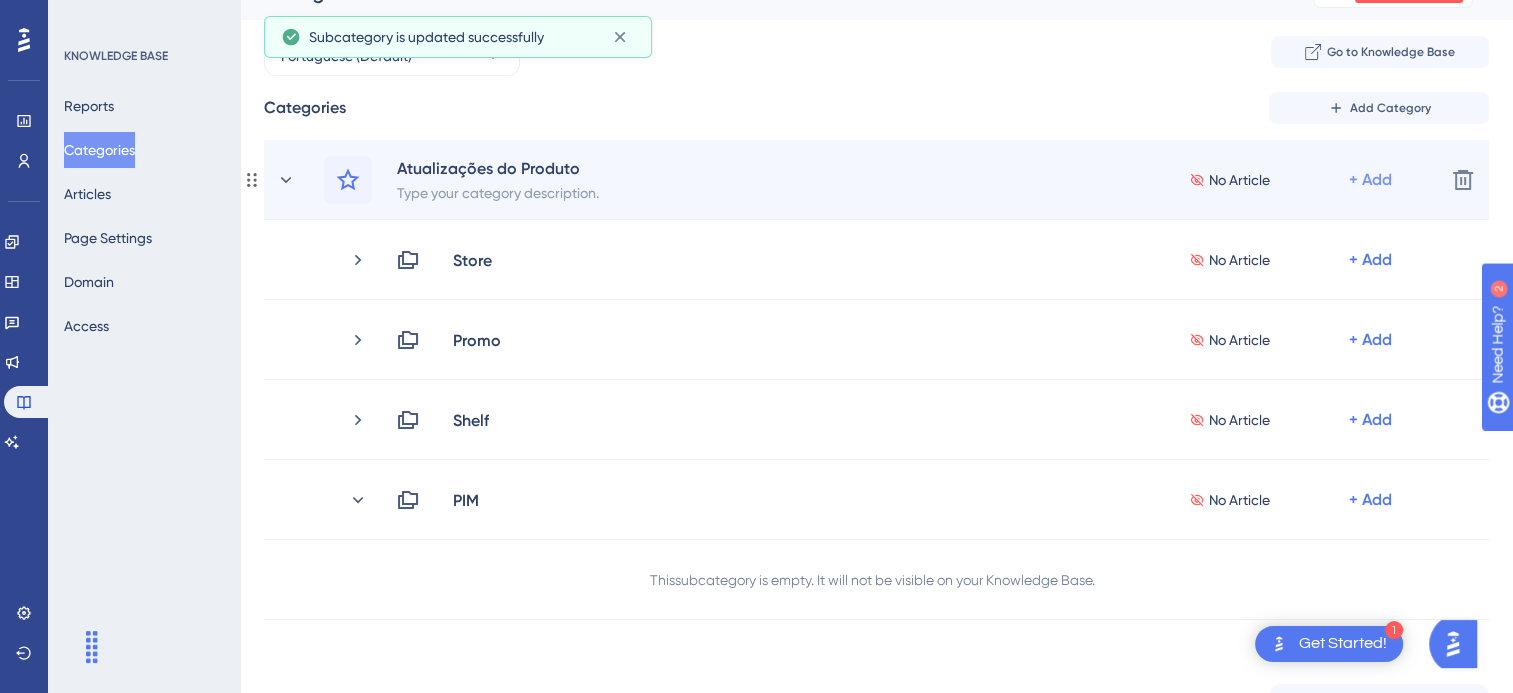 click on "+ Add" at bounding box center (1370, 180) 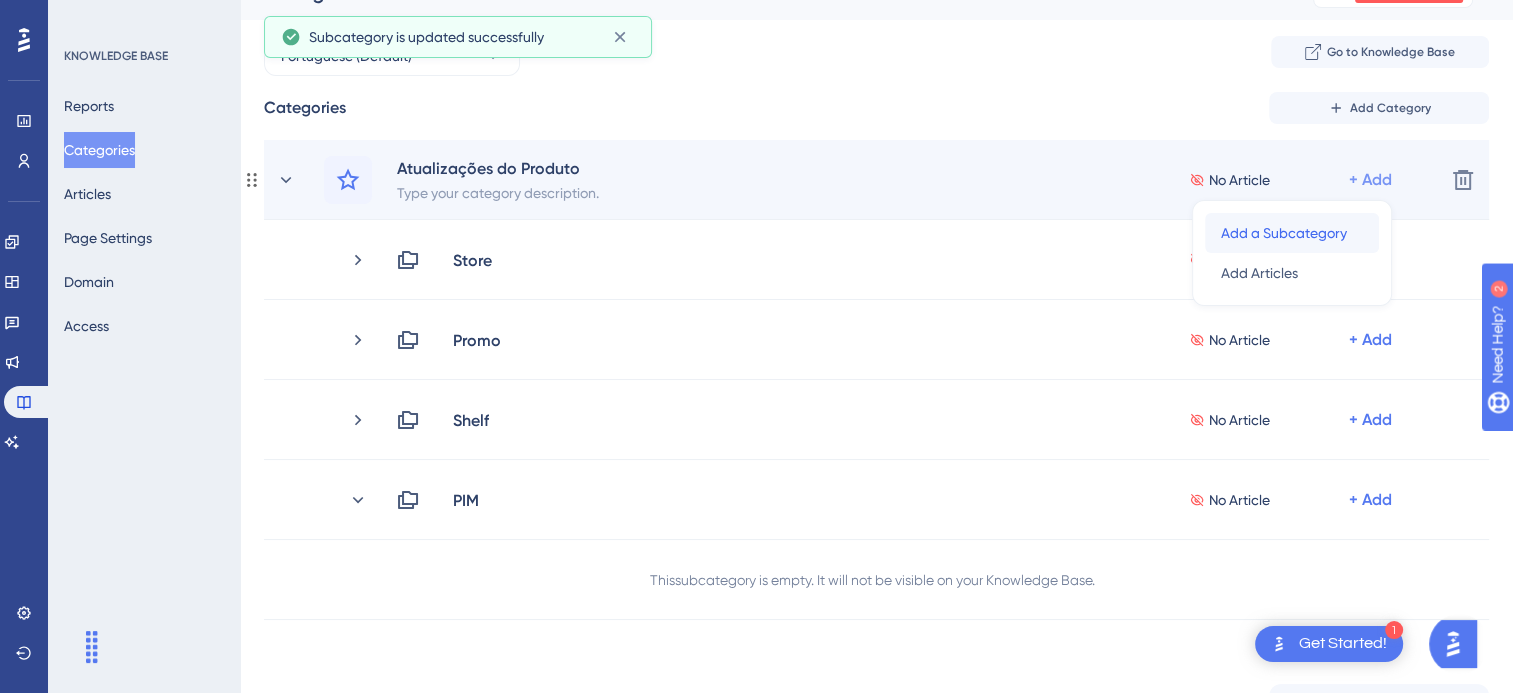 click on "Add a Subcategory" at bounding box center [1284, 233] 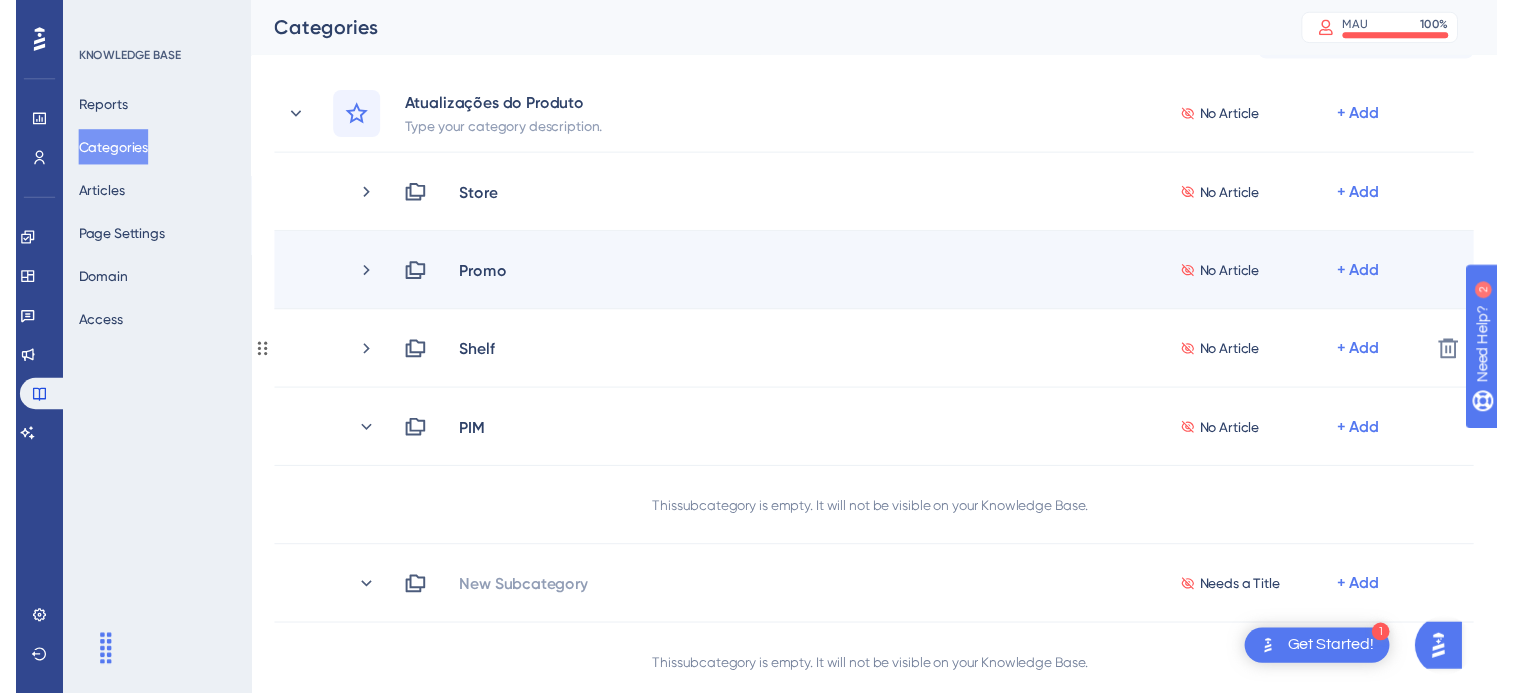 scroll, scrollTop: 36, scrollLeft: 0, axis: vertical 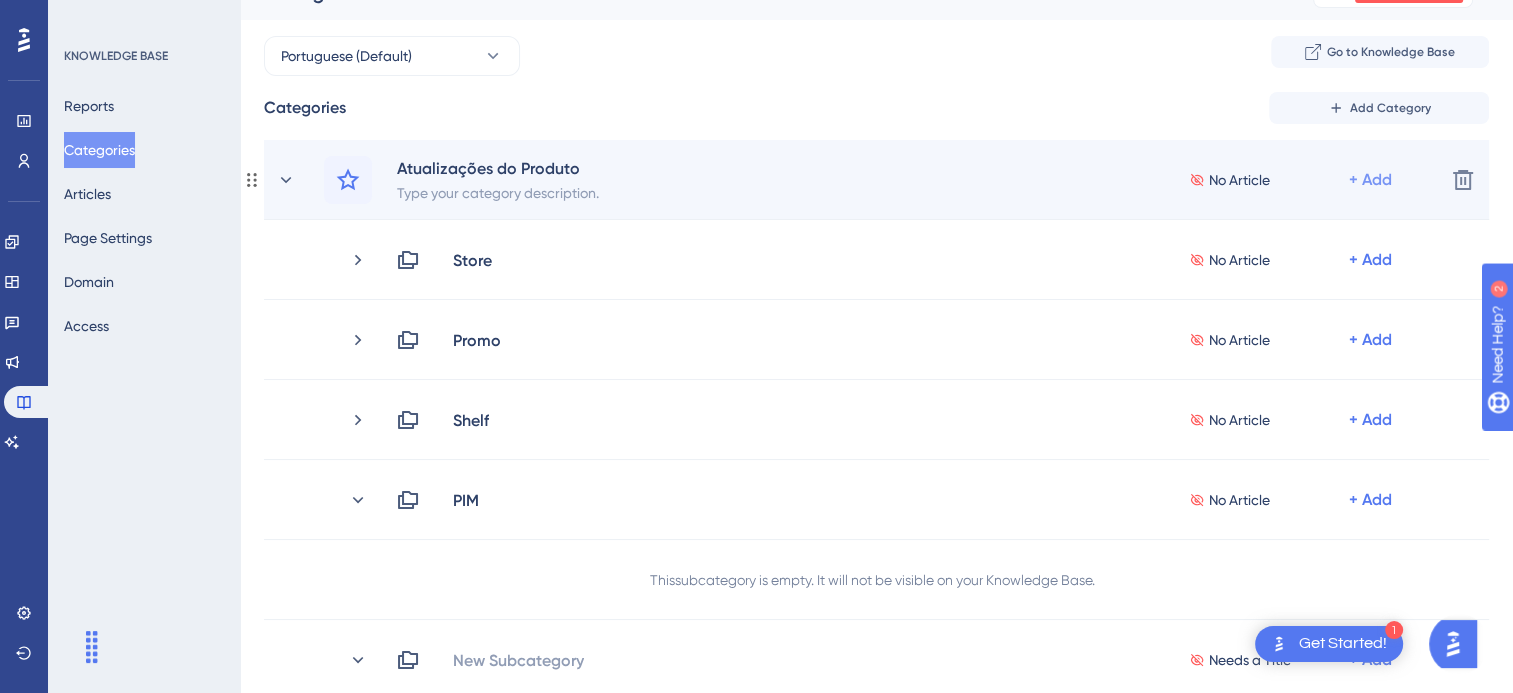 click on "+ Add" at bounding box center [1370, 180] 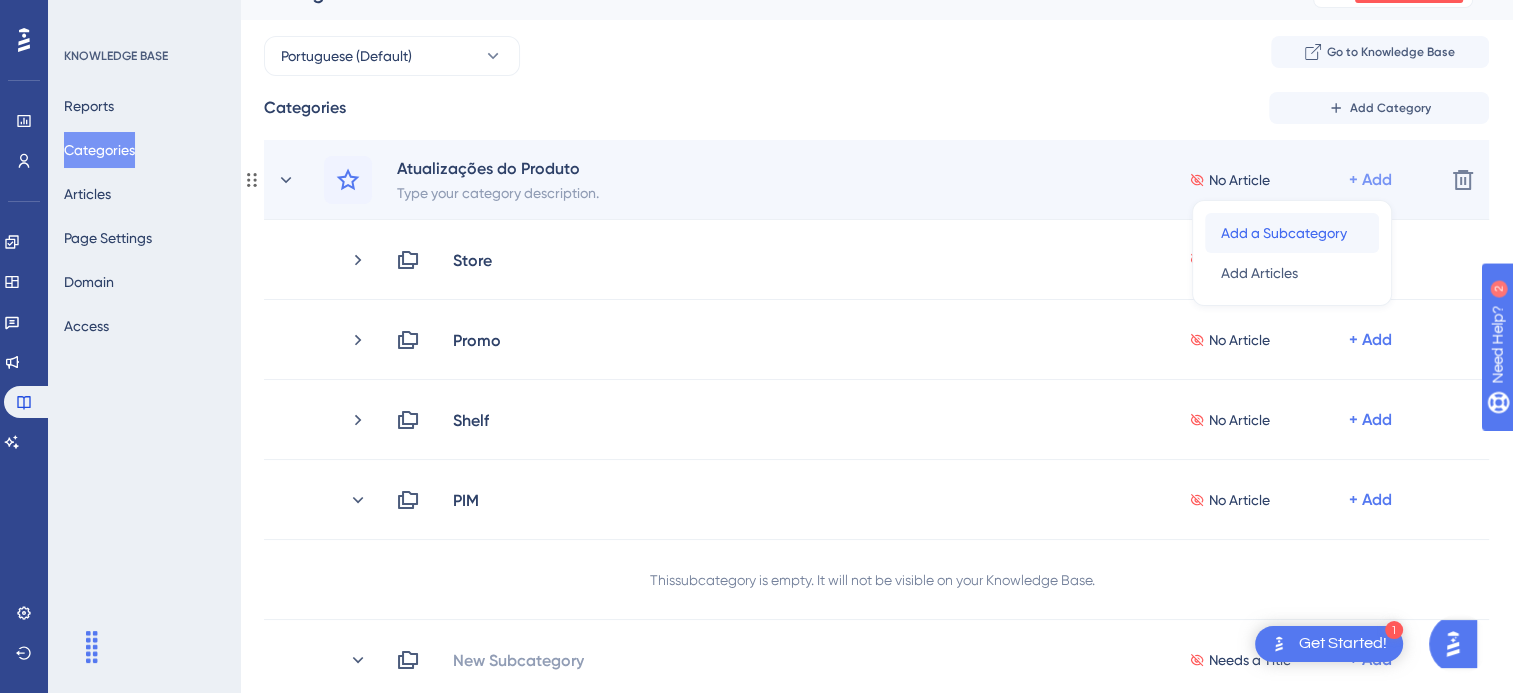 click on "Add a Subcategory" at bounding box center (1284, 233) 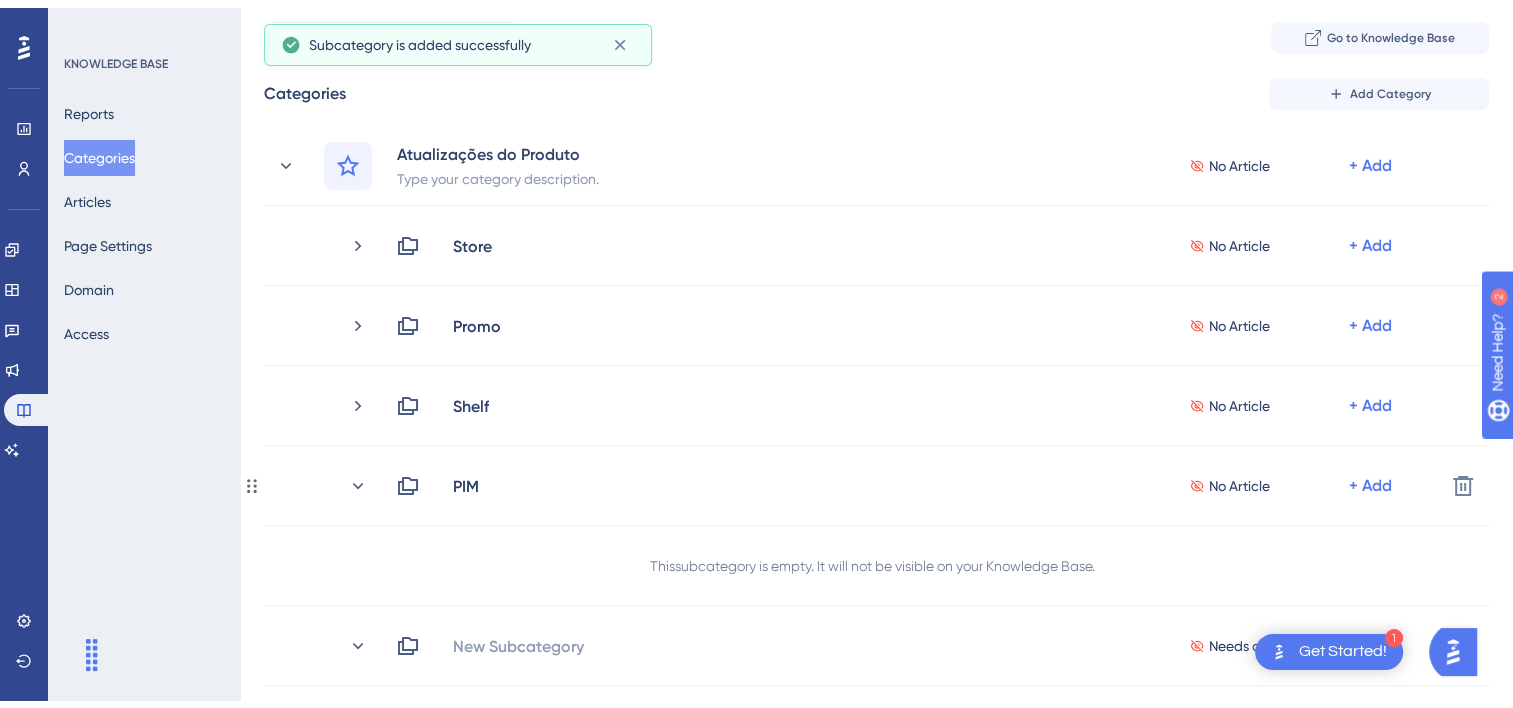 scroll, scrollTop: 300, scrollLeft: 0, axis: vertical 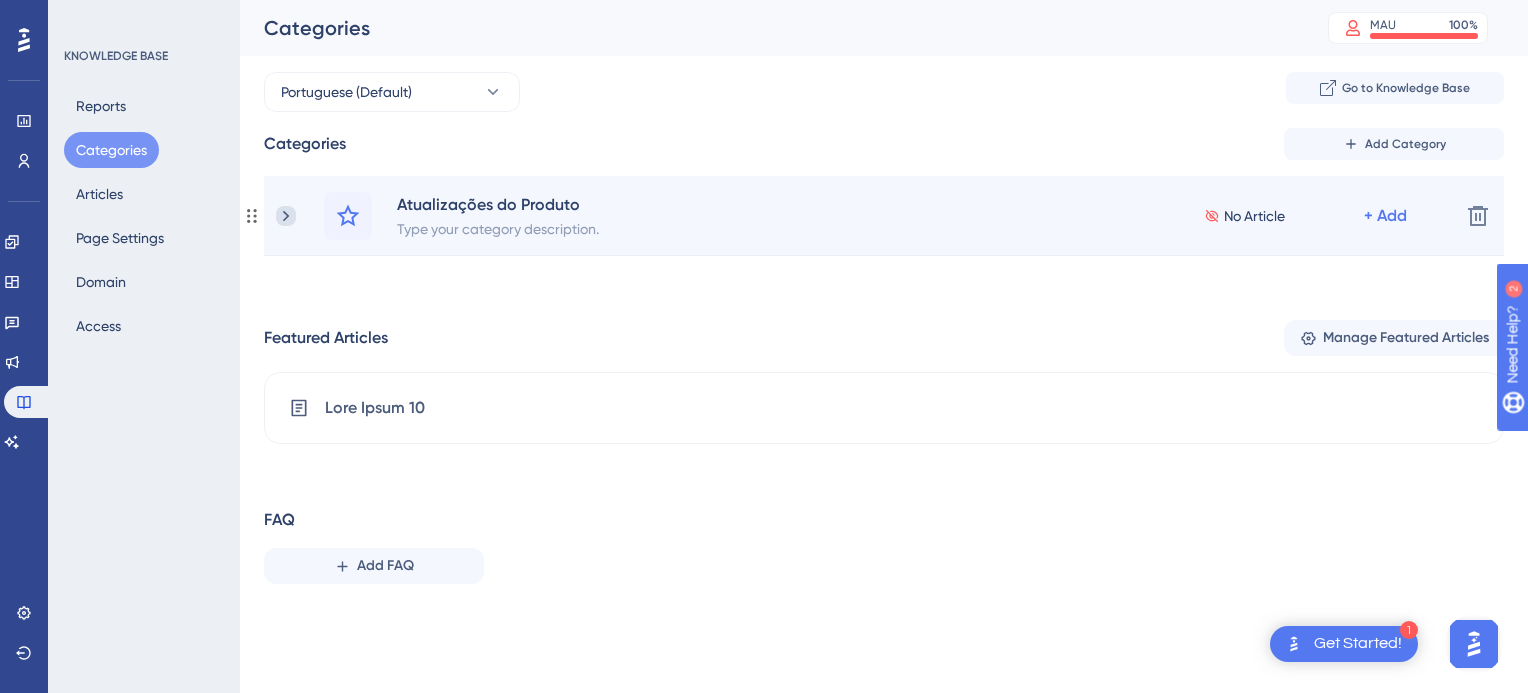 click 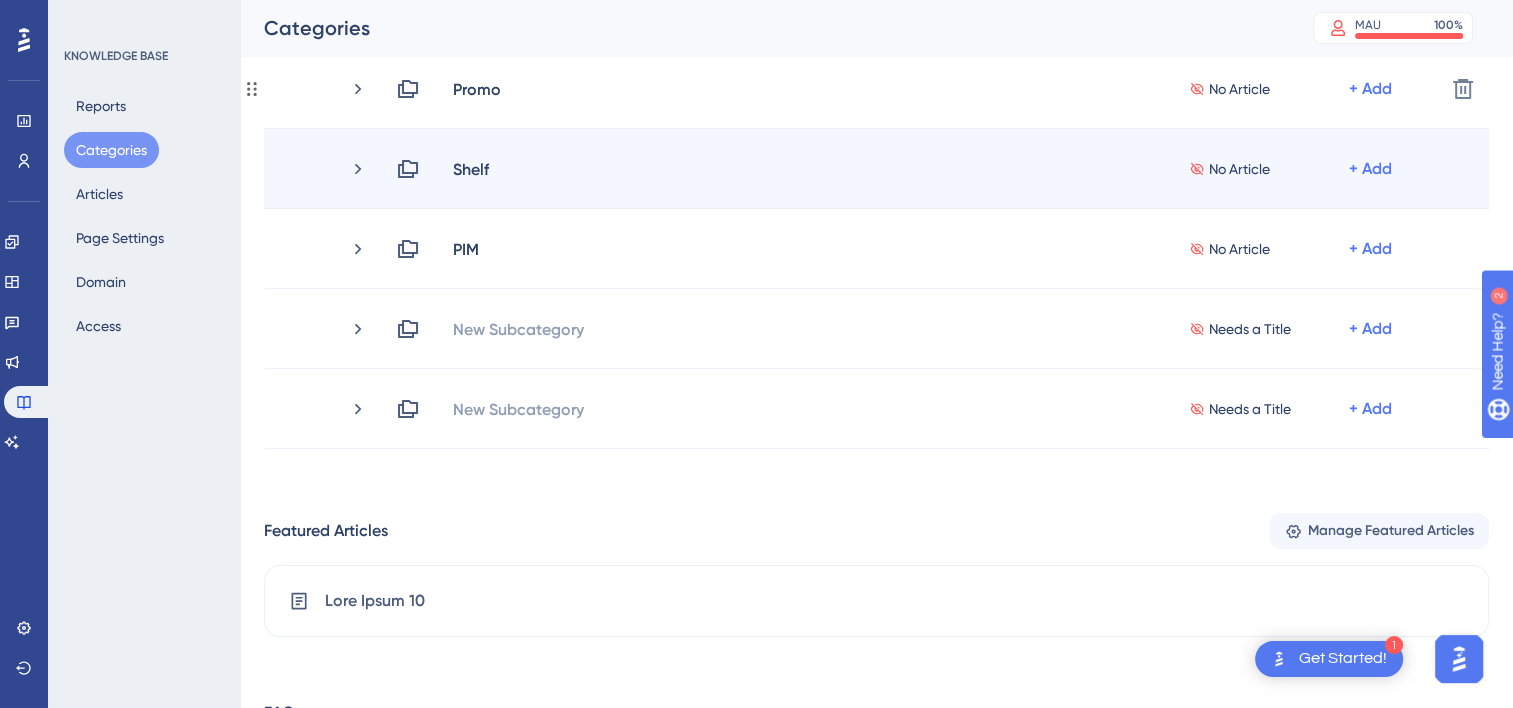 scroll, scrollTop: 136, scrollLeft: 0, axis: vertical 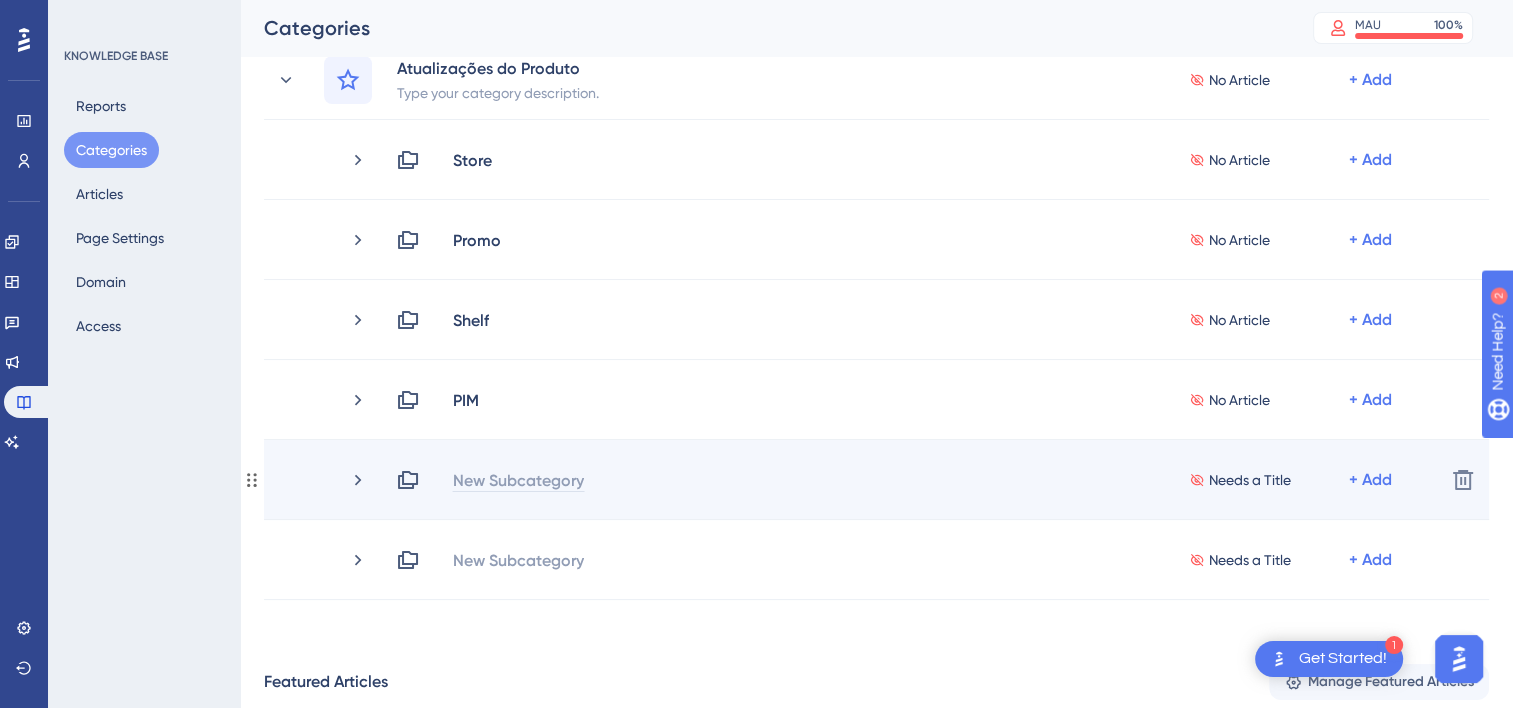 click on "New Subcategory" at bounding box center [518, 480] 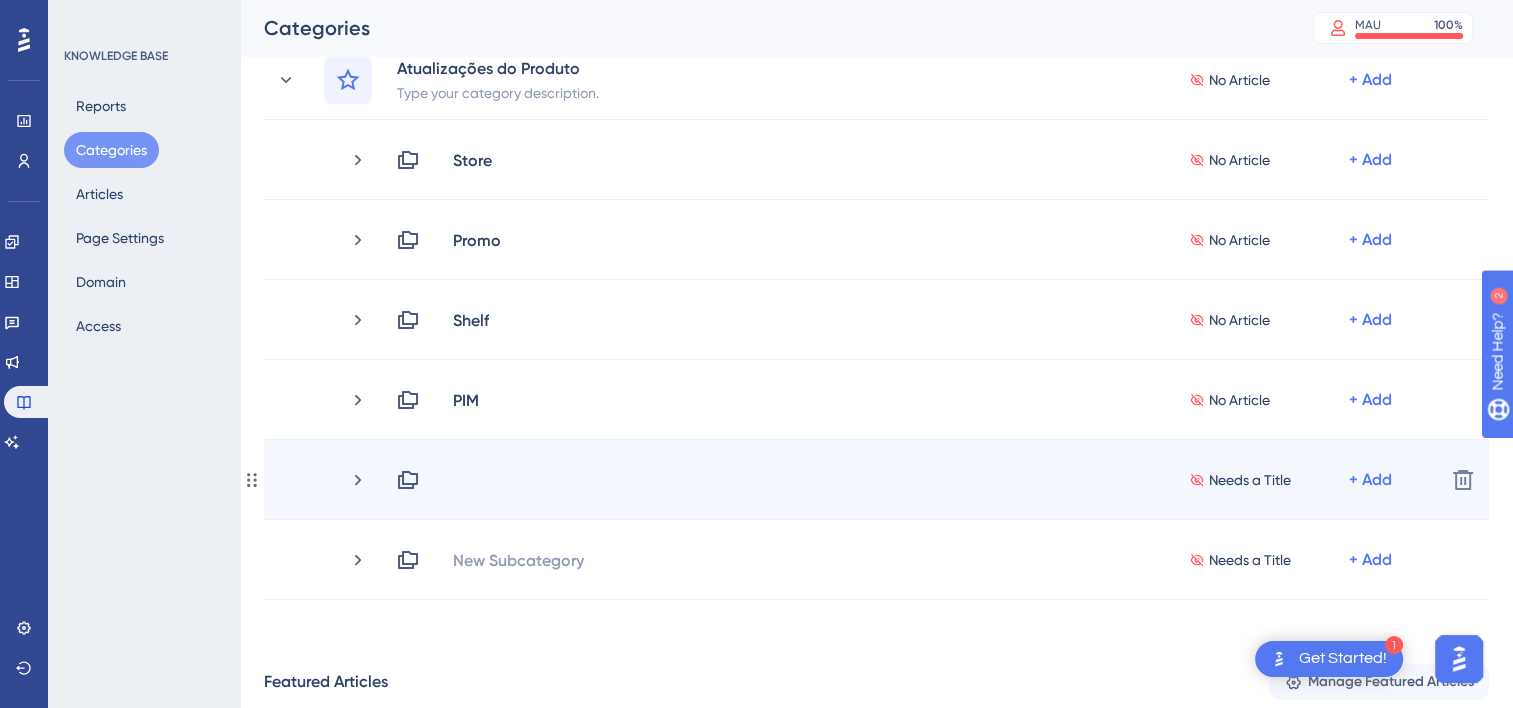 type 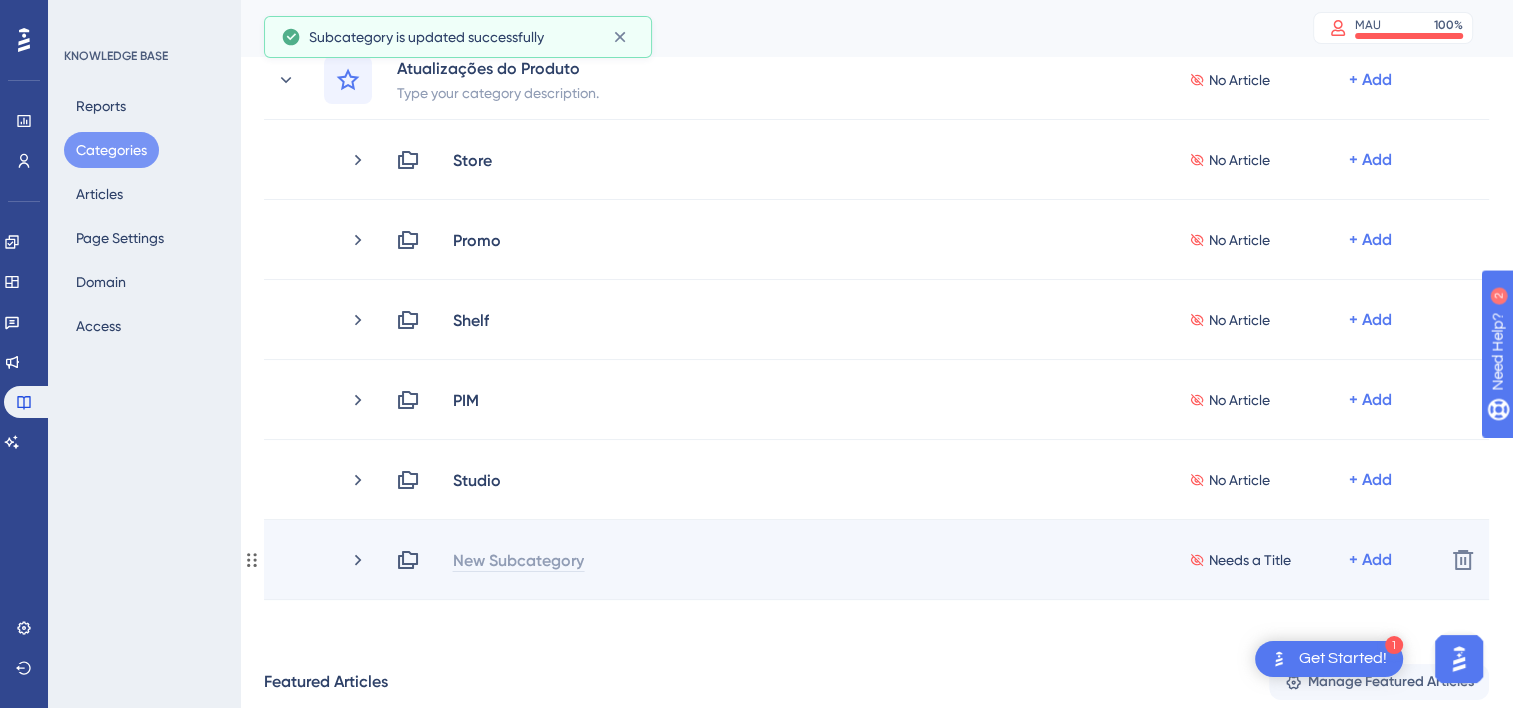 click on "New Subcategory" at bounding box center (518, 560) 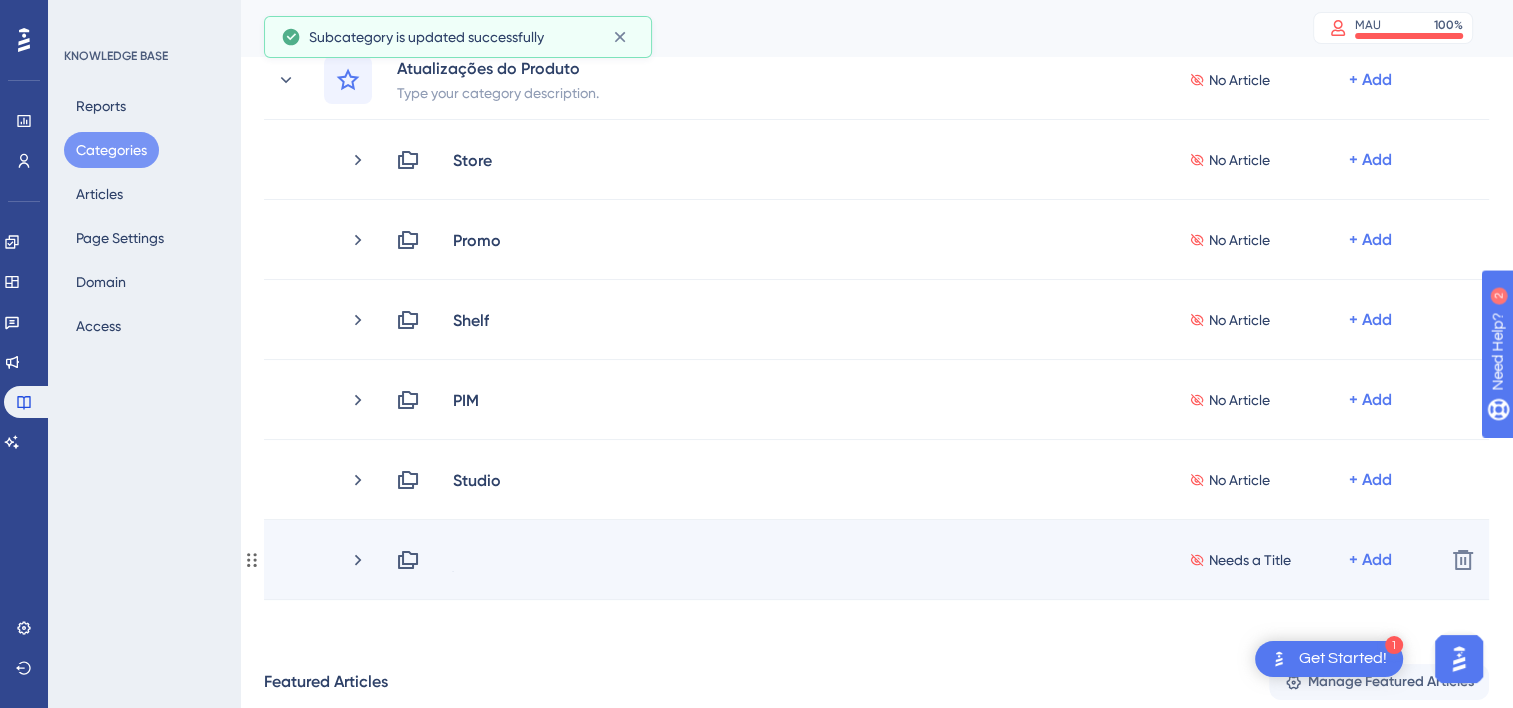 type 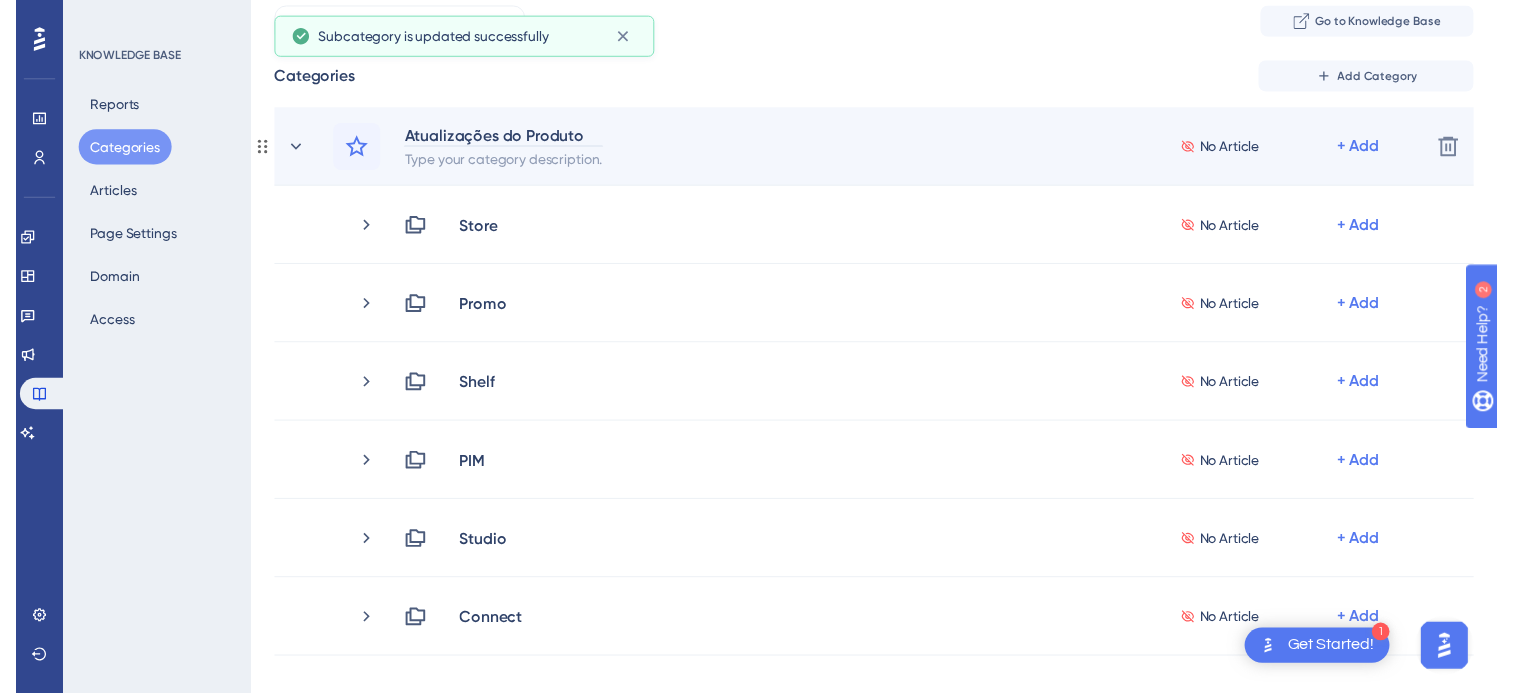 scroll, scrollTop: 0, scrollLeft: 0, axis: both 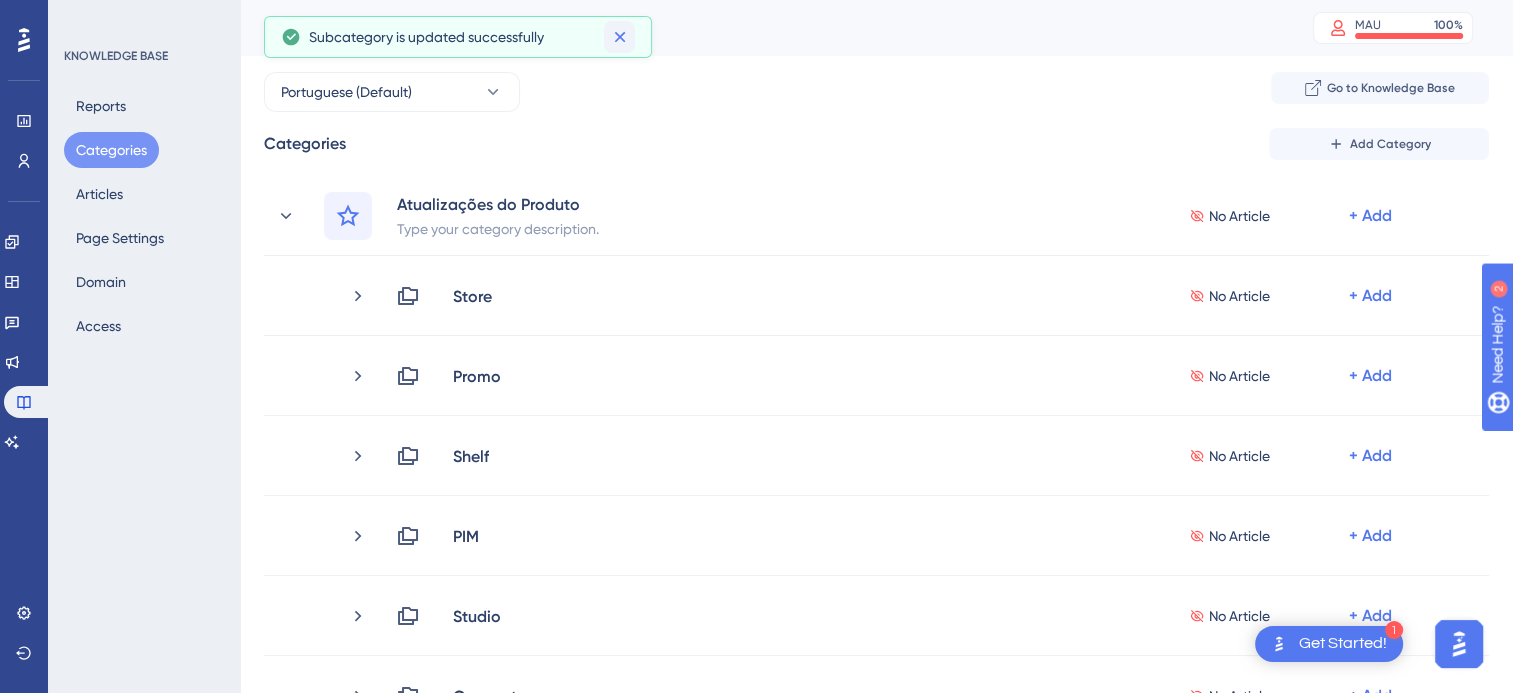click 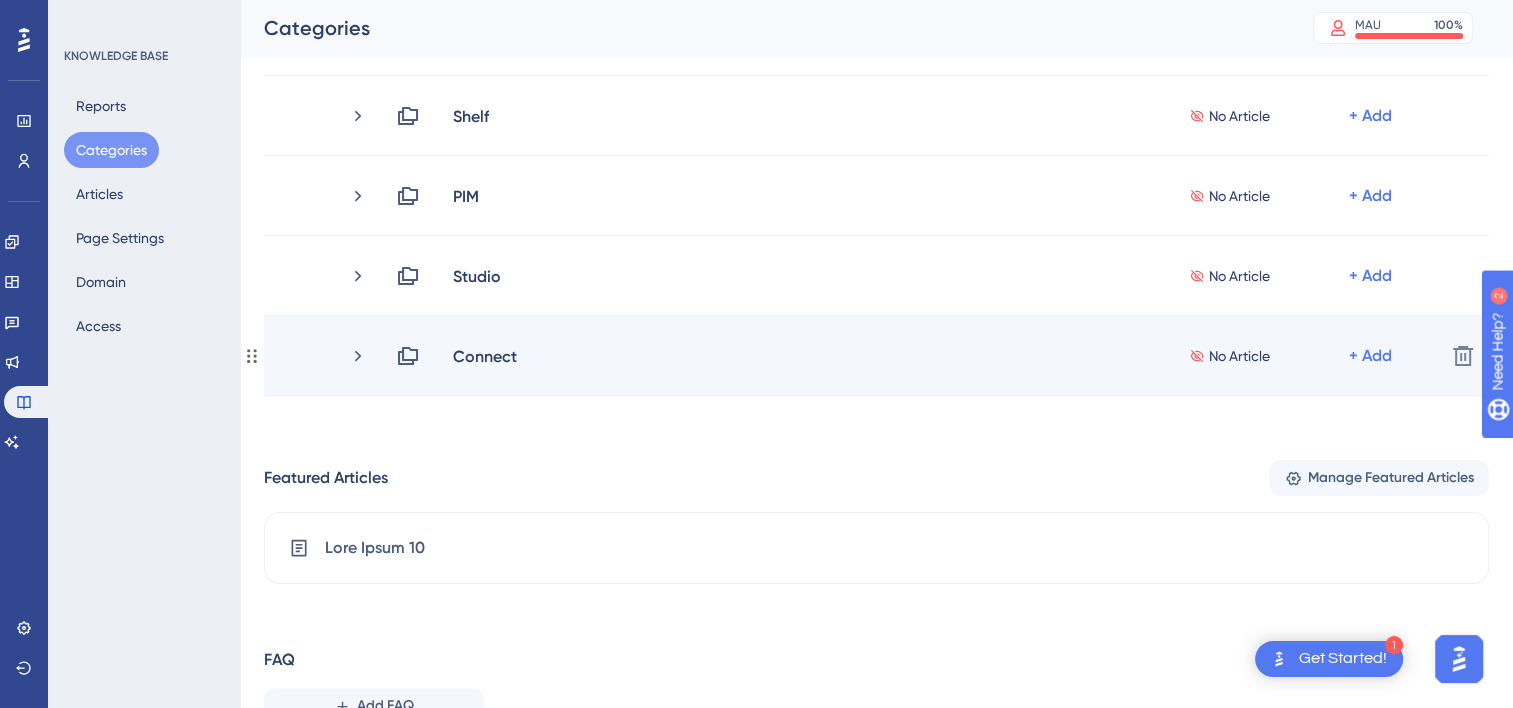 scroll, scrollTop: 436, scrollLeft: 0, axis: vertical 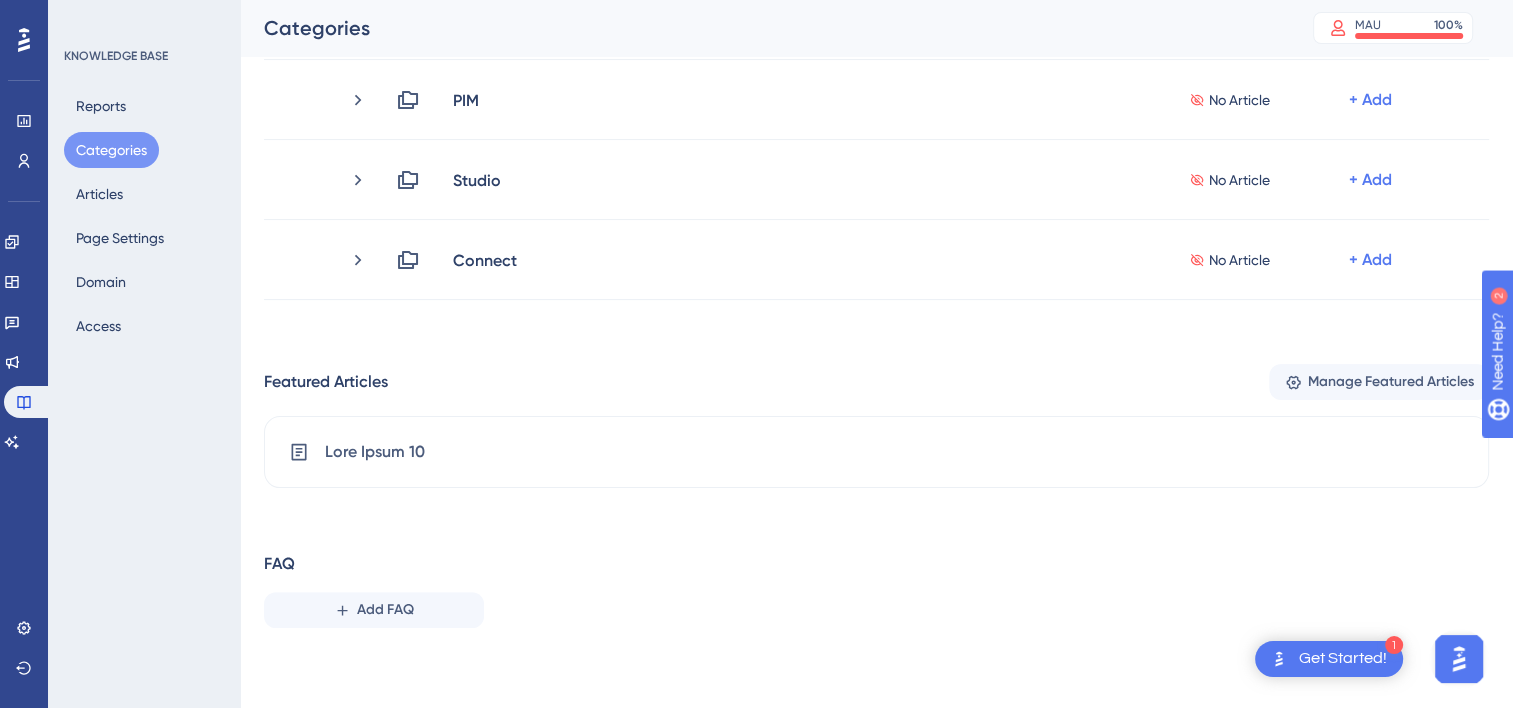 click on "Featured Articles" at bounding box center (326, 382) 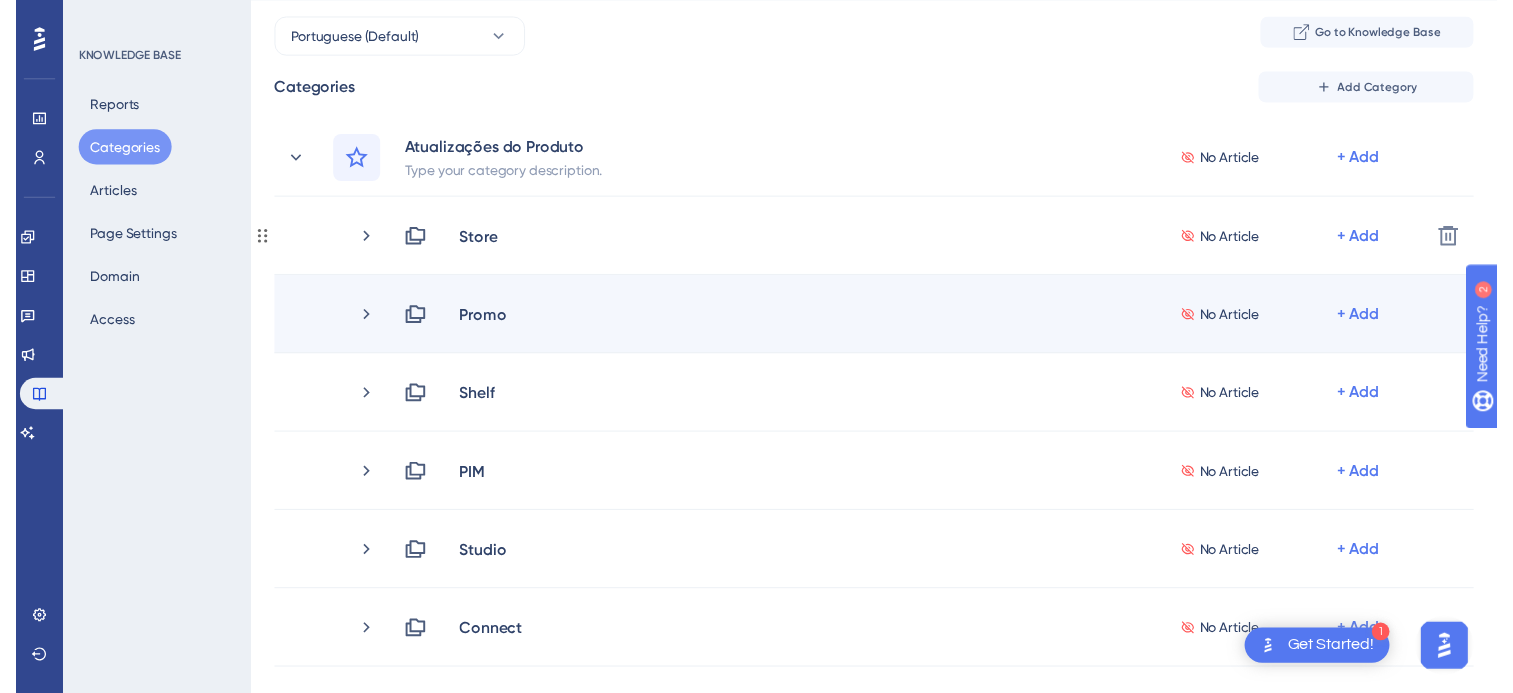 scroll, scrollTop: 0, scrollLeft: 0, axis: both 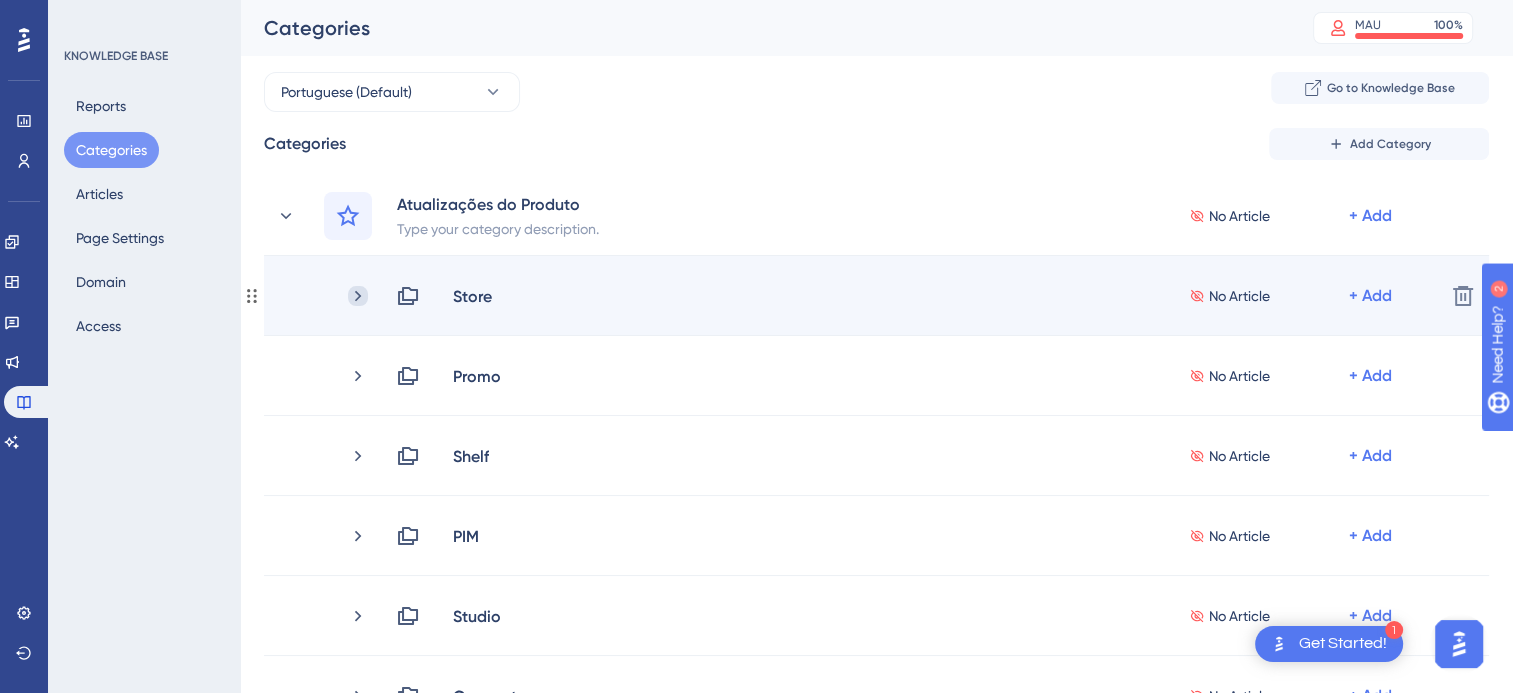 click 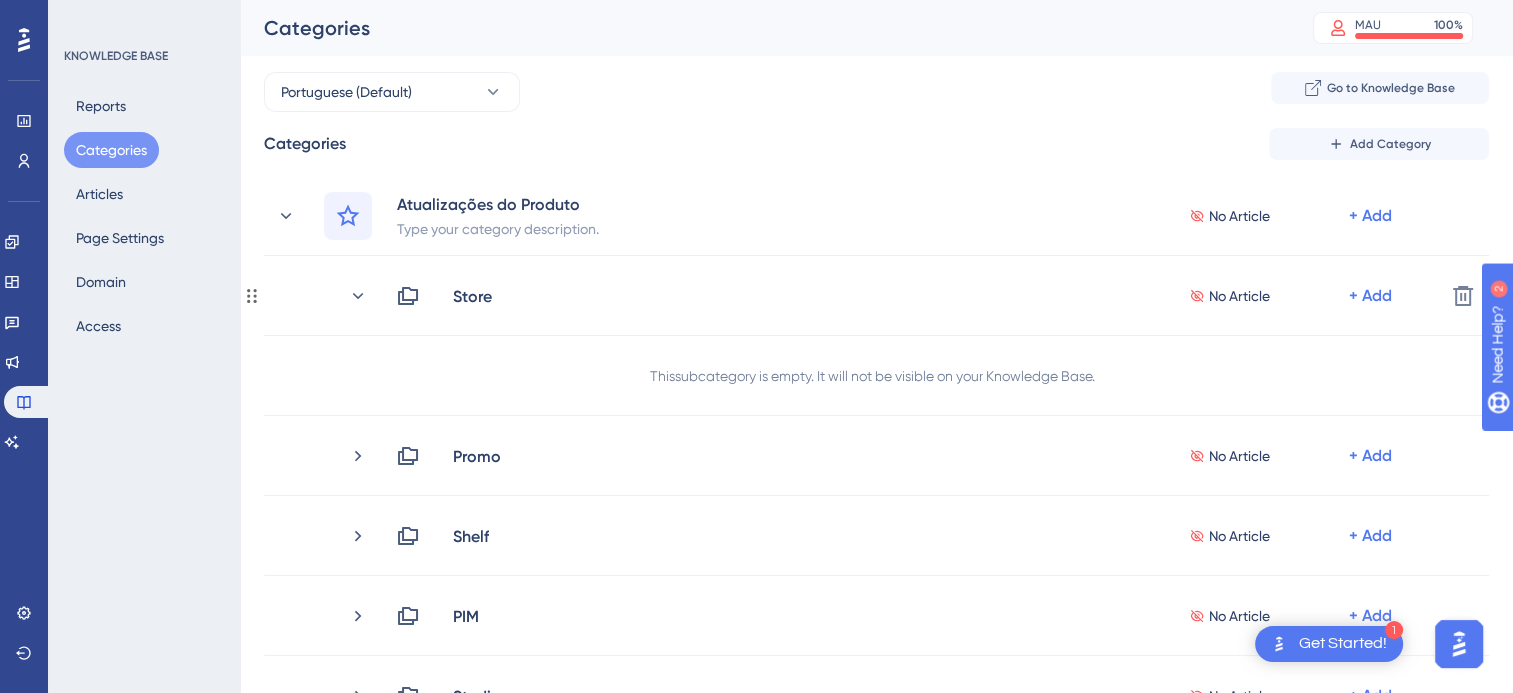 click 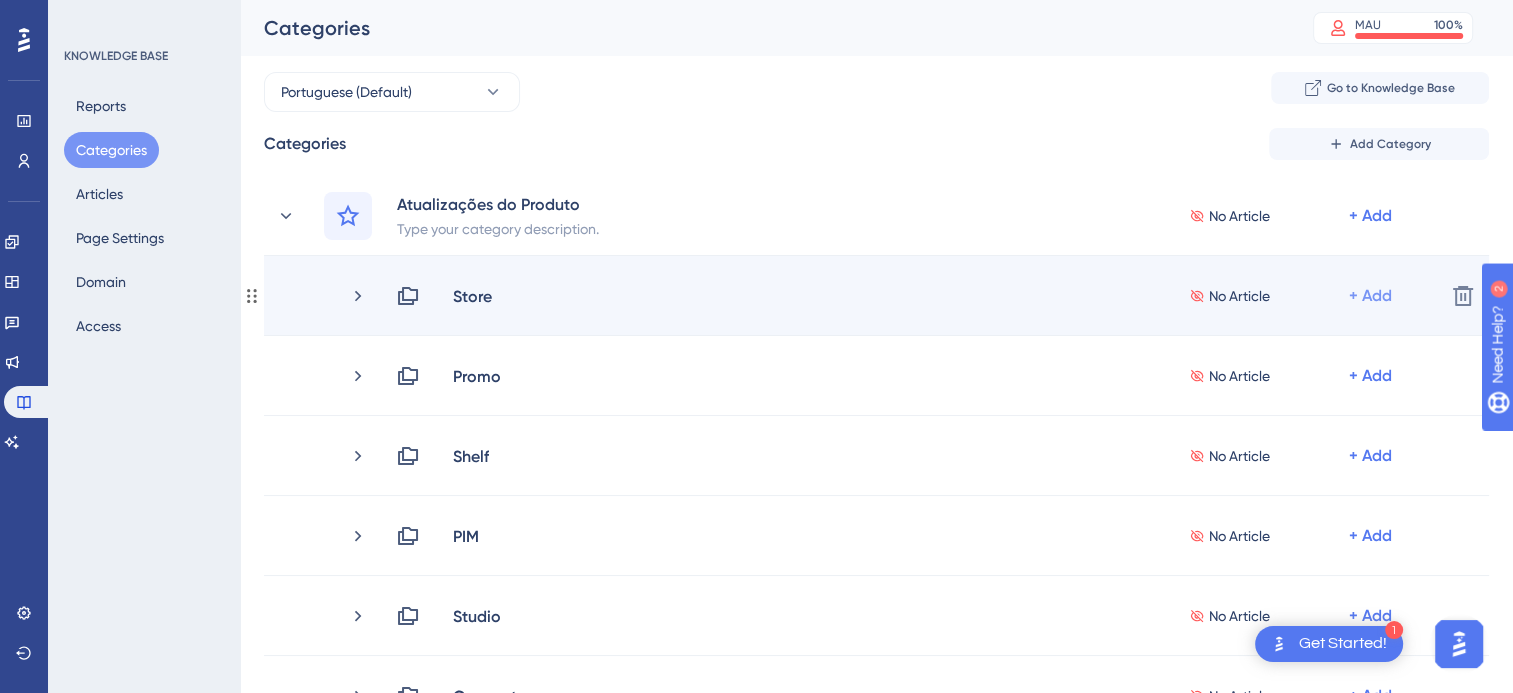 click on "+ Add" at bounding box center [1370, 296] 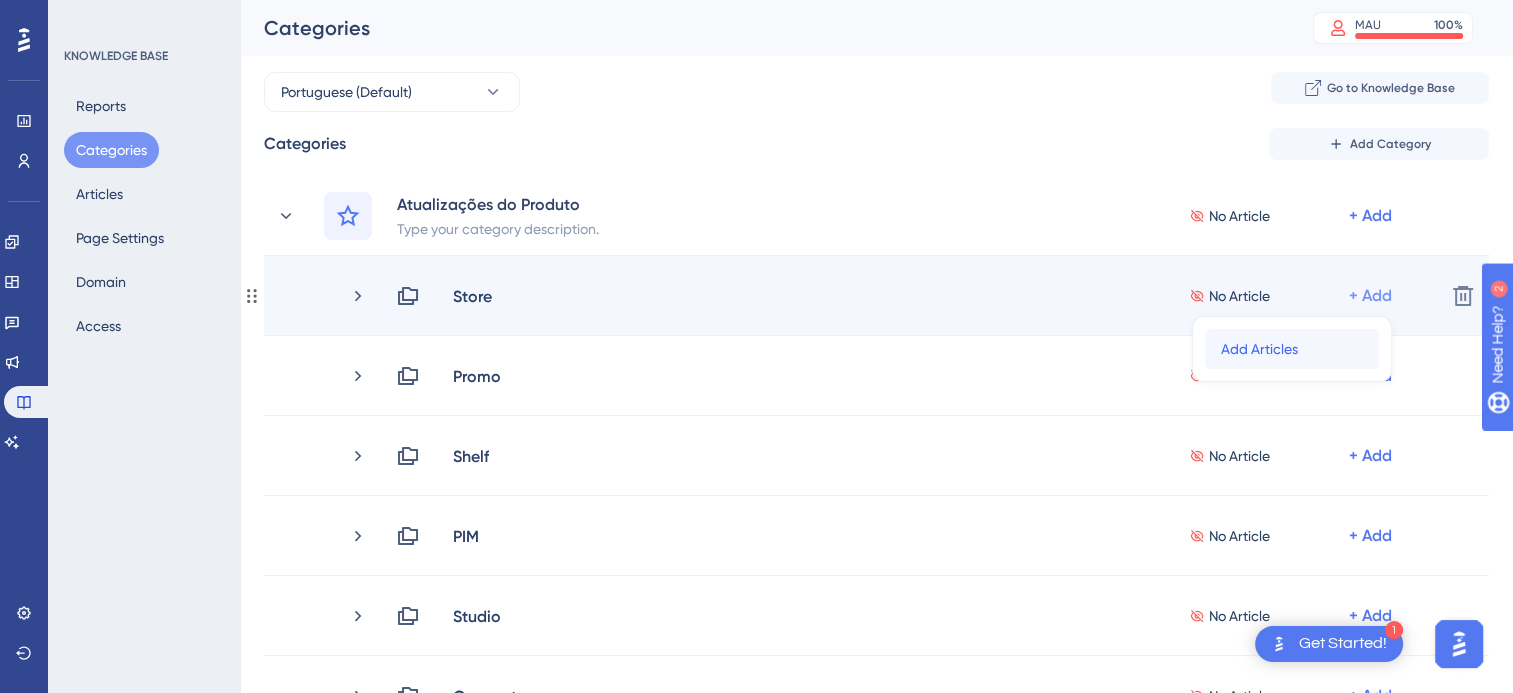 click on "Add Articles" at bounding box center (1259, 349) 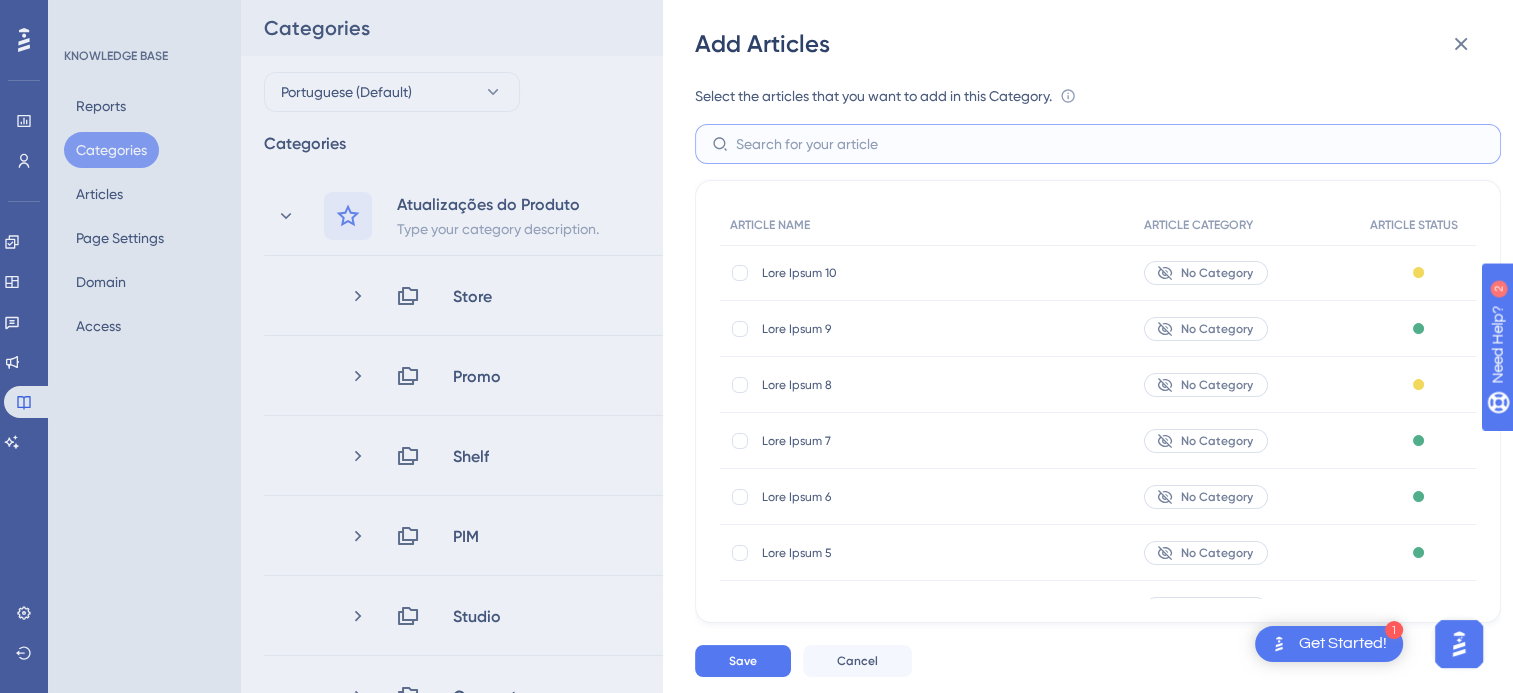 click at bounding box center (1110, 144) 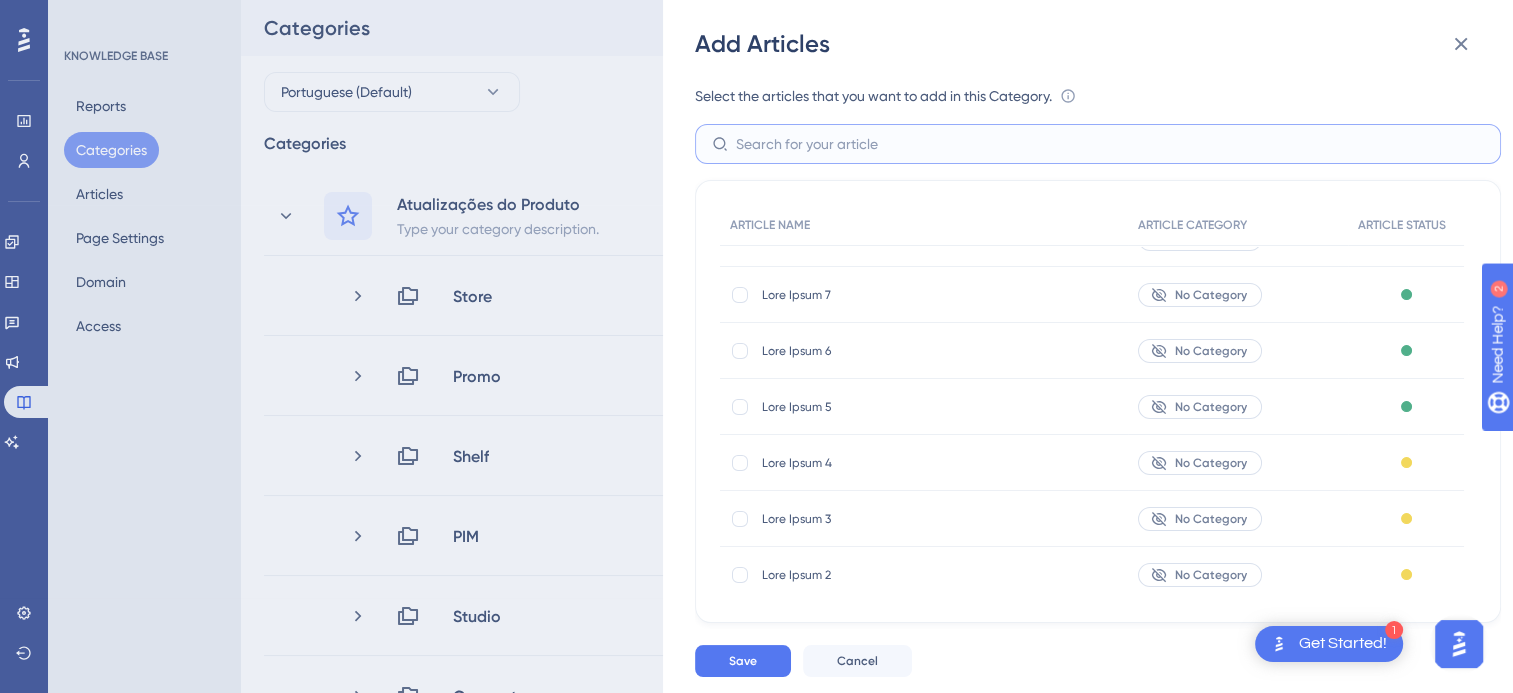 scroll, scrollTop: 0, scrollLeft: 0, axis: both 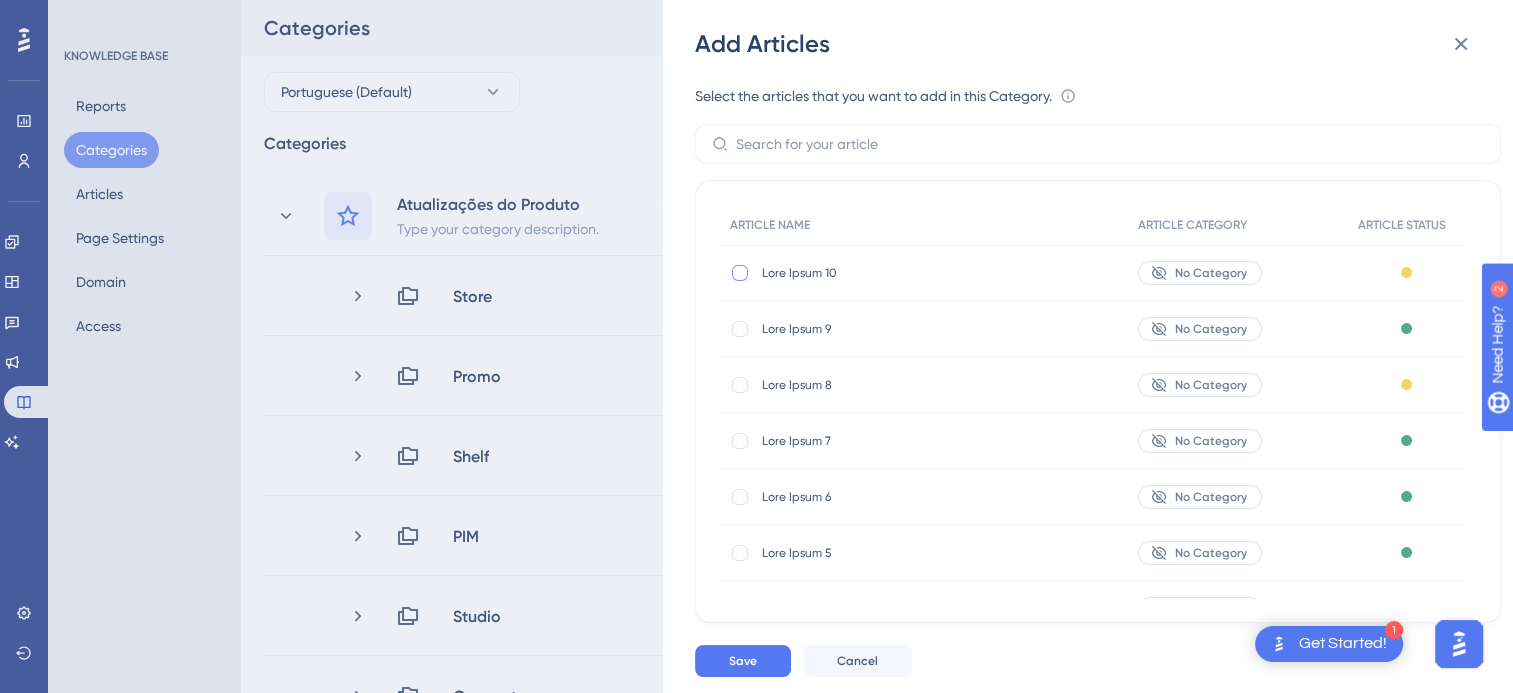click at bounding box center [740, 273] 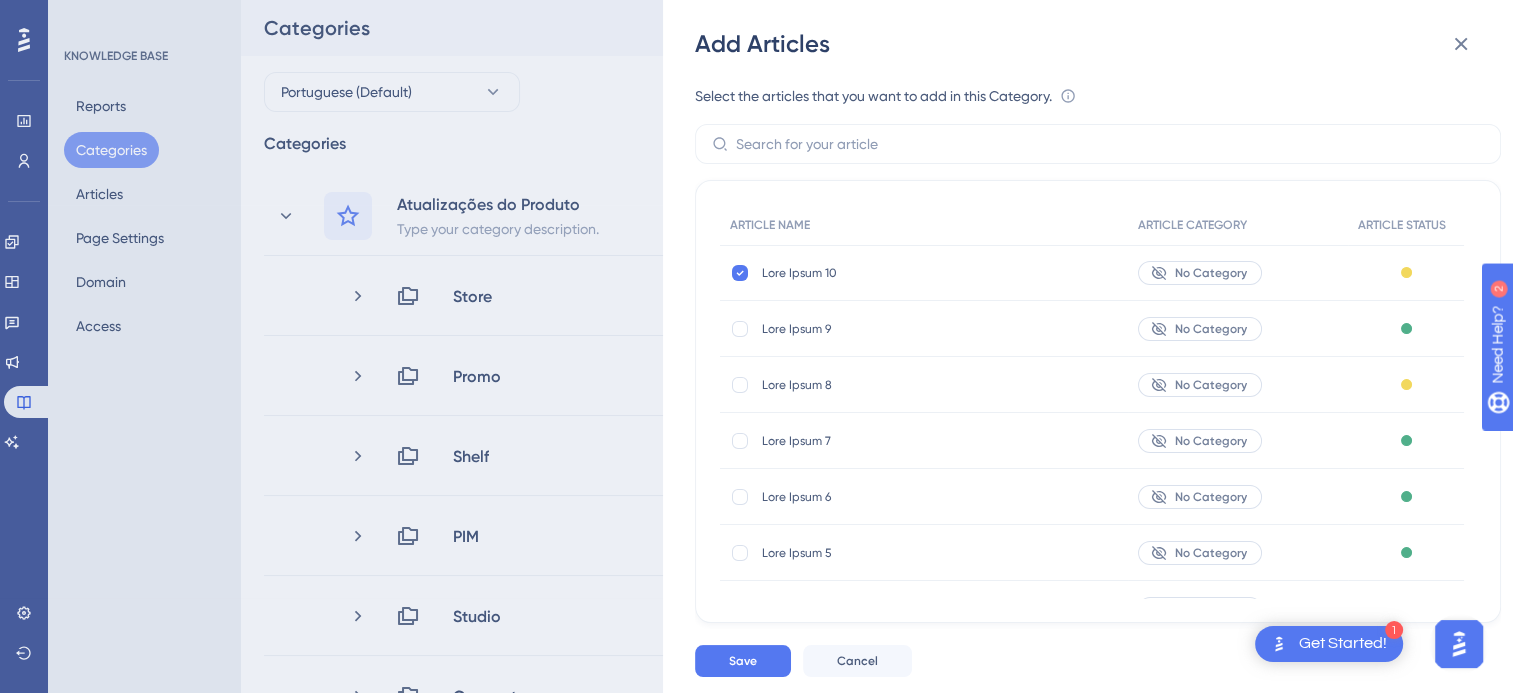 click on "Lore Ipsum 9 Lore Ipsum 9" at bounding box center [924, 329] 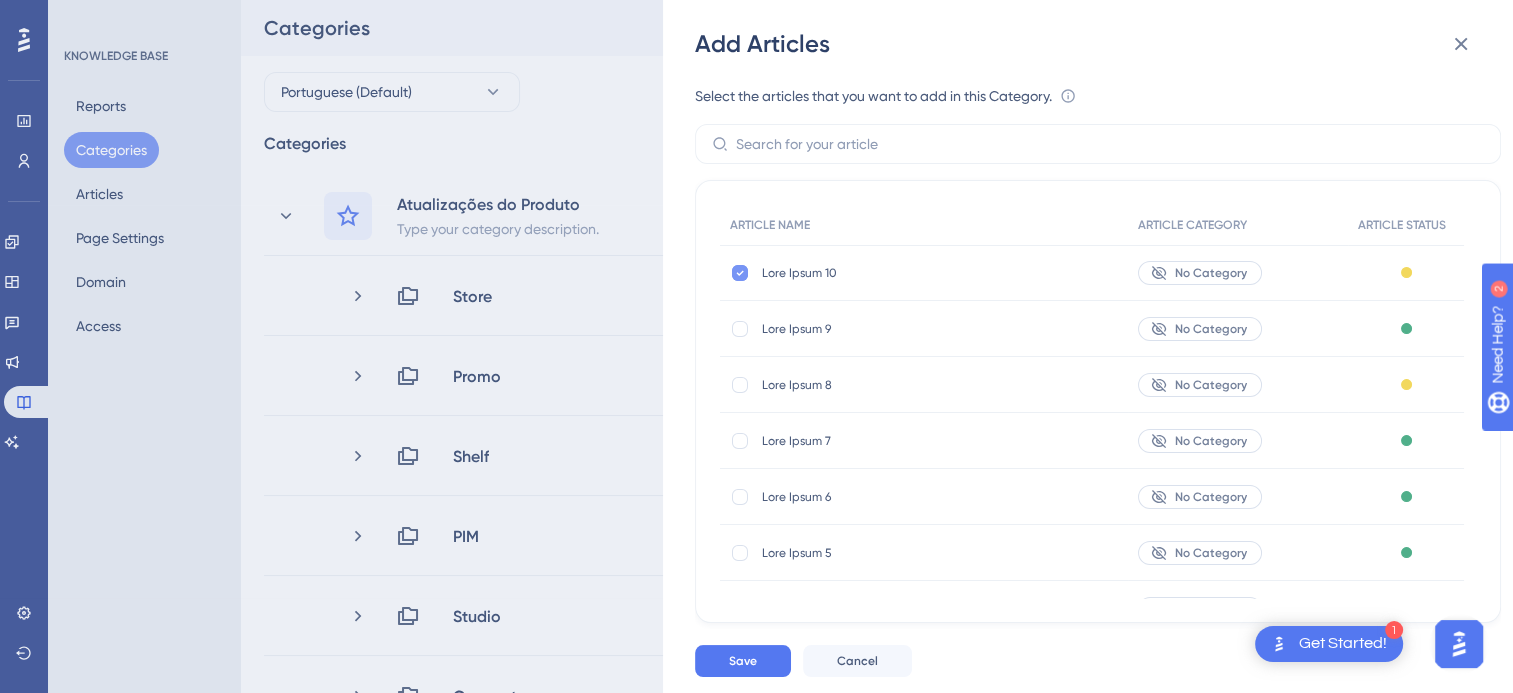 click 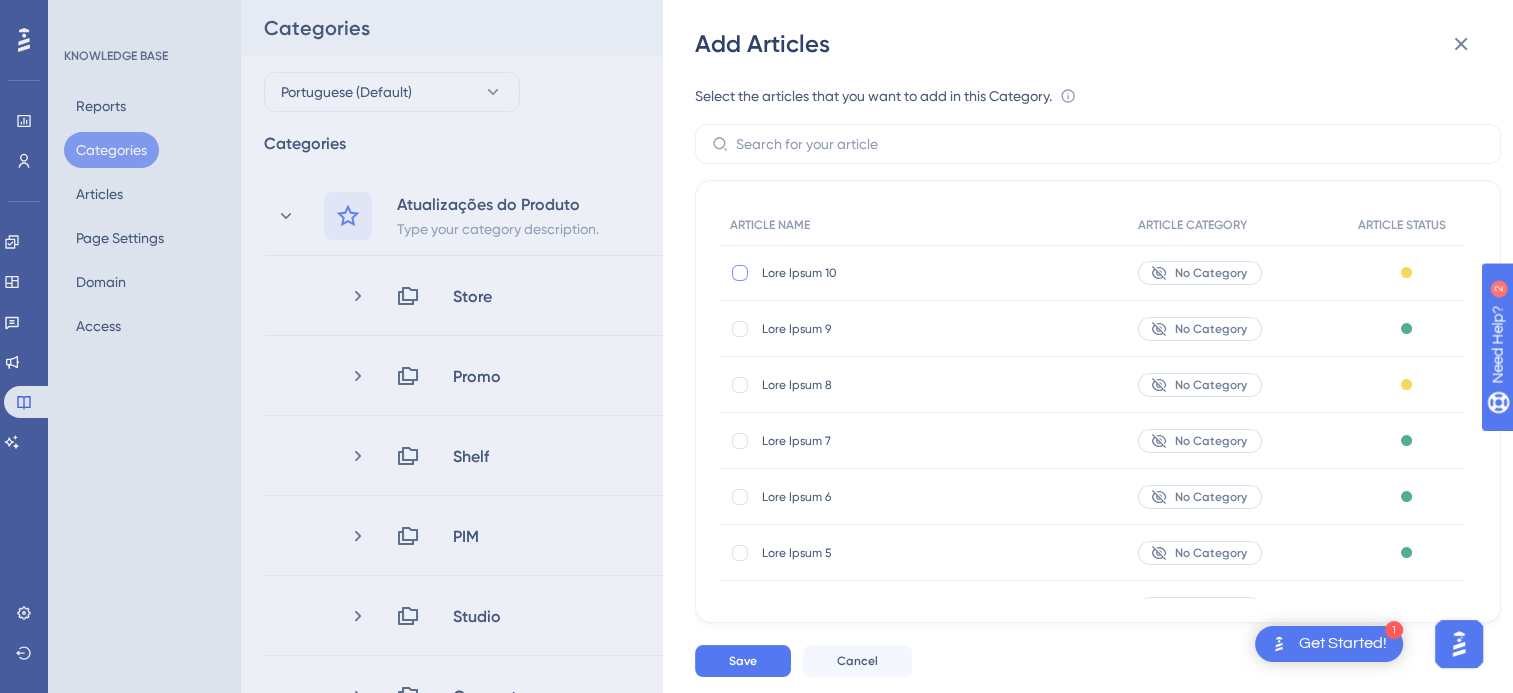 click on "Lore Ipsum 10" at bounding box center [902, 273] 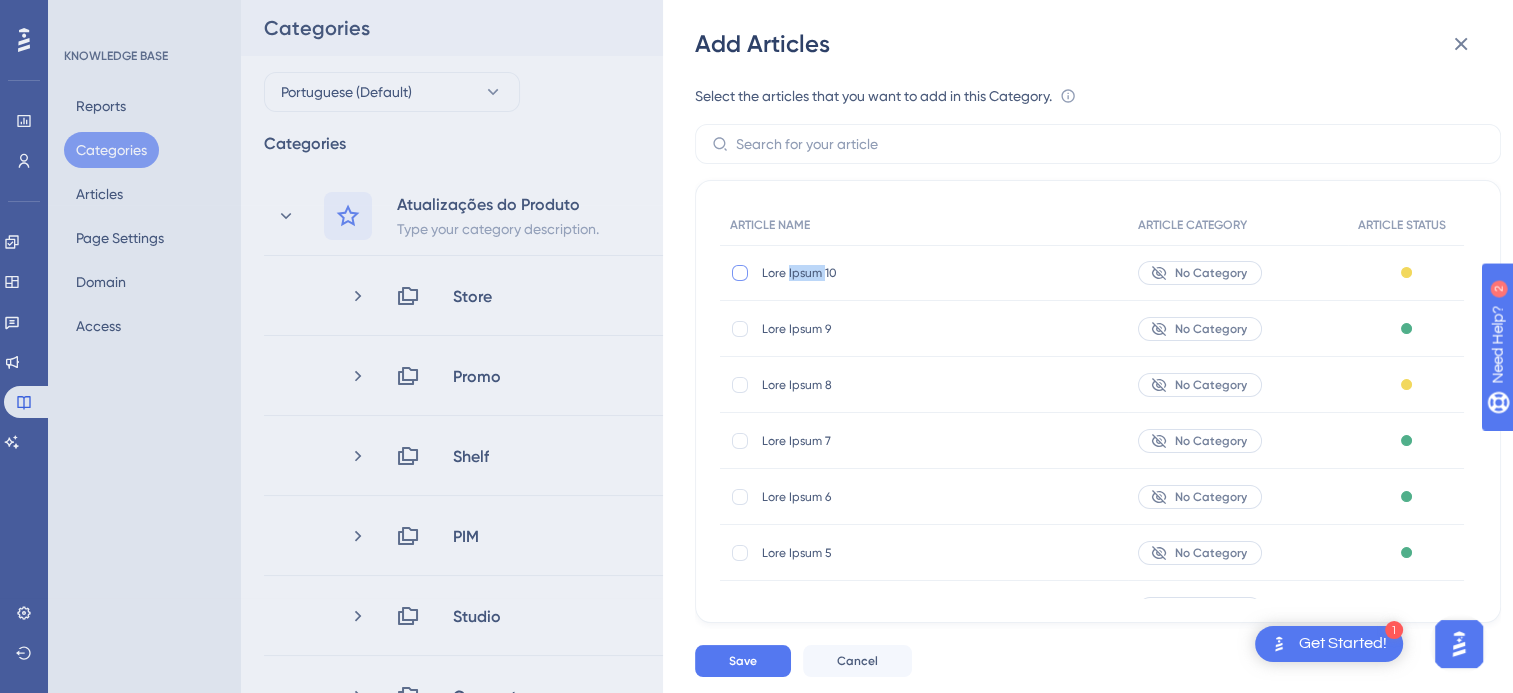 click on "Lore Ipsum 10" at bounding box center [902, 273] 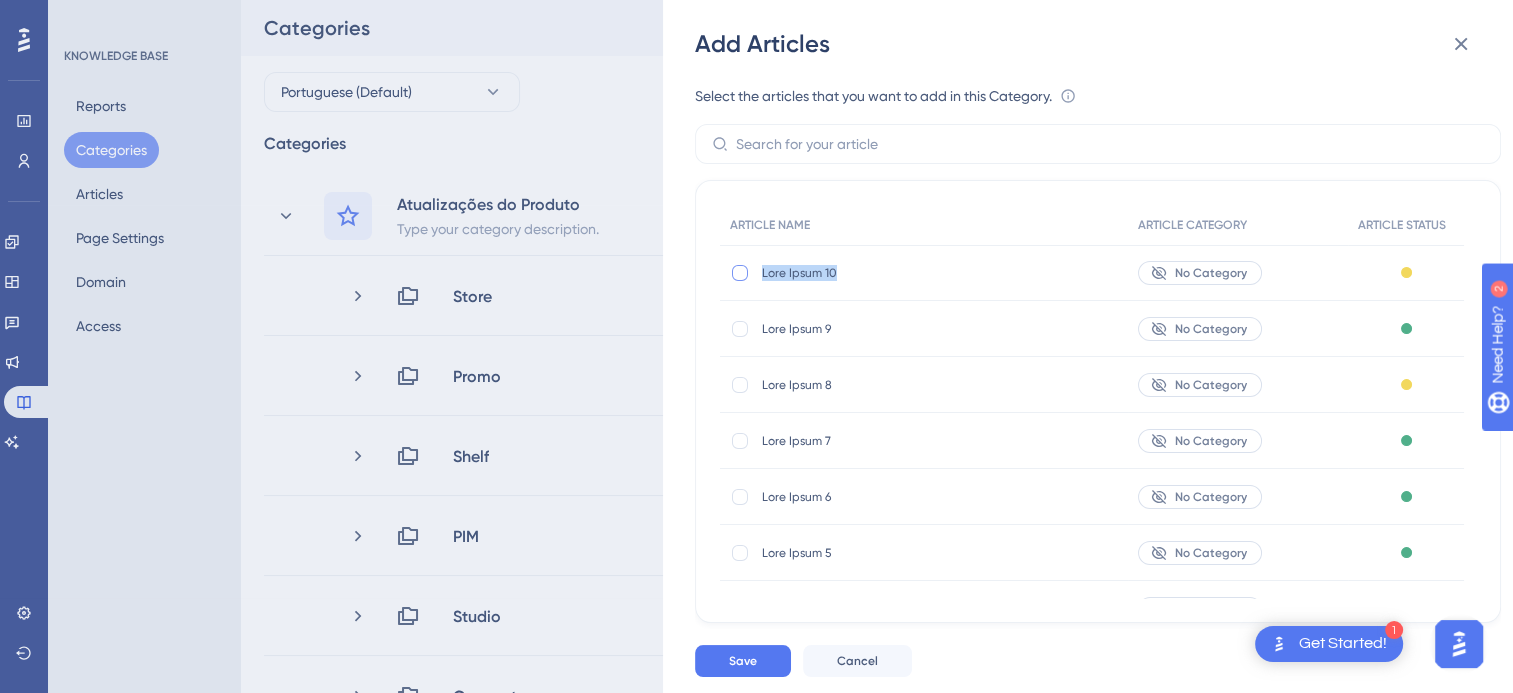 click on "Lore Ipsum 10" at bounding box center [902, 273] 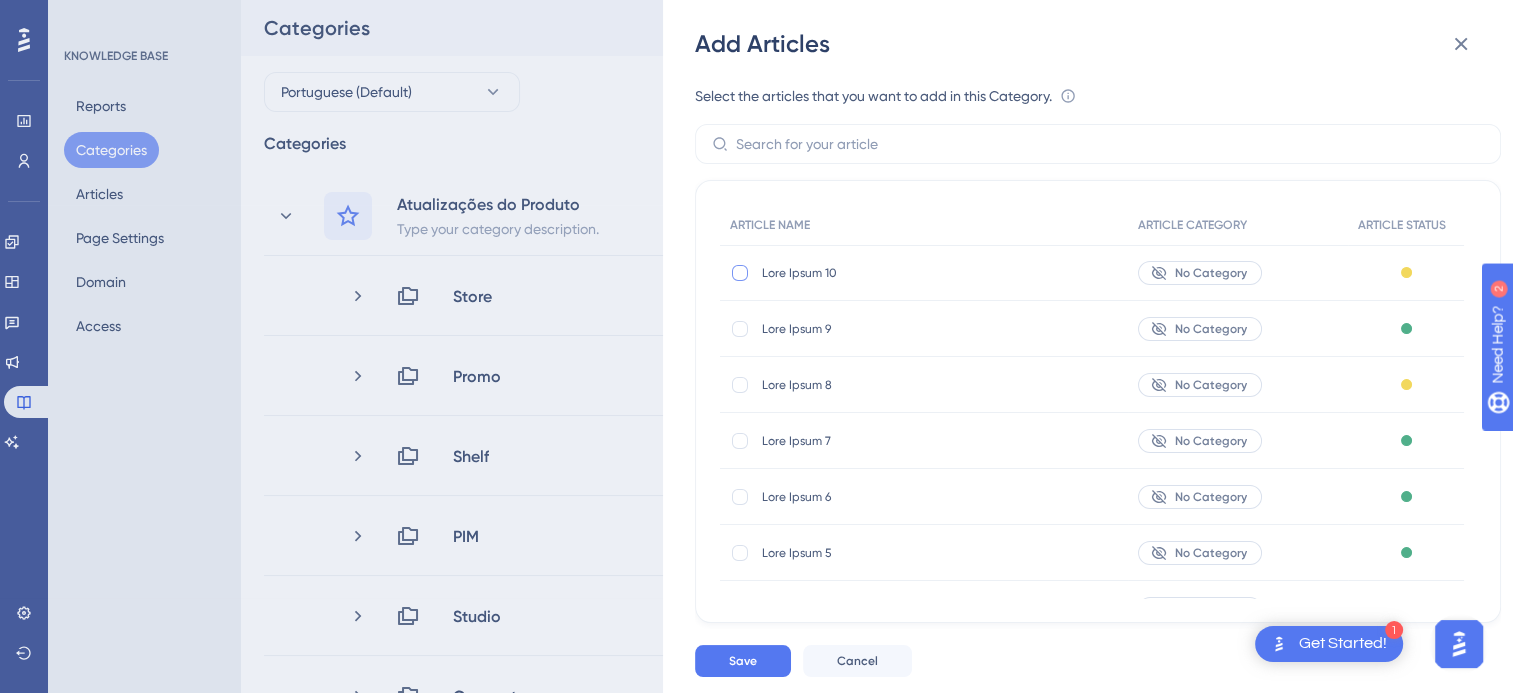 drag, startPoint x: 810, startPoint y: 272, endPoint x: 1166, endPoint y: 172, distance: 369.77832 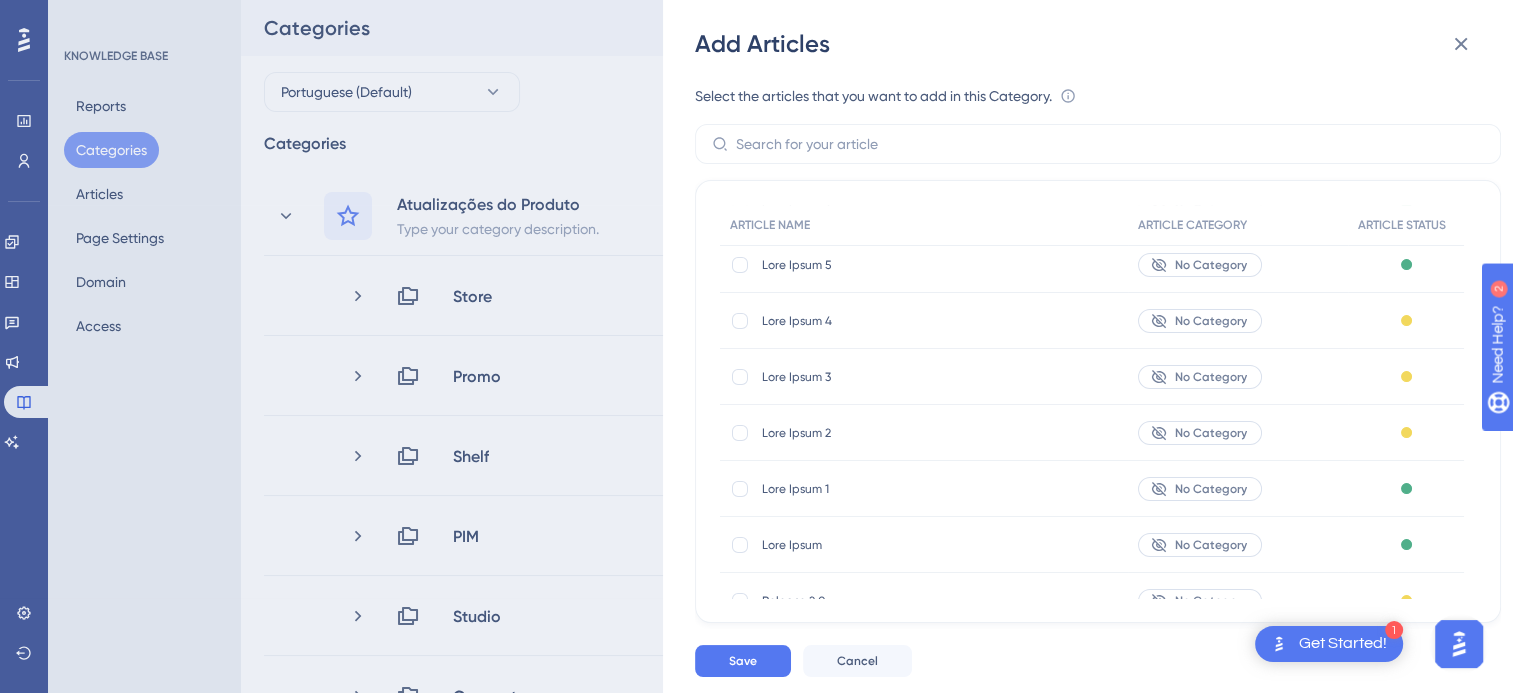 scroll, scrollTop: 383, scrollLeft: 0, axis: vertical 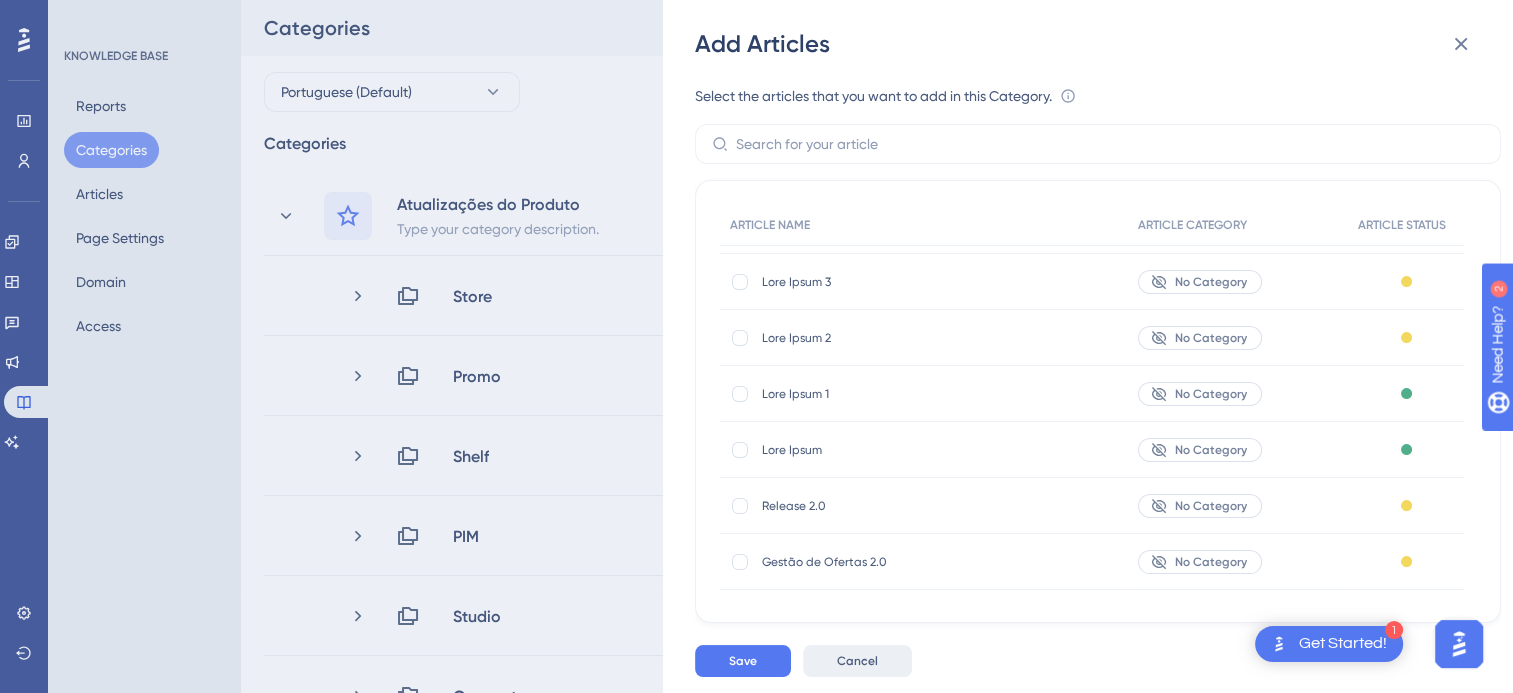 click on "Cancel" at bounding box center [857, 661] 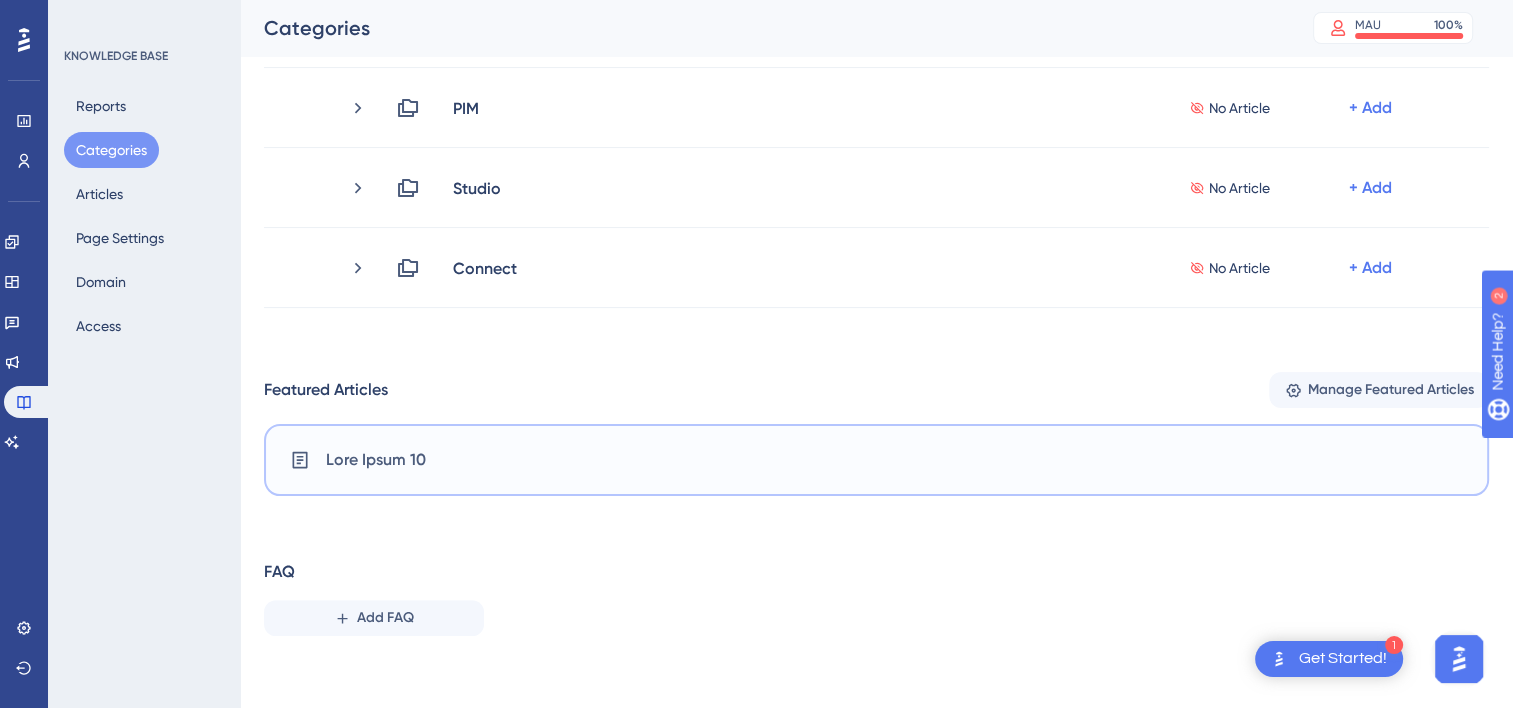 scroll, scrollTop: 436, scrollLeft: 0, axis: vertical 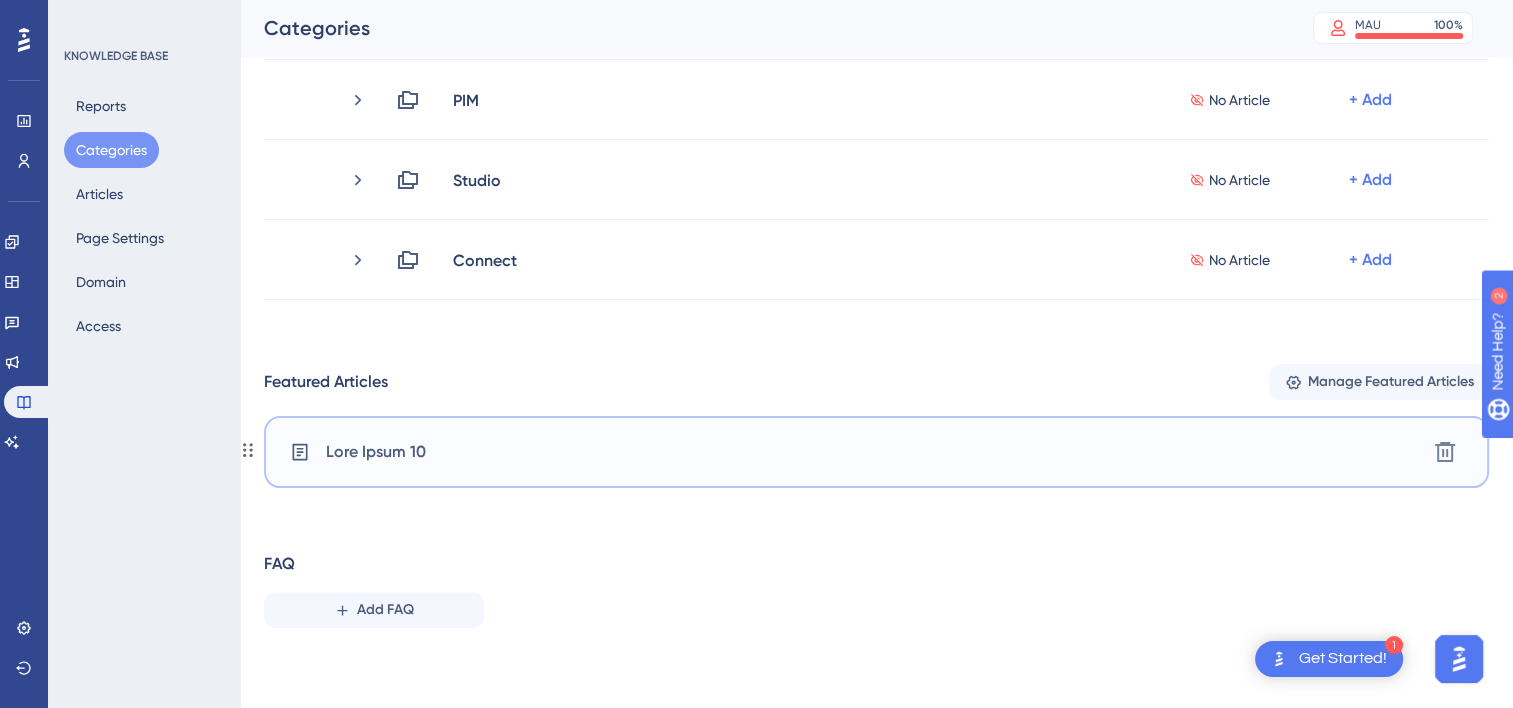 click on "Lore Ipsum 10" at bounding box center (376, 452) 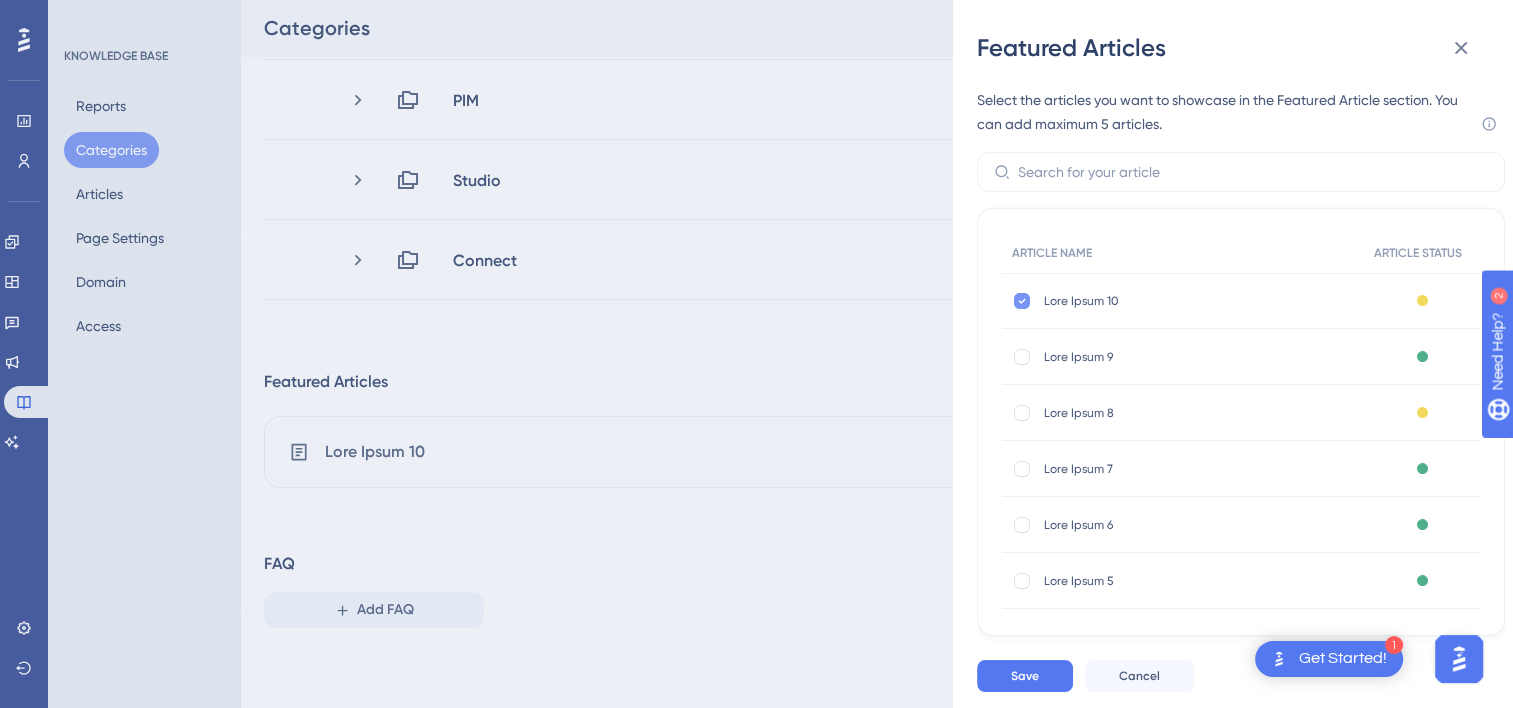 click at bounding box center (1022, 301) 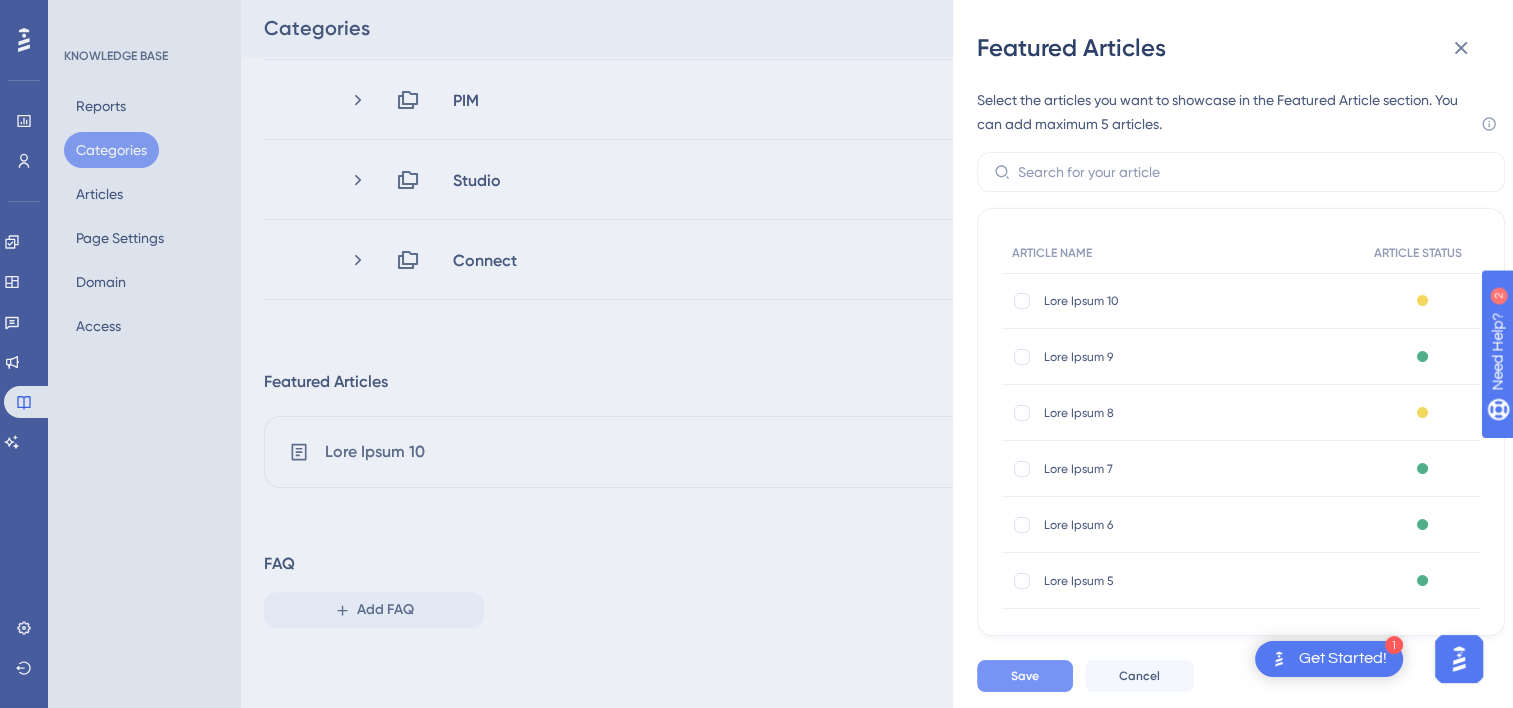 click on "Save" at bounding box center (1025, 676) 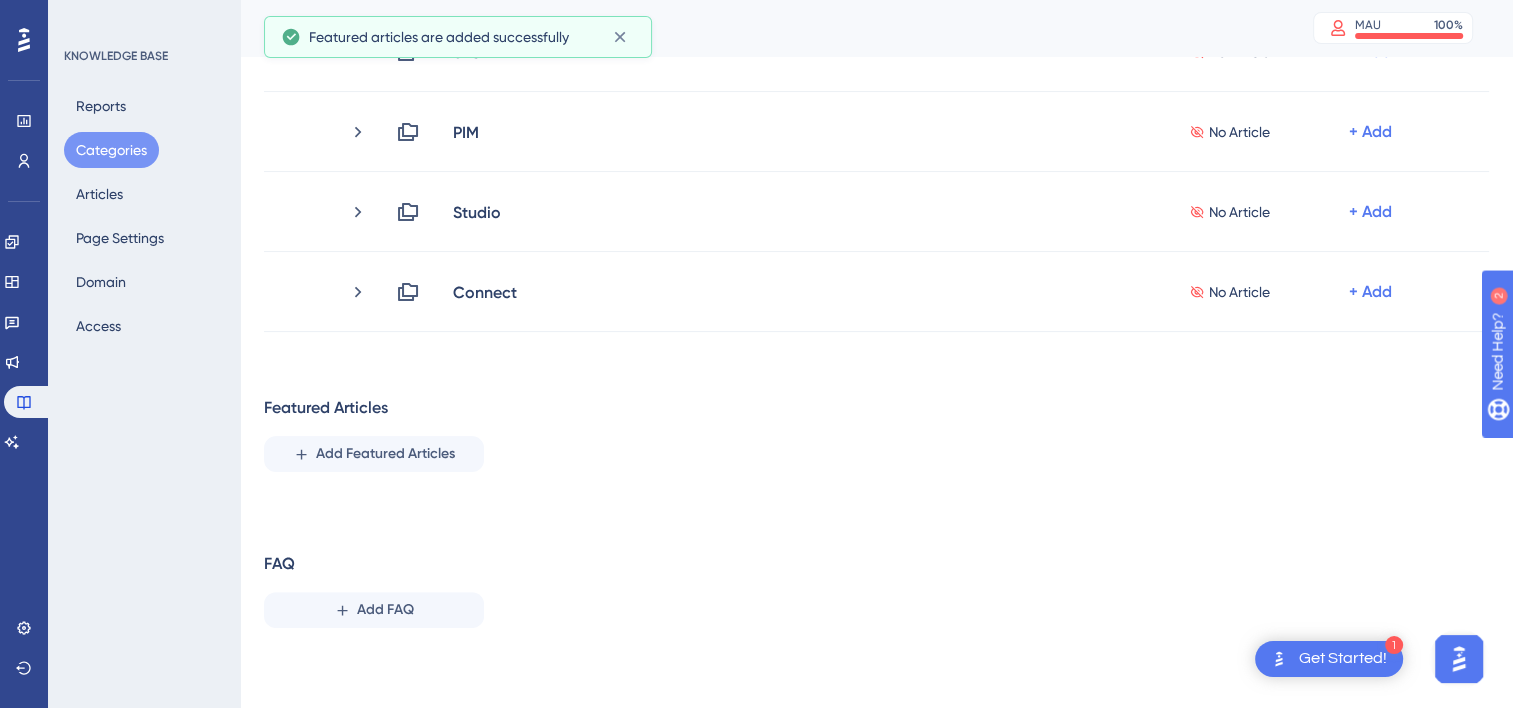 scroll, scrollTop: 404, scrollLeft: 0, axis: vertical 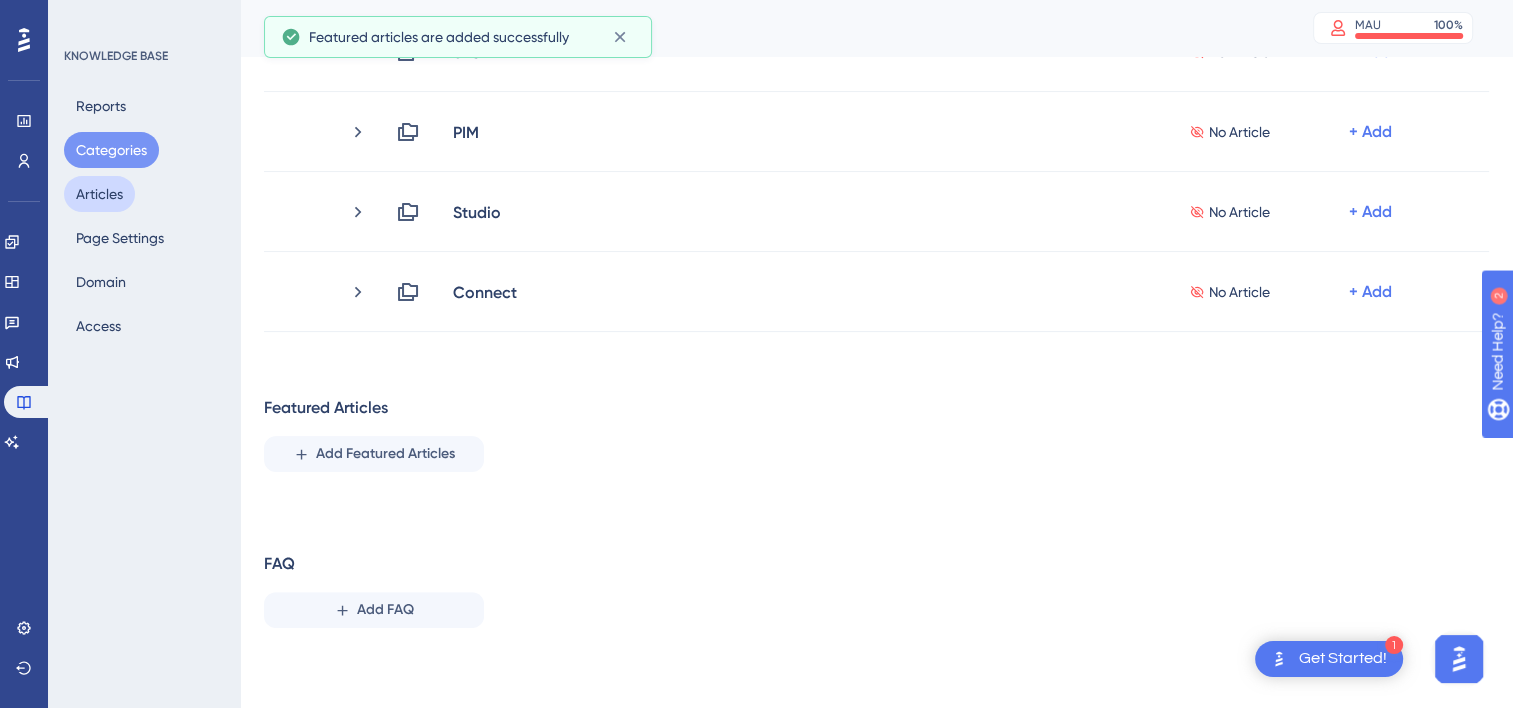 click on "Articles" at bounding box center (99, 194) 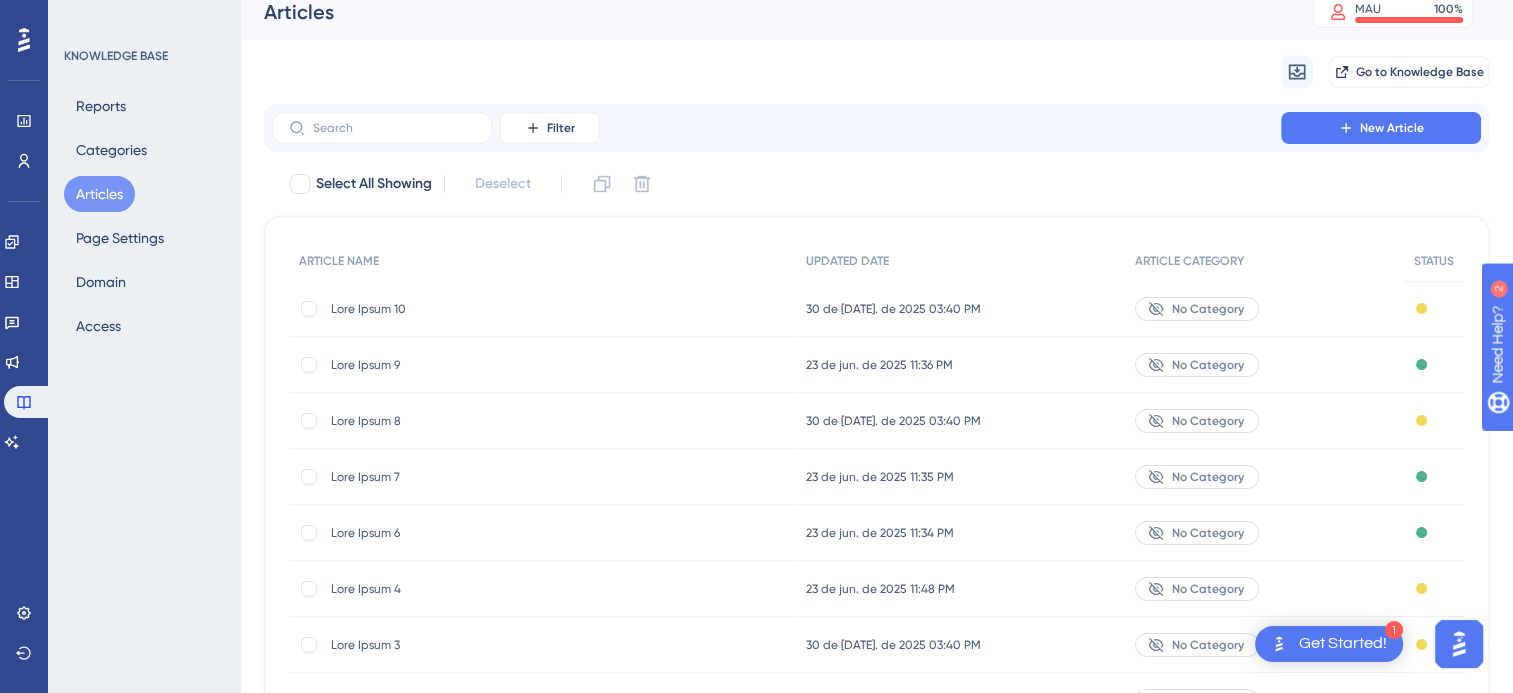 scroll, scrollTop: 0, scrollLeft: 0, axis: both 